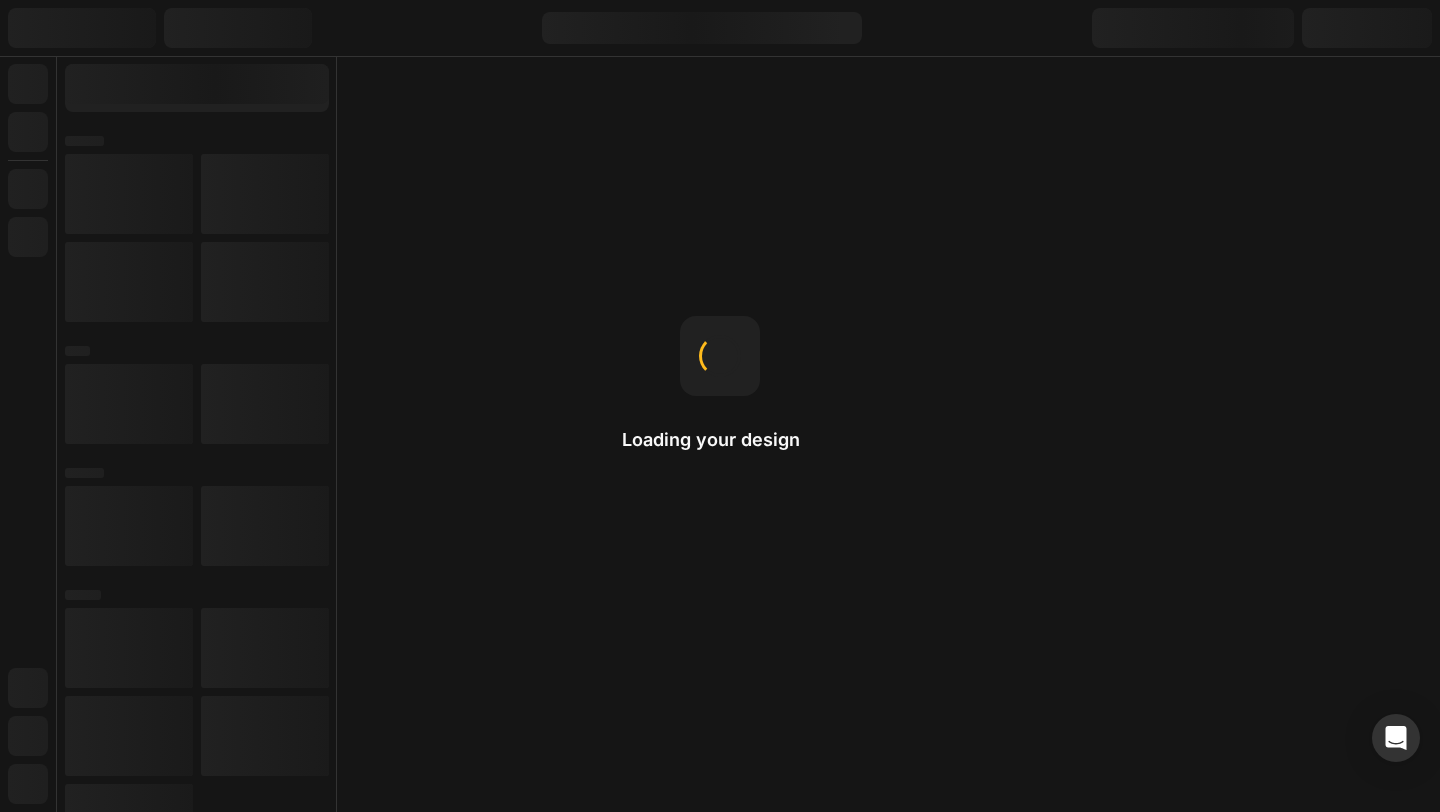 scroll, scrollTop: 0, scrollLeft: 0, axis: both 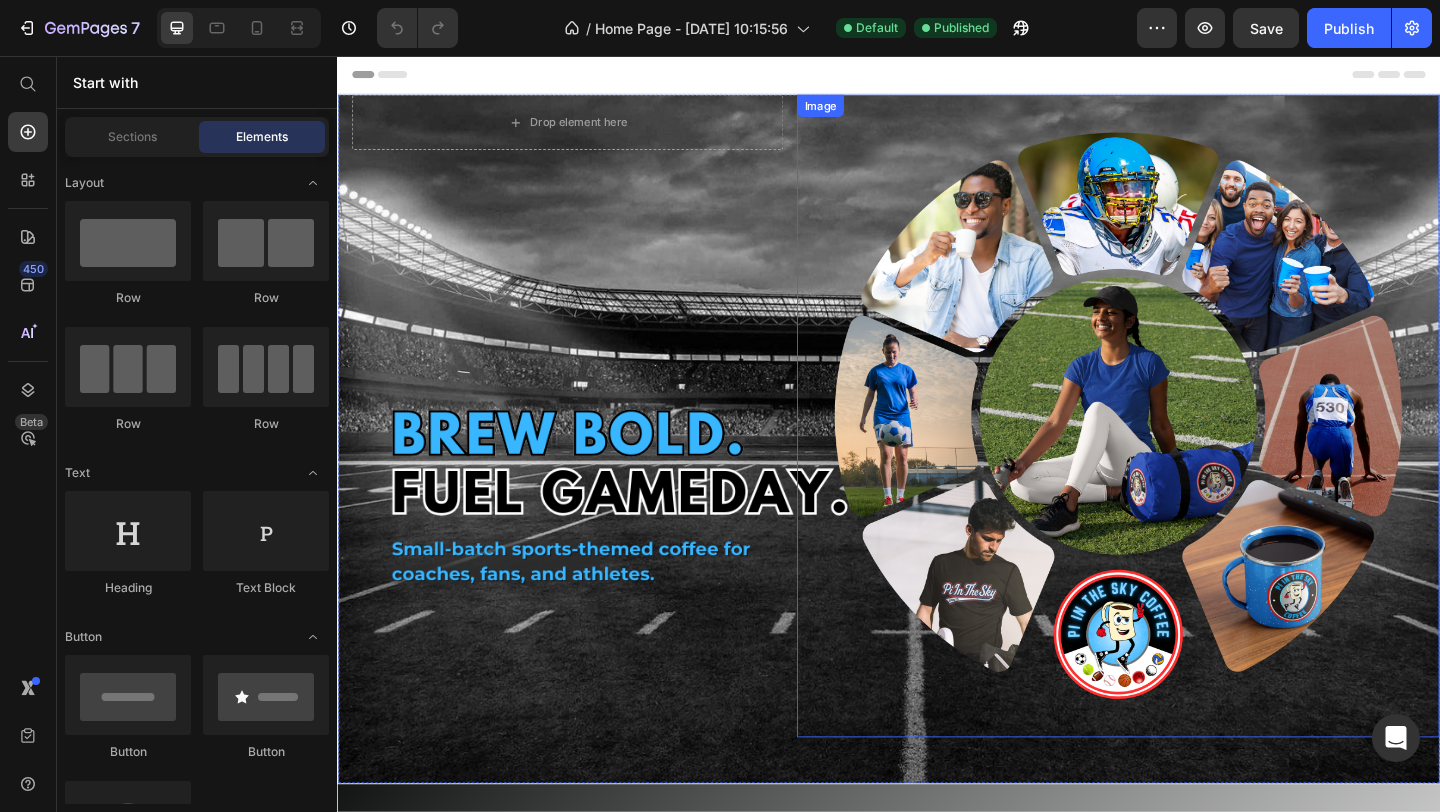 click at bounding box center (1186, 447) 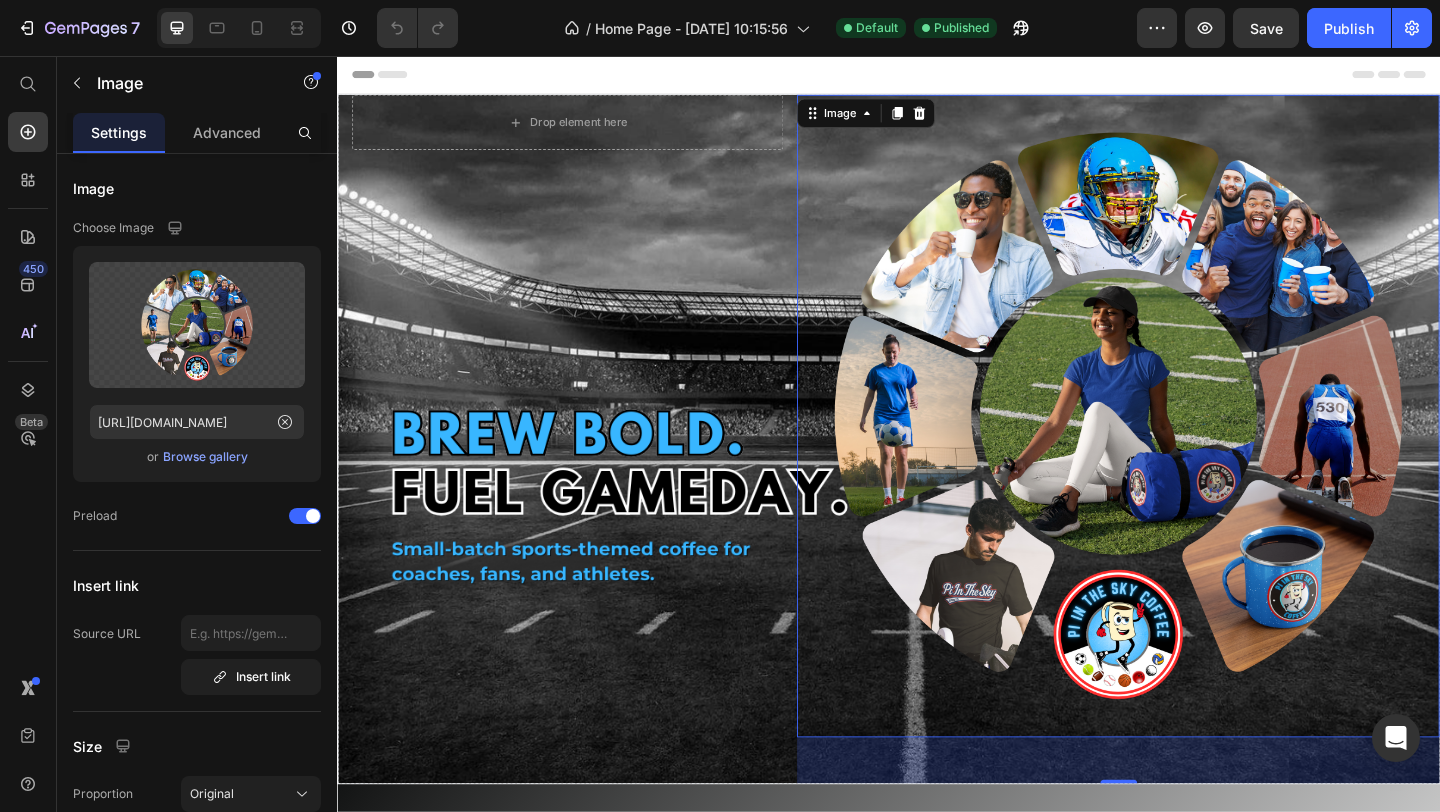 click on "Header" at bounding box center (937, 76) 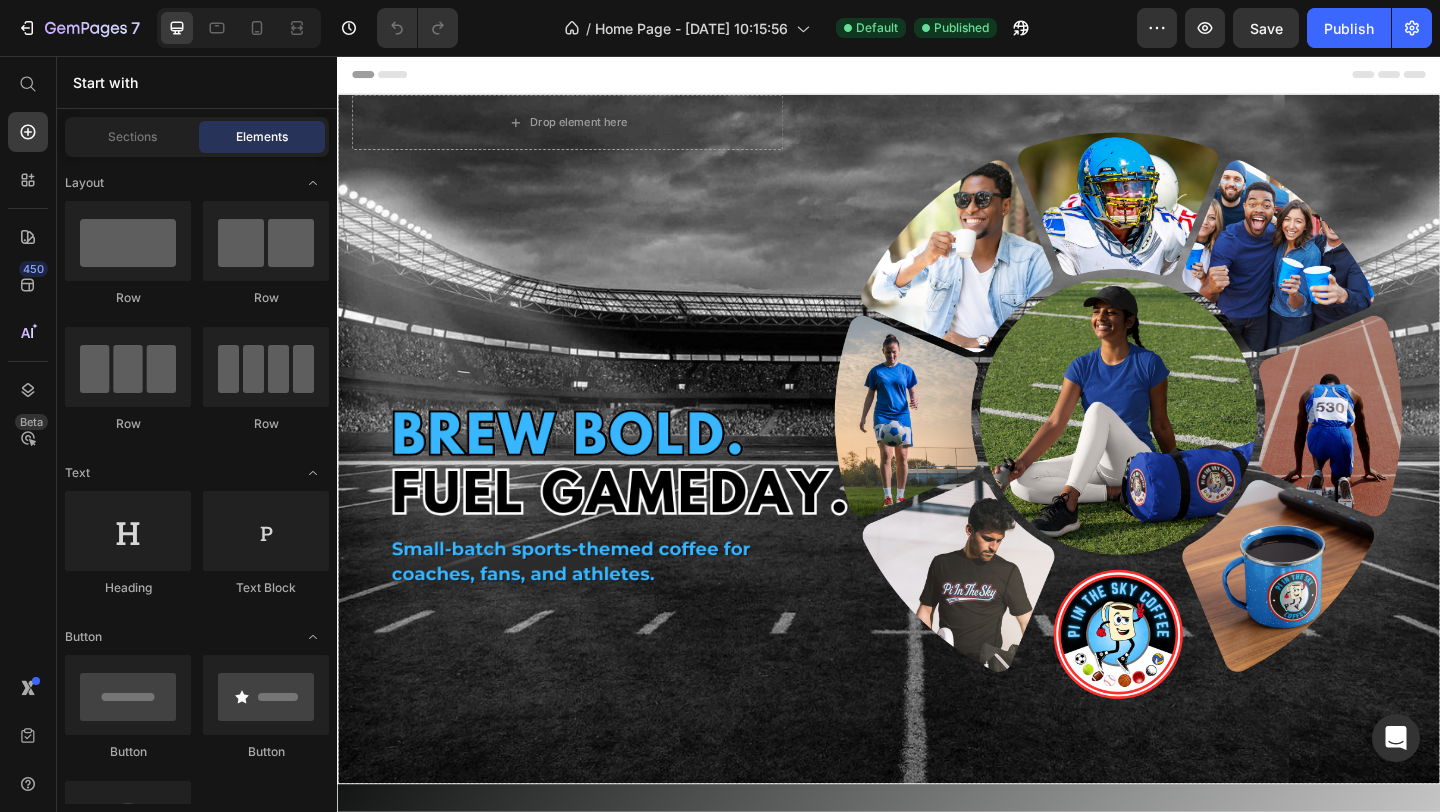 click on "Header" at bounding box center [937, 76] 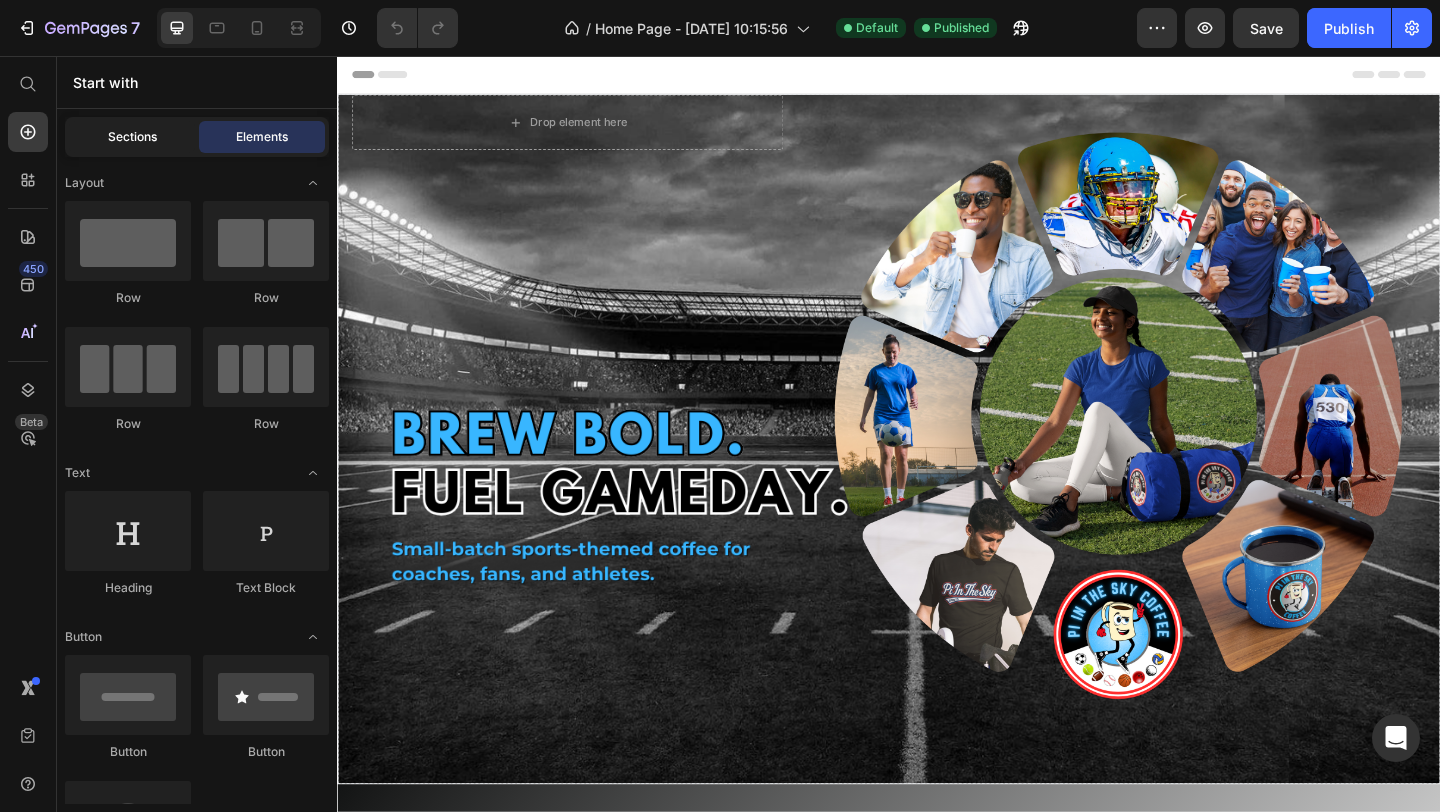 click on "Sections" at bounding box center (132, 137) 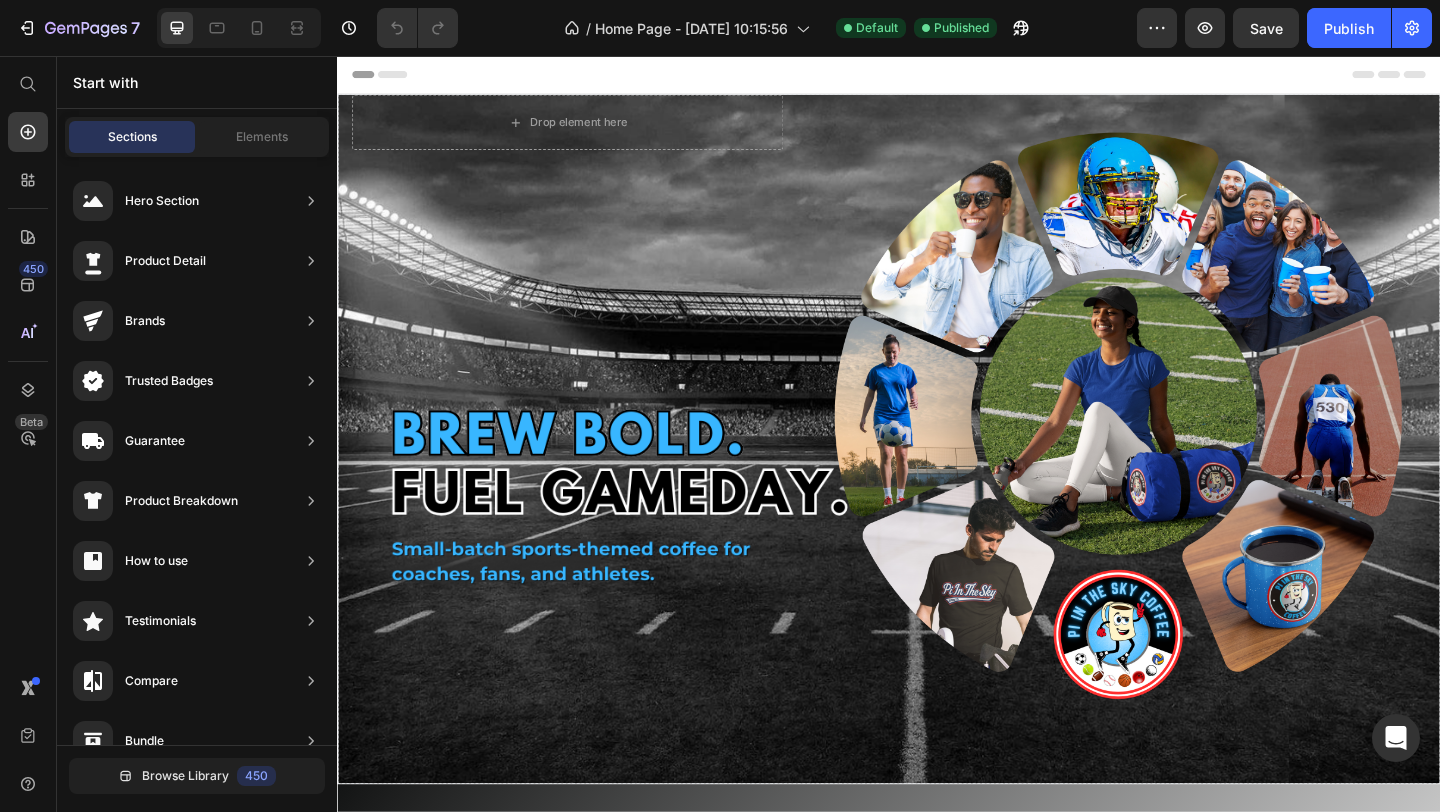 click on "Header" at bounding box center (937, 76) 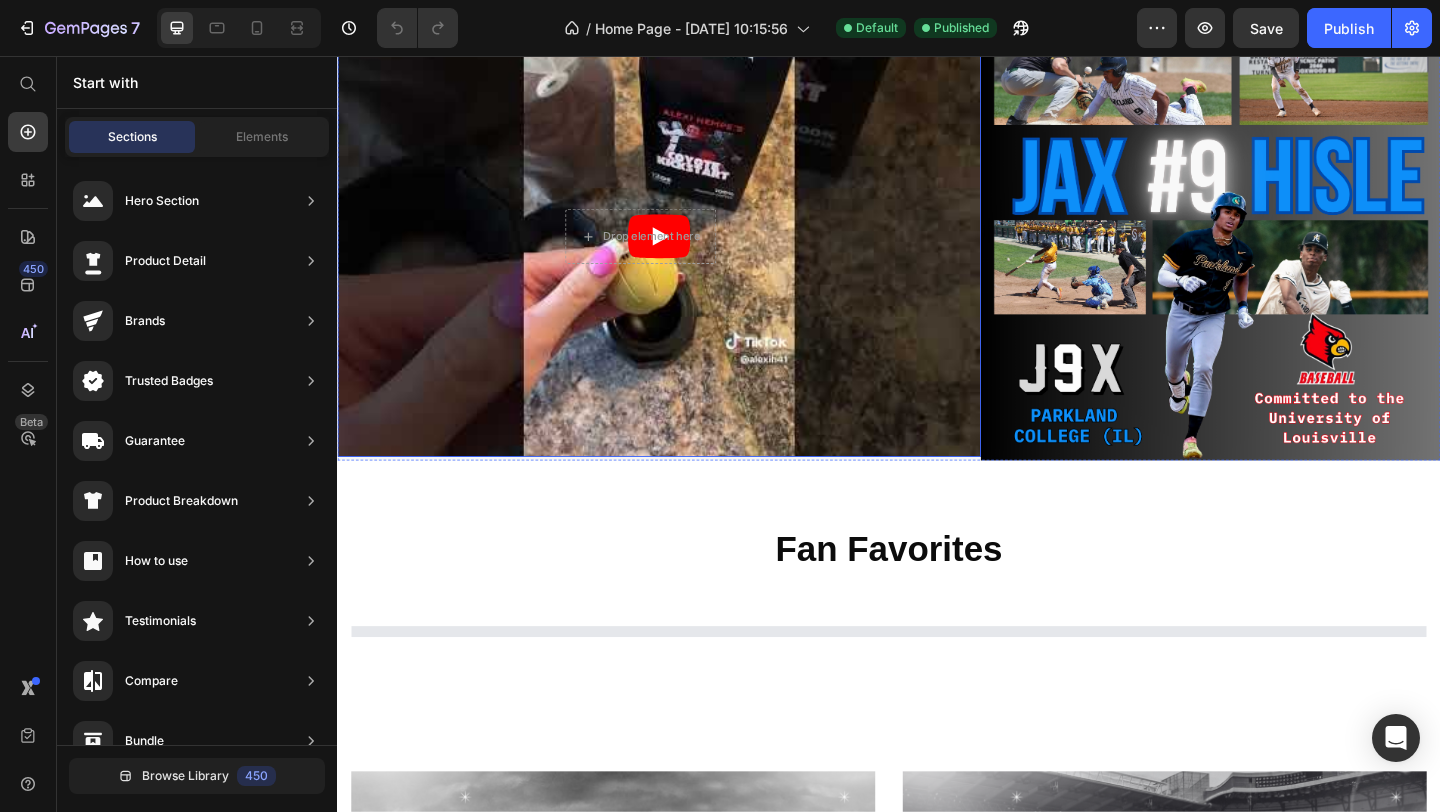 scroll, scrollTop: 1091, scrollLeft: 0, axis: vertical 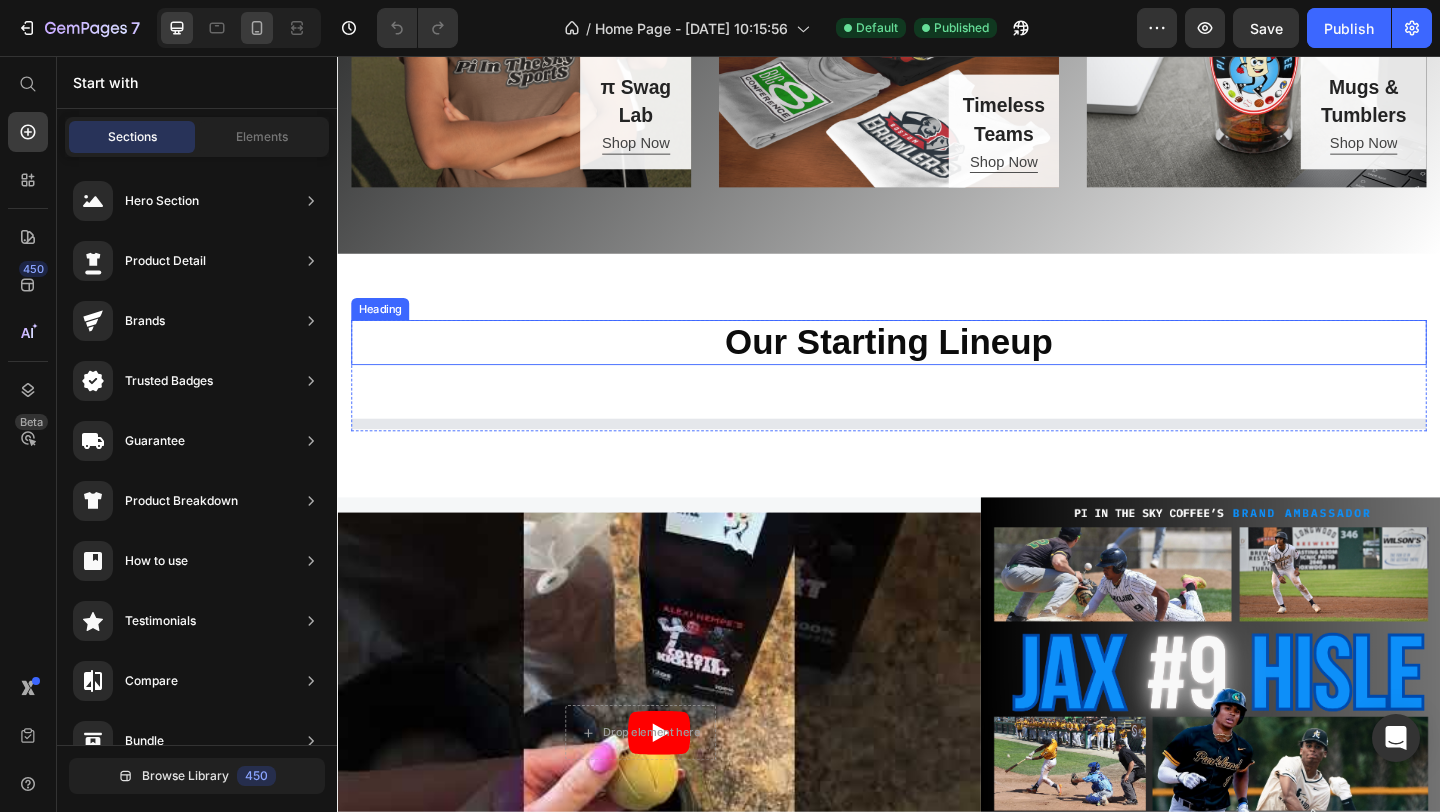 click 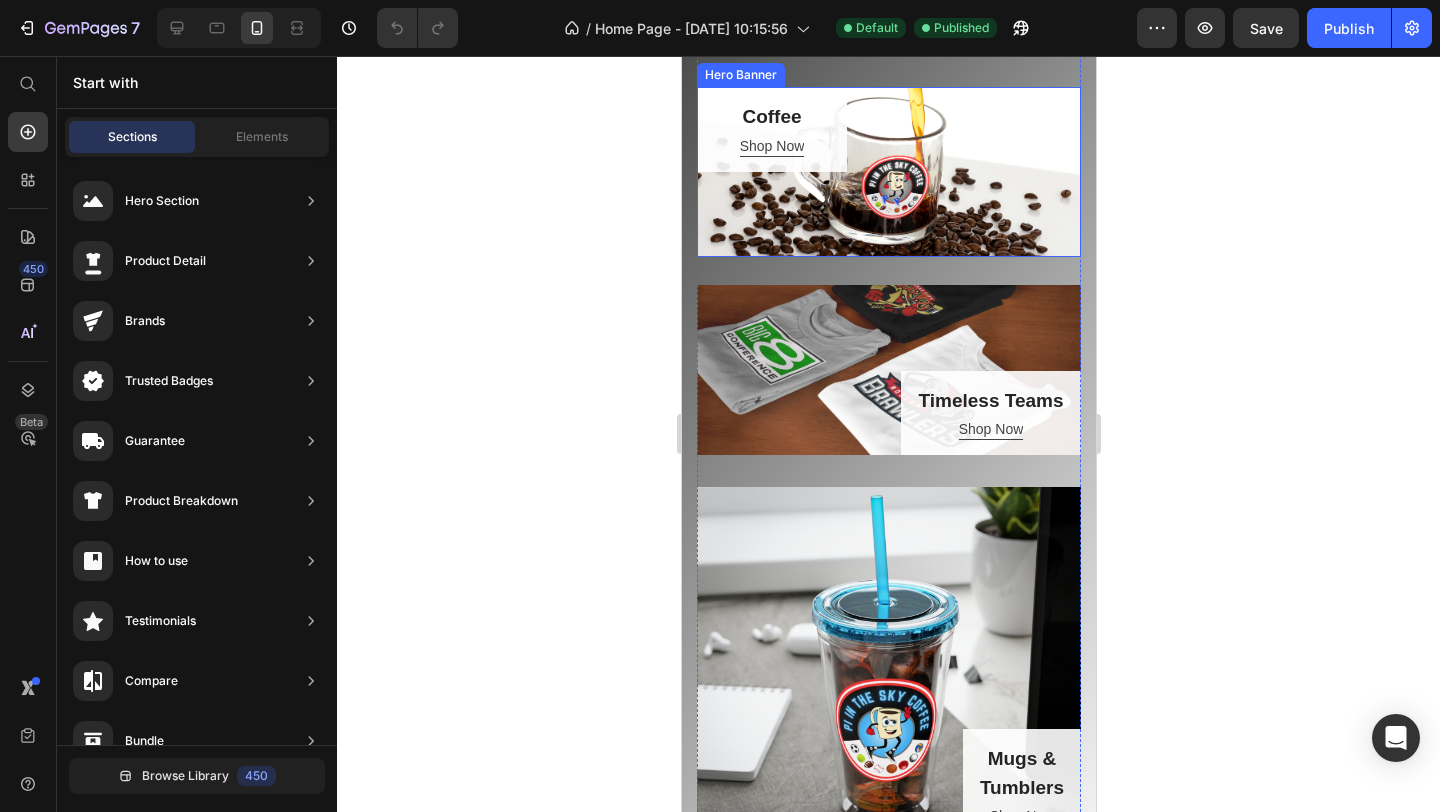 scroll, scrollTop: 1032, scrollLeft: 0, axis: vertical 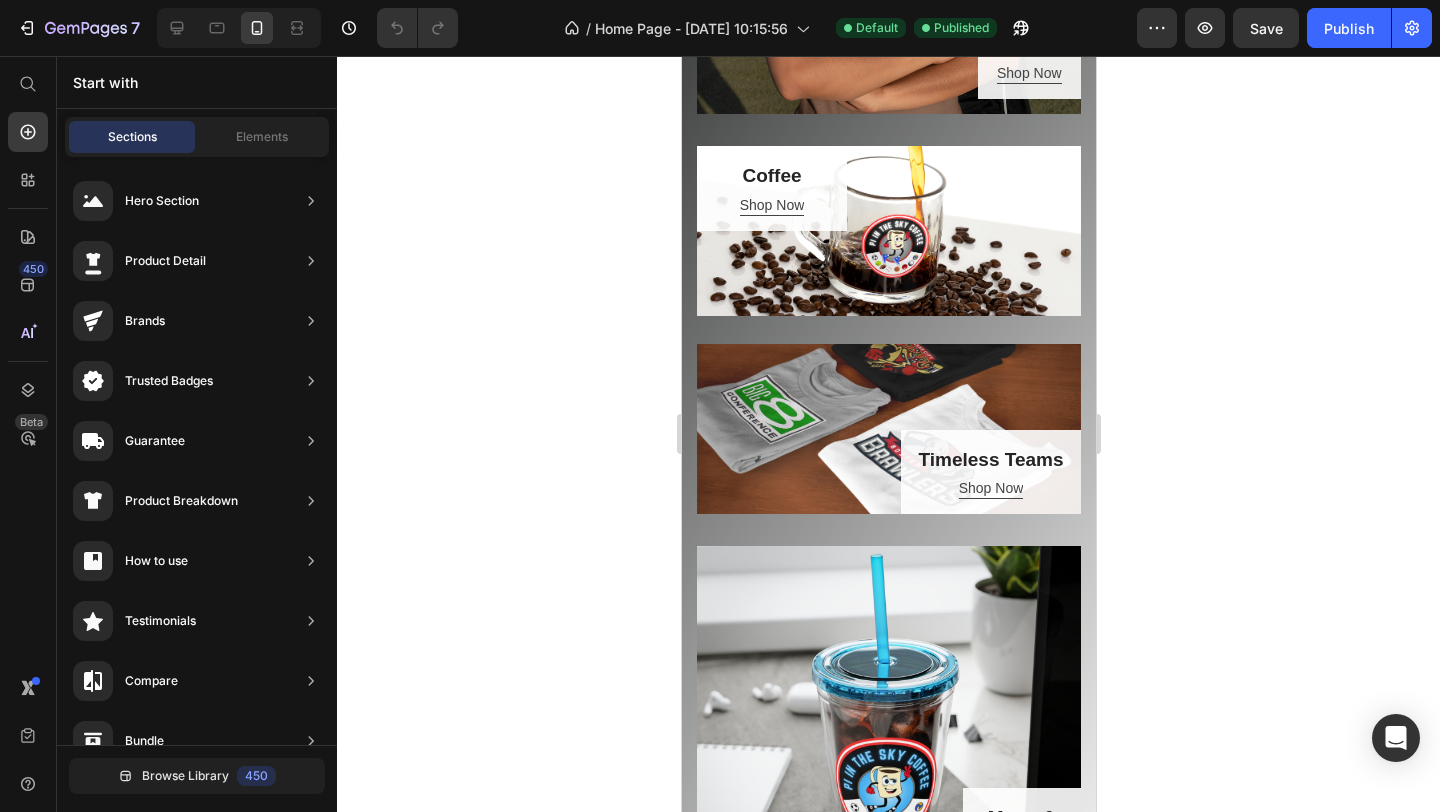 click on "Drop element here" at bounding box center (888, -872) 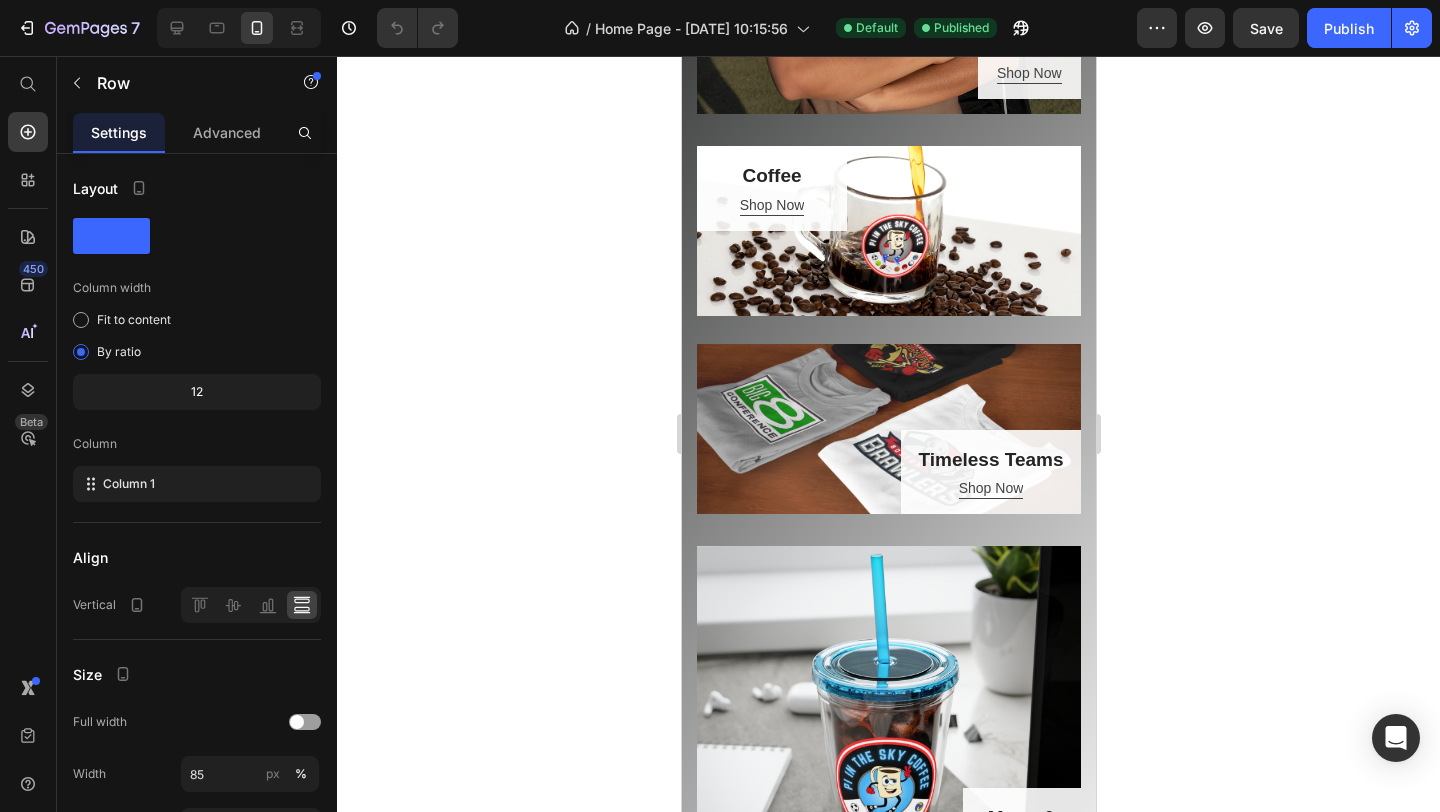 click 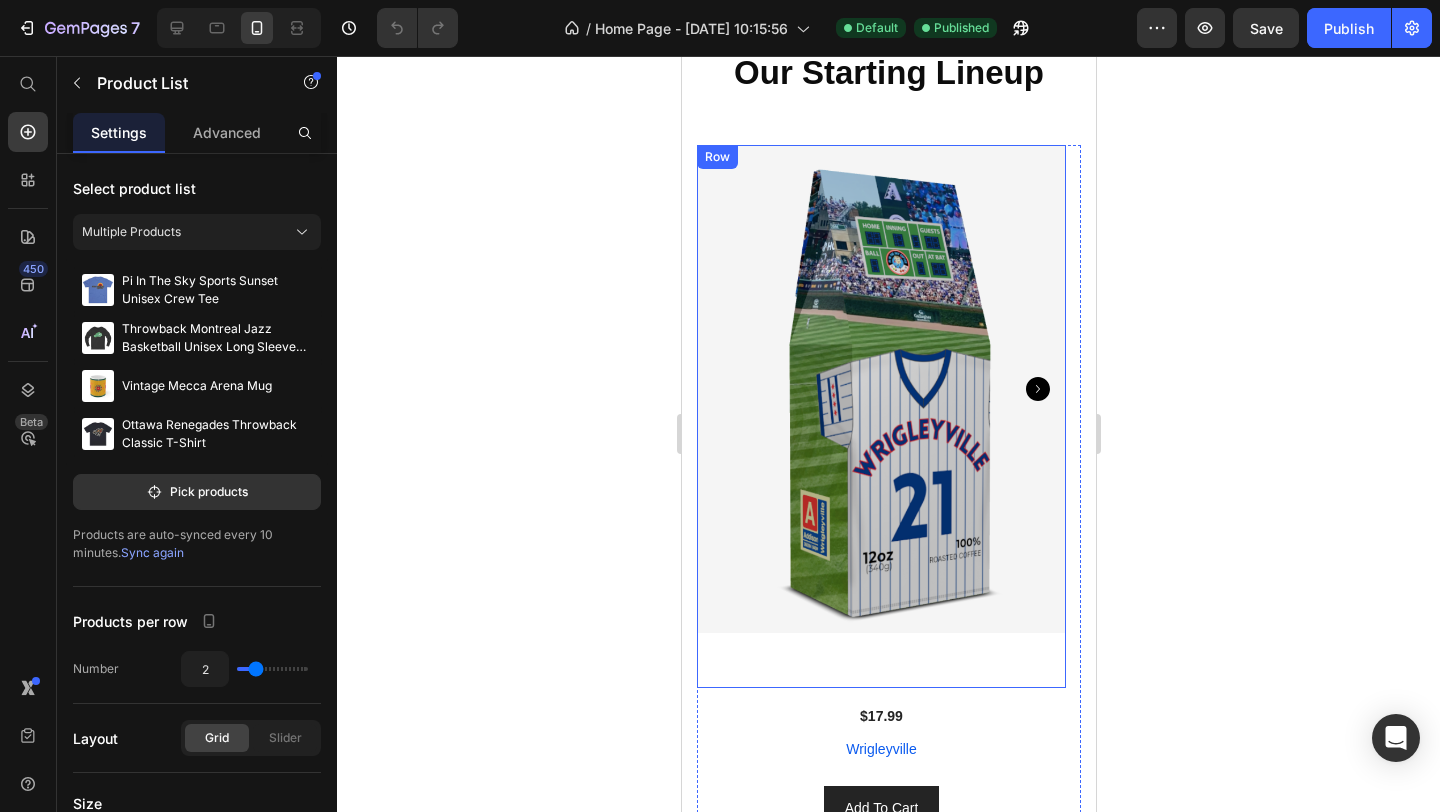 scroll, scrollTop: 1994, scrollLeft: 0, axis: vertical 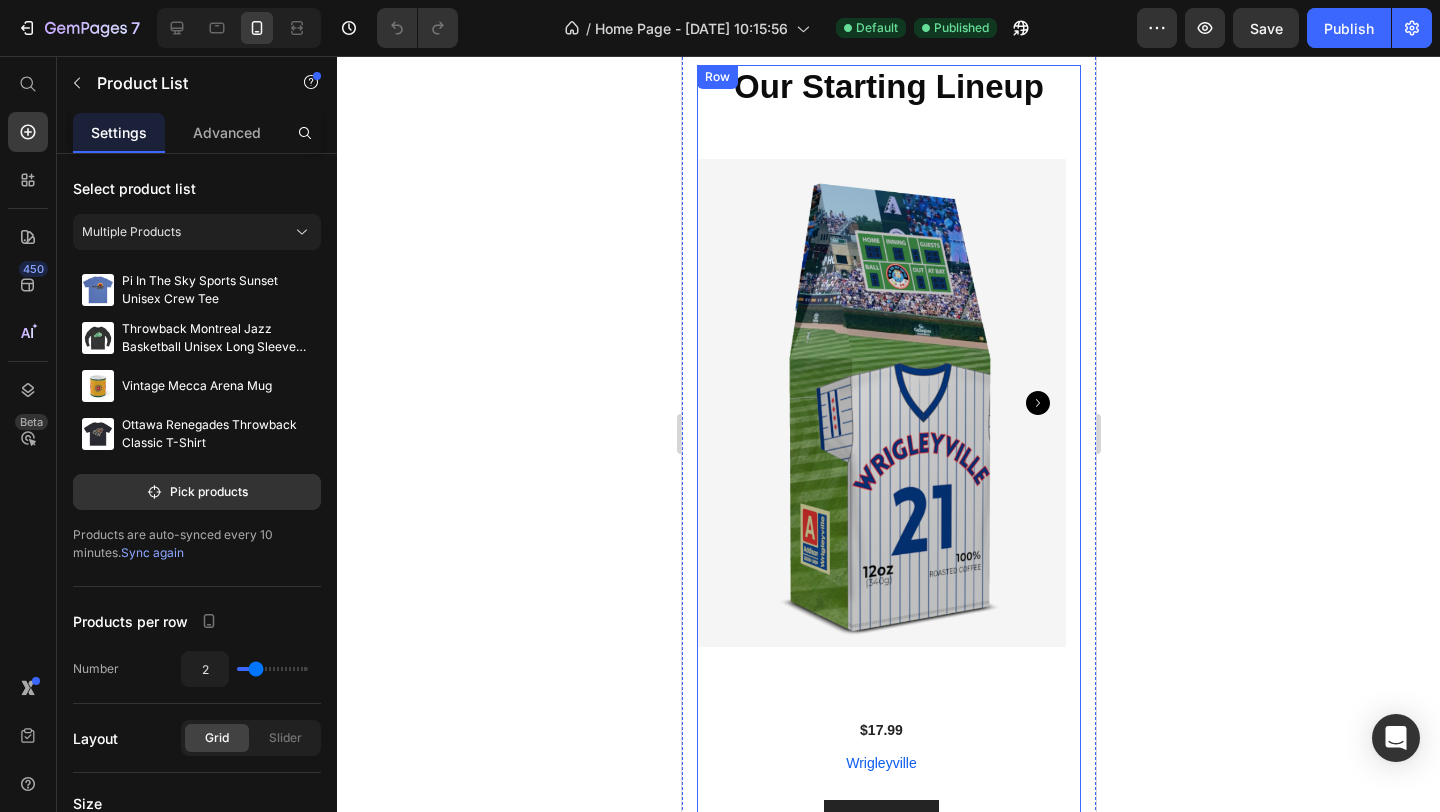 click on "Our Starting Lineup Heading
(P) Images Row $17.99 (P) Price Row [GEOGRAPHIC_DATA] (P) Title Add To Cart (P) Cart Button
(P) Images Row $17.99 (P) Price Row Par-fect Roast (P) Title Add To Cart (P) Cart Button
(P) Images Row $13.99 (P) Price Row Pi In The Sky Coffee Clear Tumbler (P) Title Add To Cart (P) Cart Button
(P) Images Row $25.60 (P) Price Row Pi In The Sky Sports T-Shirt (P) Title Add To Cart (P) Cart Button Product List" at bounding box center [888, 523] 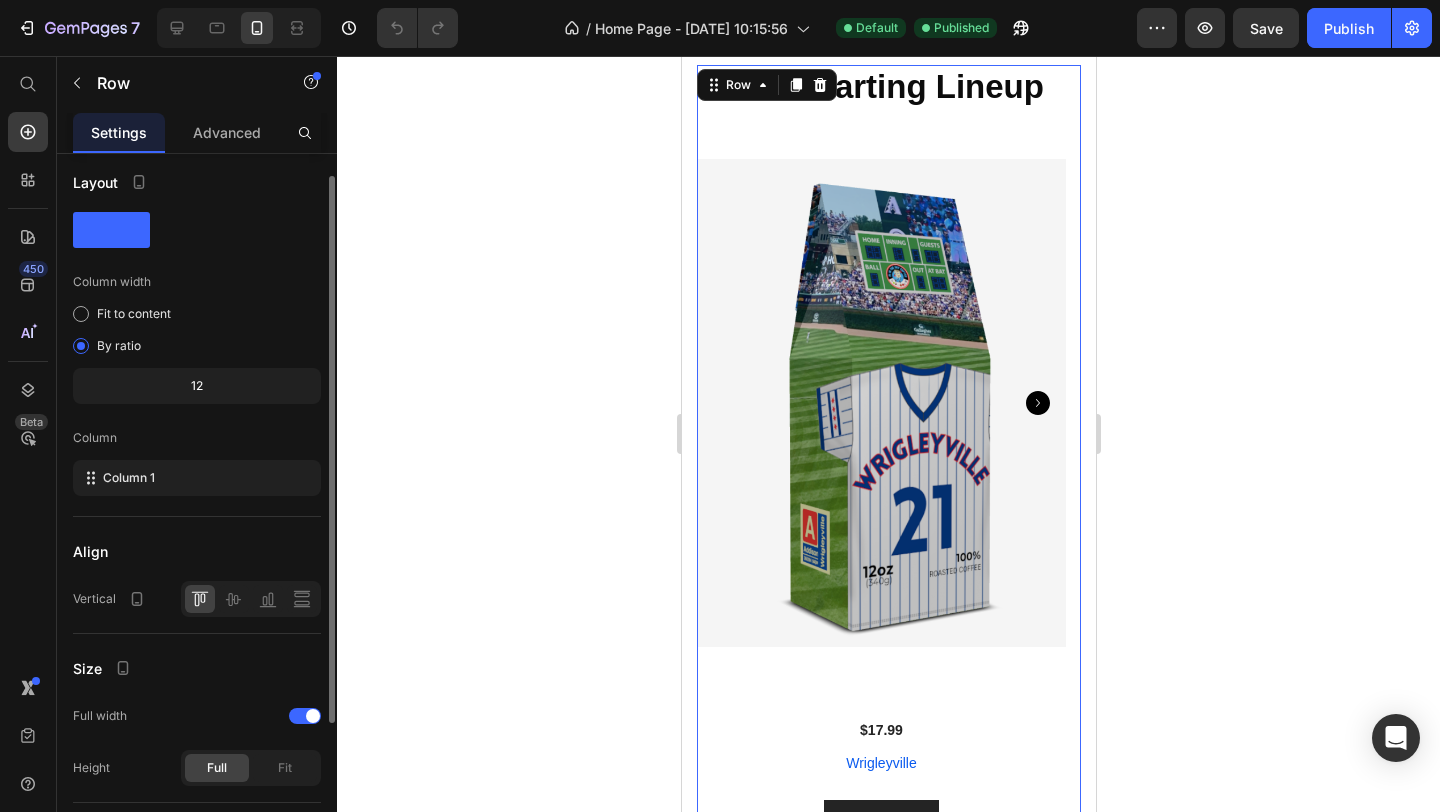scroll, scrollTop: 0, scrollLeft: 0, axis: both 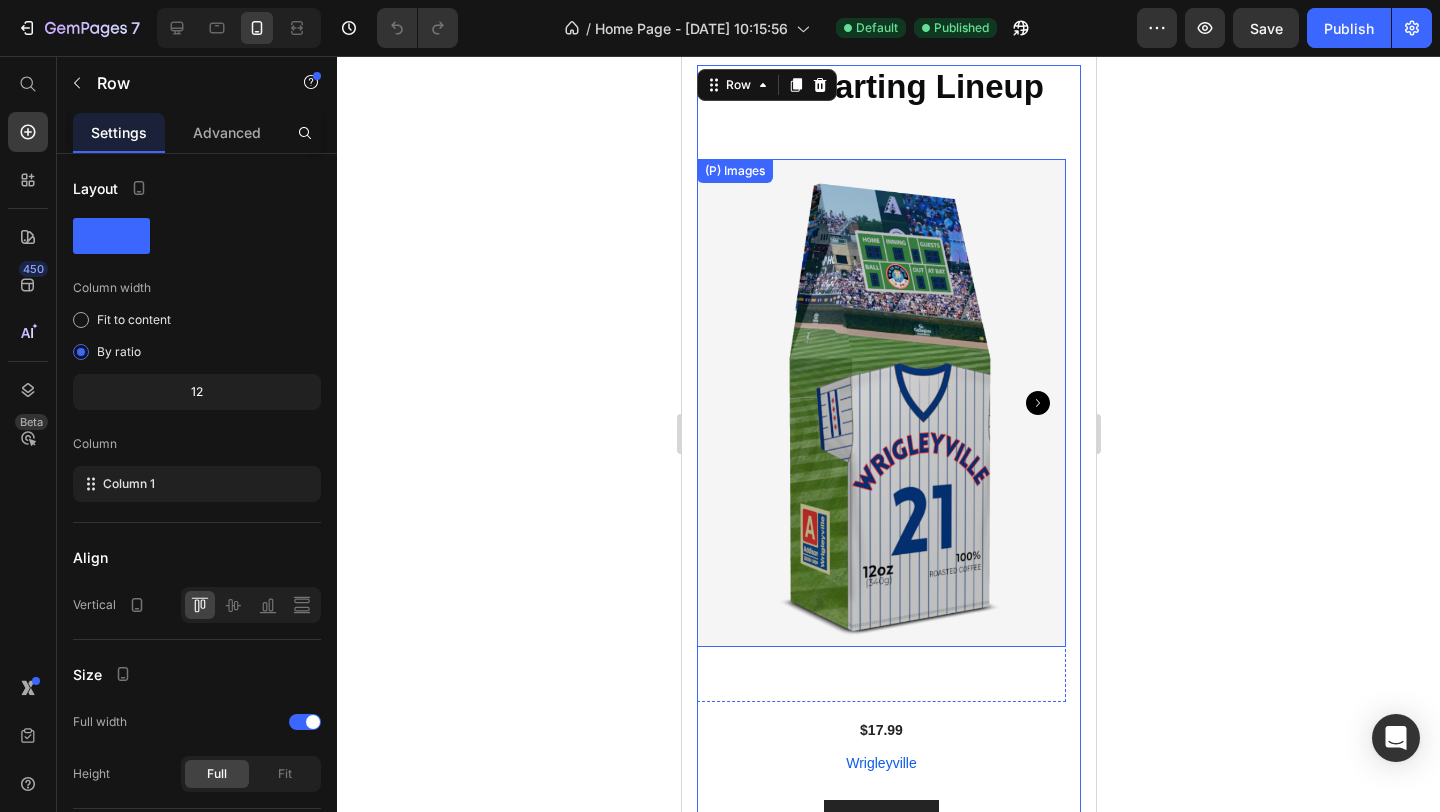 click at bounding box center (880, 403) 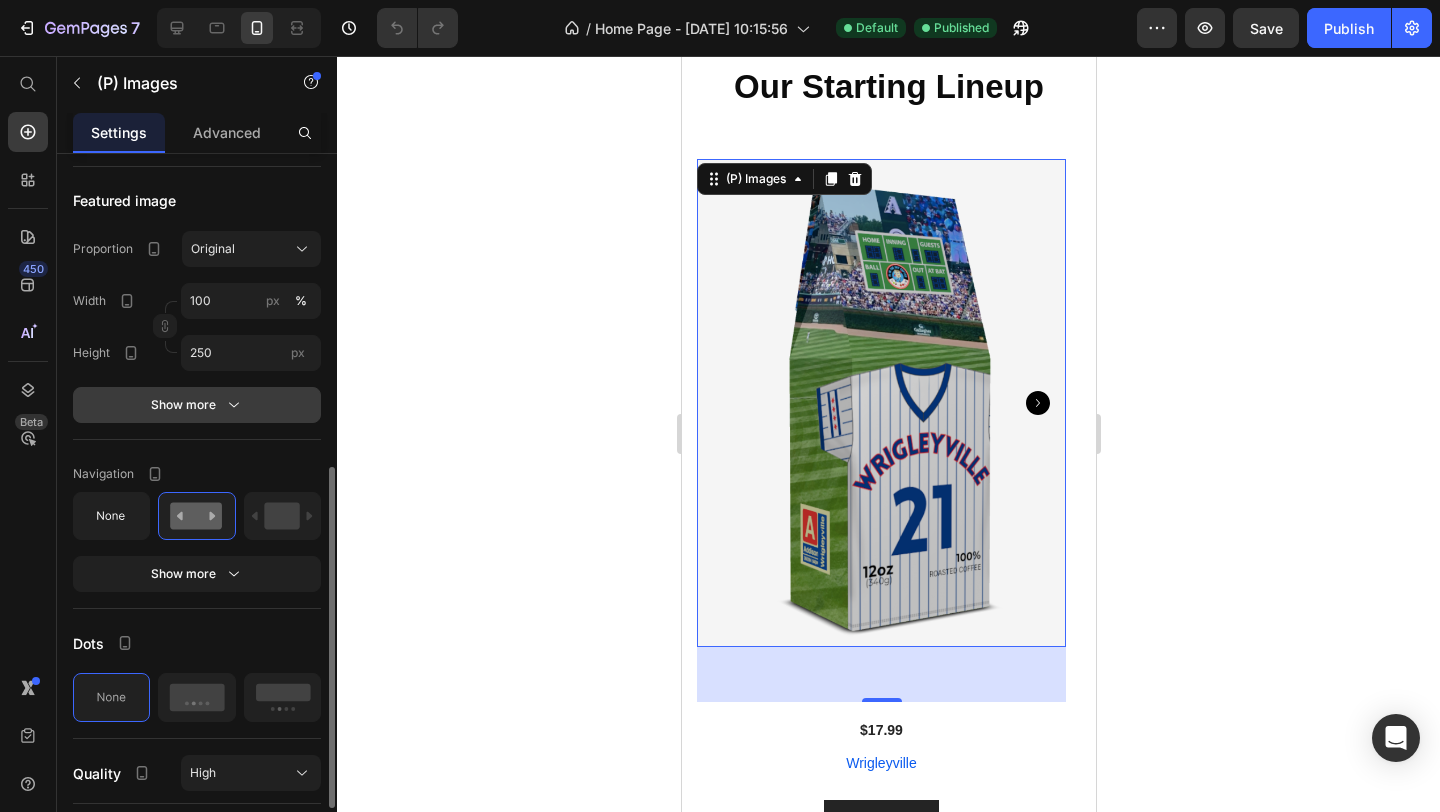 scroll, scrollTop: 649, scrollLeft: 0, axis: vertical 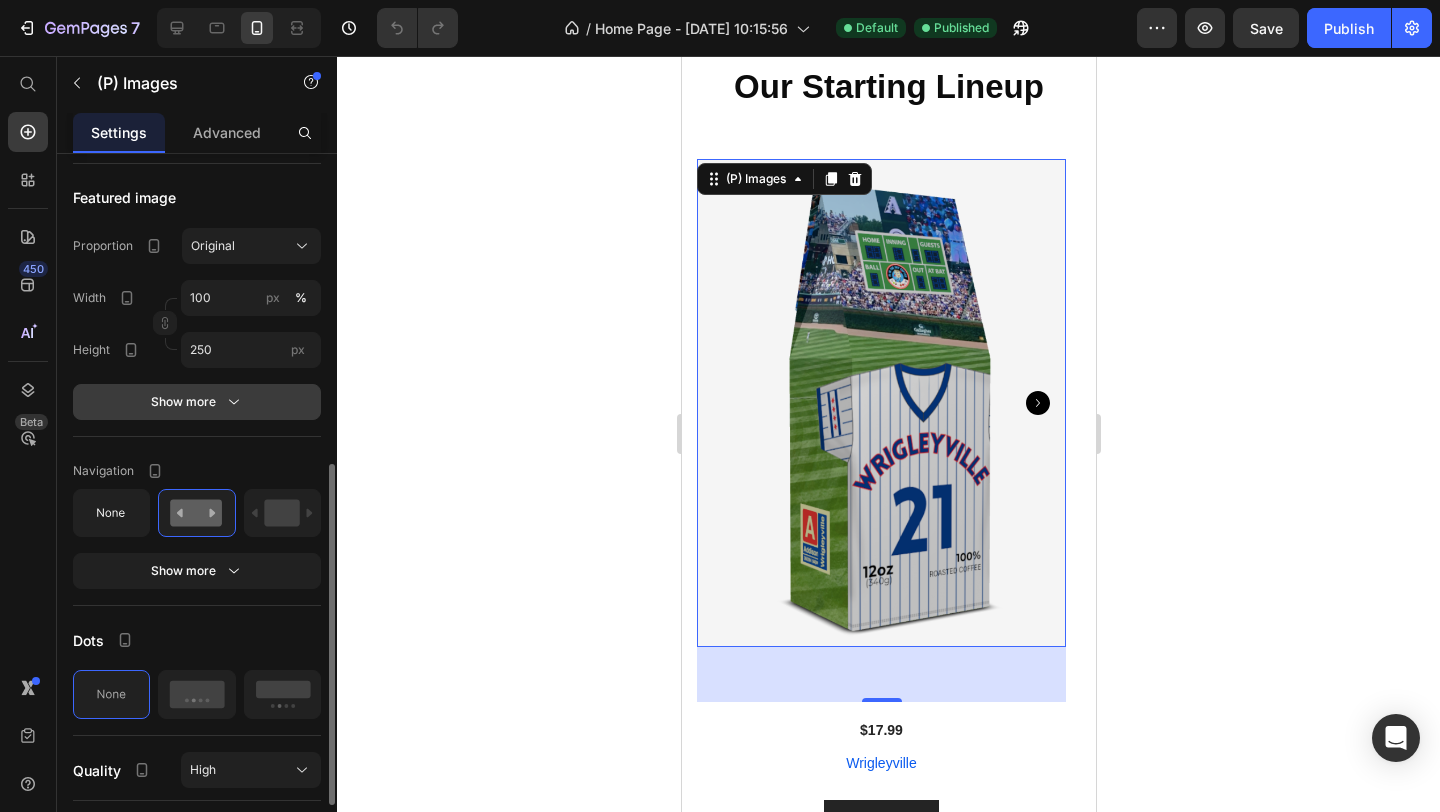 click 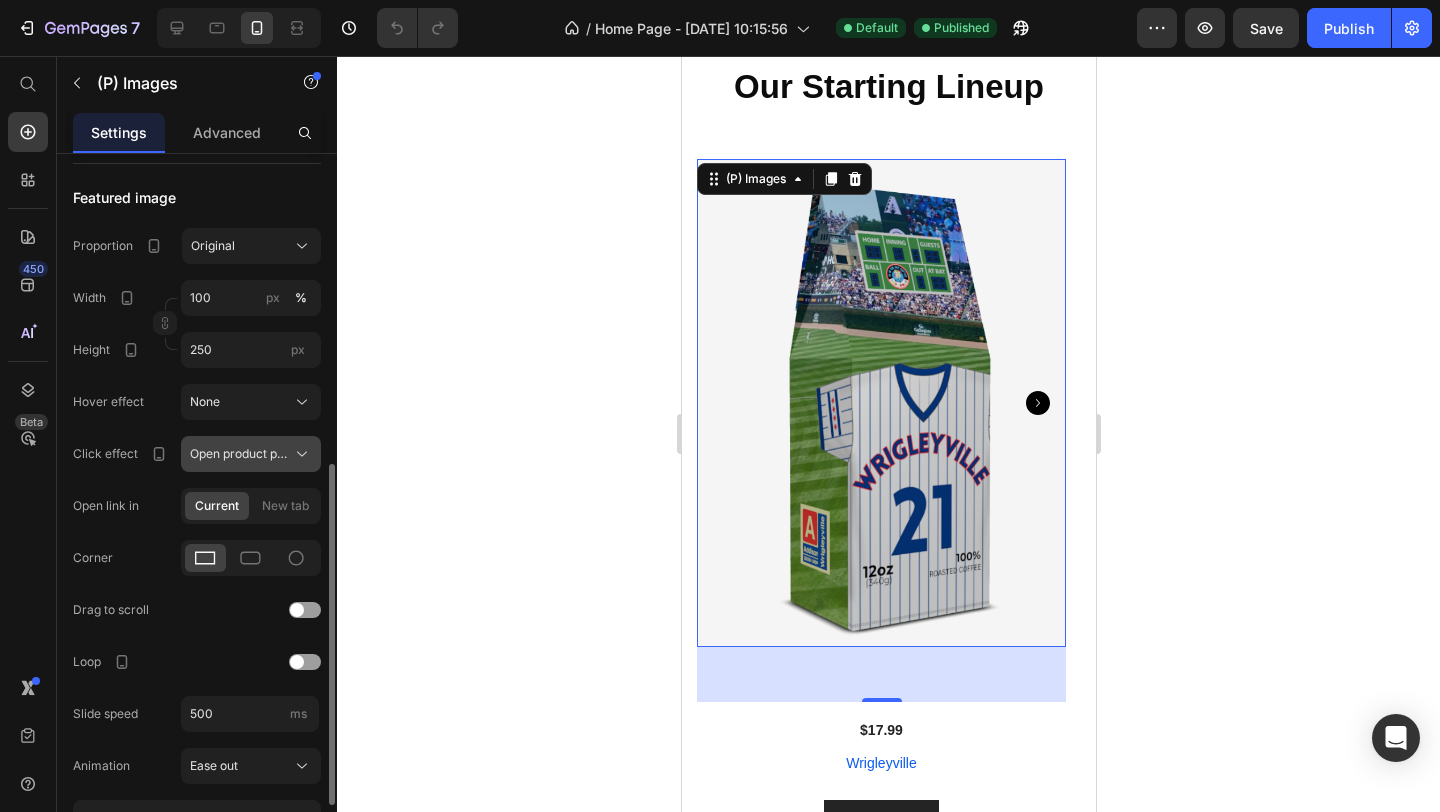click on "Open product page" at bounding box center (239, 454) 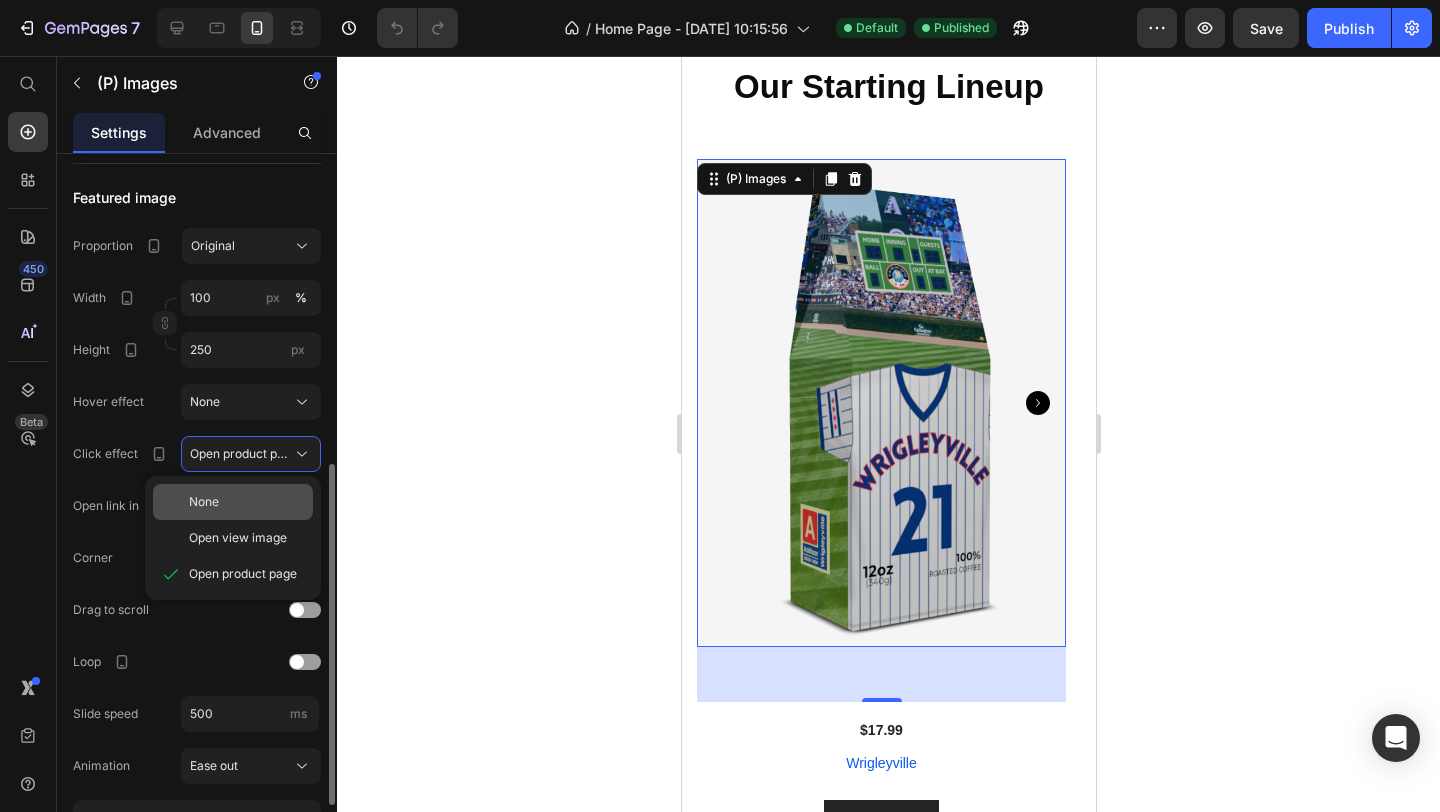 click on "None" at bounding box center [247, 502] 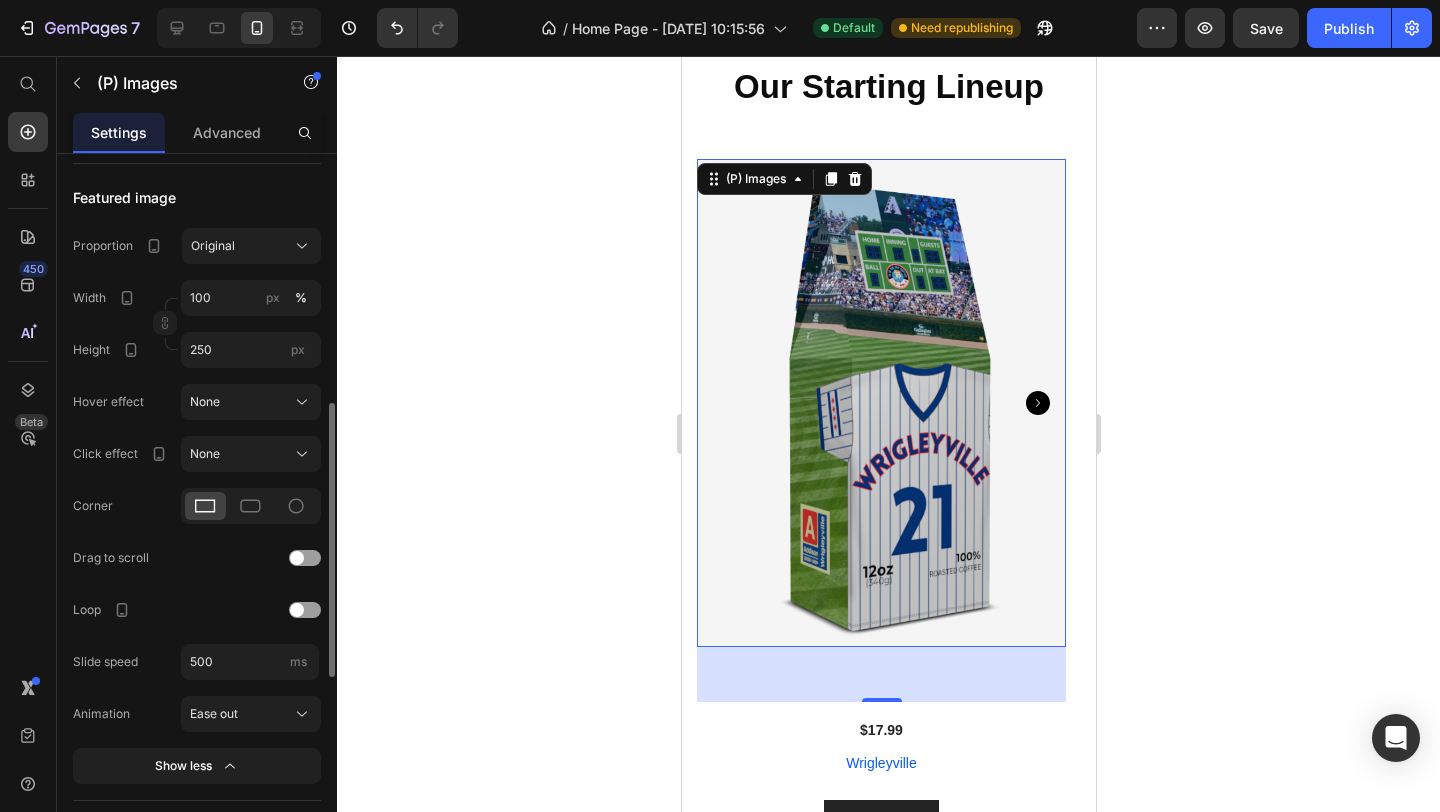click 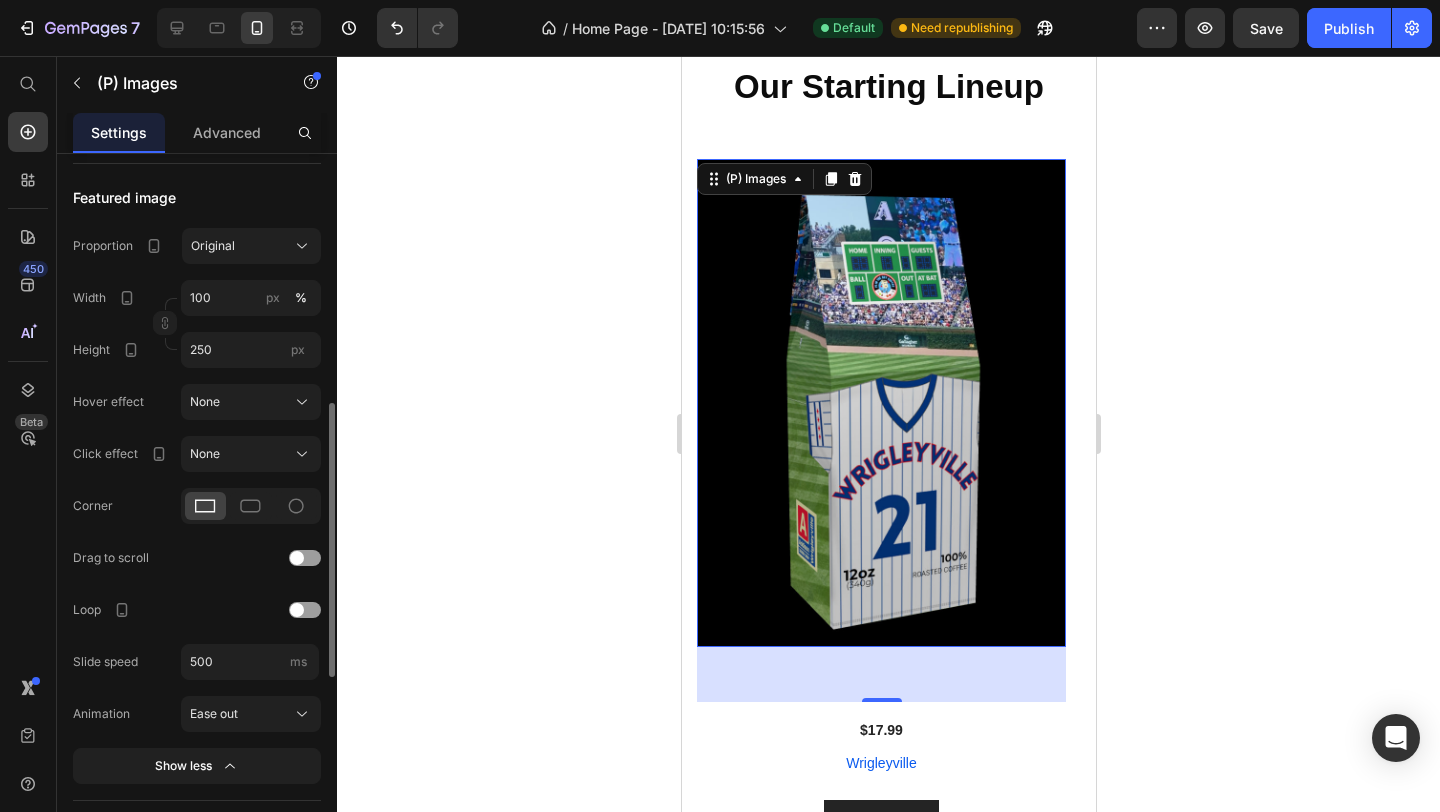 drag, startPoint x: 724, startPoint y: 398, endPoint x: 1237, endPoint y: 420, distance: 513.4715 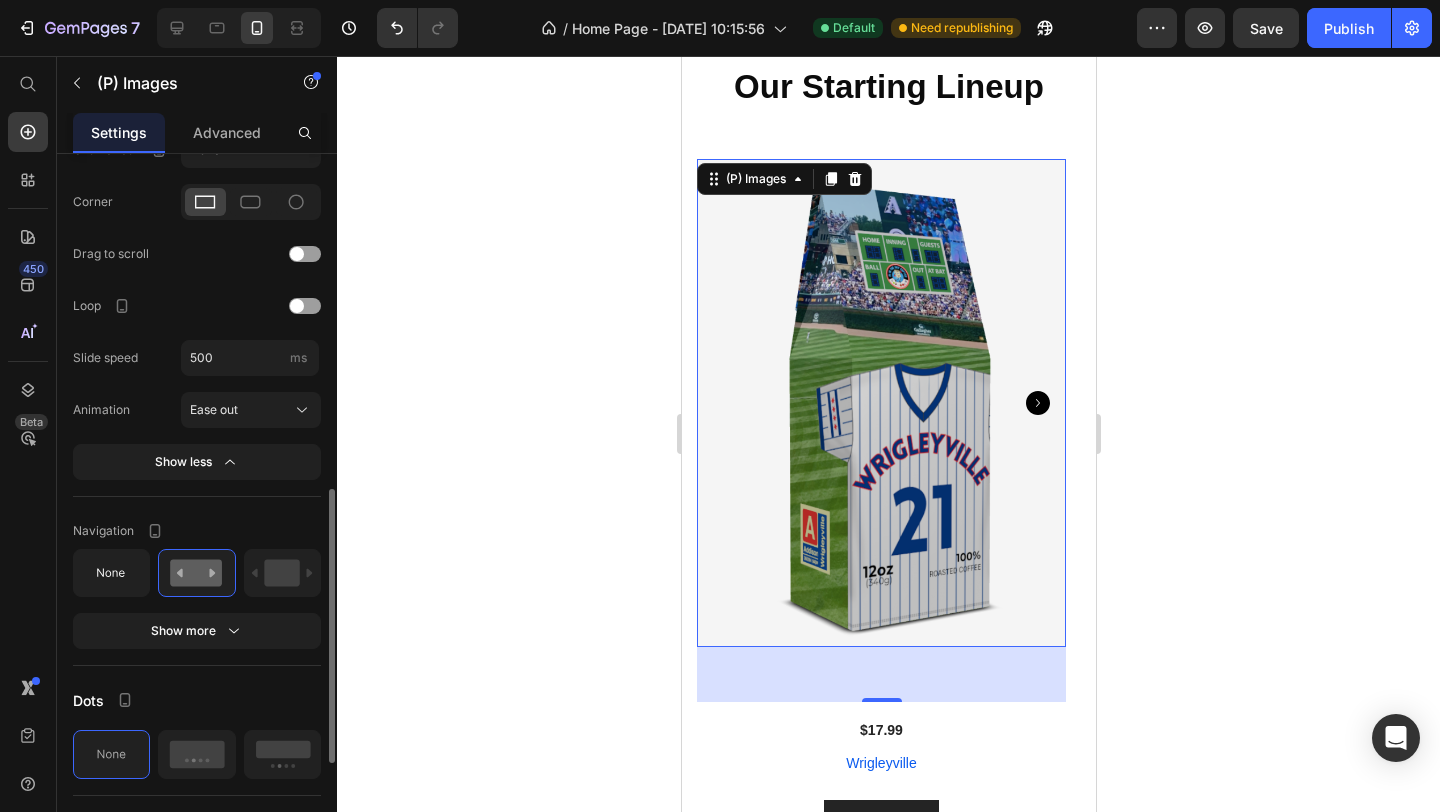 scroll, scrollTop: 955, scrollLeft: 0, axis: vertical 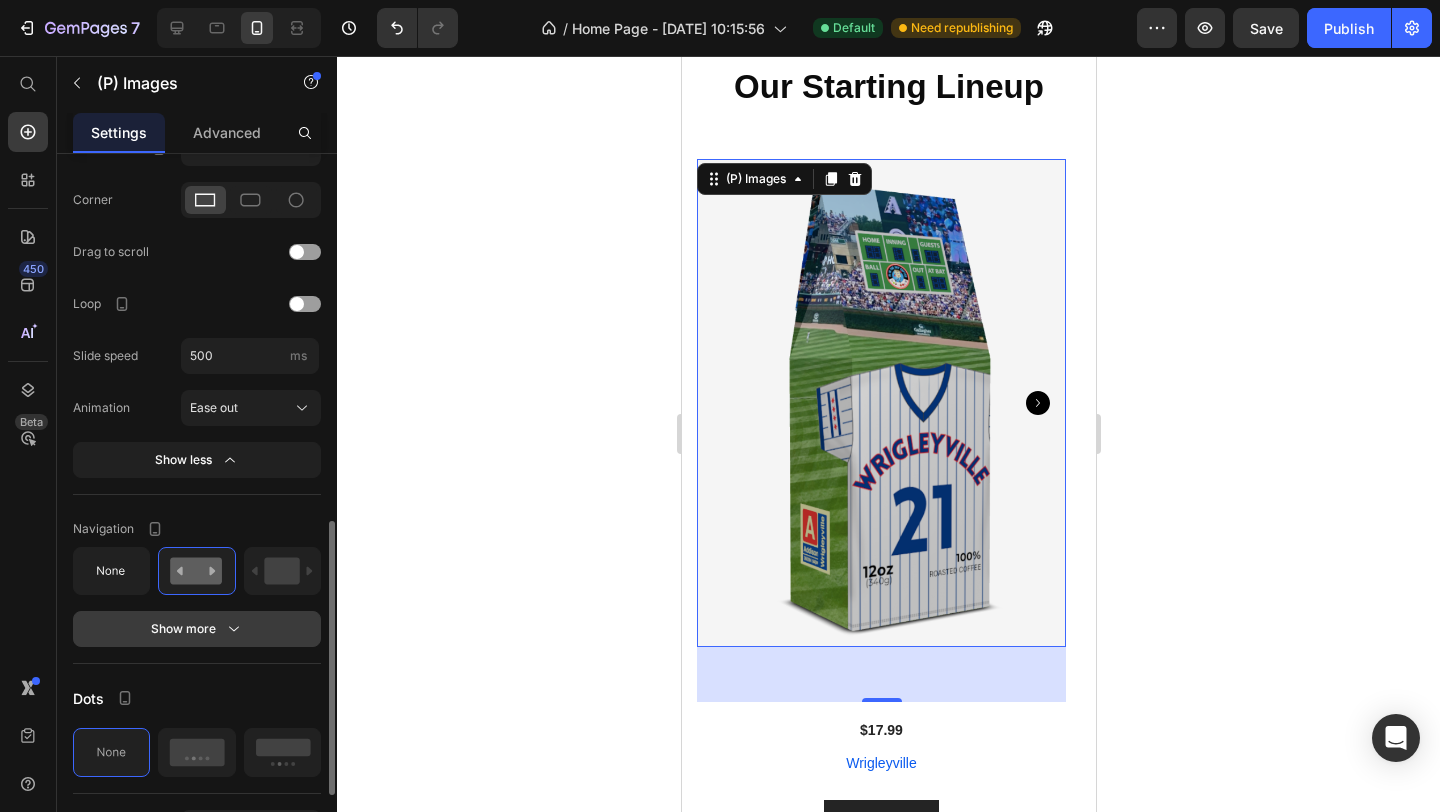 click on "Show more" at bounding box center (197, 629) 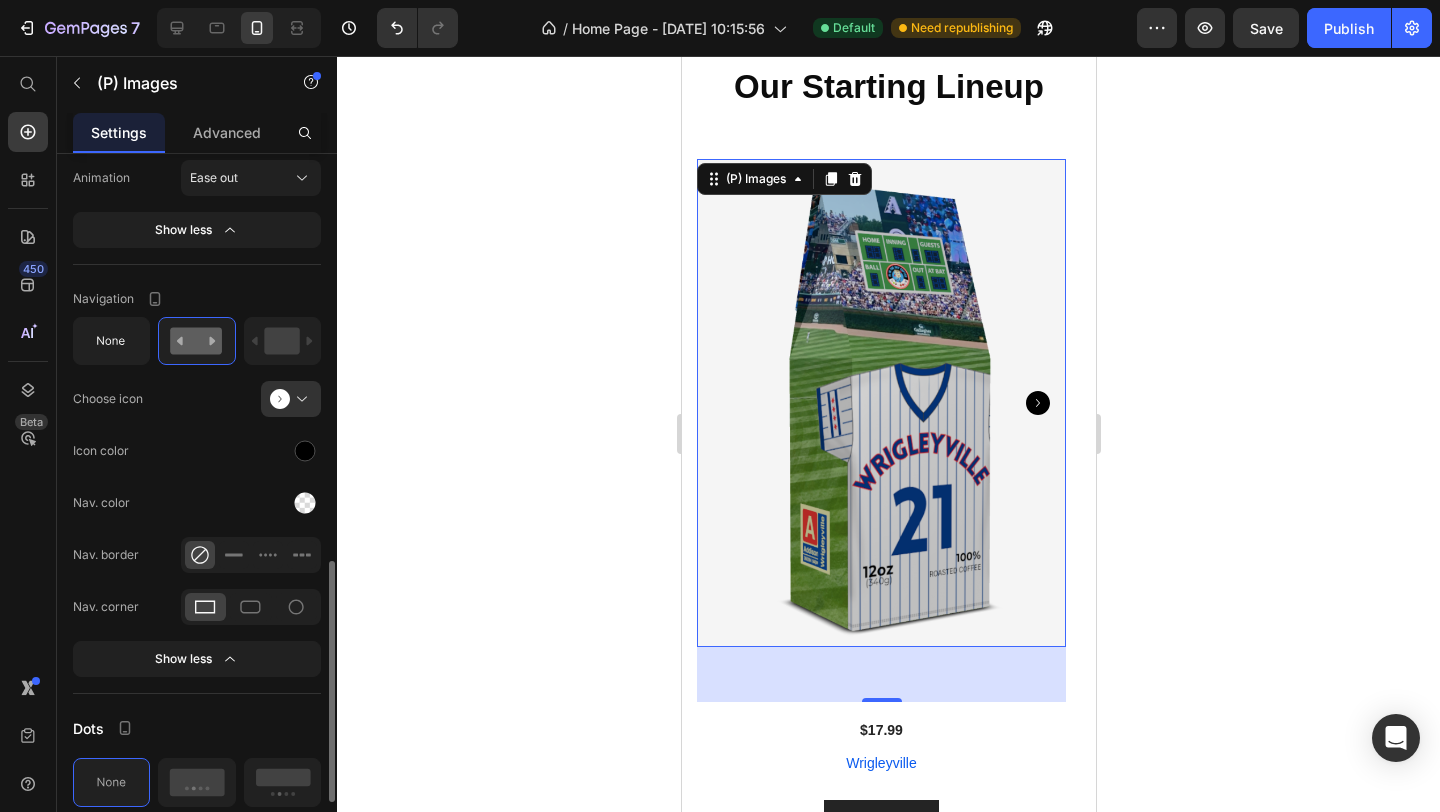 scroll, scrollTop: 1192, scrollLeft: 0, axis: vertical 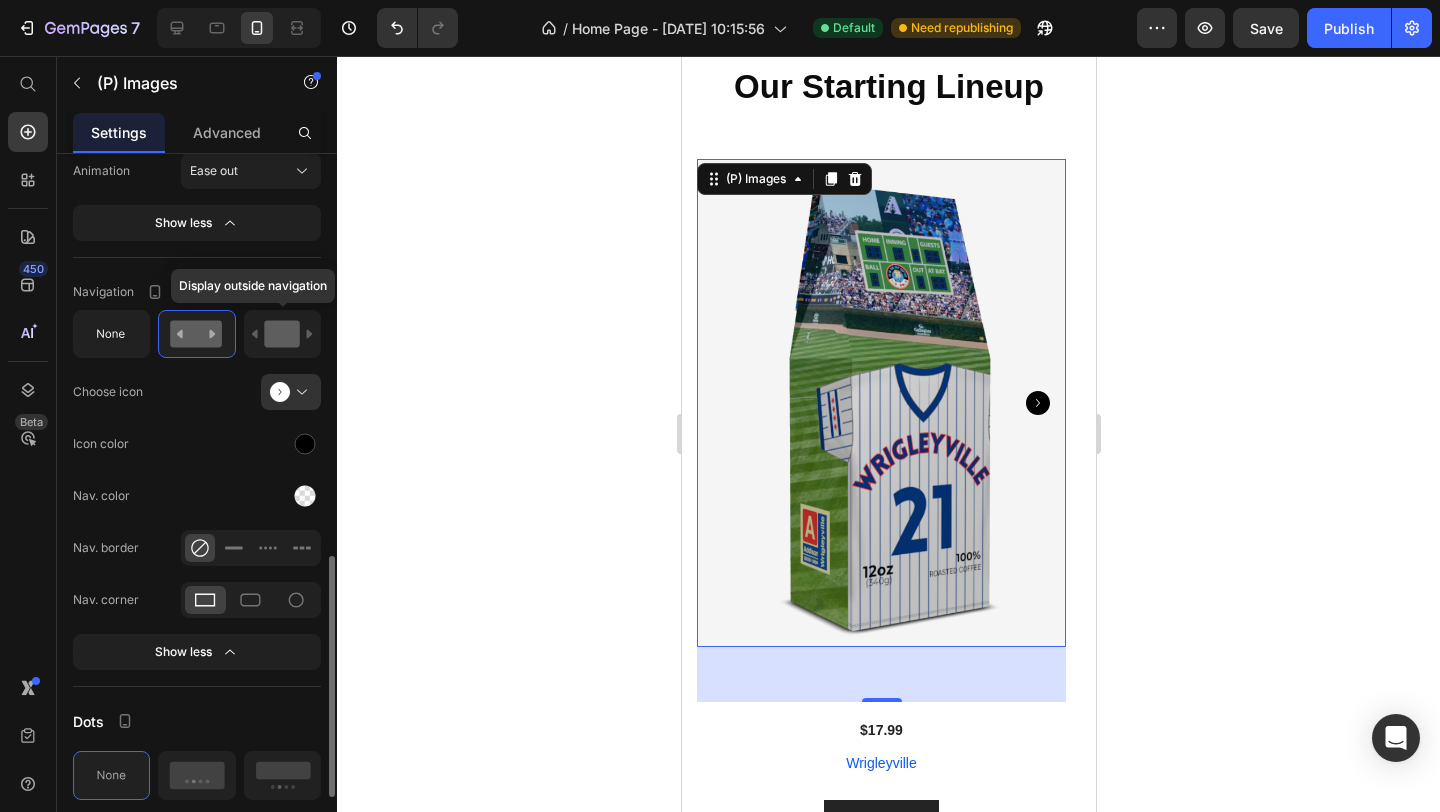 click 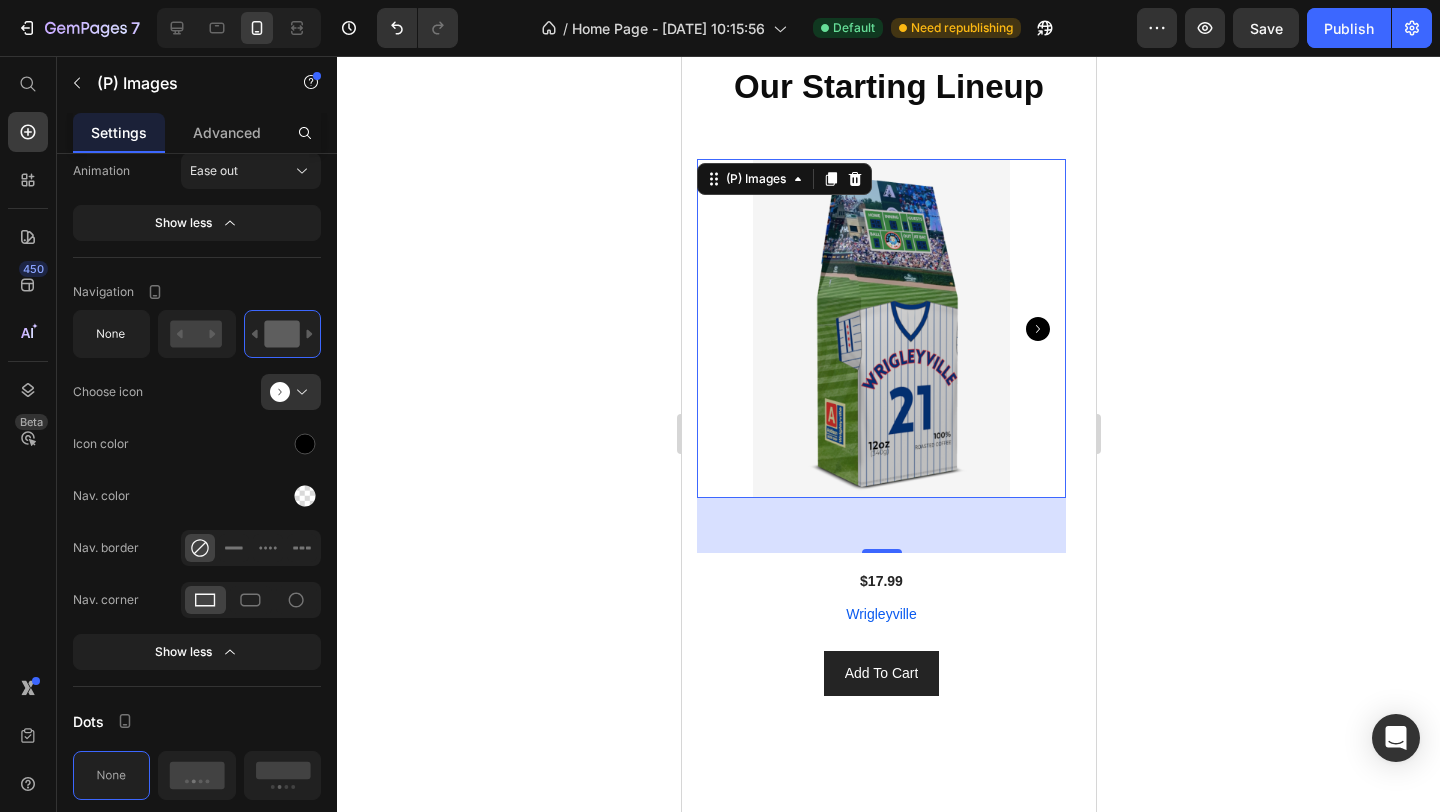 click 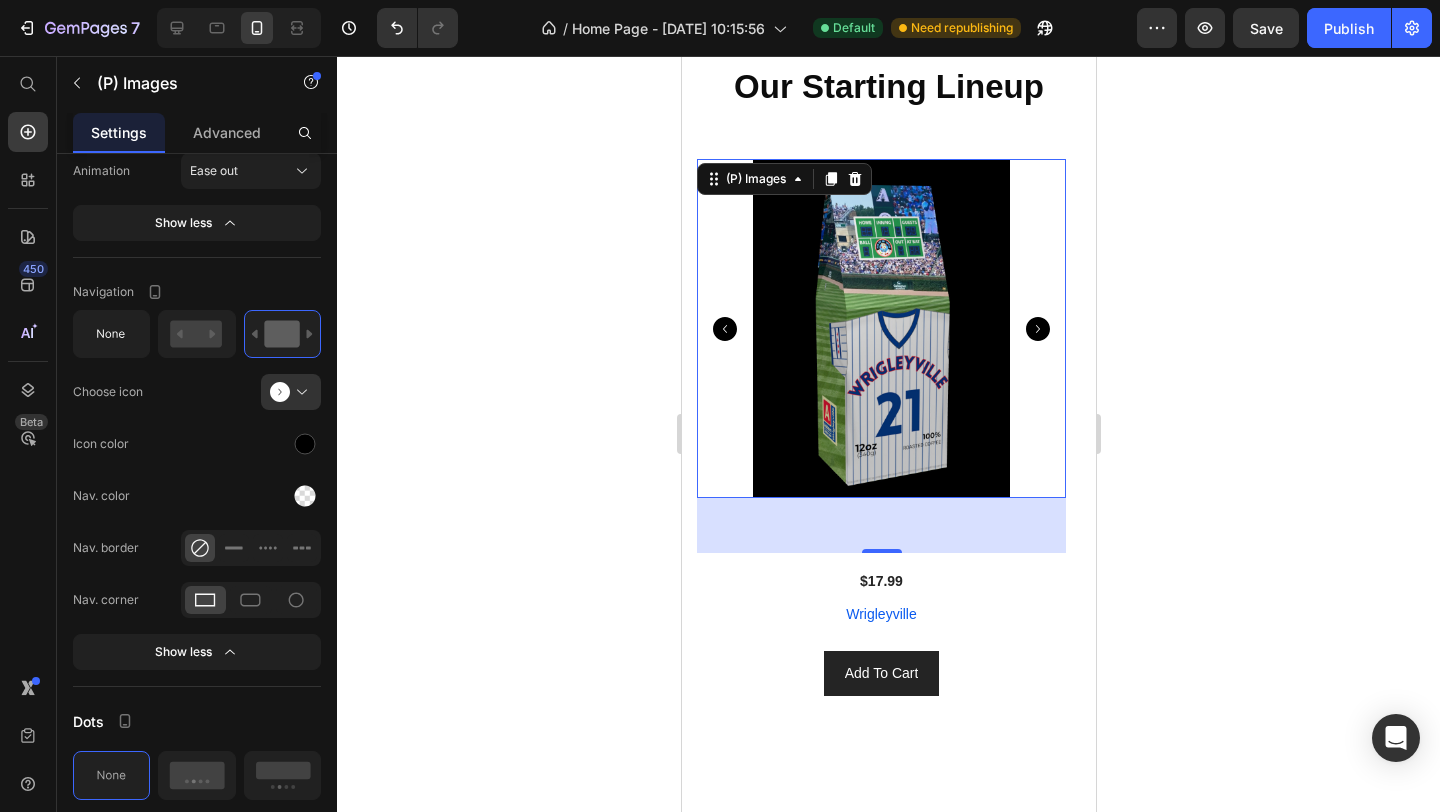click 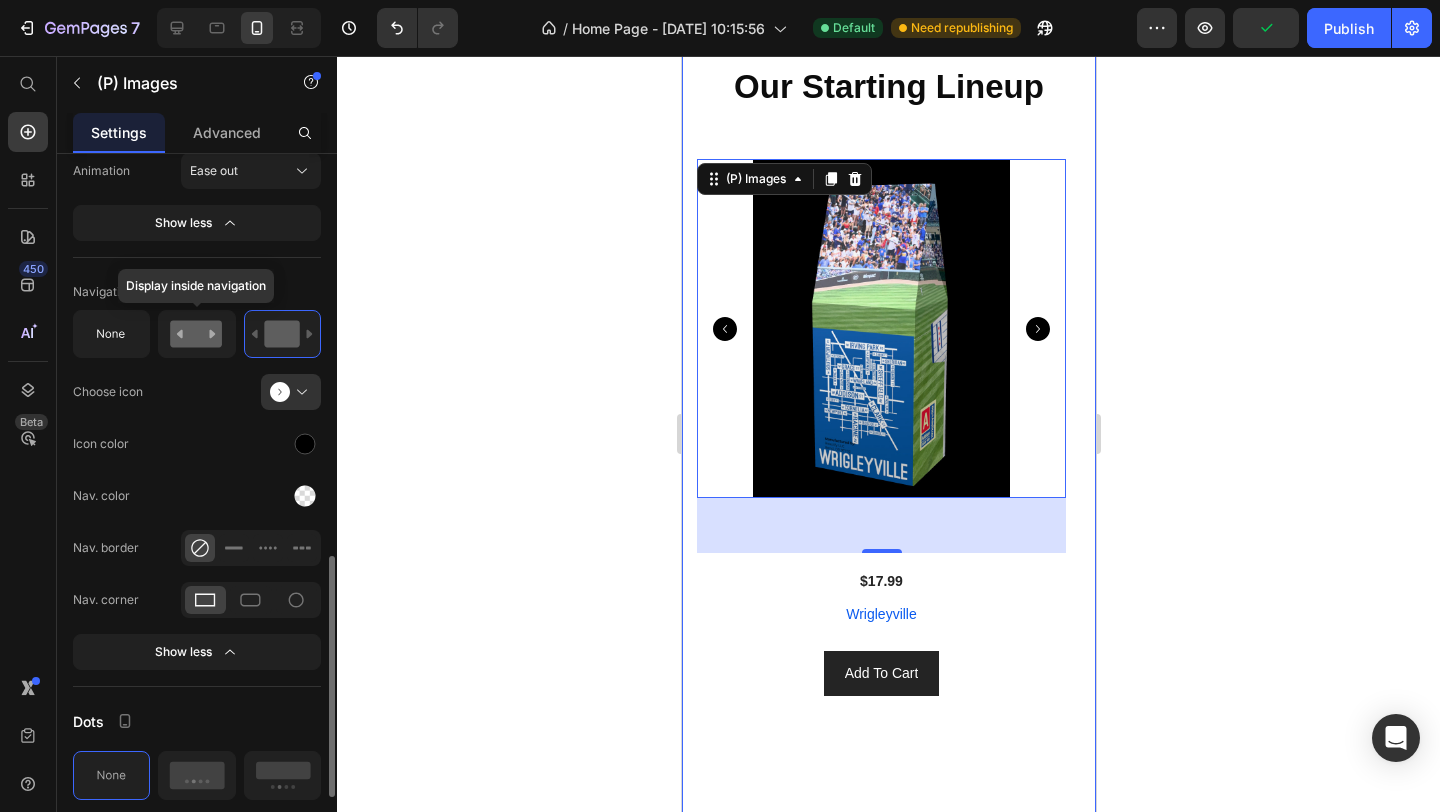 click 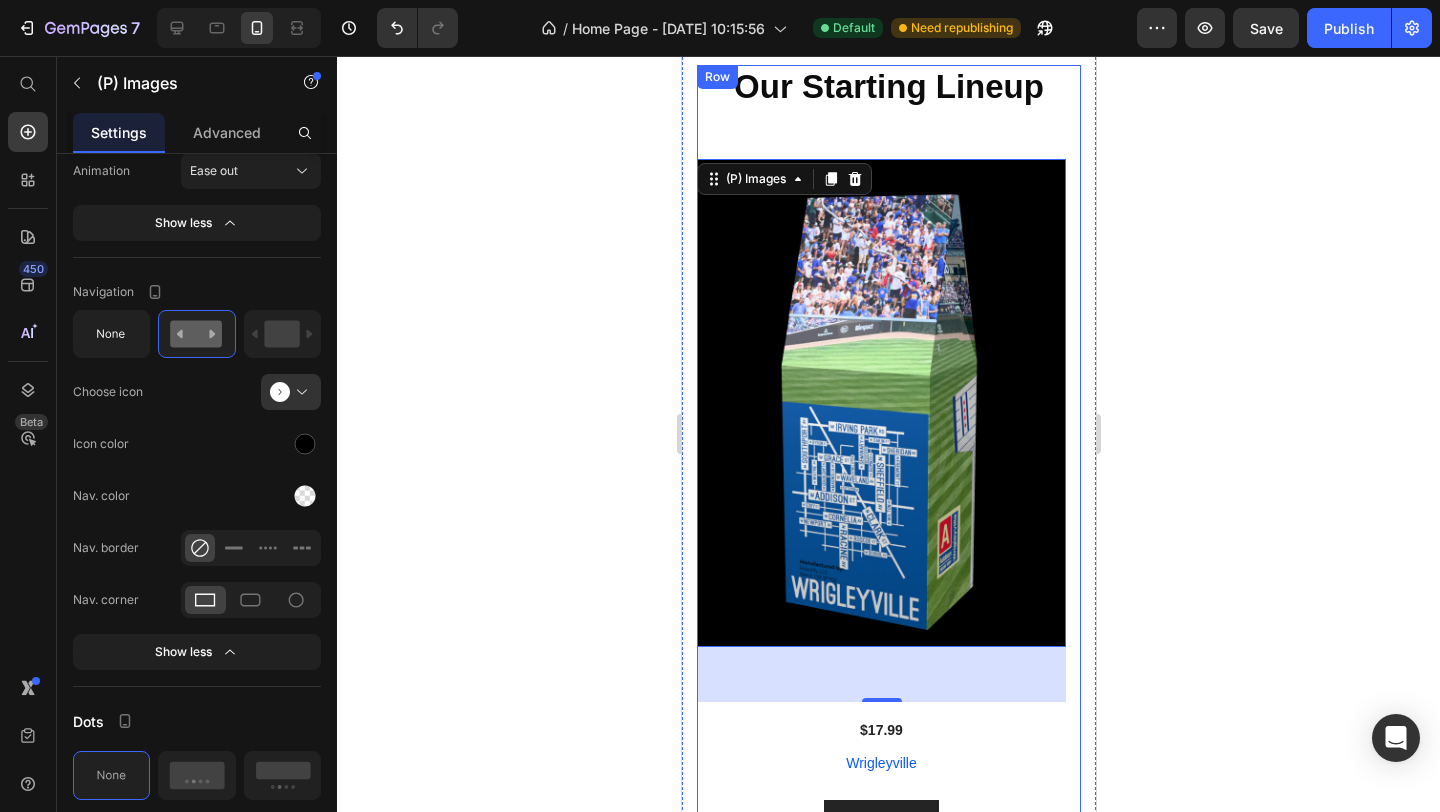 click on "Our Starting Lineup Heading
(P) Images   55 Row $17.99 (P) Price Row [GEOGRAPHIC_DATA] (P) Title Add To Cart (P) Cart Button
(P) Images   0 Row $17.99 (P) Price Row Par-fect Roast (P) Title Add To Cart (P) Cart Button
(P) Images   0 Row $13.99 (P) Price Row Pi In The Sky Coffee Clear Tumbler (P) Title Add To Cart (P) Cart Button
(P) Images   0 Row $25.60 (P) Price Row Pi In The Sky Sports T-Shirt (P) Title Add To Cart (P) Cart Button Product List" at bounding box center (888, 523) 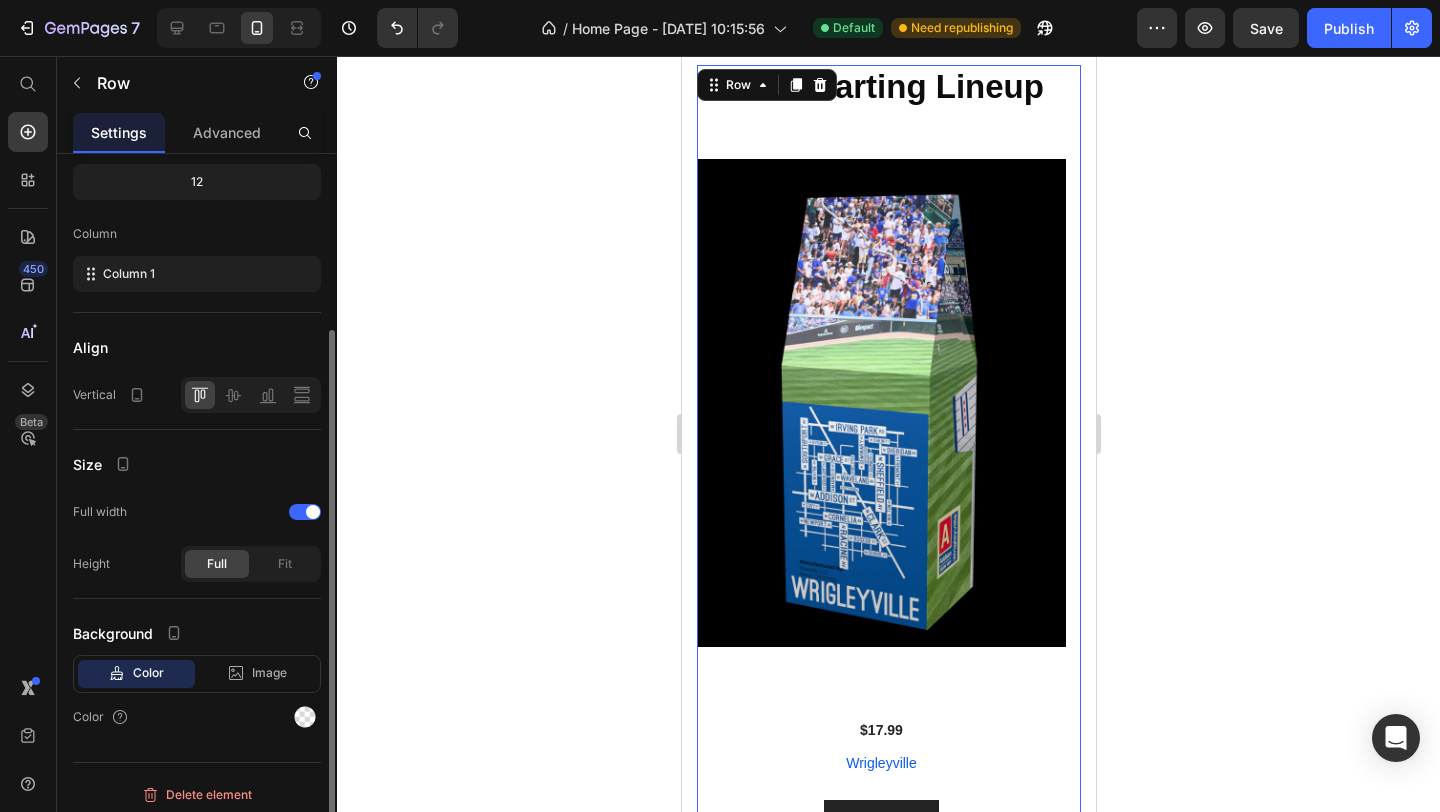 scroll, scrollTop: 218, scrollLeft: 0, axis: vertical 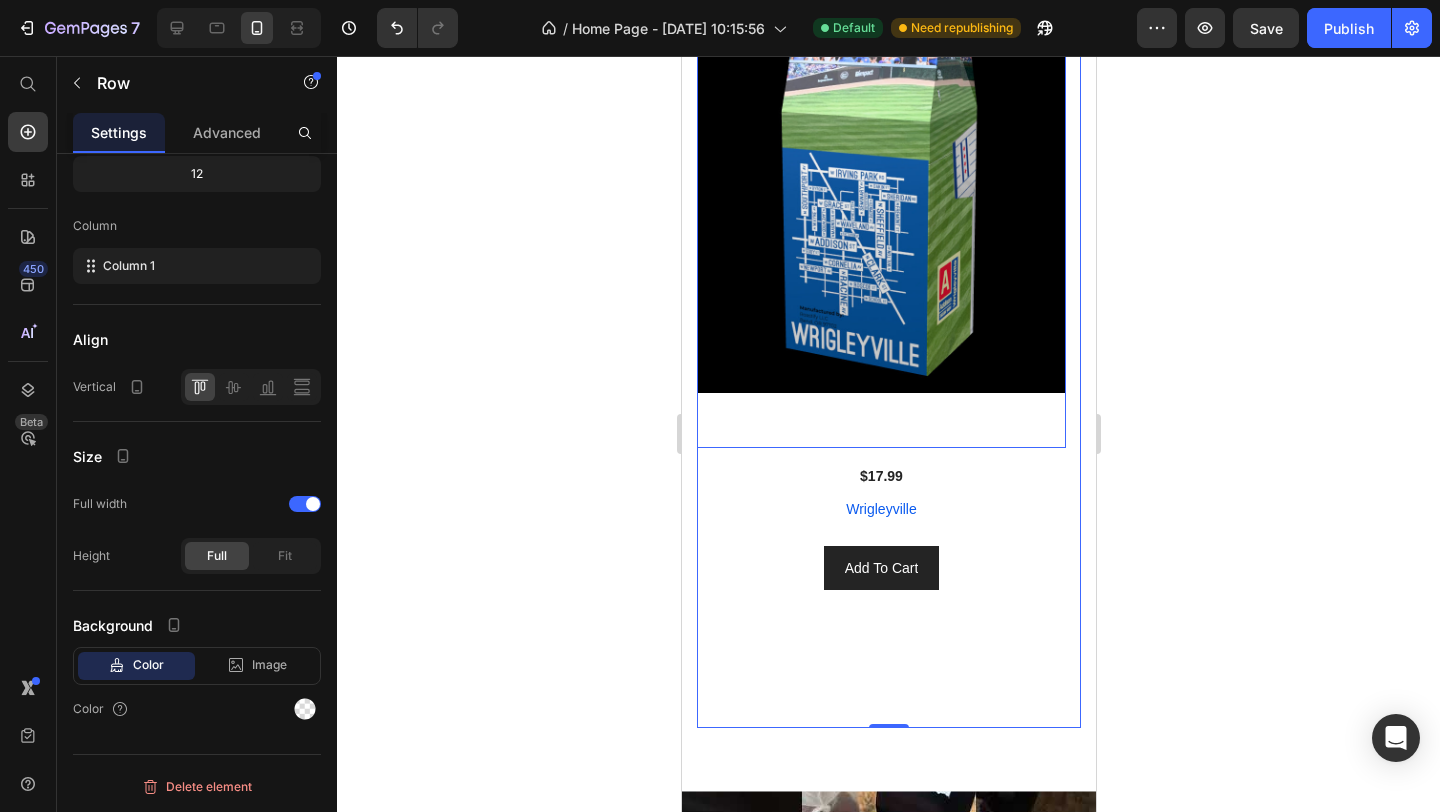 click on "(P) Images" at bounding box center [880, 176] 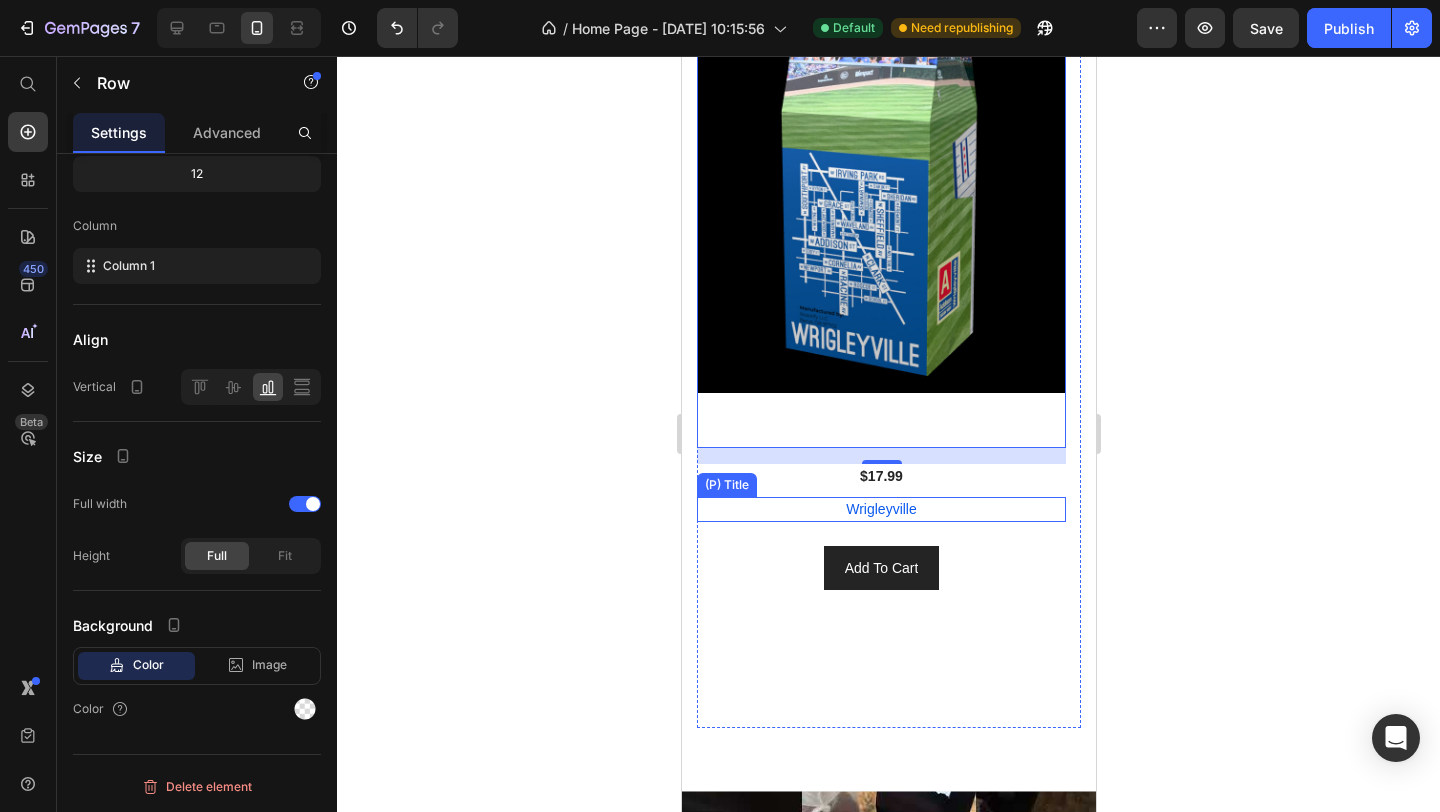 click on "Wrigleyville" at bounding box center (880, 509) 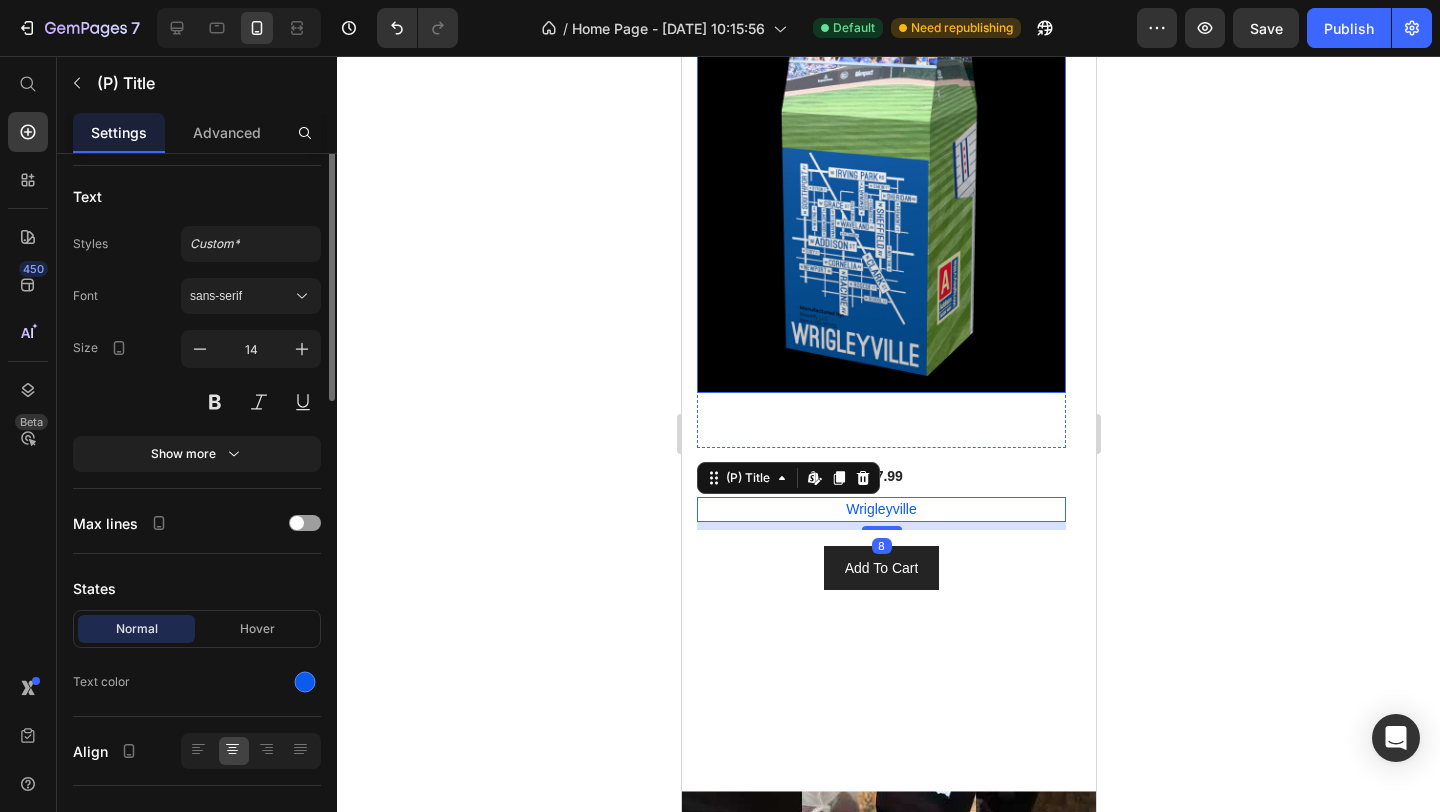scroll, scrollTop: 0, scrollLeft: 0, axis: both 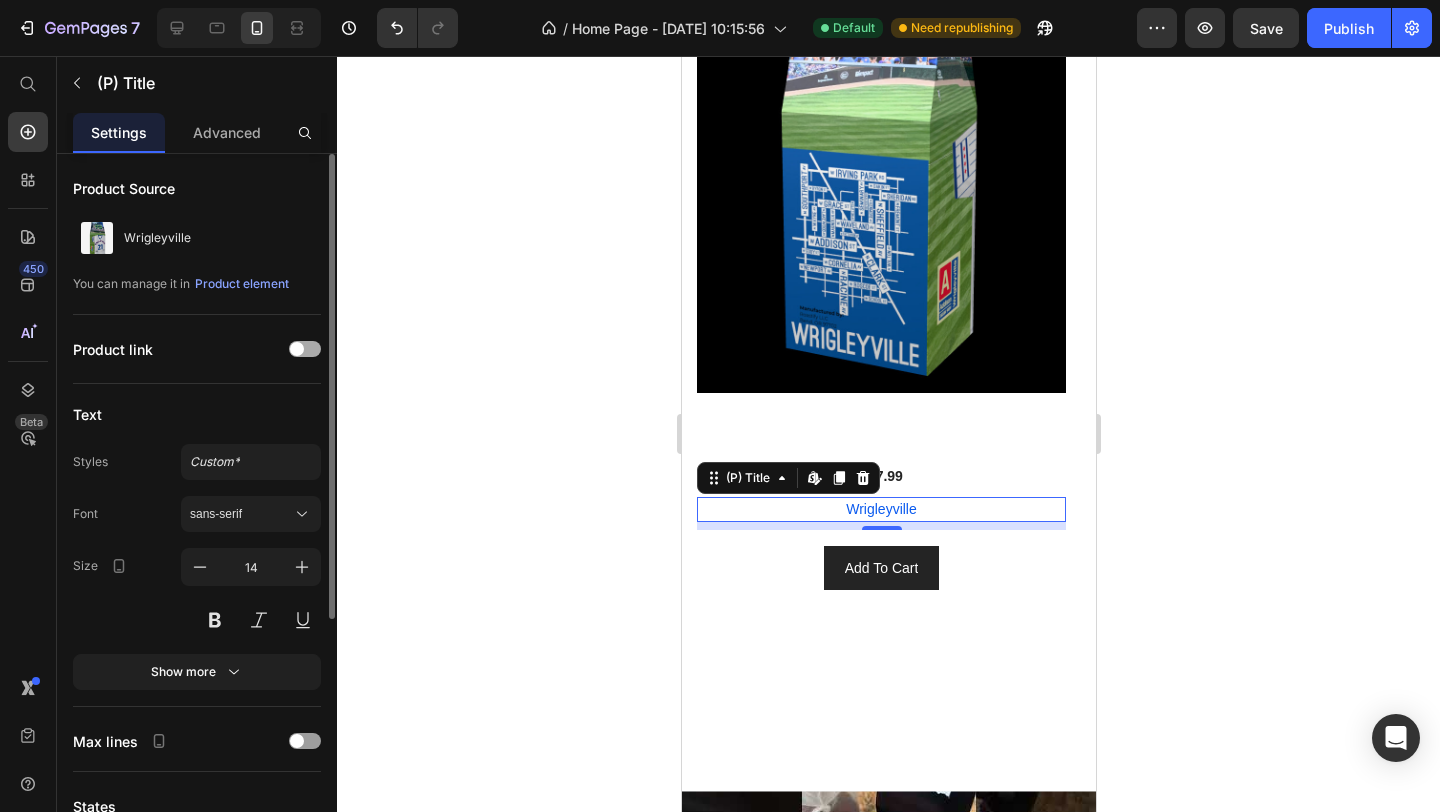 click at bounding box center (297, 349) 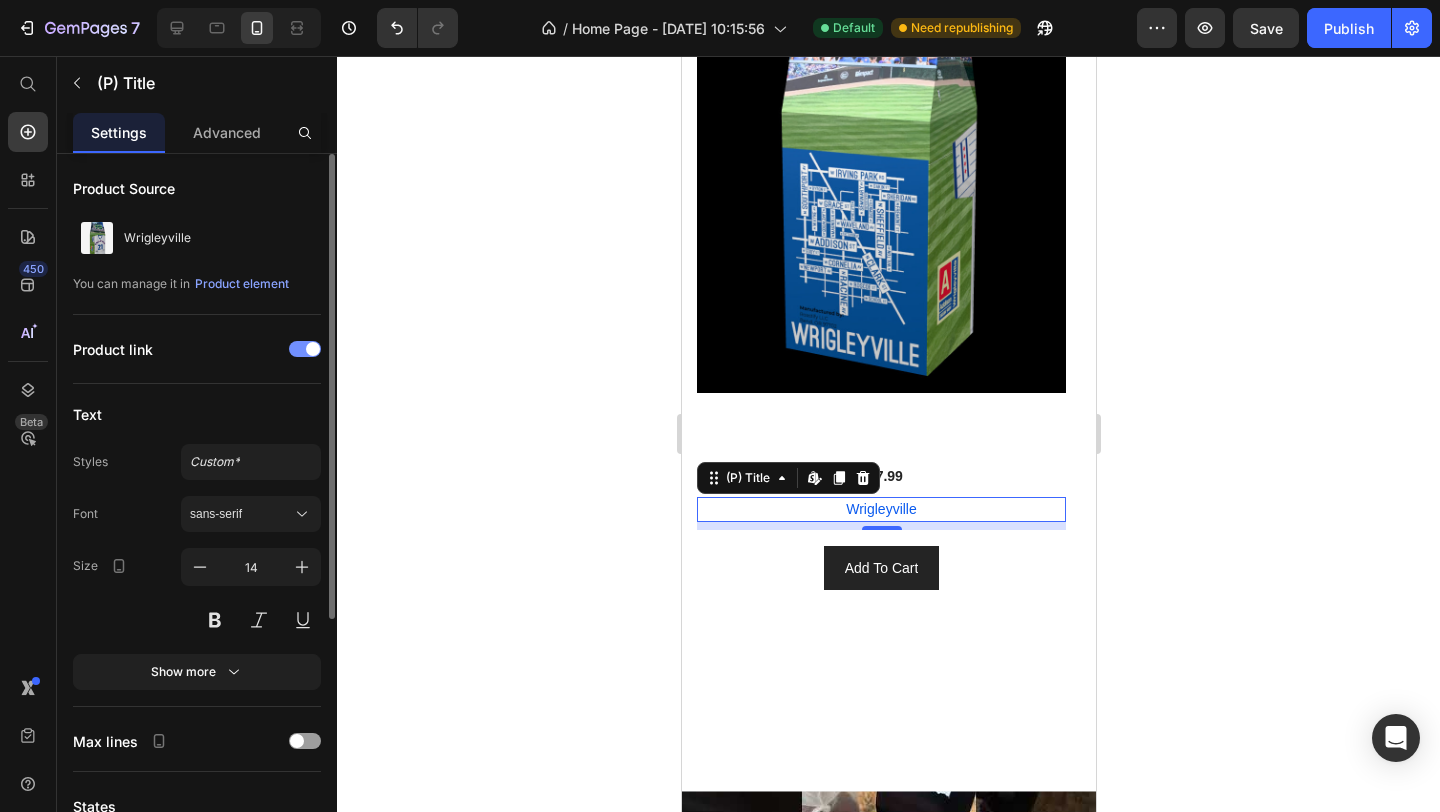 click at bounding box center (313, 349) 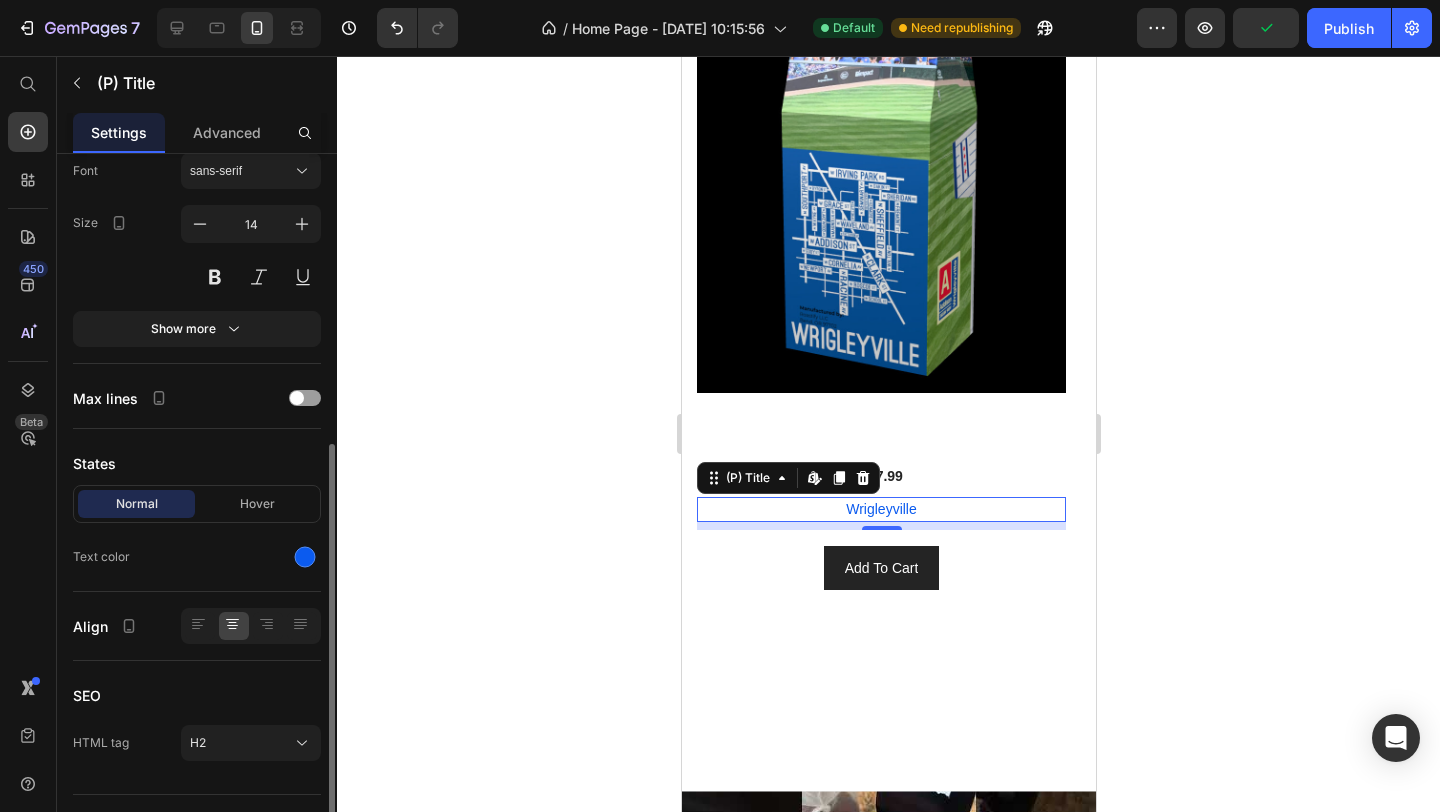 scroll, scrollTop: 383, scrollLeft: 0, axis: vertical 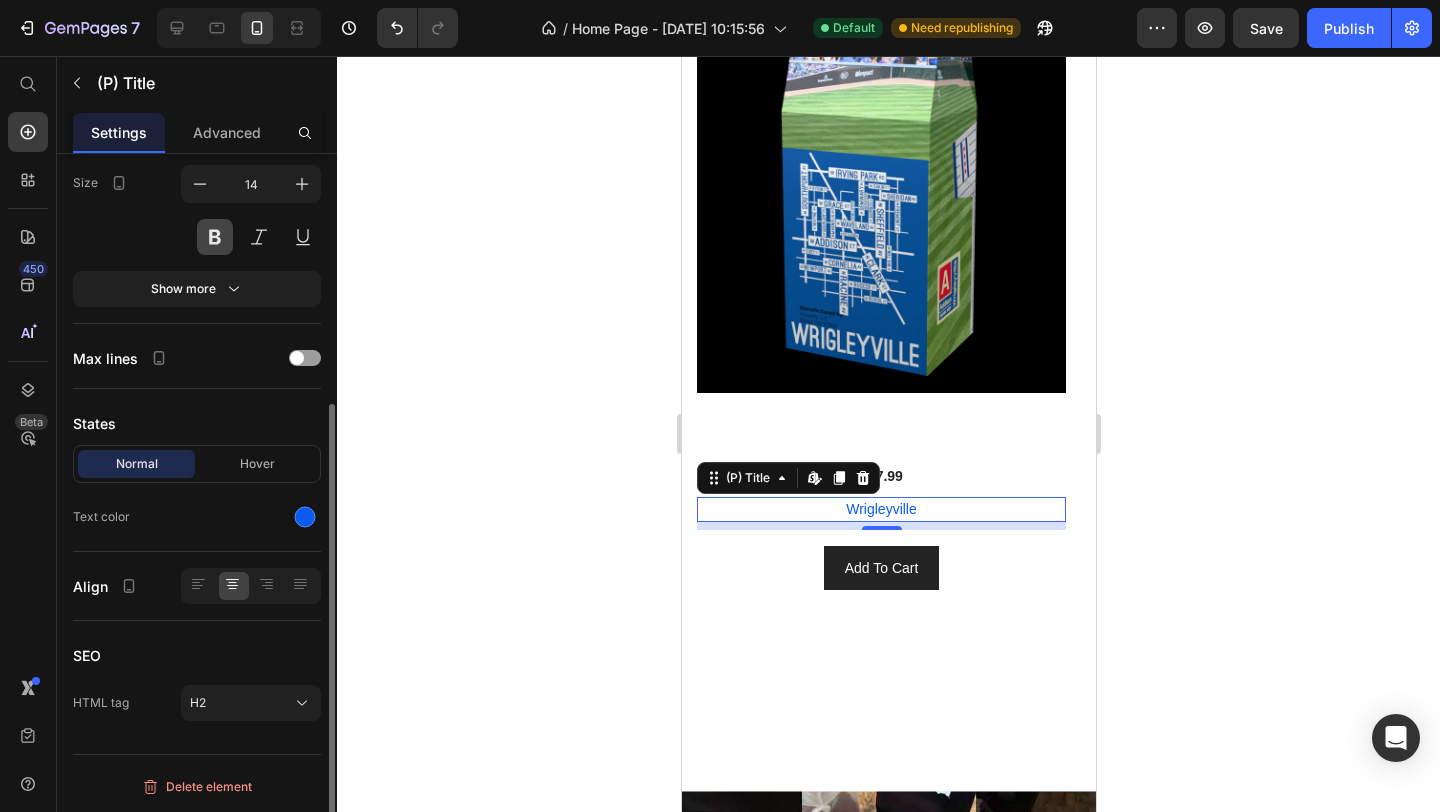click at bounding box center [215, 237] 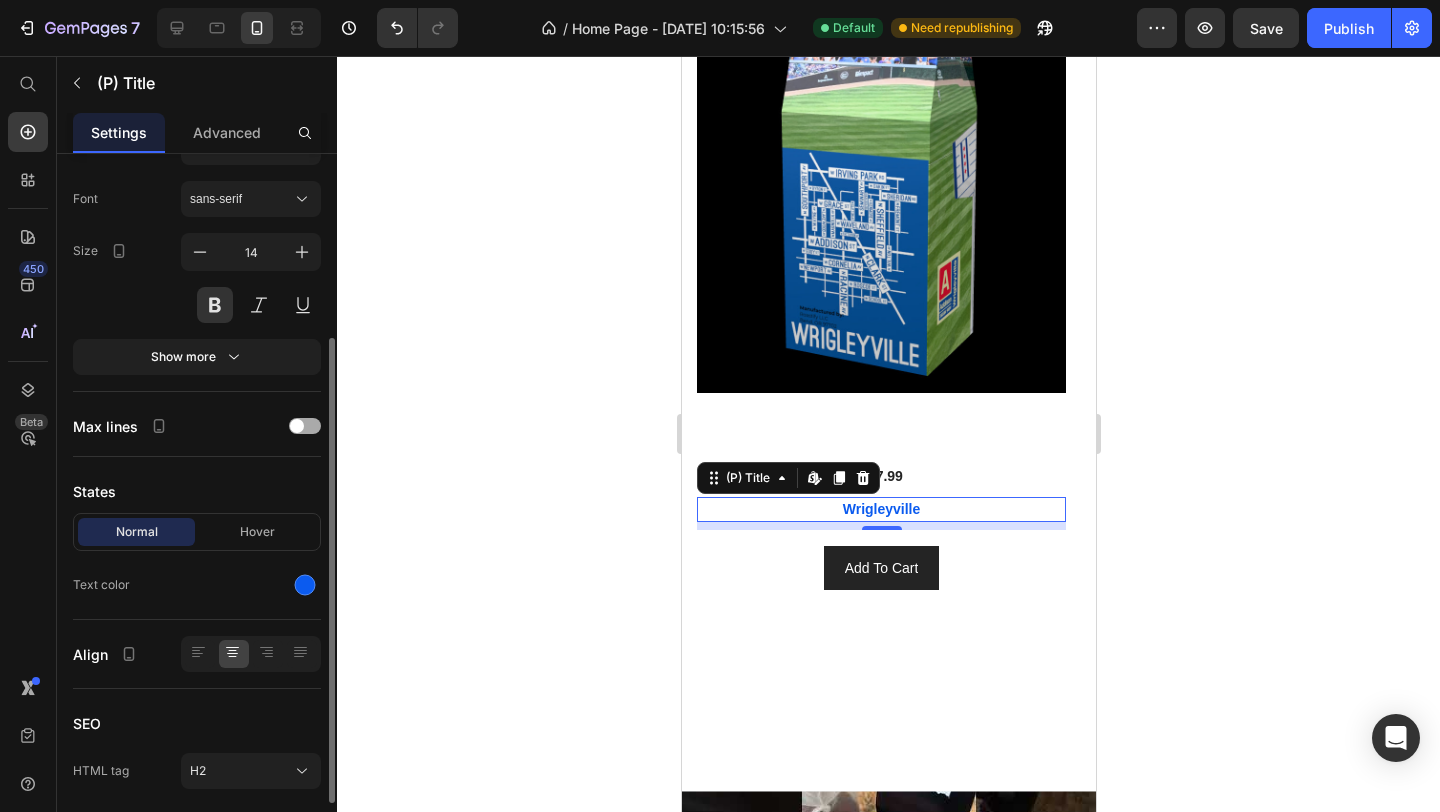 scroll, scrollTop: 296, scrollLeft: 0, axis: vertical 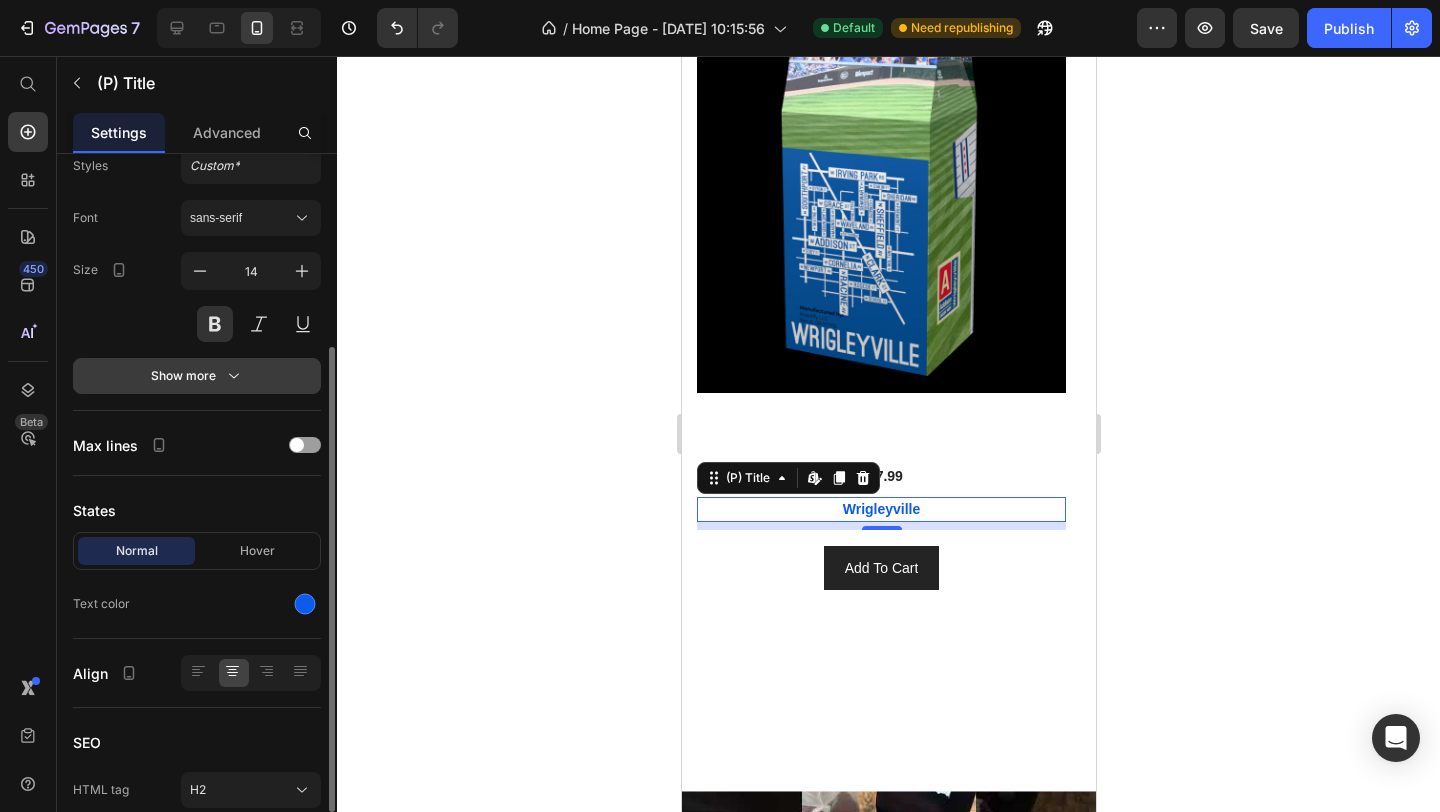 click 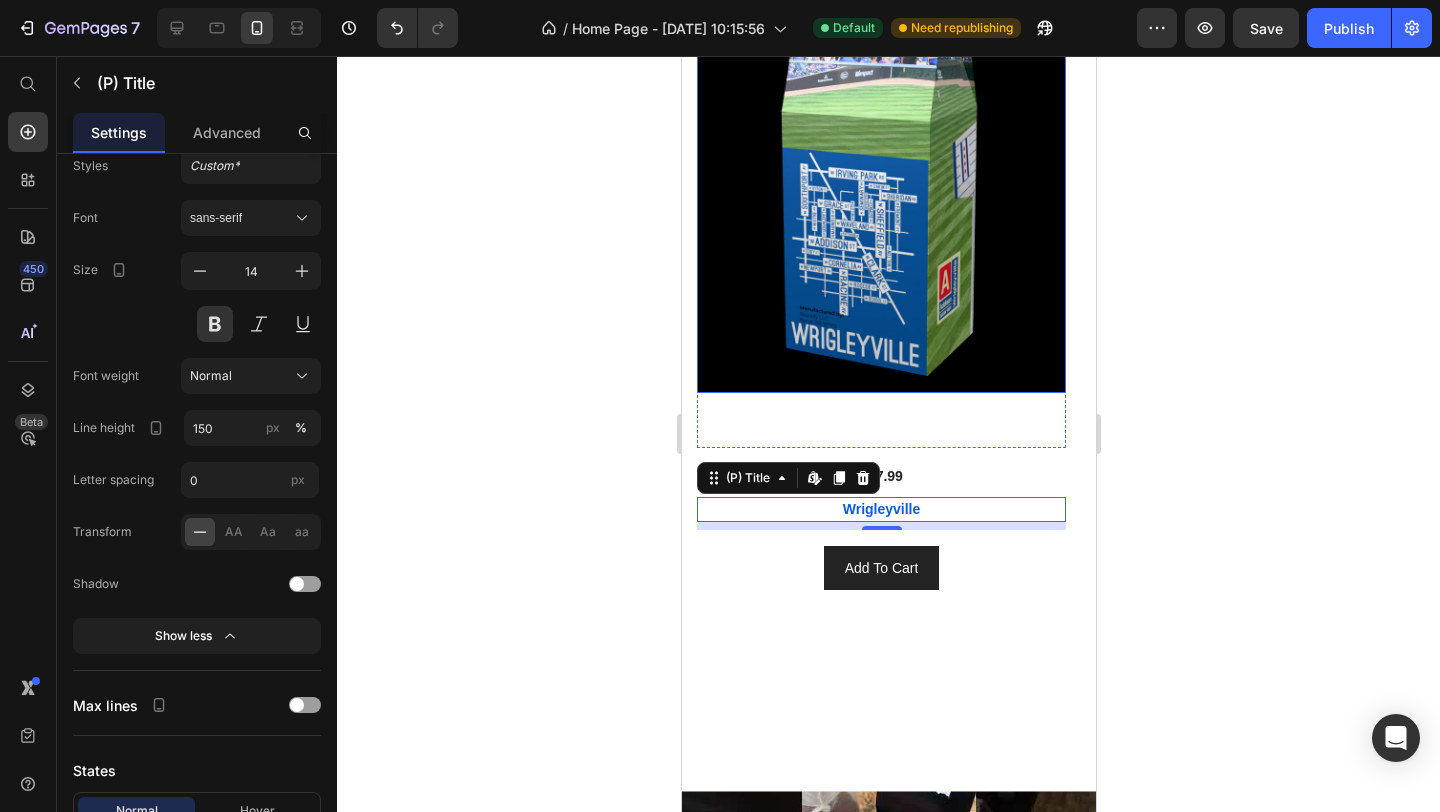 click at bounding box center [880, 149] 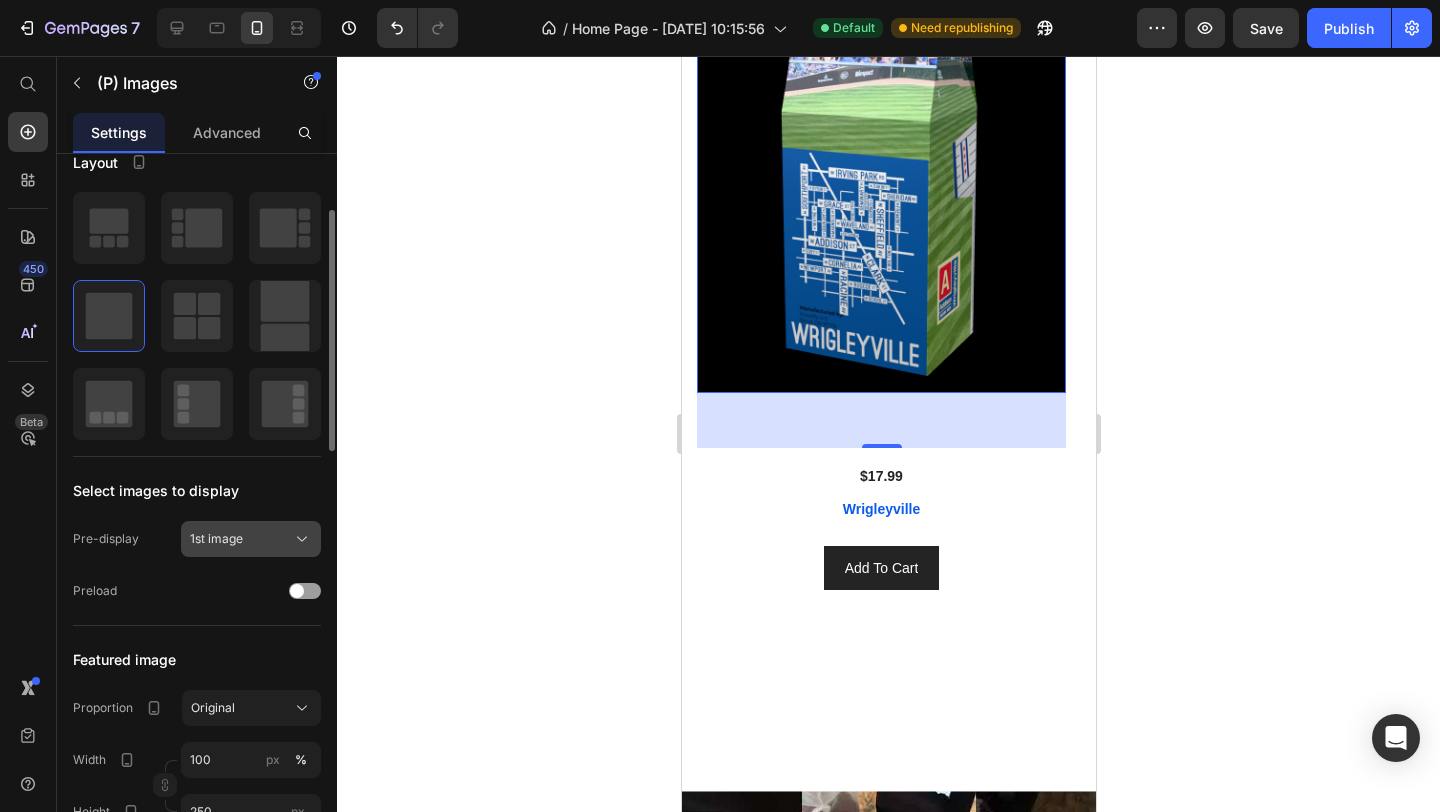 scroll, scrollTop: 199, scrollLeft: 0, axis: vertical 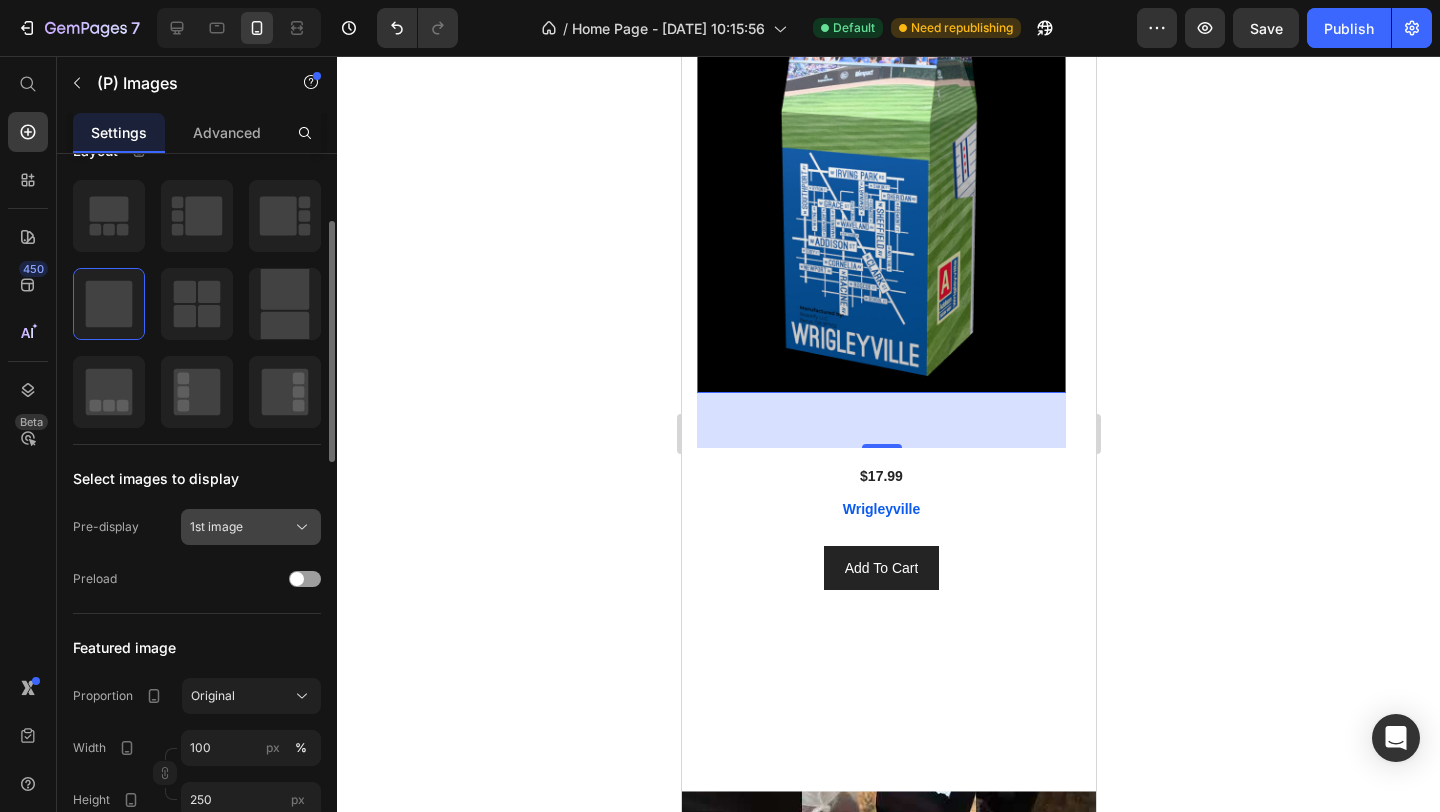 click 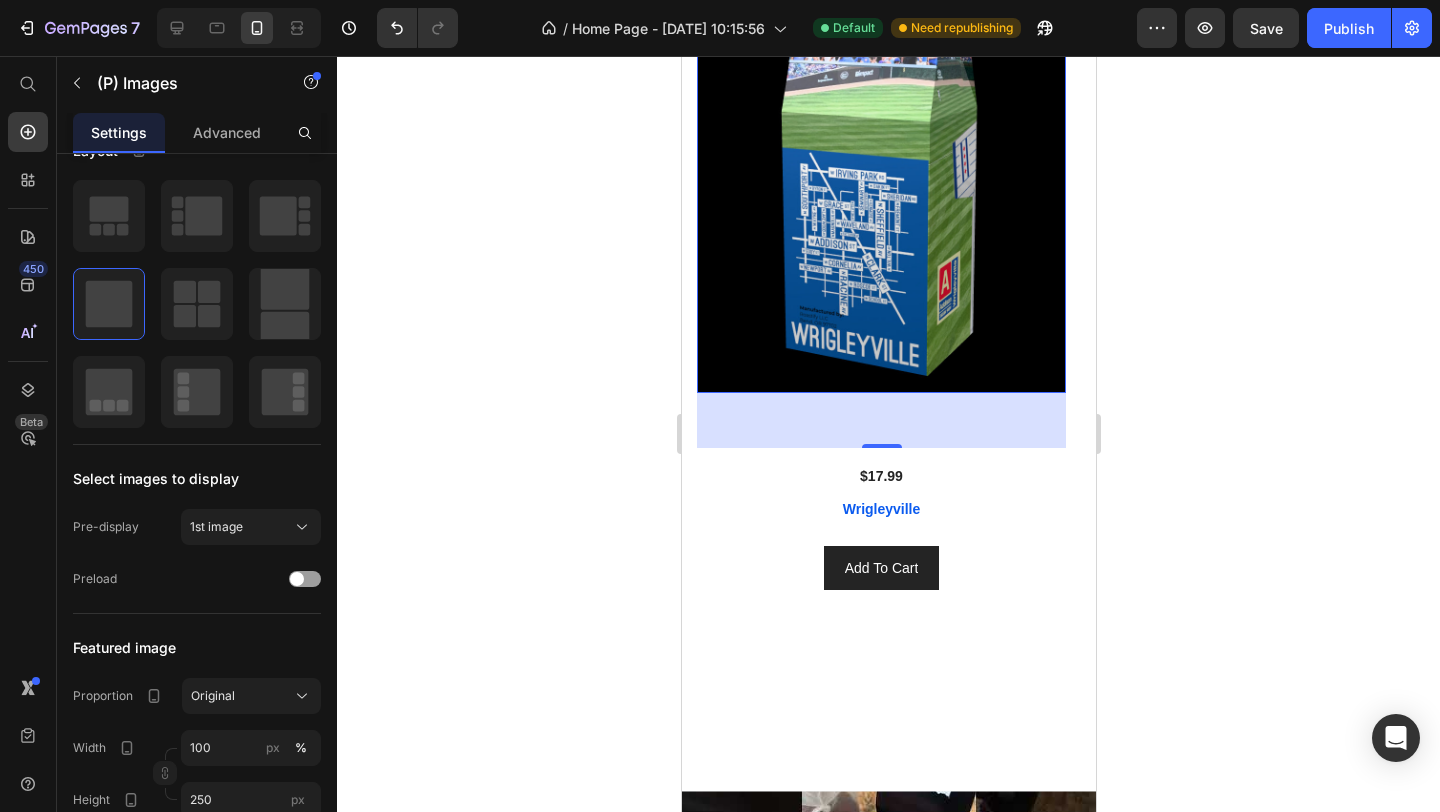 click 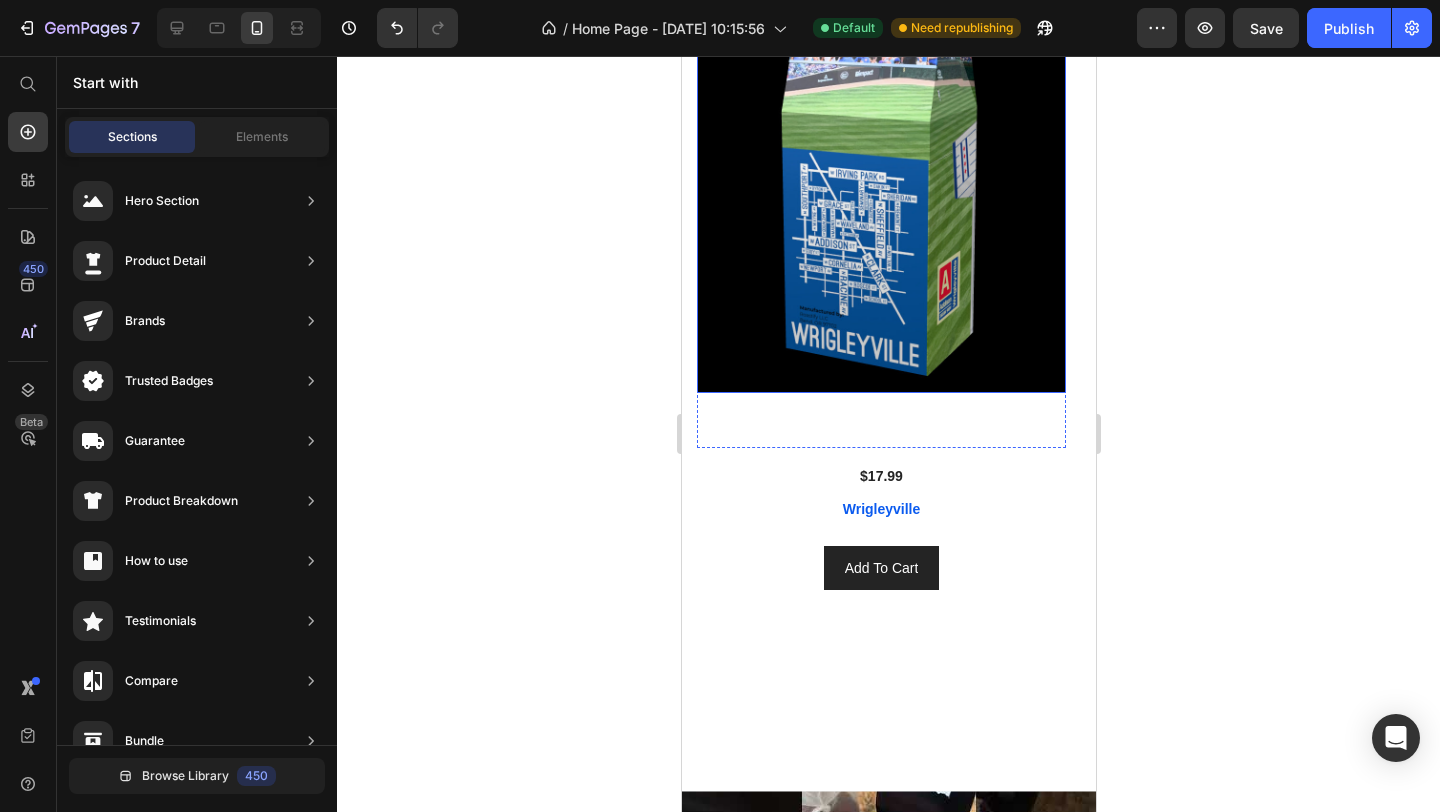 click at bounding box center [880, 149] 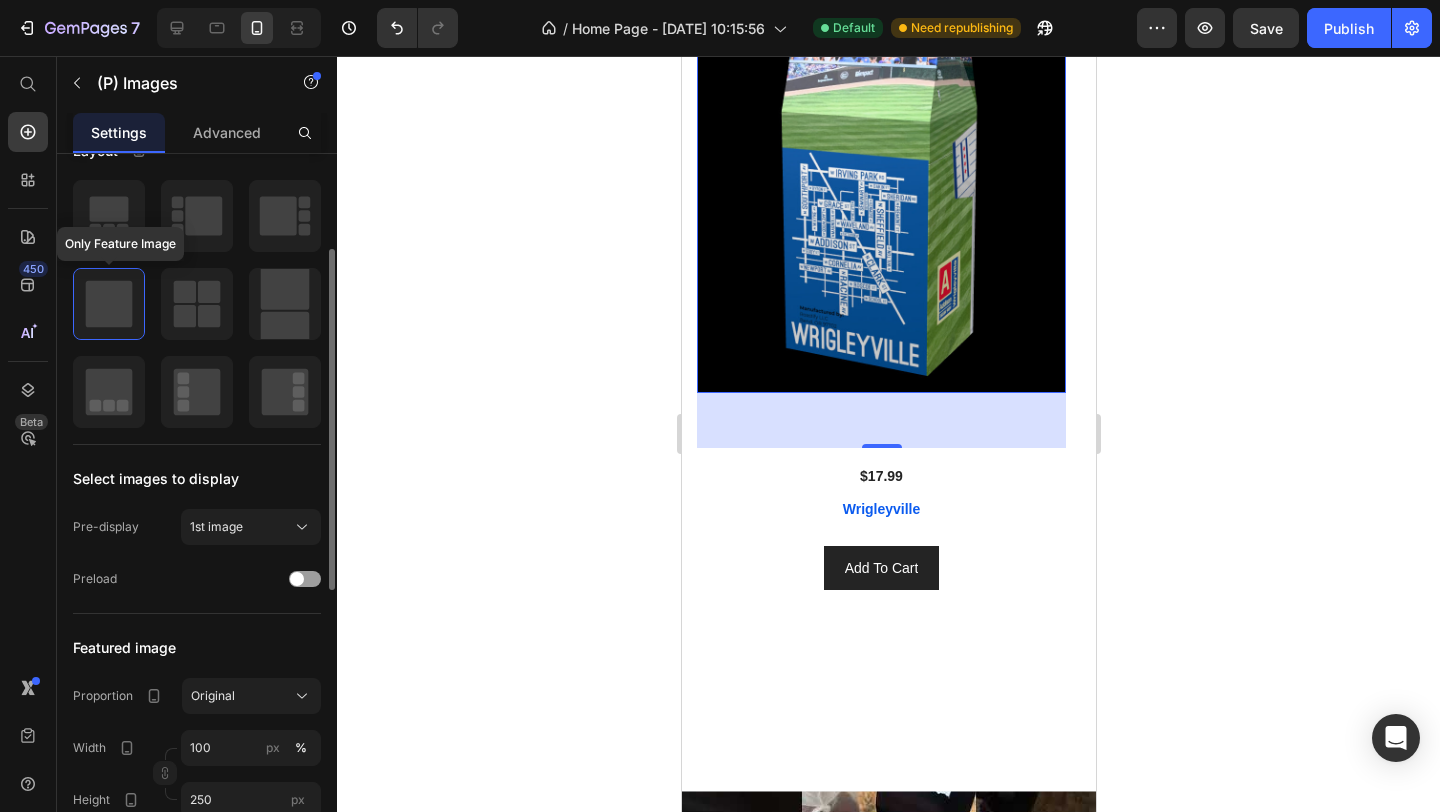 click 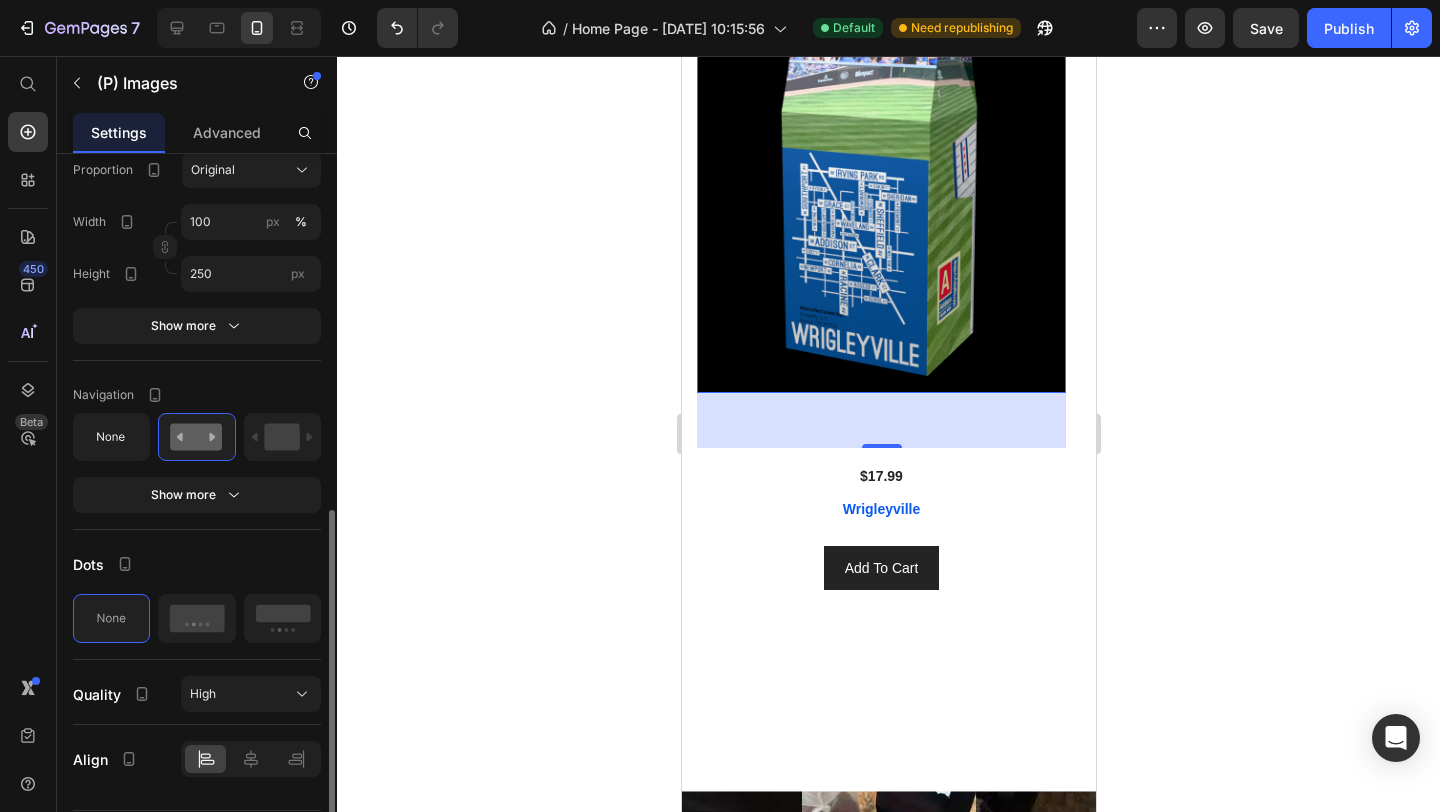 scroll, scrollTop: 731, scrollLeft: 0, axis: vertical 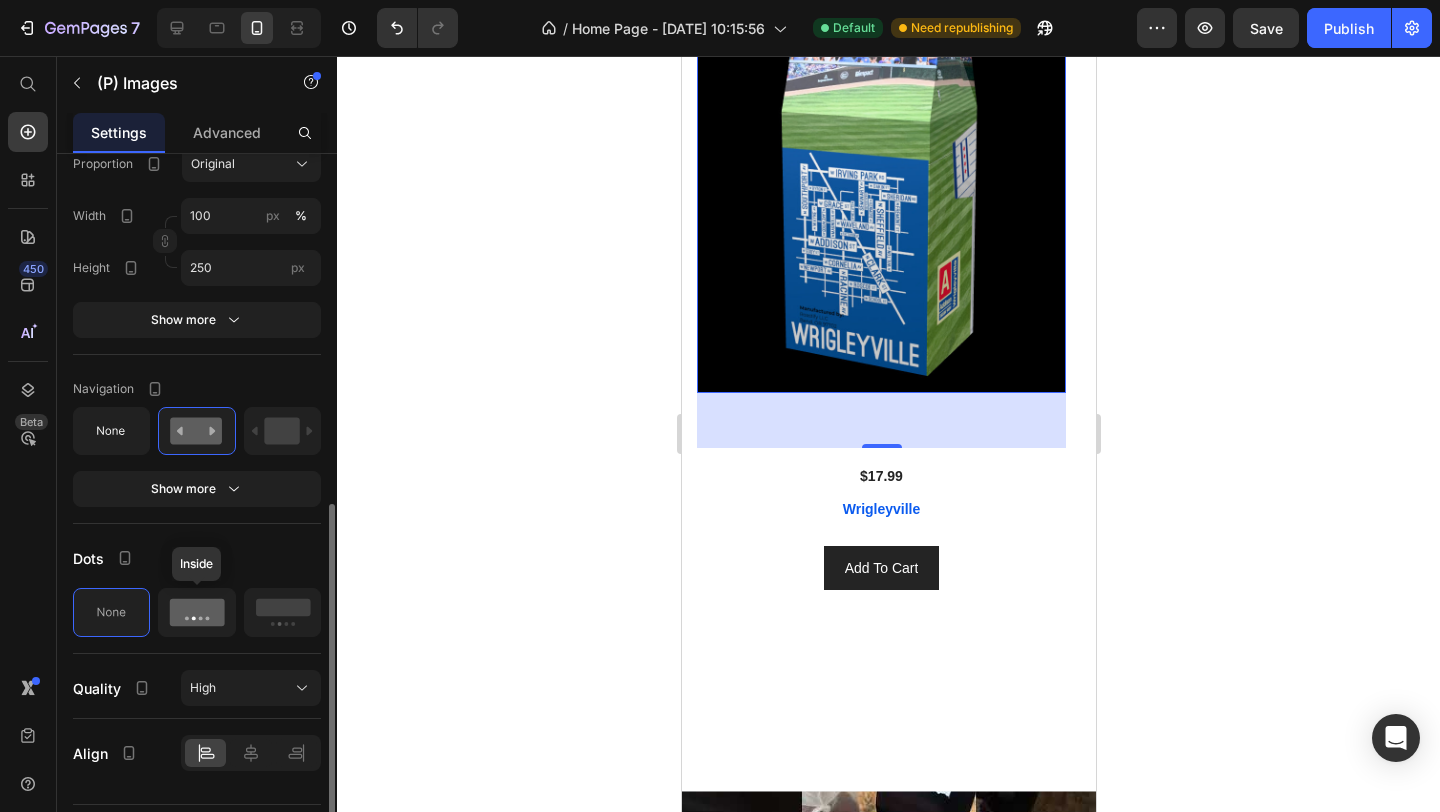 click 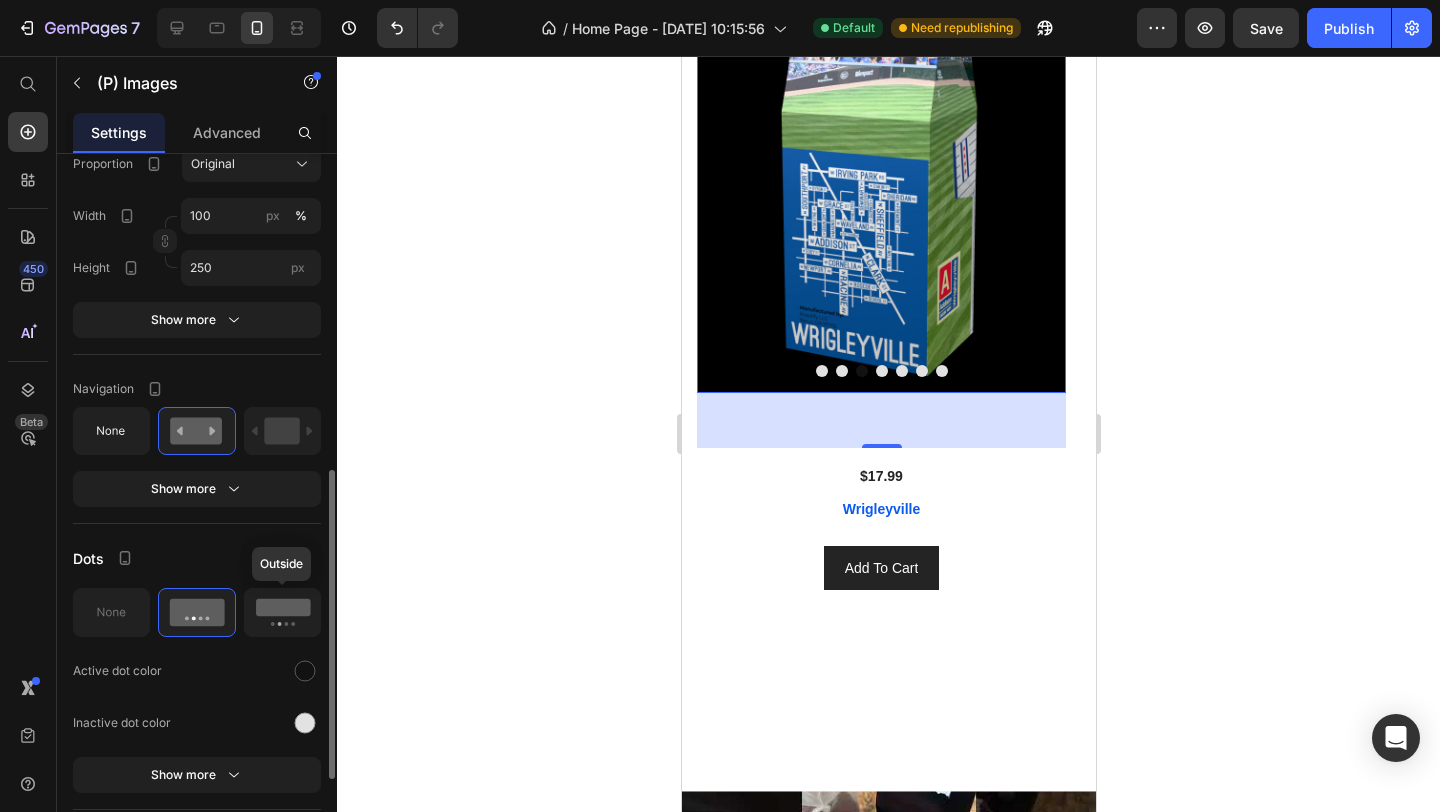 click 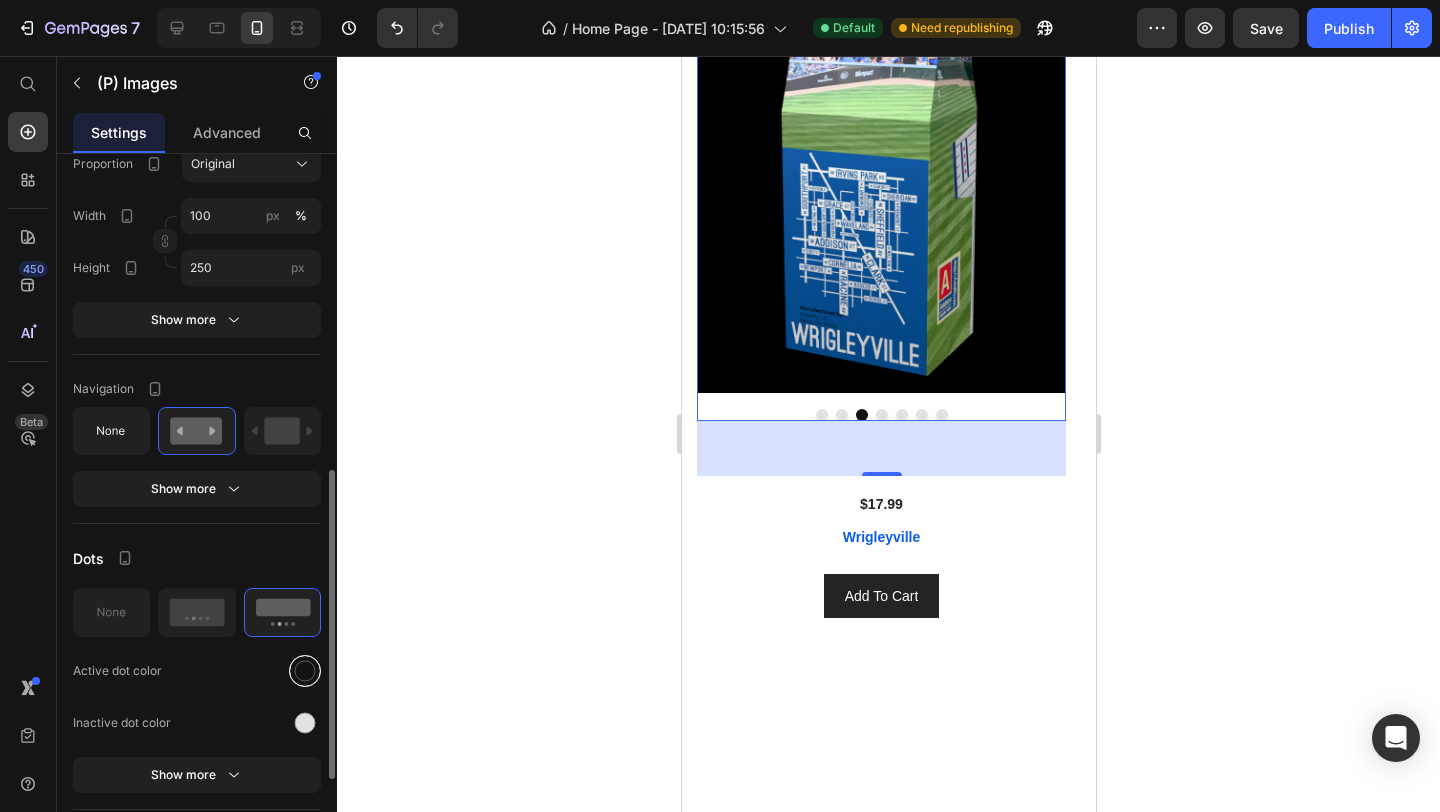 click at bounding box center (305, 671) 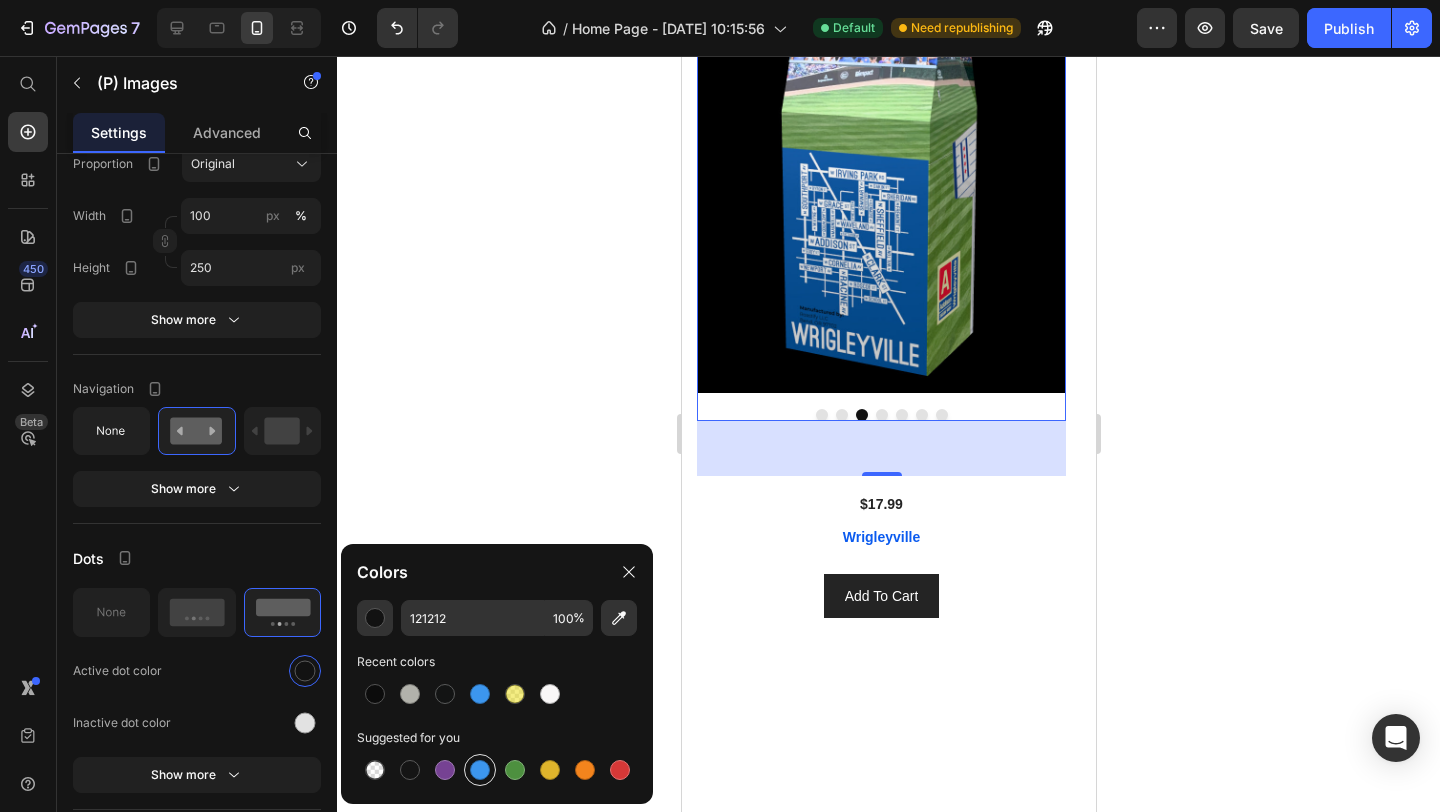 click at bounding box center (480, 770) 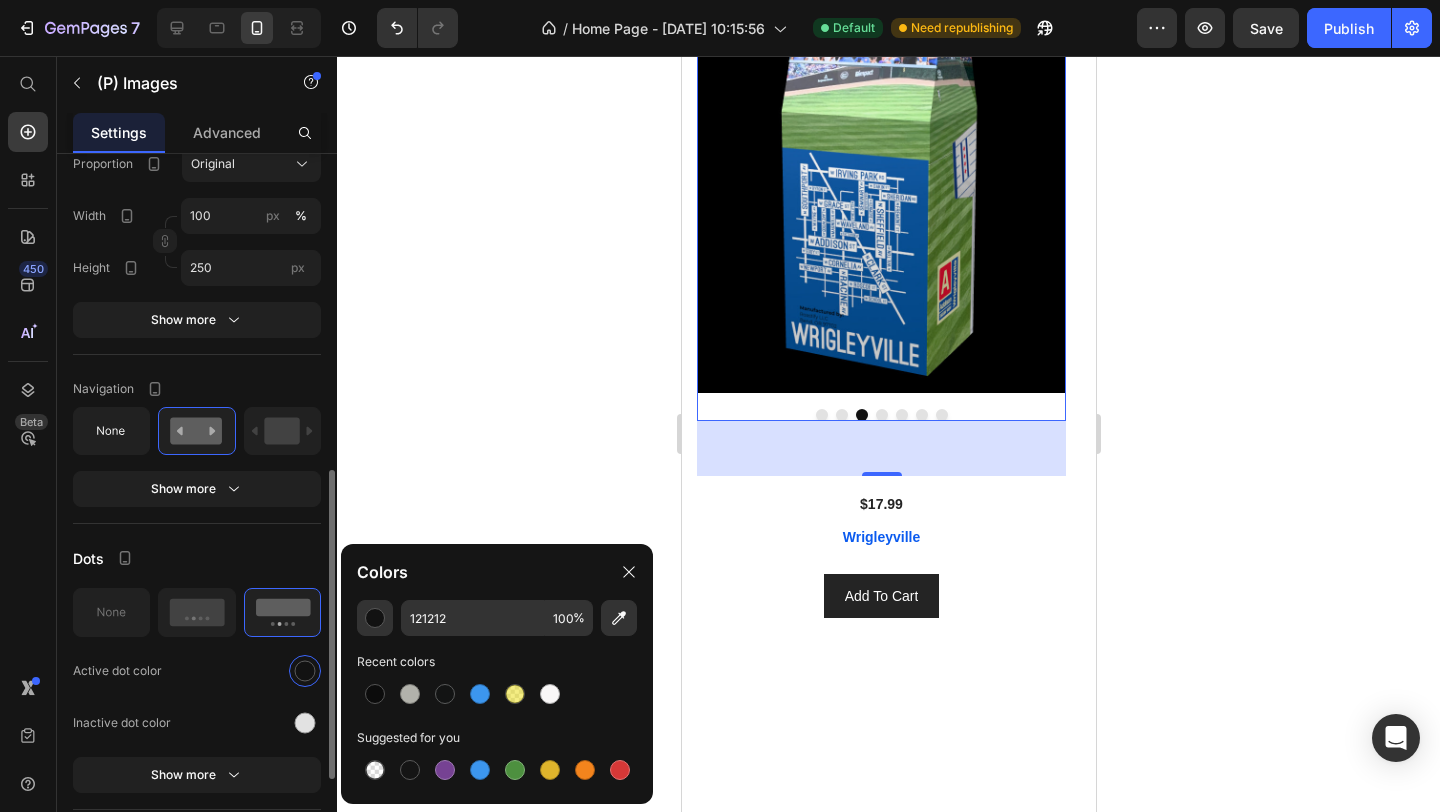 type on "3C96EE" 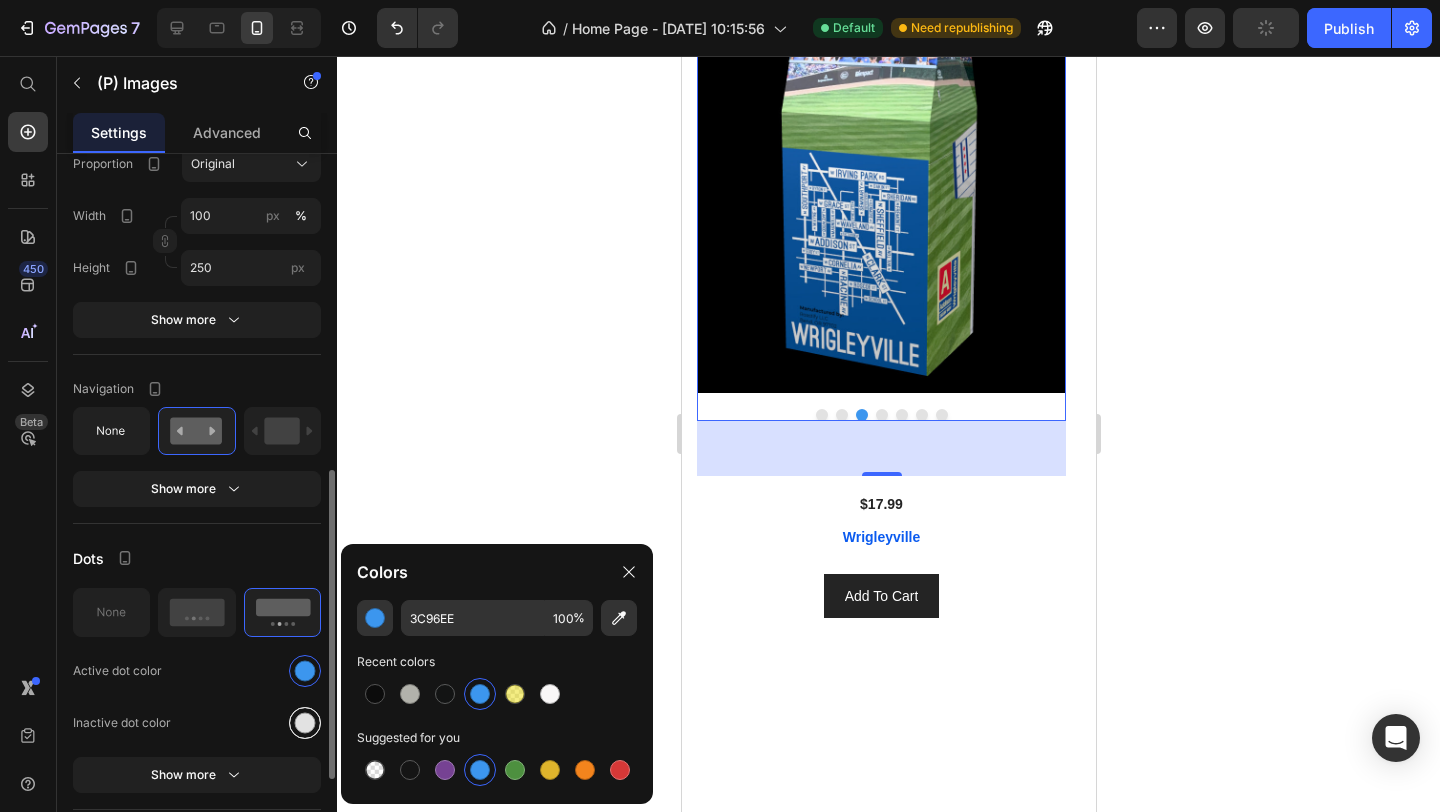 click at bounding box center [305, 723] 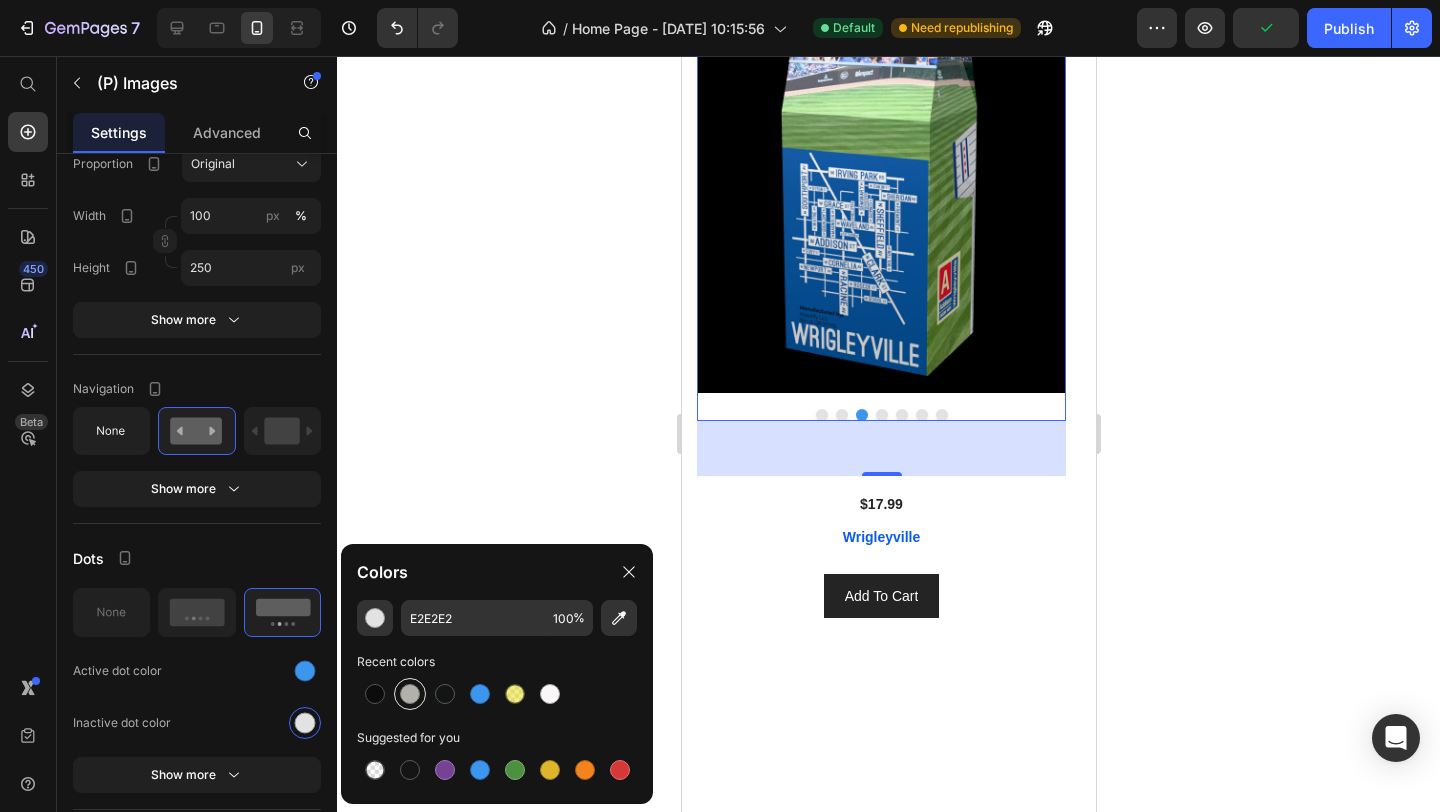 click at bounding box center (410, 694) 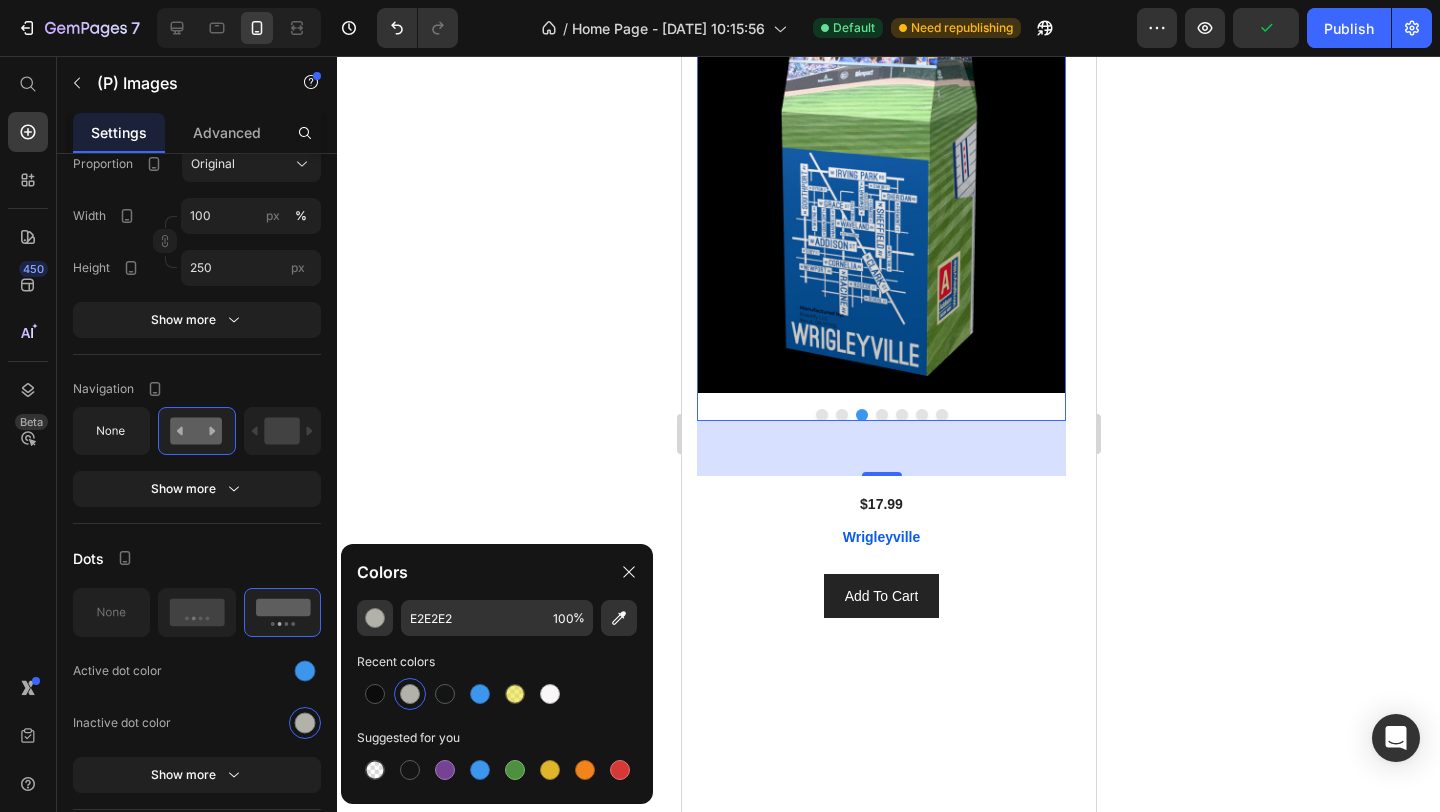 type on "B2B2AB" 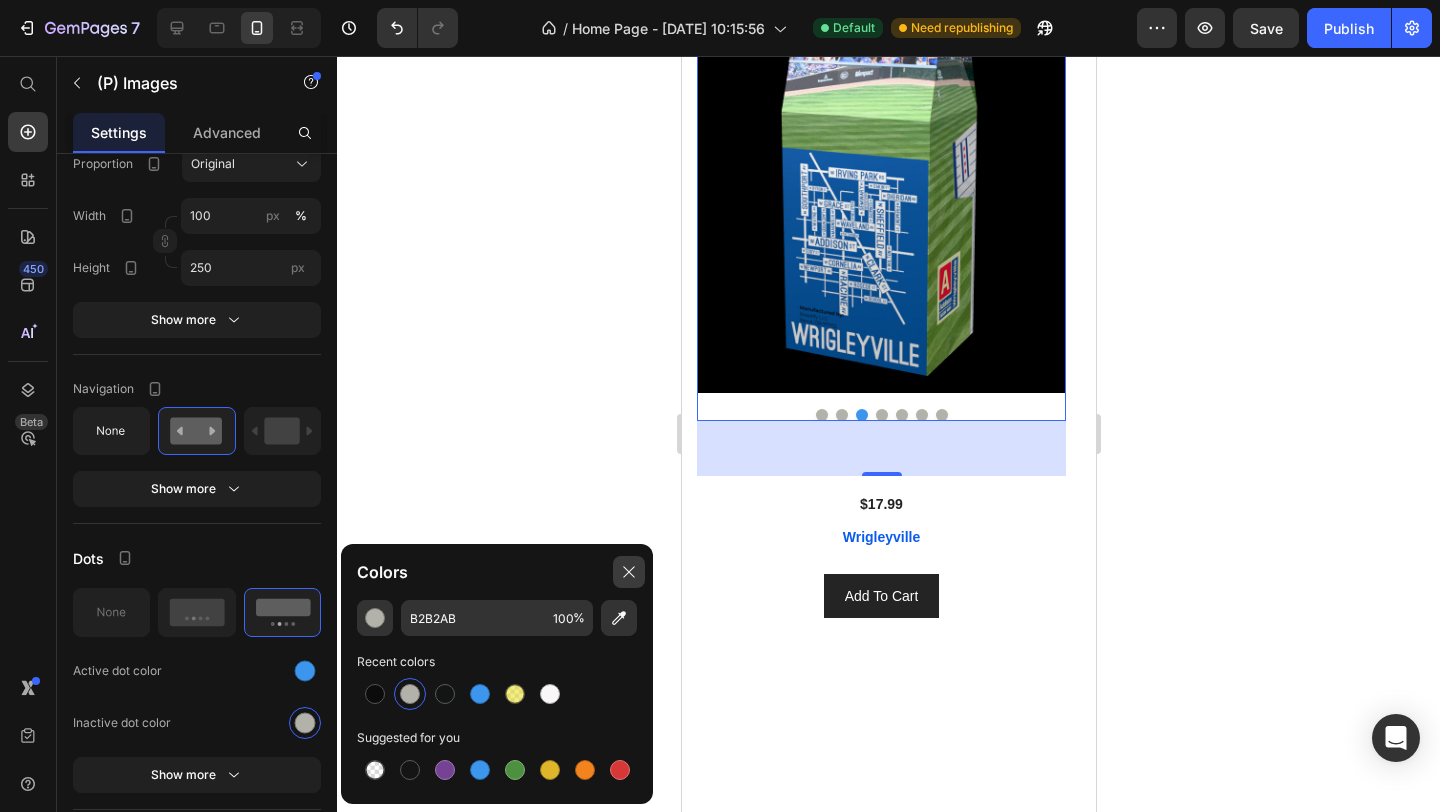 click 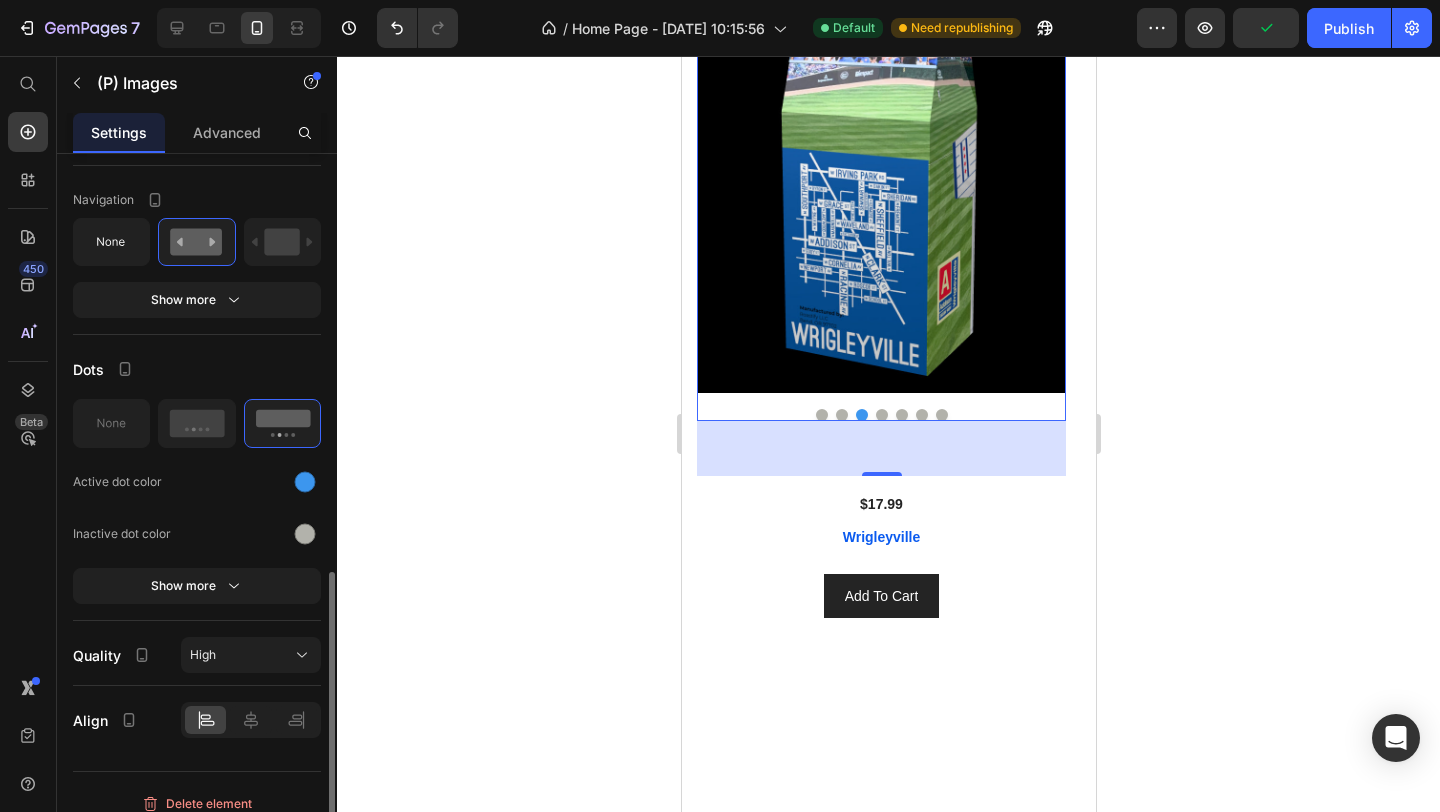 scroll, scrollTop: 937, scrollLeft: 0, axis: vertical 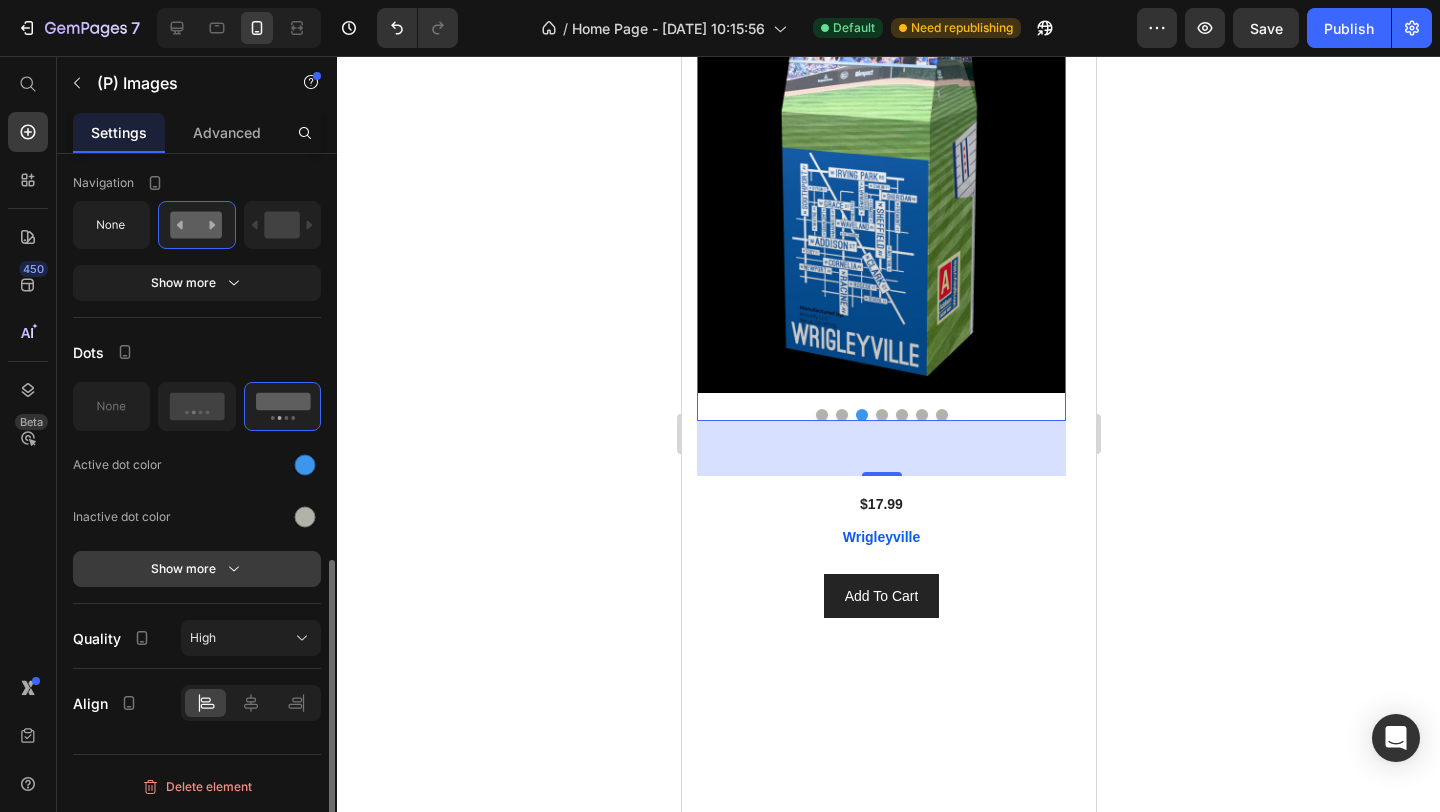 click 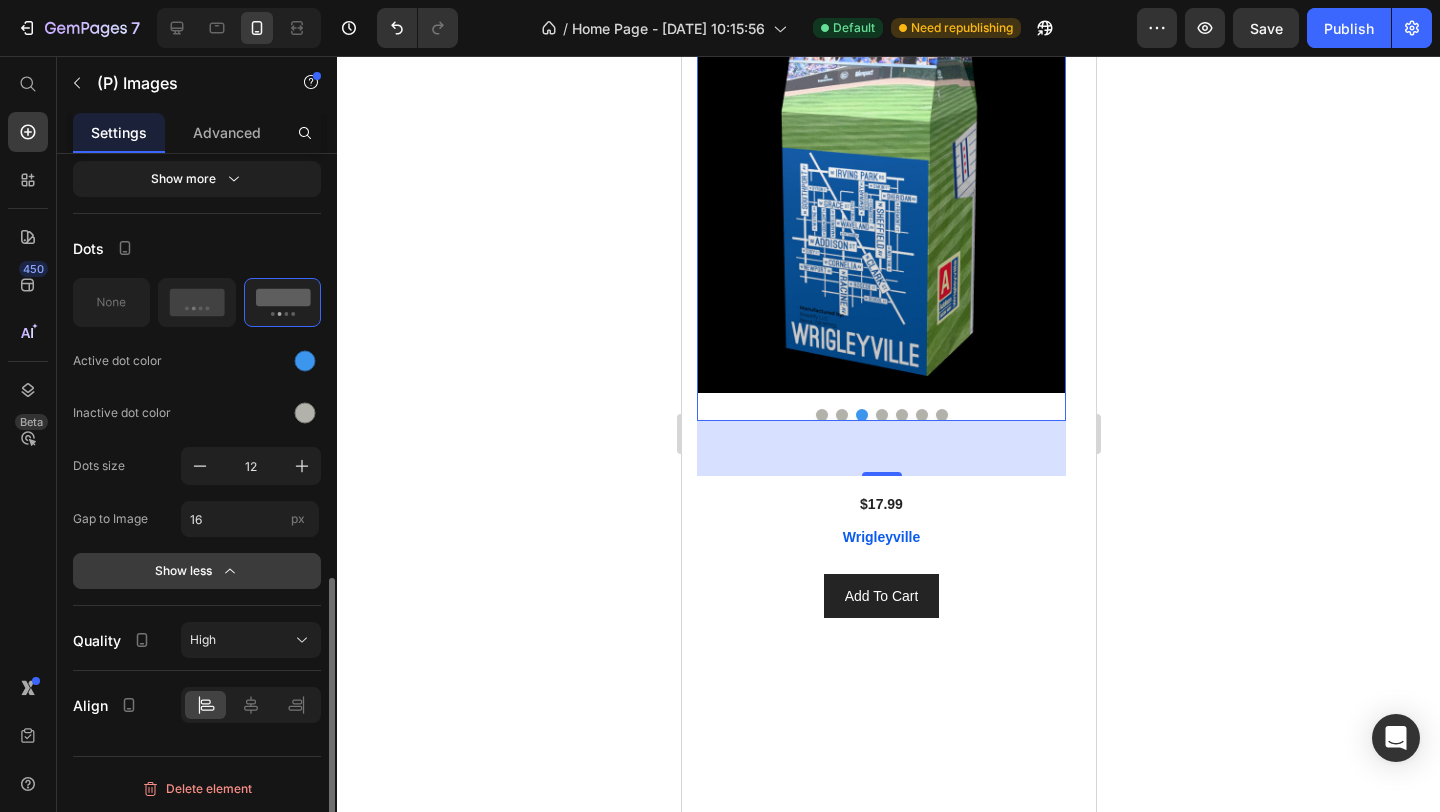 scroll, scrollTop: 1043, scrollLeft: 0, axis: vertical 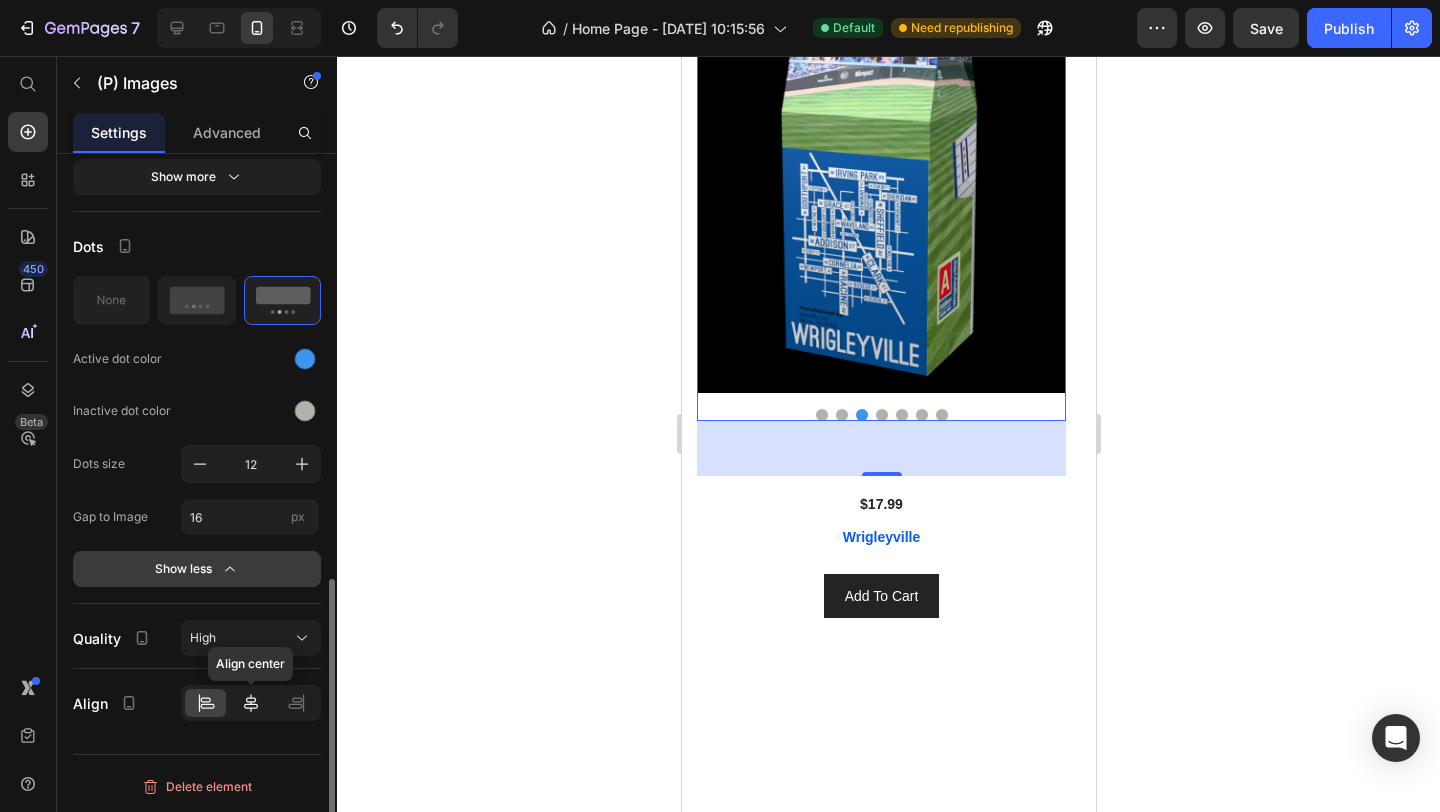 click 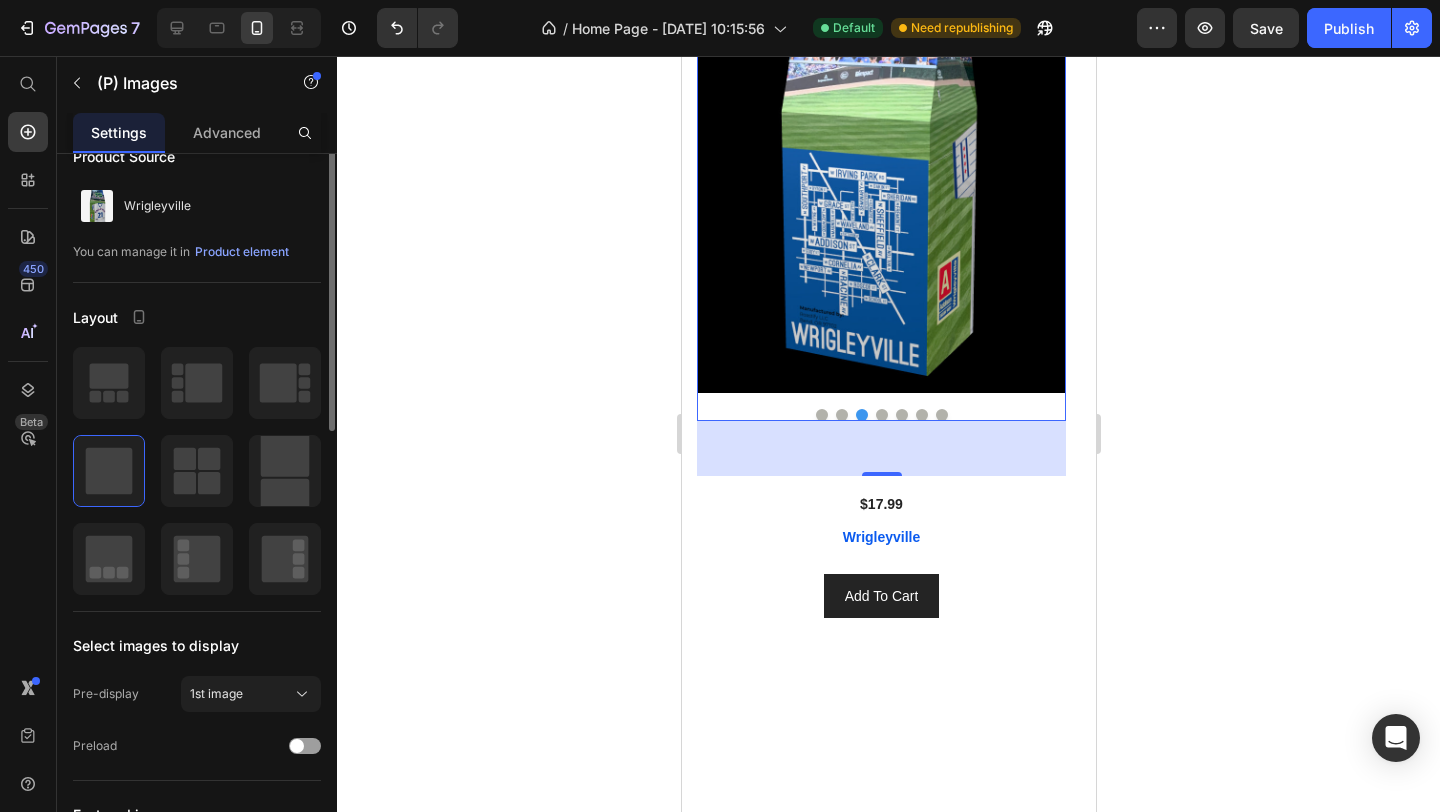 scroll, scrollTop: 6, scrollLeft: 0, axis: vertical 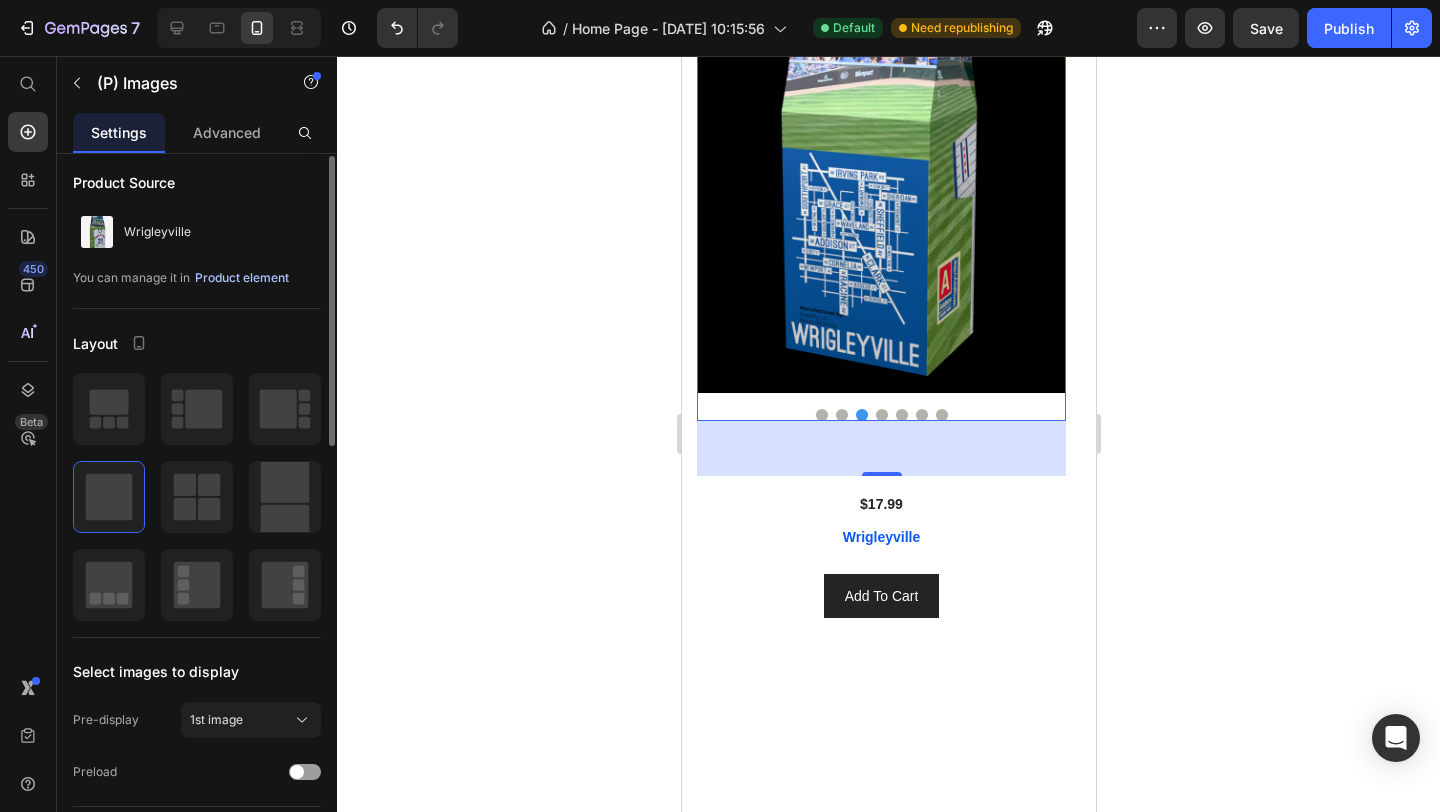 click on "Product element" at bounding box center (242, 278) 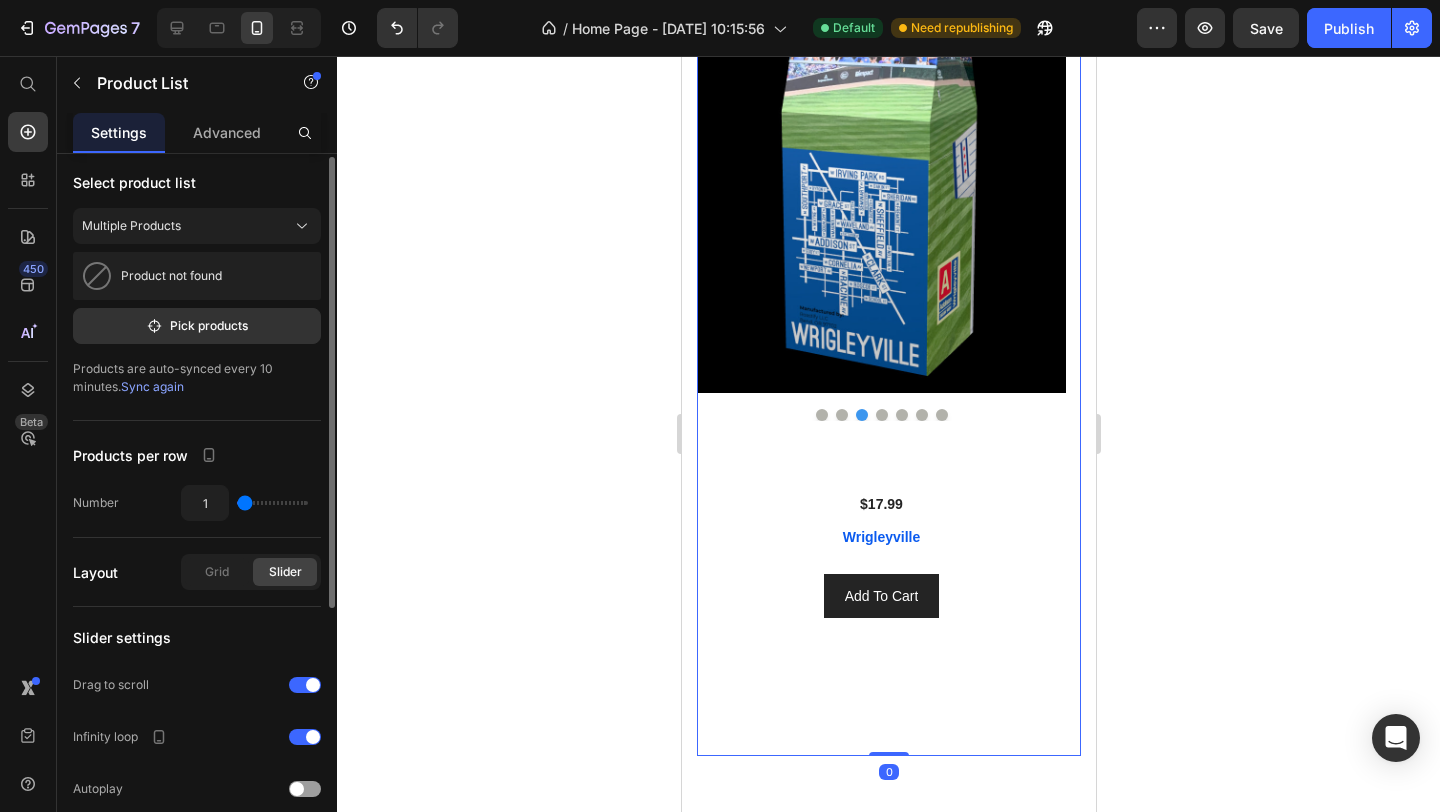 scroll, scrollTop: 0, scrollLeft: 0, axis: both 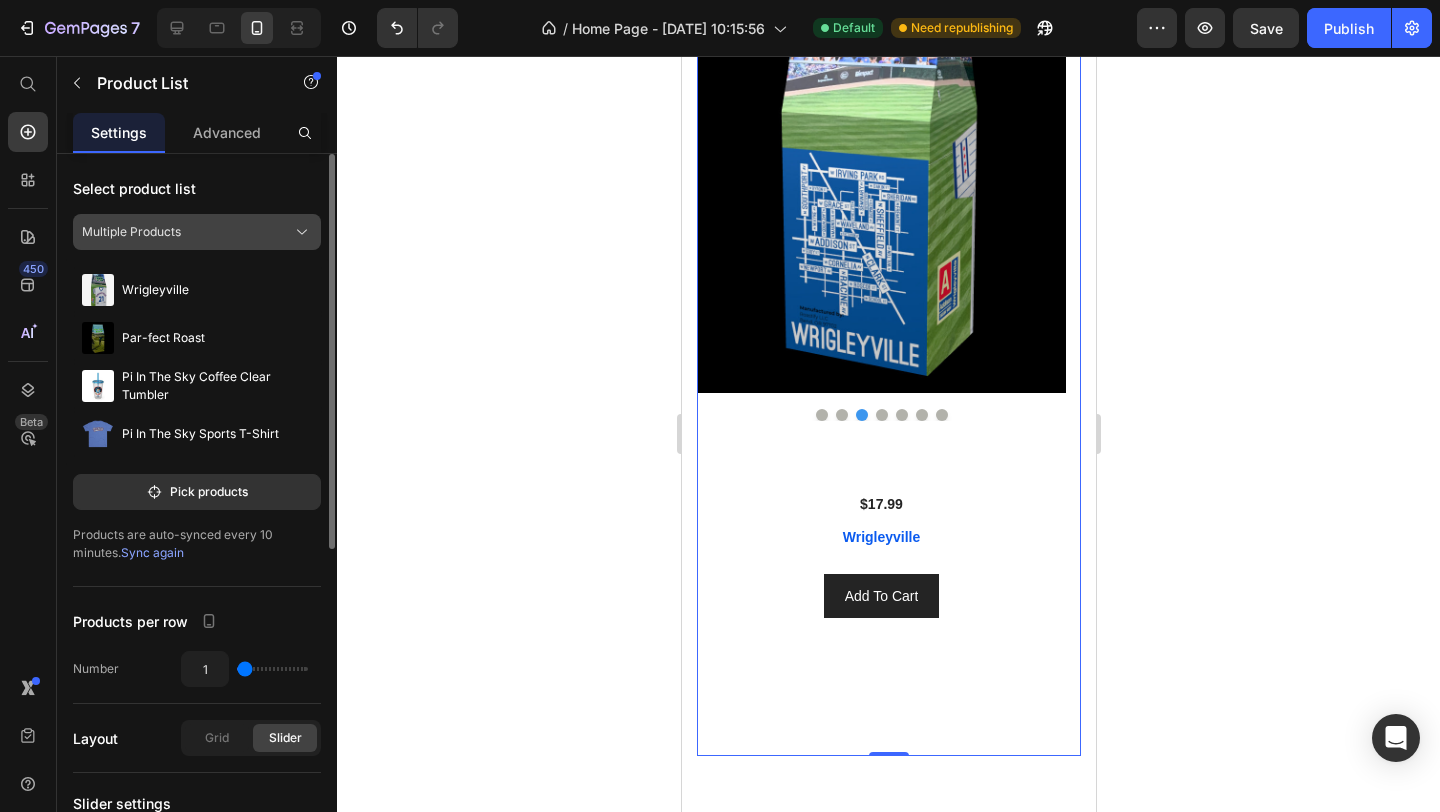 click 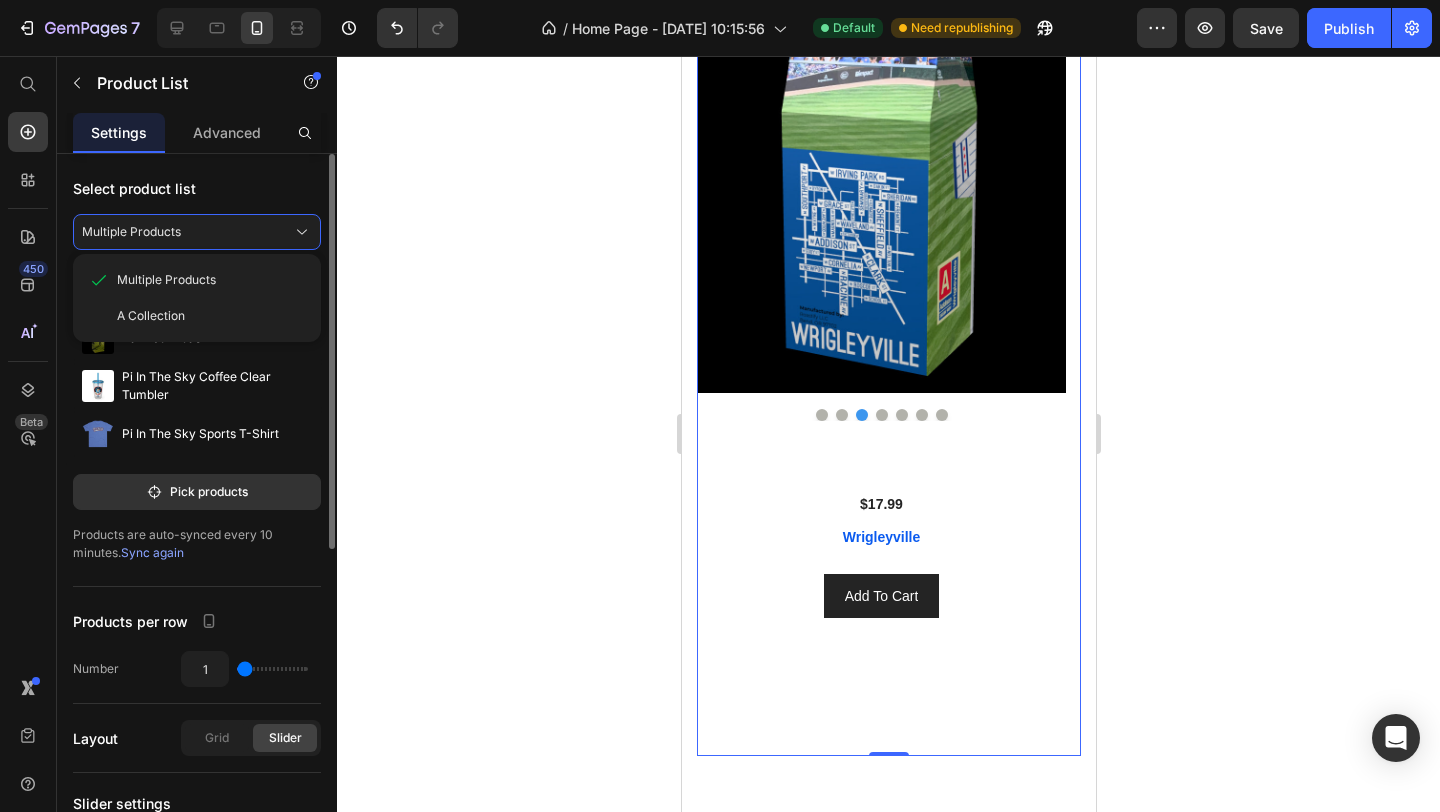 click on "Select product list" at bounding box center [197, 188] 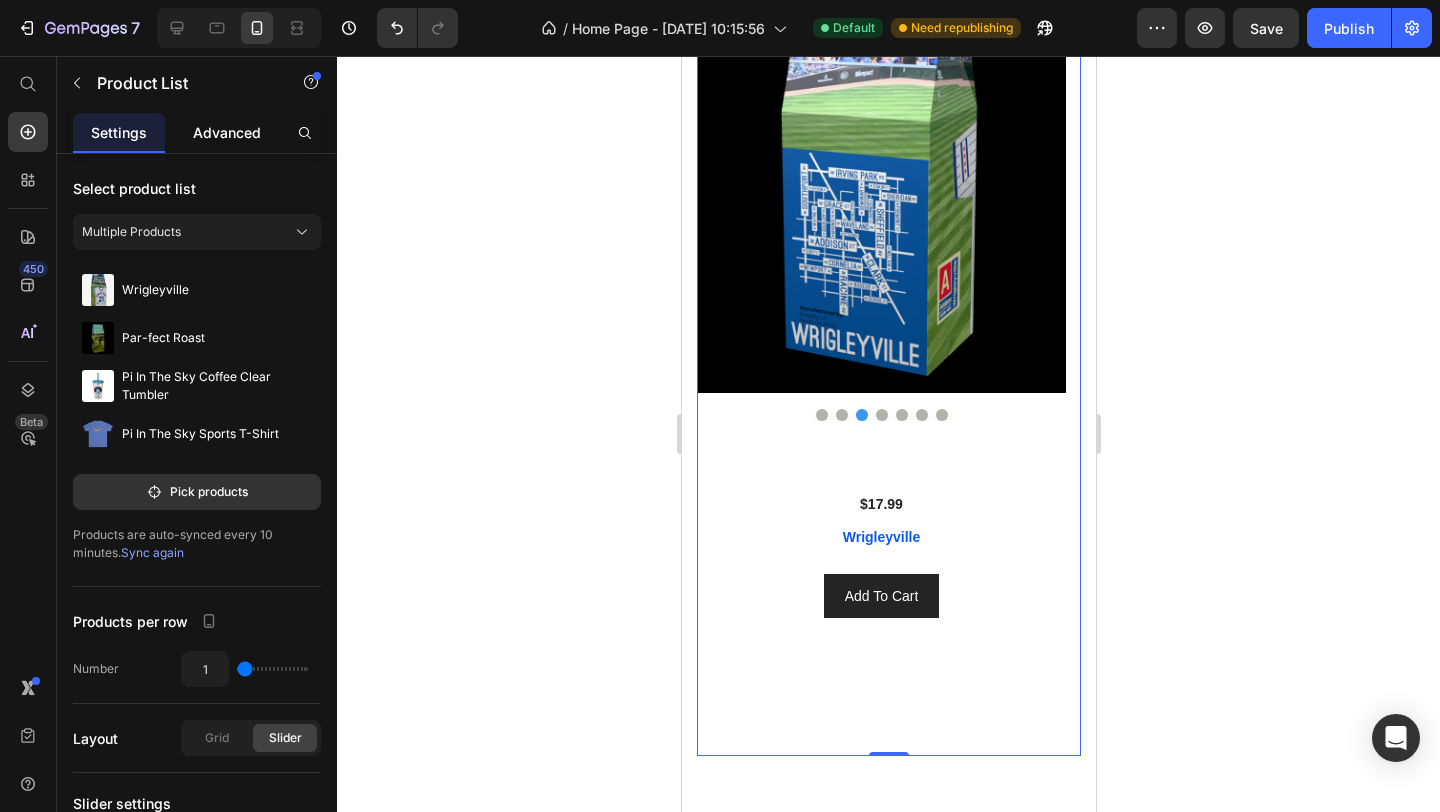 click on "Advanced" at bounding box center [227, 132] 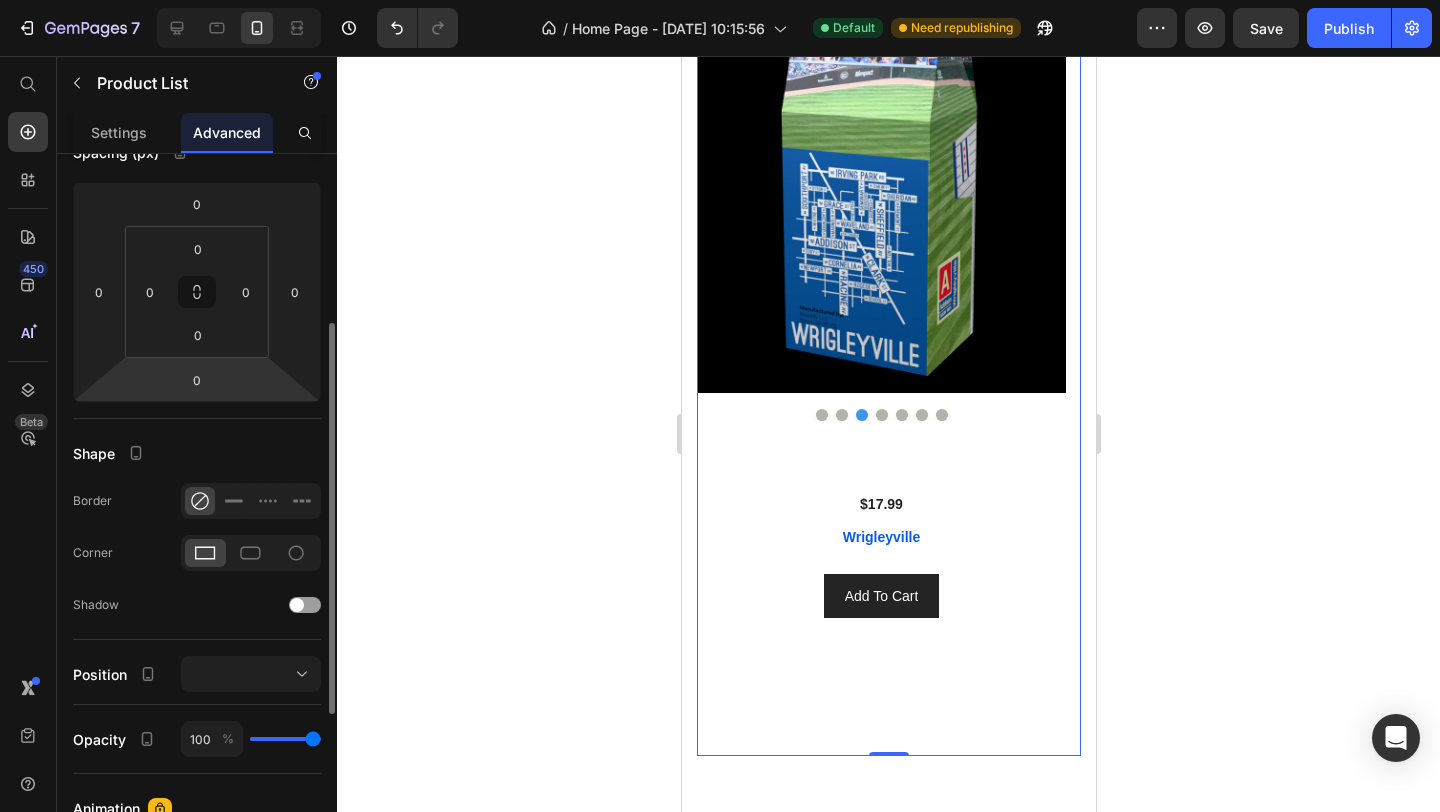 scroll, scrollTop: 292, scrollLeft: 0, axis: vertical 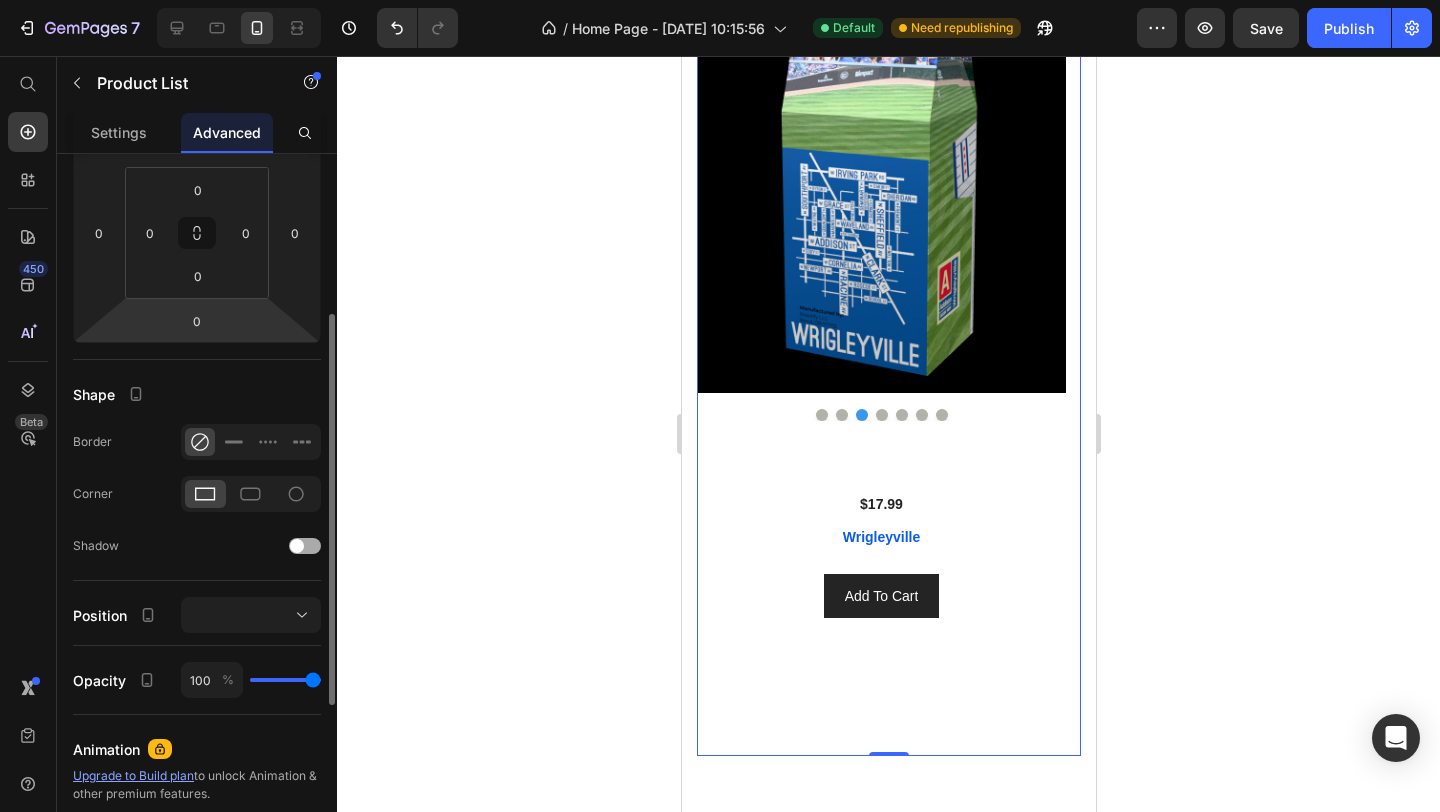 click at bounding box center (297, 546) 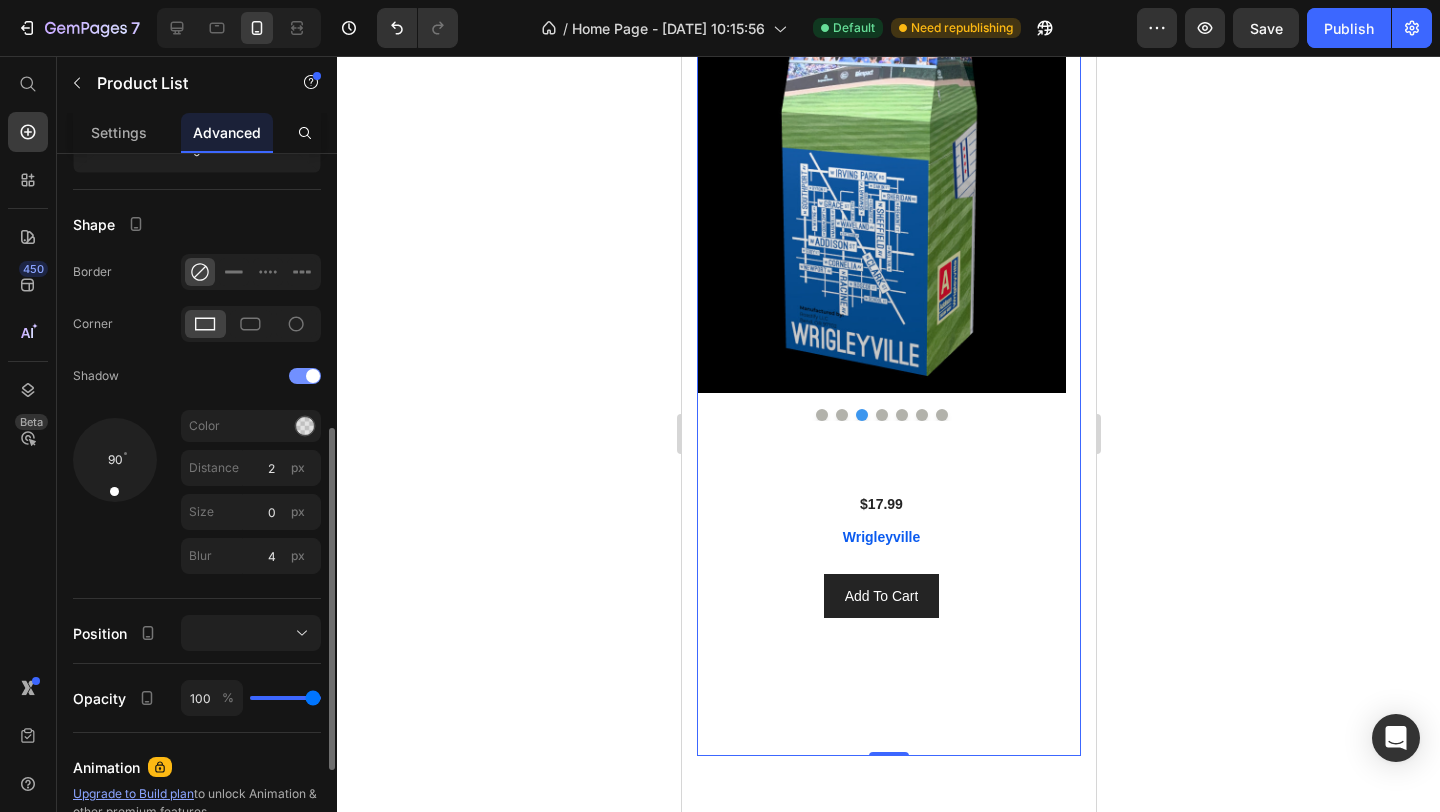 scroll, scrollTop: 525, scrollLeft: 0, axis: vertical 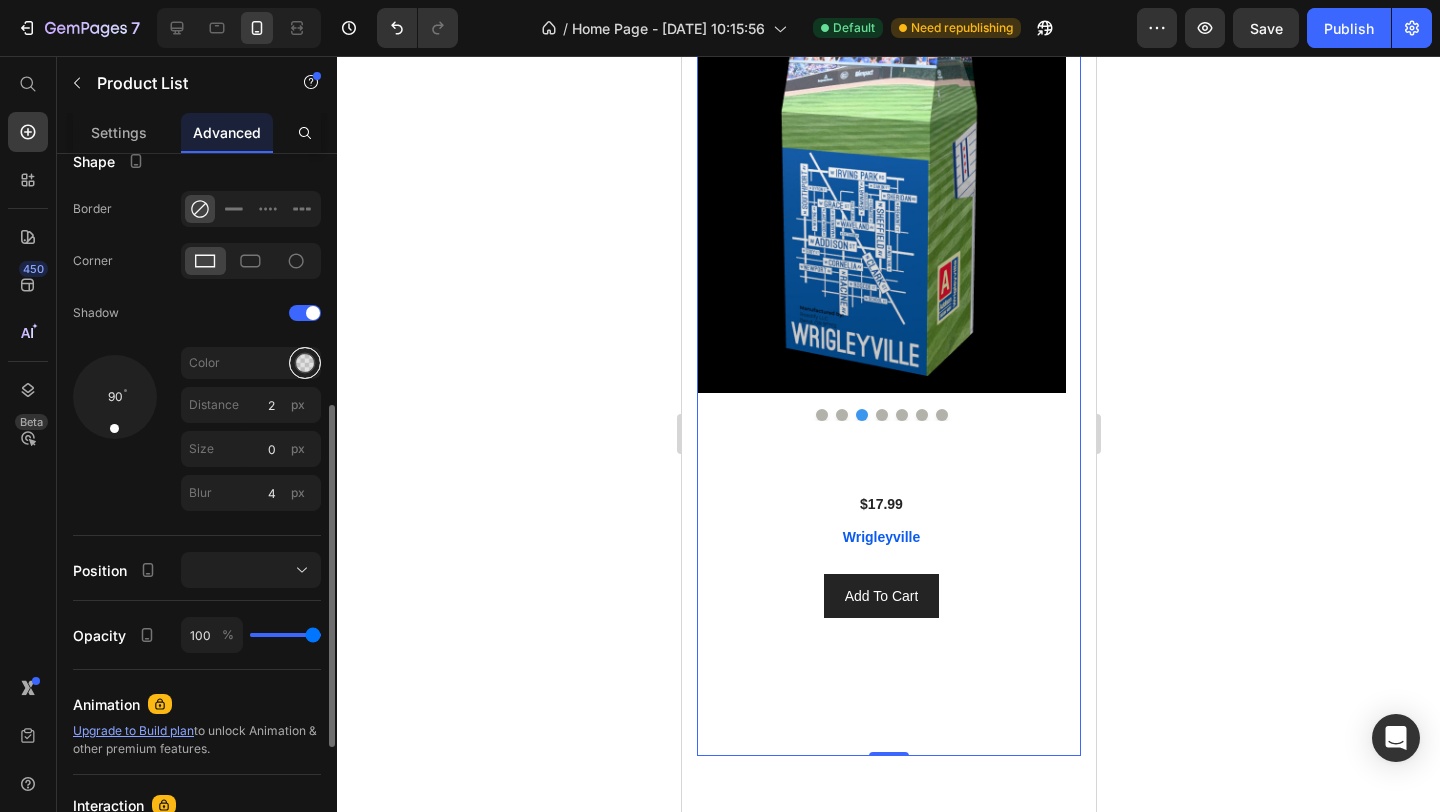 click at bounding box center (305, 363) 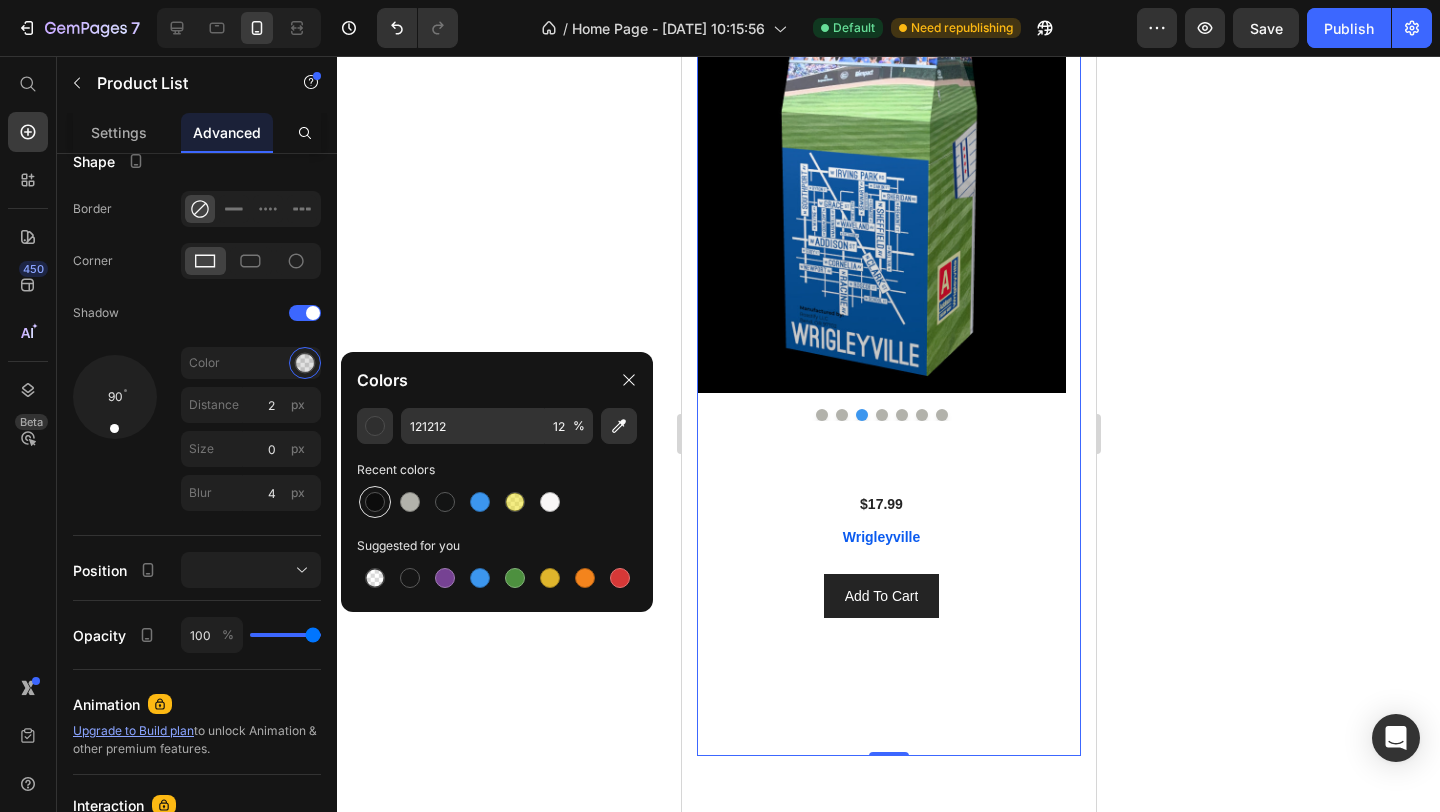 click at bounding box center [375, 502] 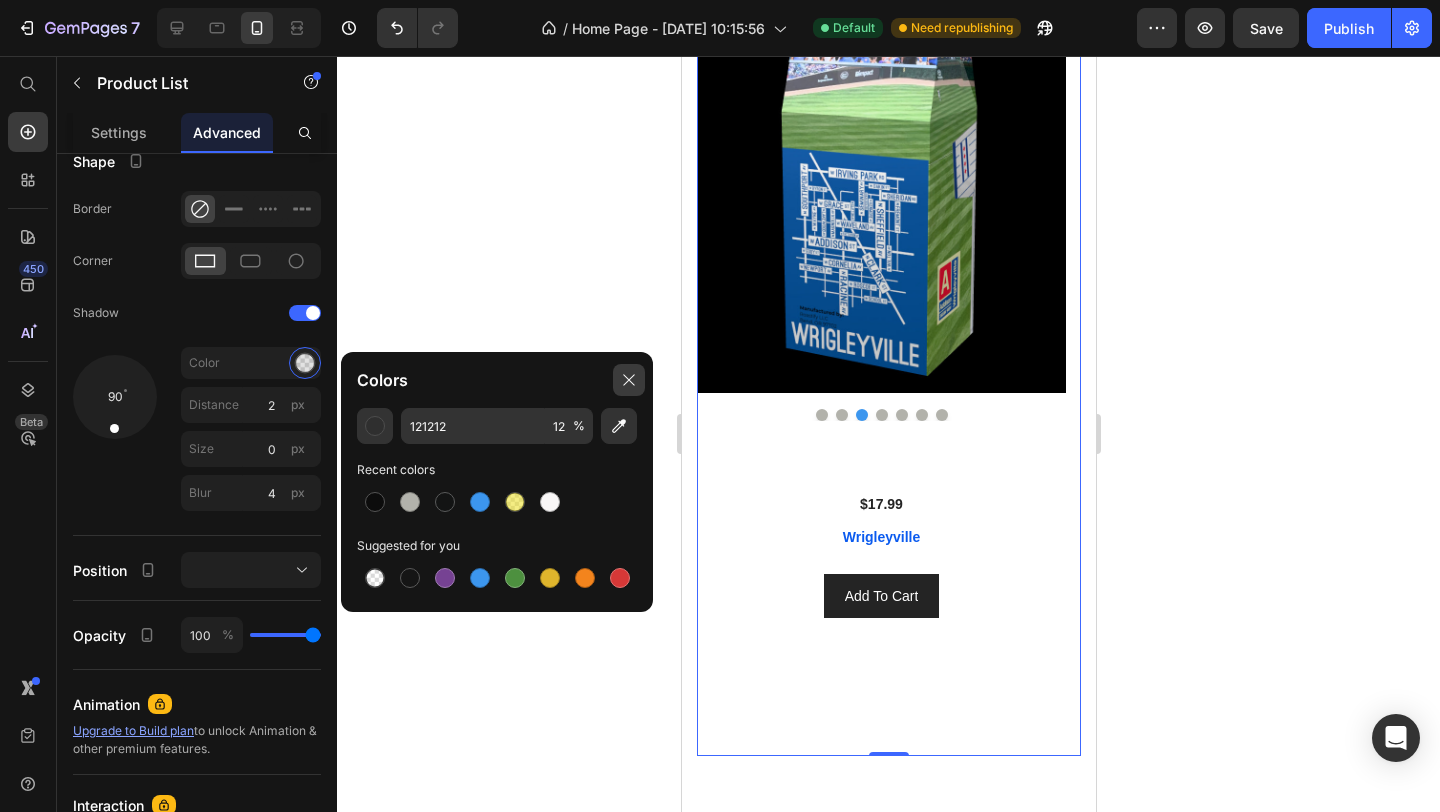 click 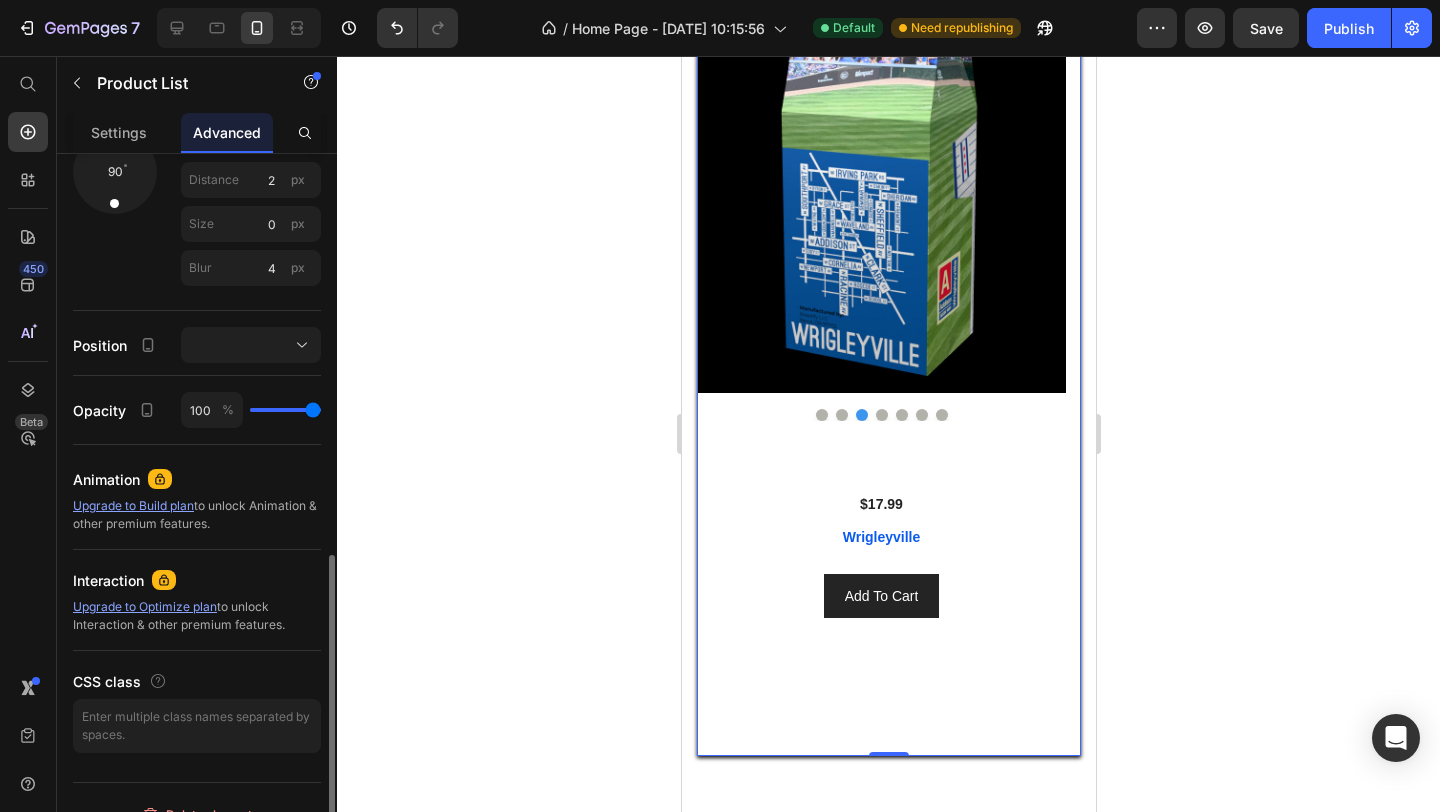 scroll, scrollTop: 778, scrollLeft: 0, axis: vertical 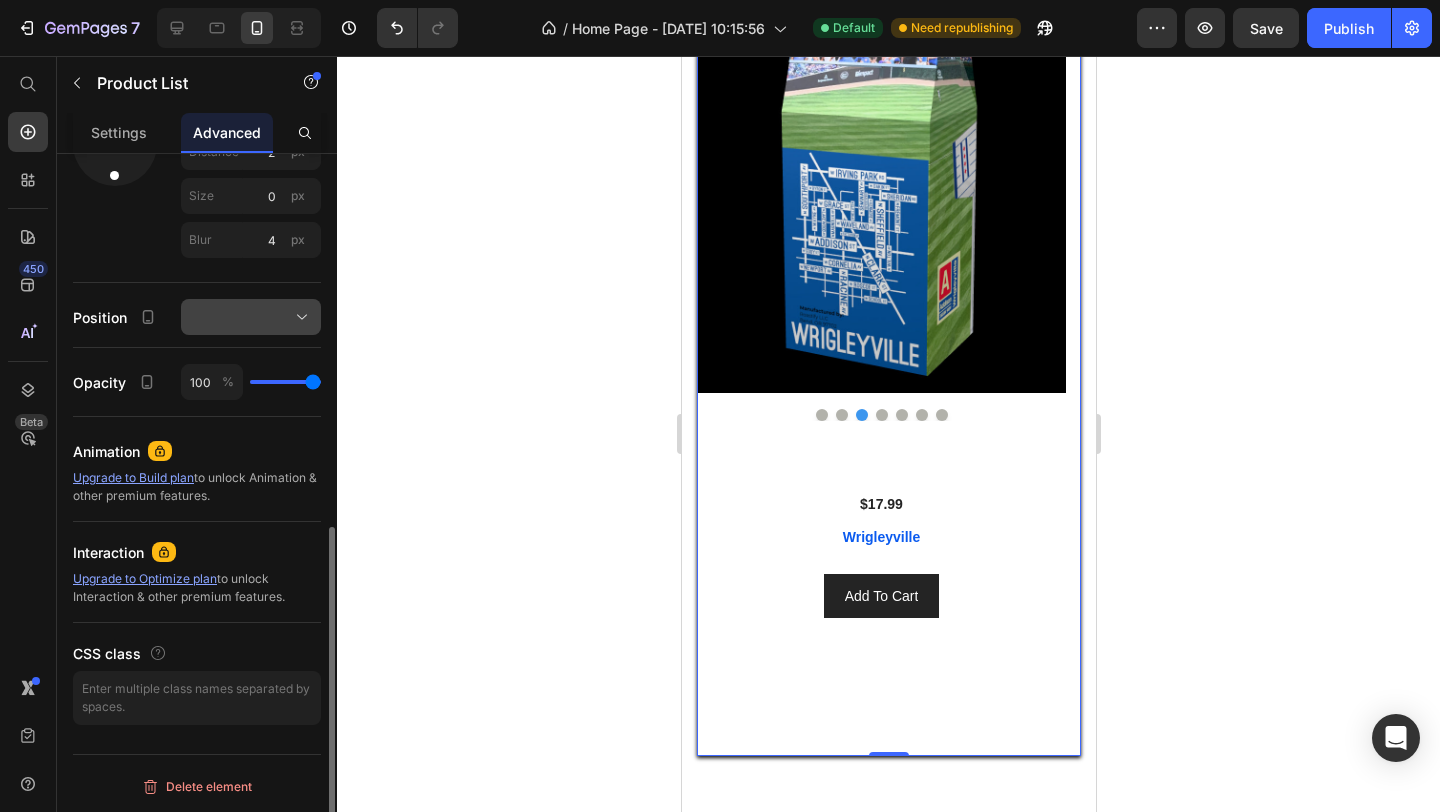 click 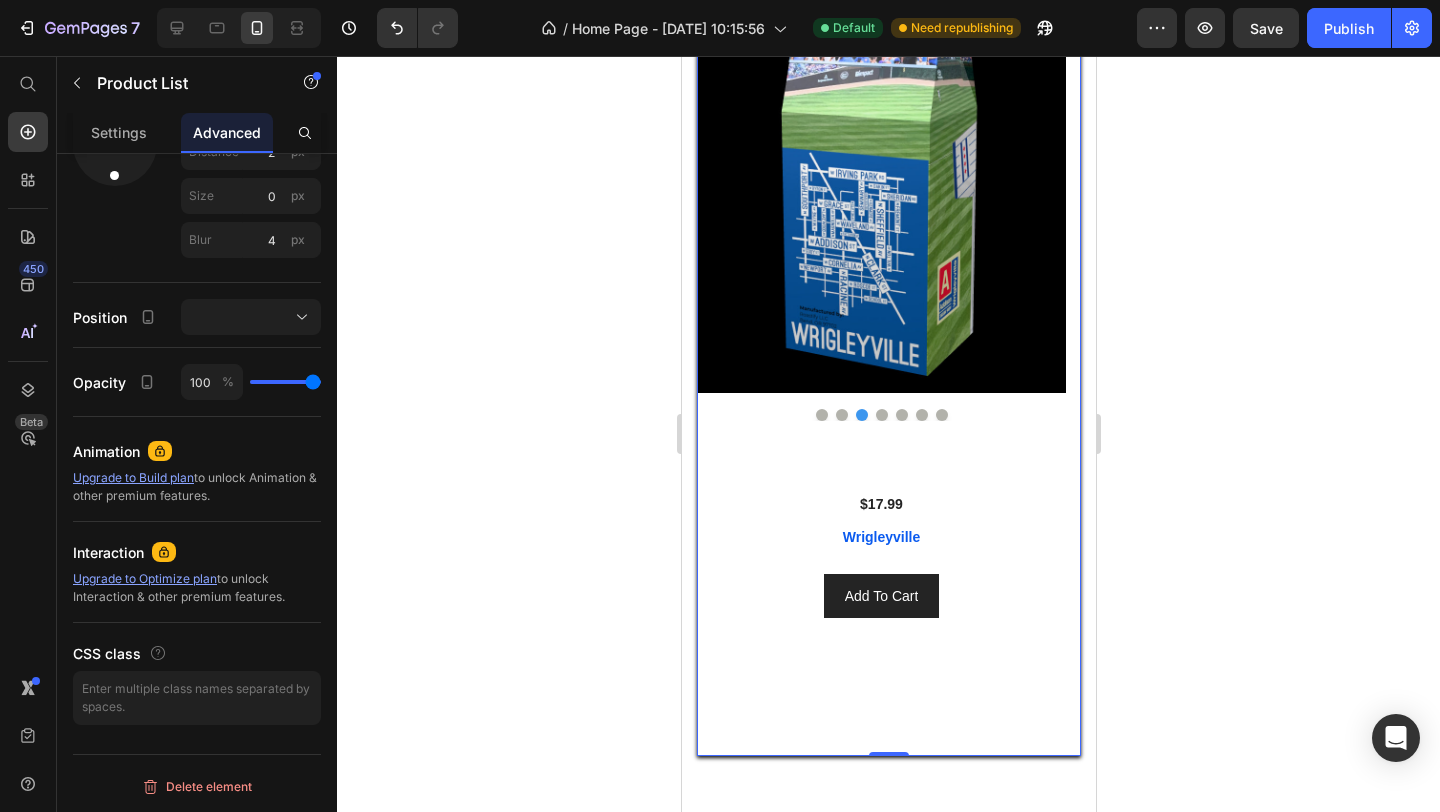 click 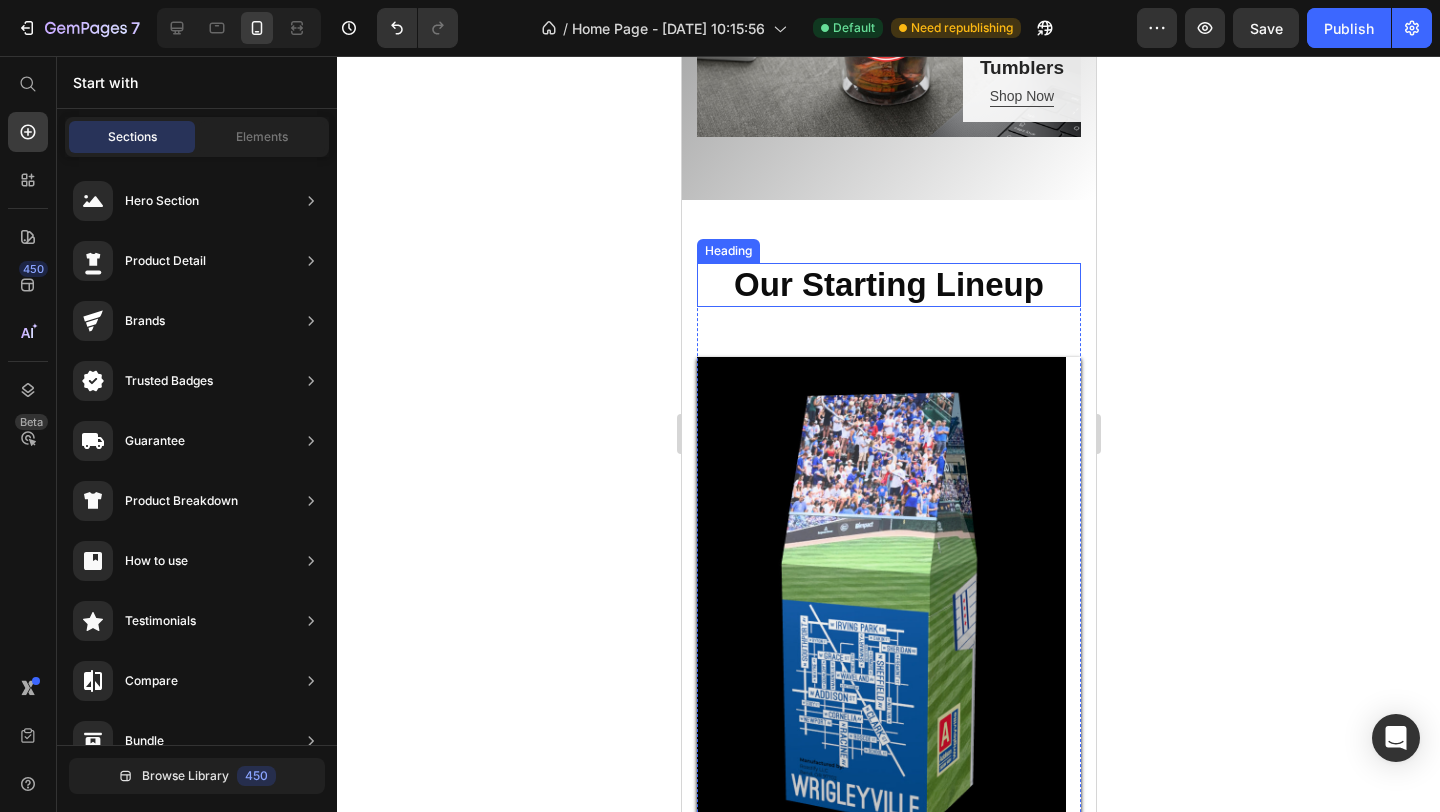 scroll, scrollTop: 1712, scrollLeft: 0, axis: vertical 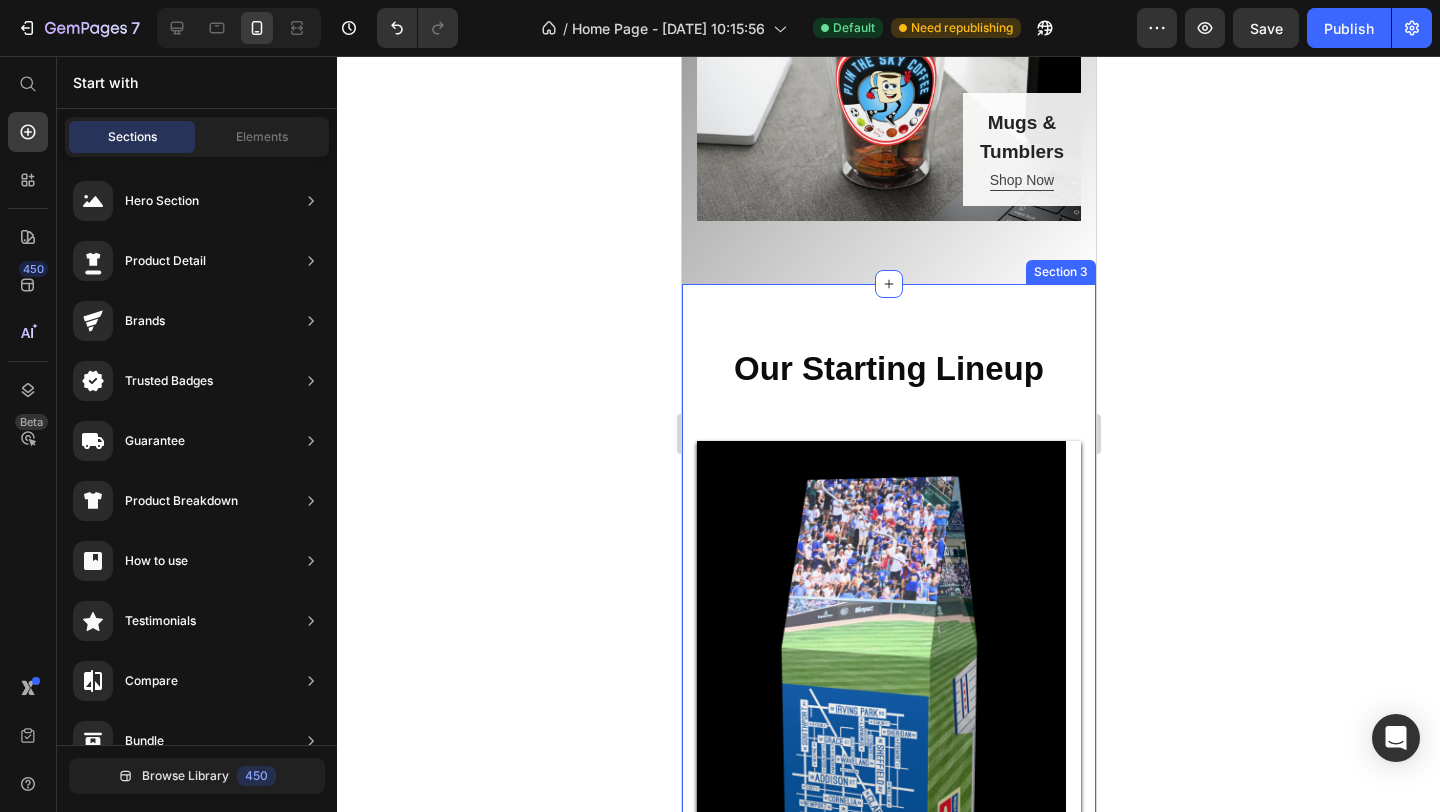 click on "Our Starting Lineup Heading
(P) Images Row $17.99 (P) Price Row [GEOGRAPHIC_DATA] (P) Title Add To Cart (P) Cart Button
(P) Images Row $17.99 (P) Price Row Par-fect Roast (P) Title Add To Cart (P) Cart Button
(P) Images Row $13.99 (P) Price Row Pi In The Sky Coffee Clear Tumbler (P) Title Add To Cart (P) Cart Button
(P) Images Row $25.60 (P) Price Row Pi In The Sky Sports T-Shirt (P) Title Add To Cart (P) Cart Button Product List Row Section 3" at bounding box center (888, 819) 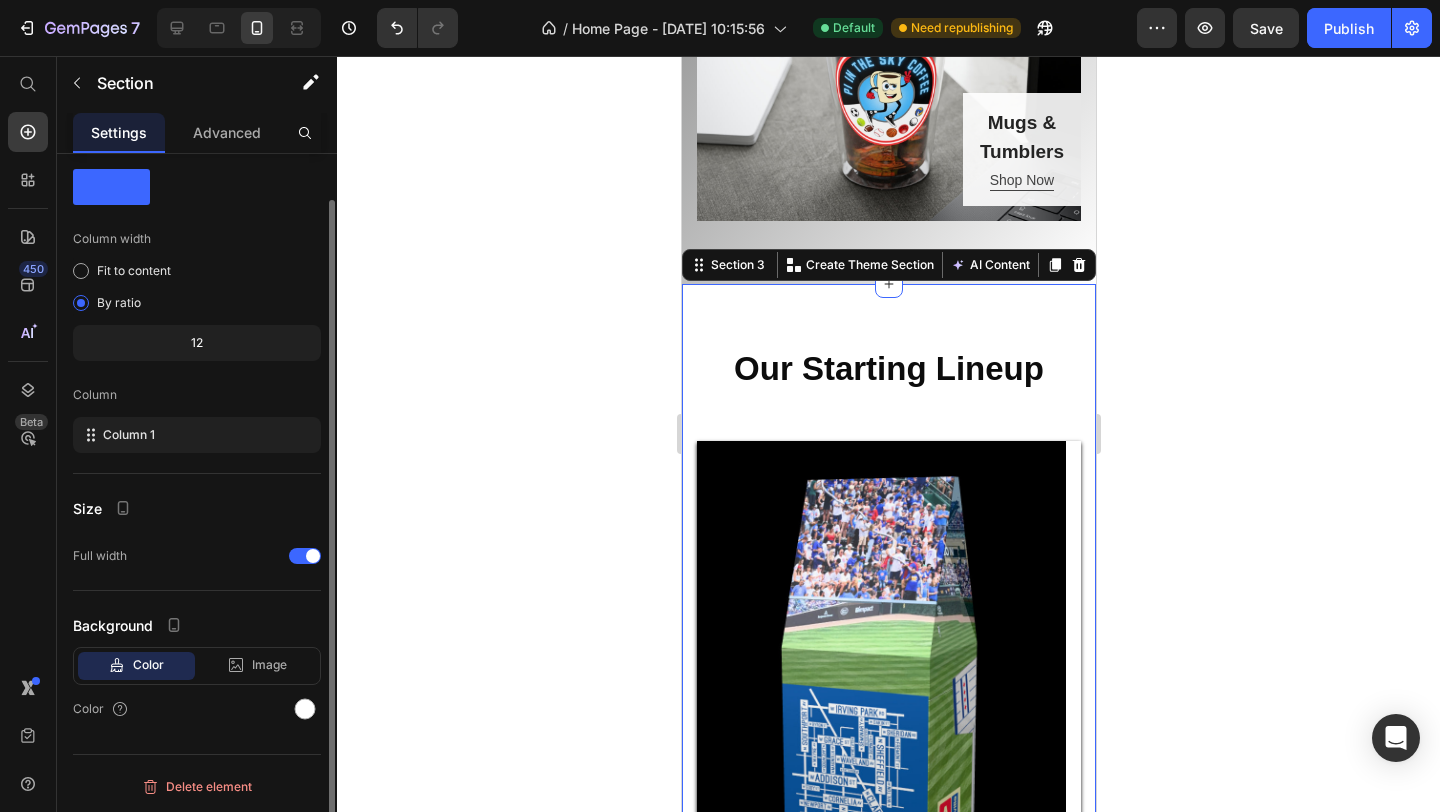 scroll, scrollTop: 0, scrollLeft: 0, axis: both 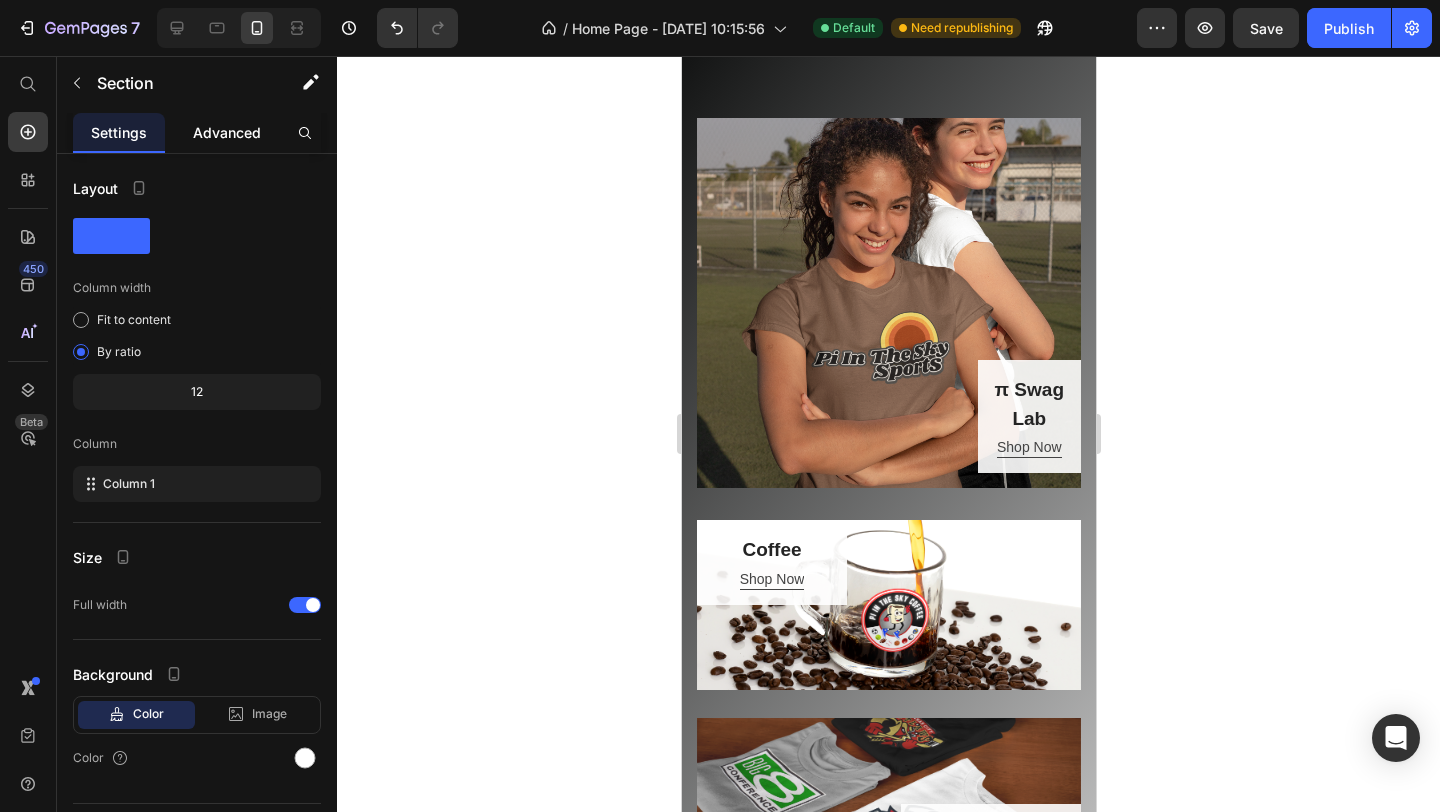 click on "Advanced" at bounding box center [227, 132] 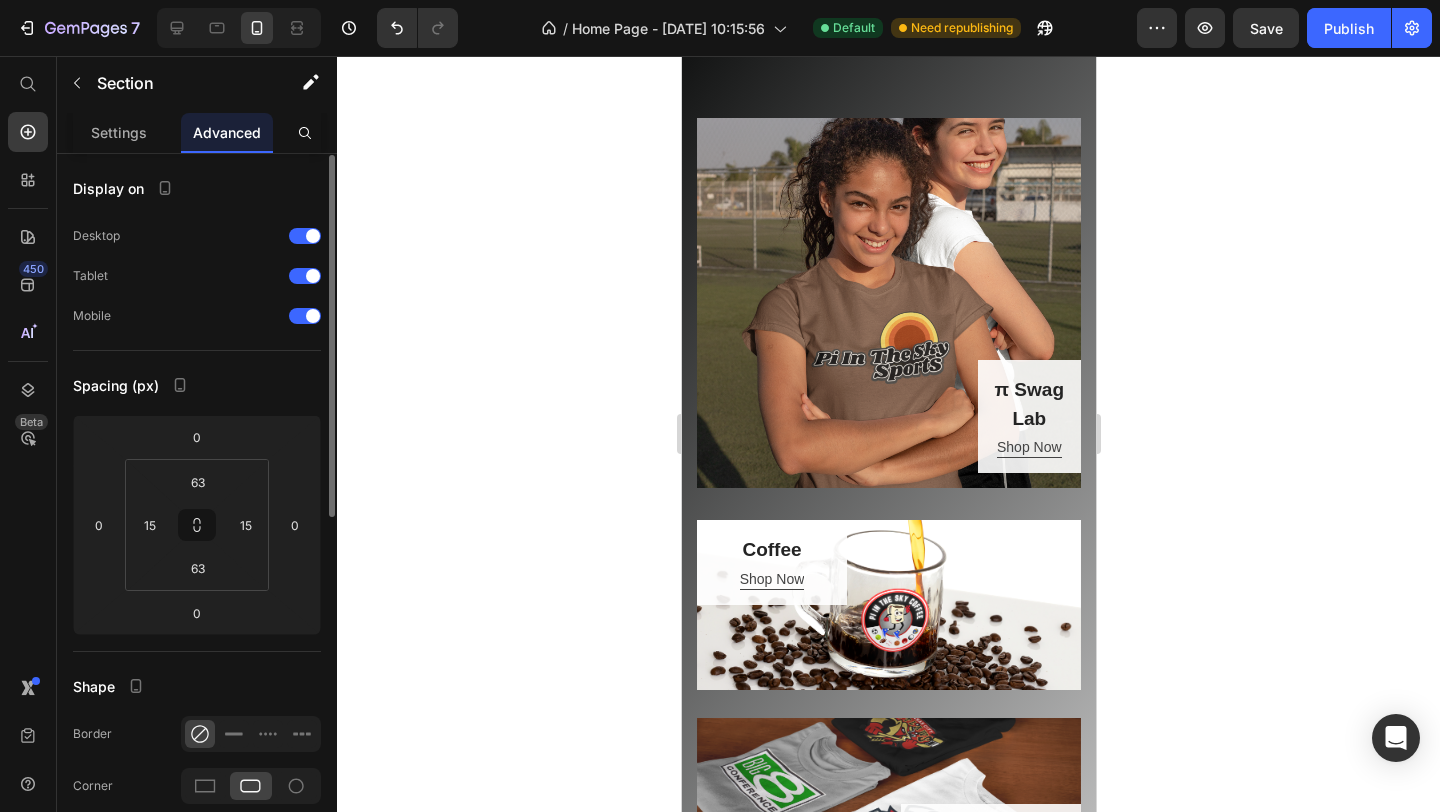 click on "Advanced" at bounding box center [227, 132] 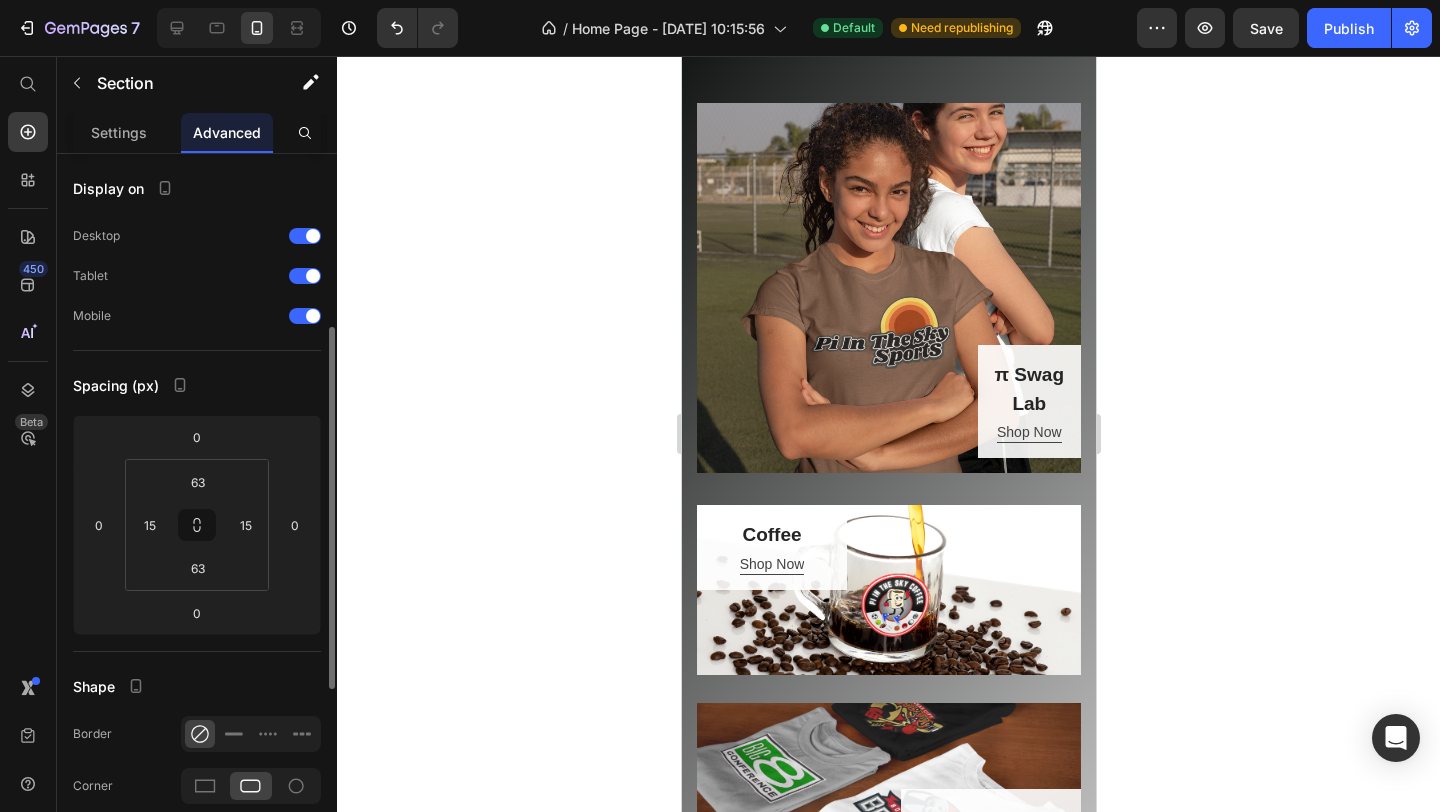scroll, scrollTop: 0, scrollLeft: 0, axis: both 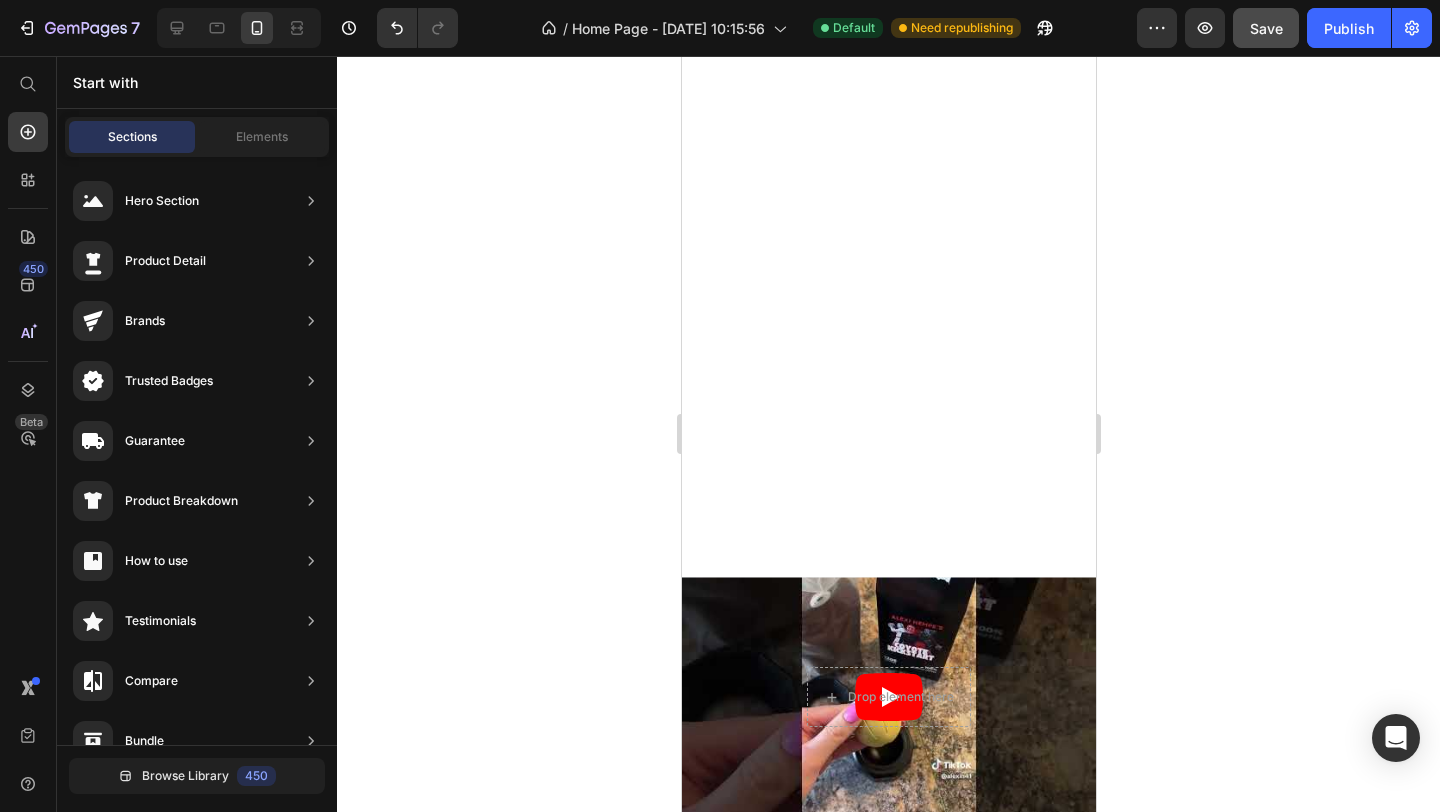 click on "Save" 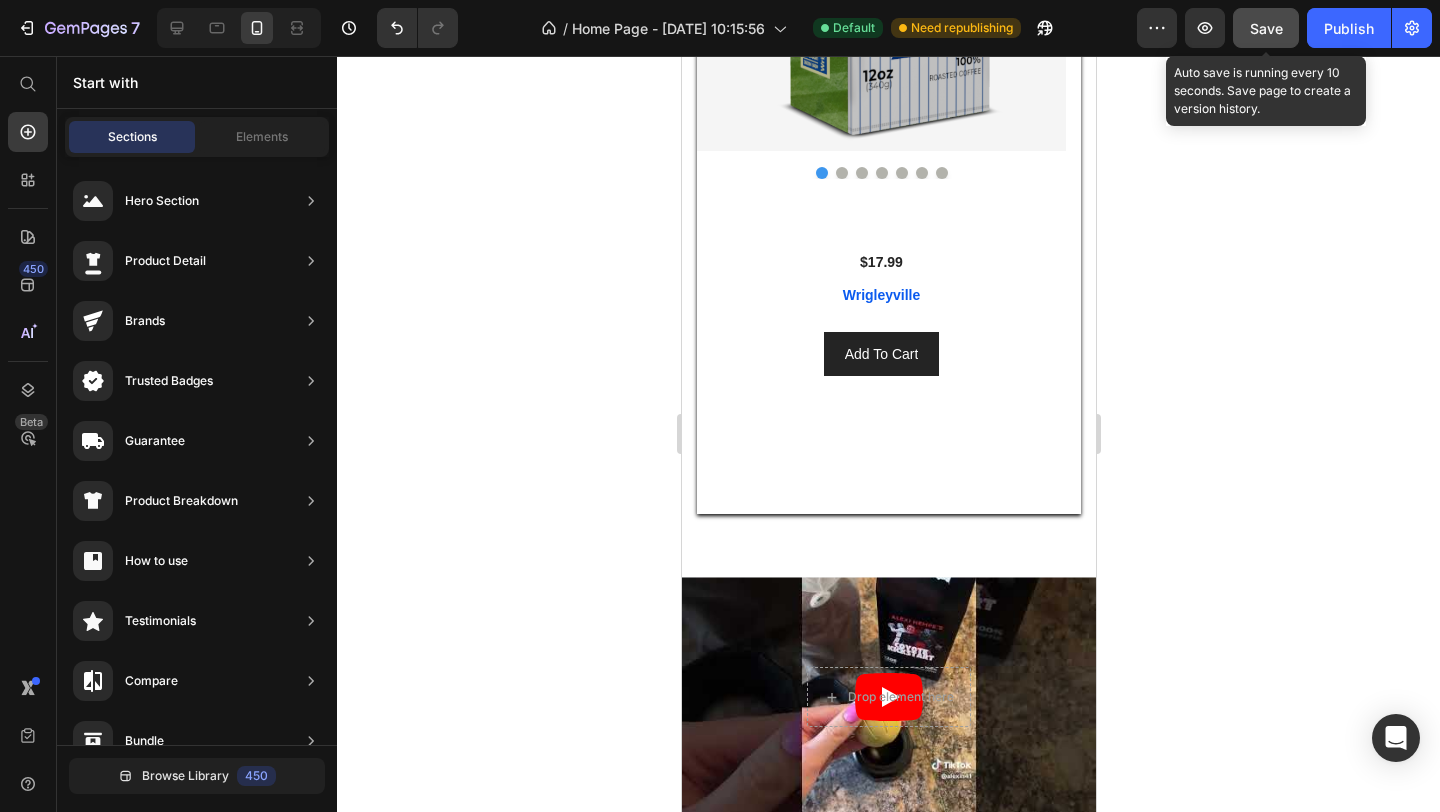click on "Save" at bounding box center [1266, 28] 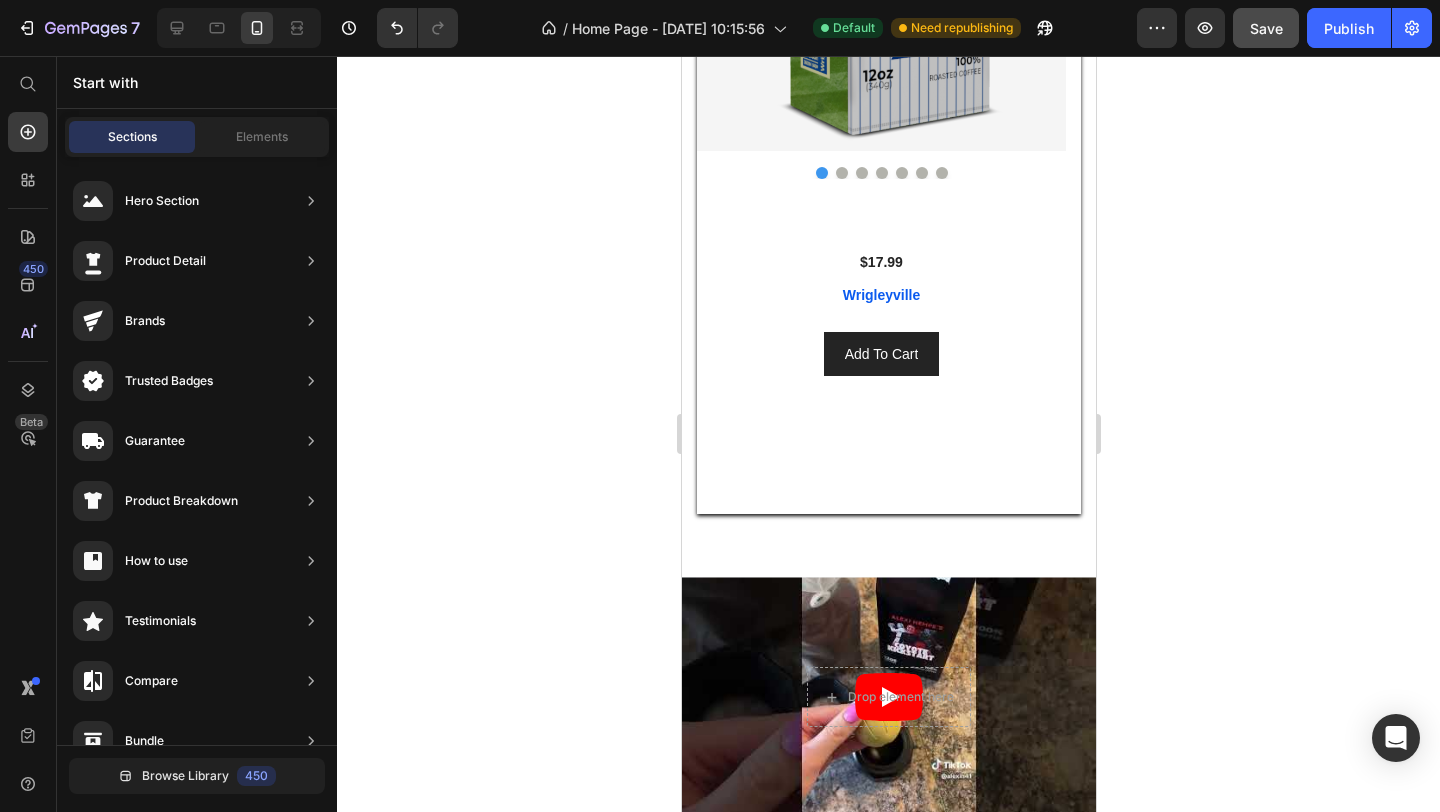 click at bounding box center [888, -1544] 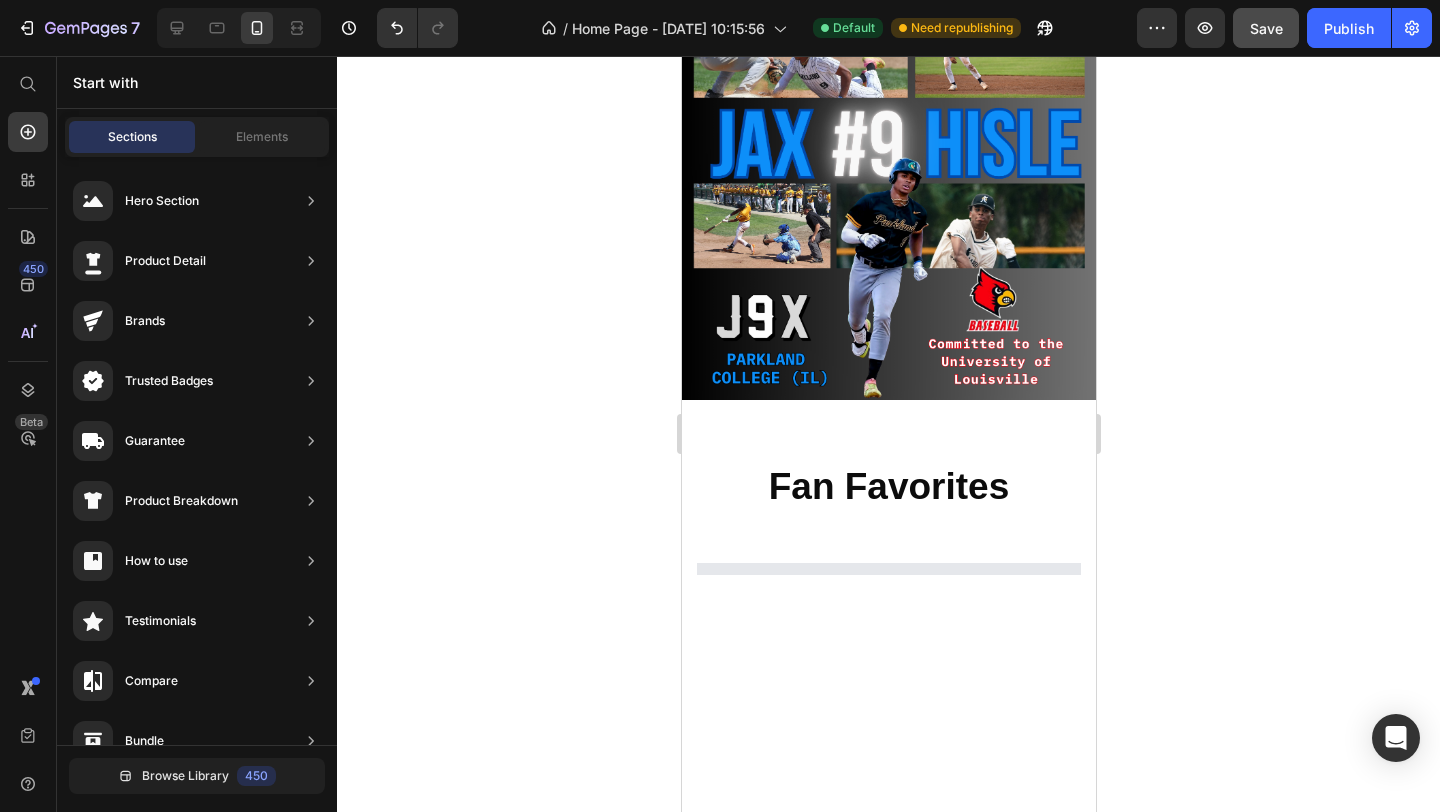 scroll, scrollTop: 2373, scrollLeft: 0, axis: vertical 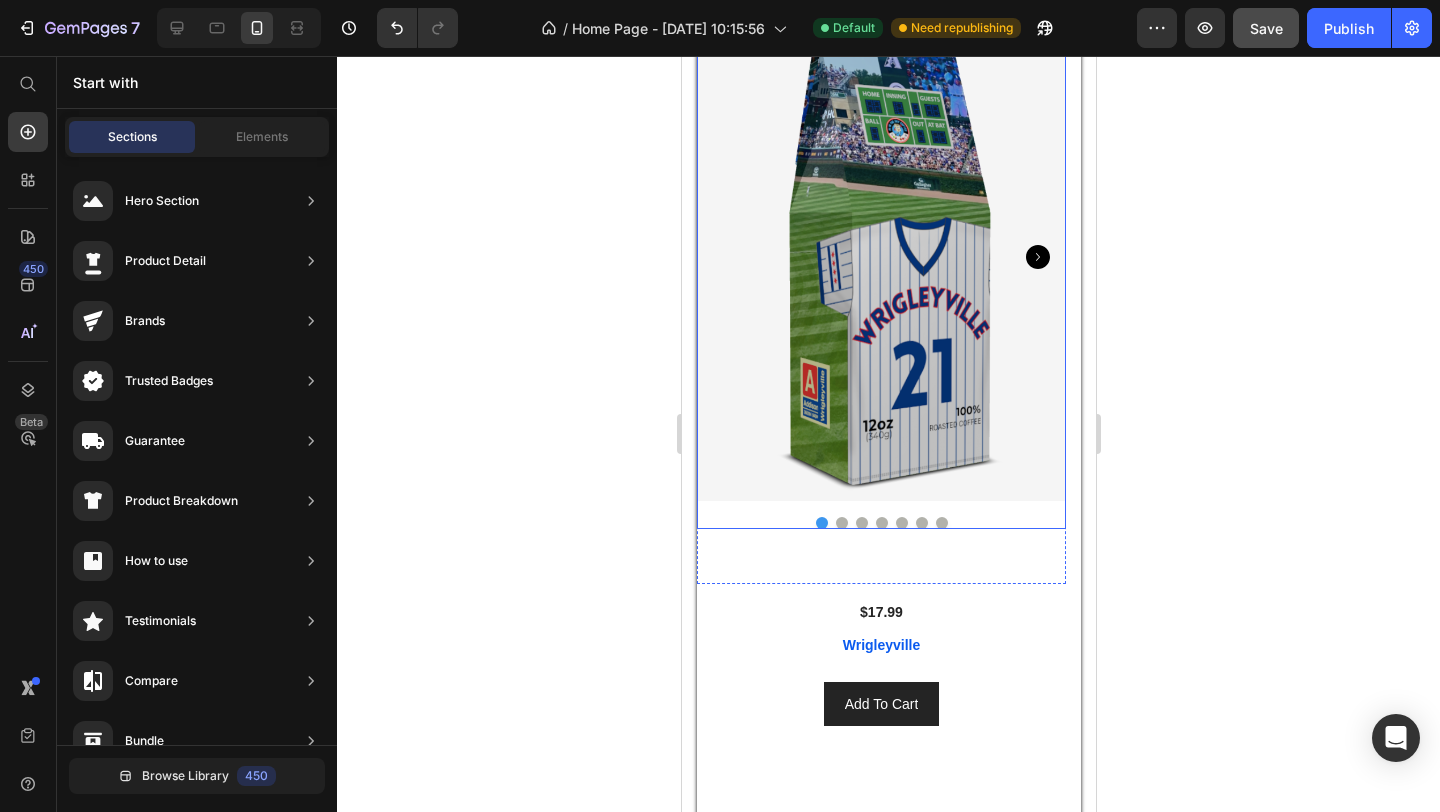 click 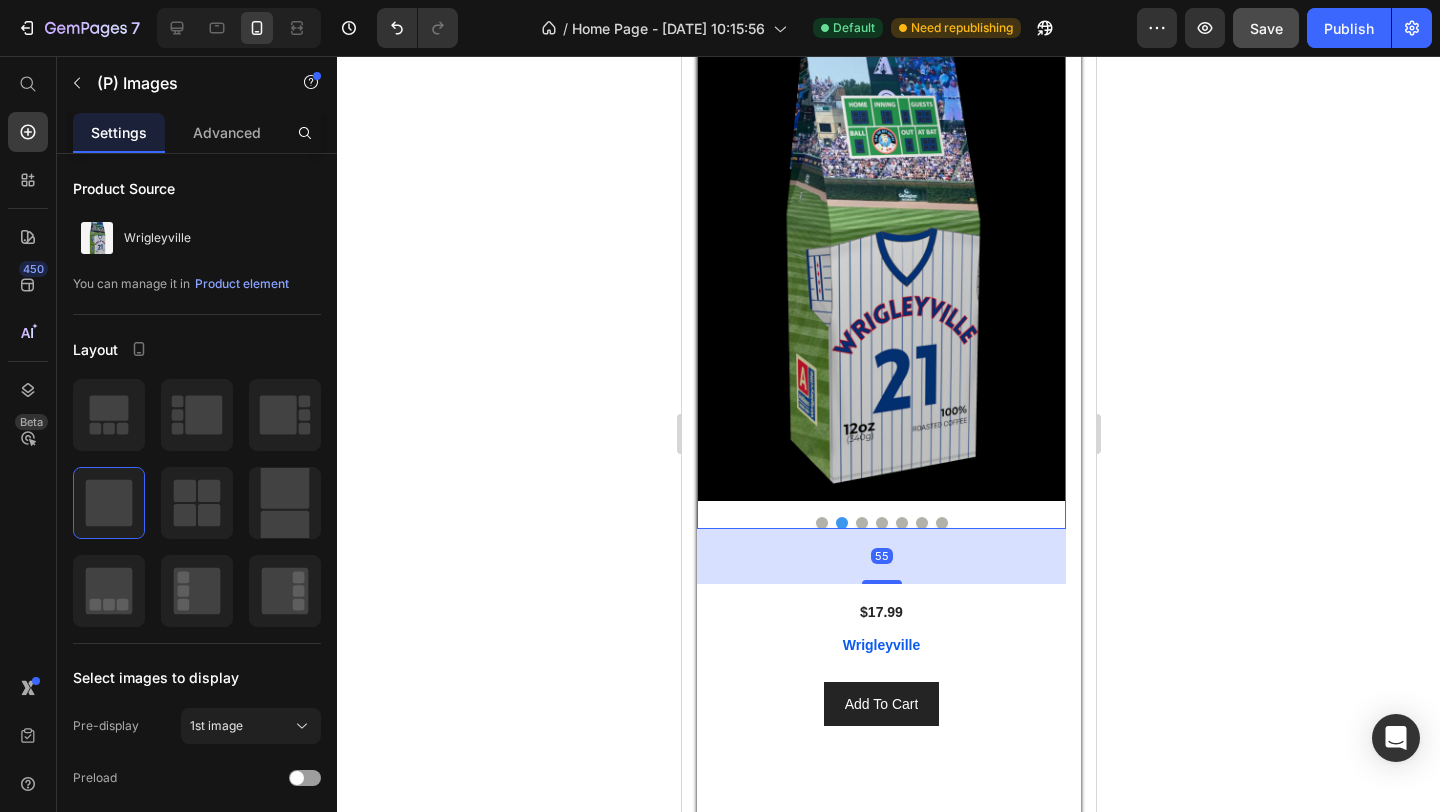click 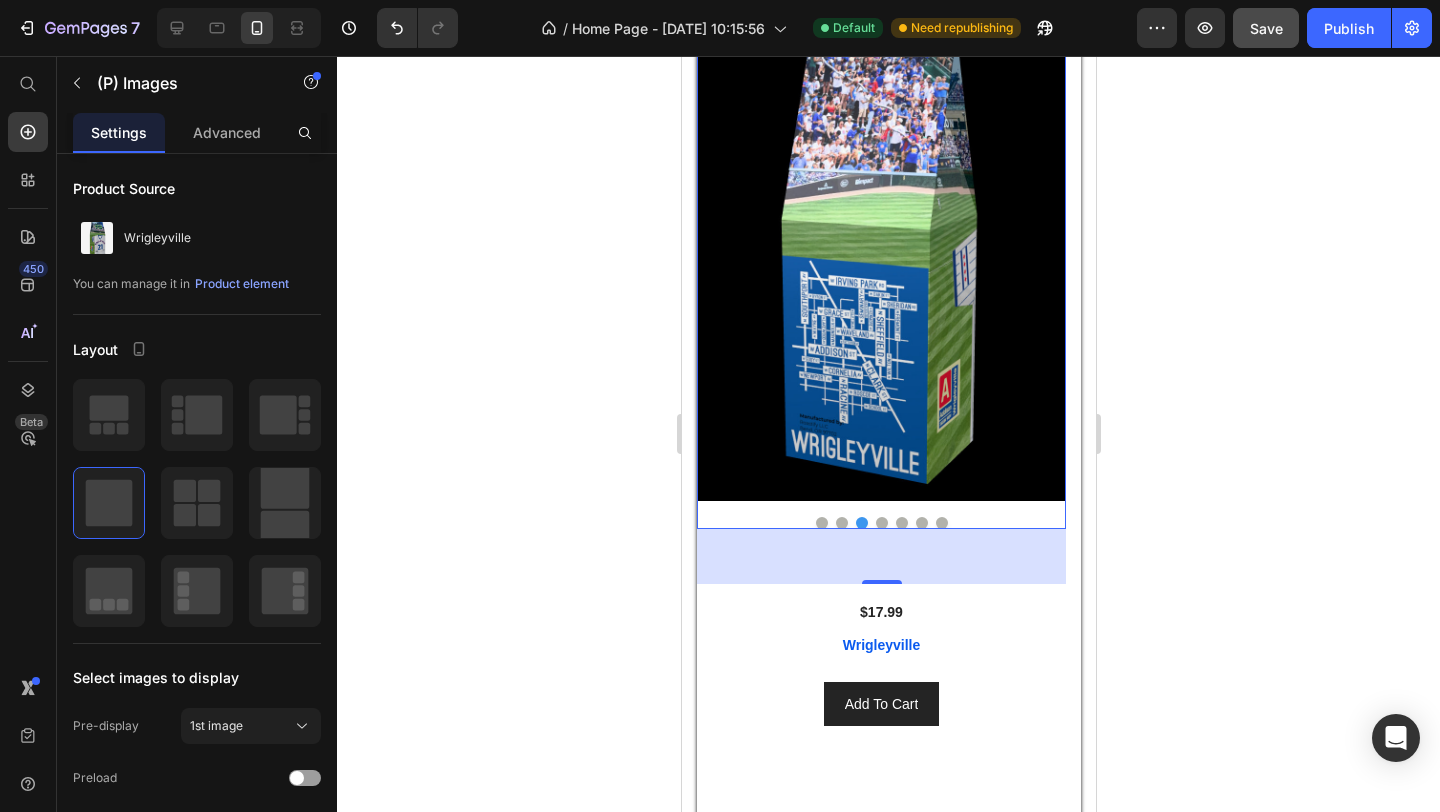 click 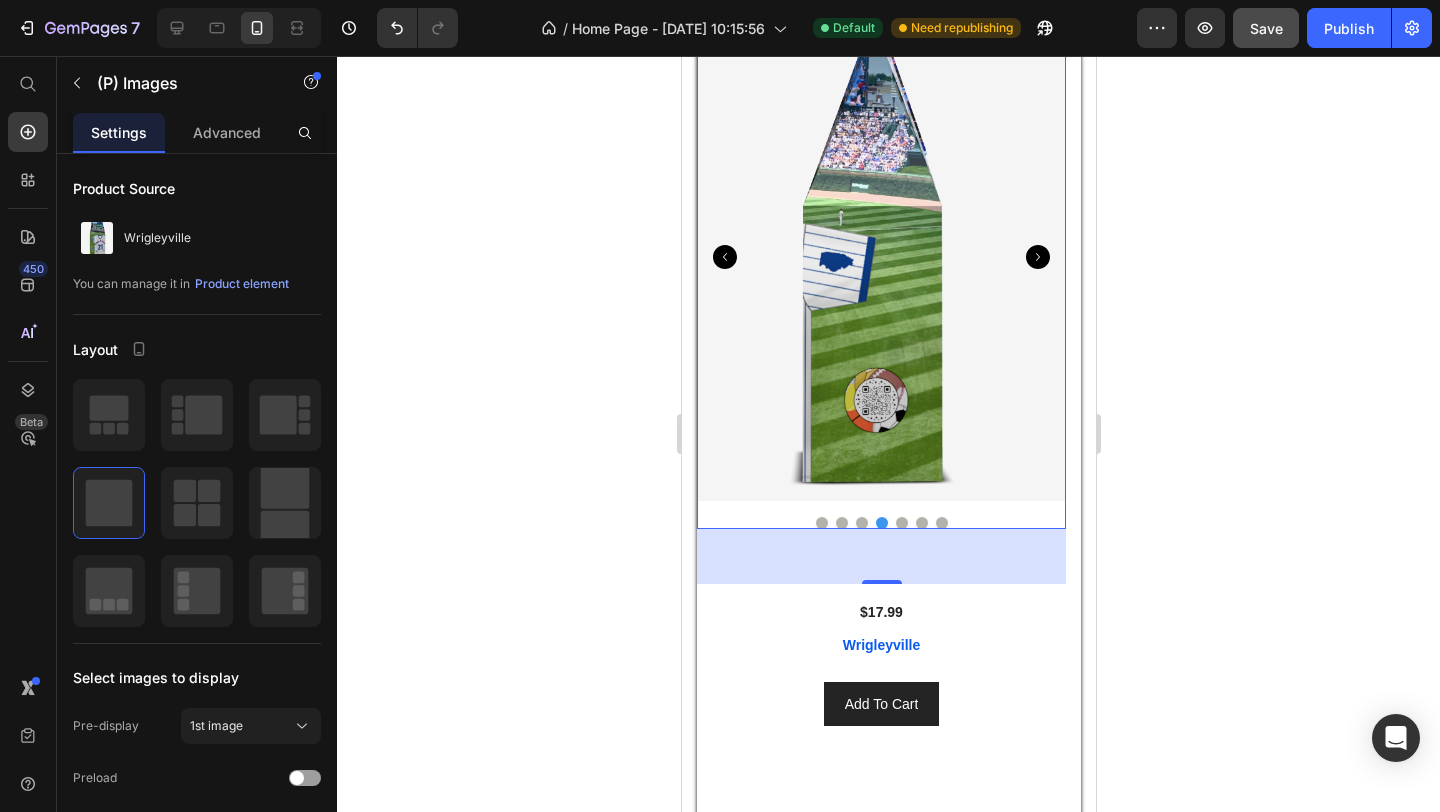 click 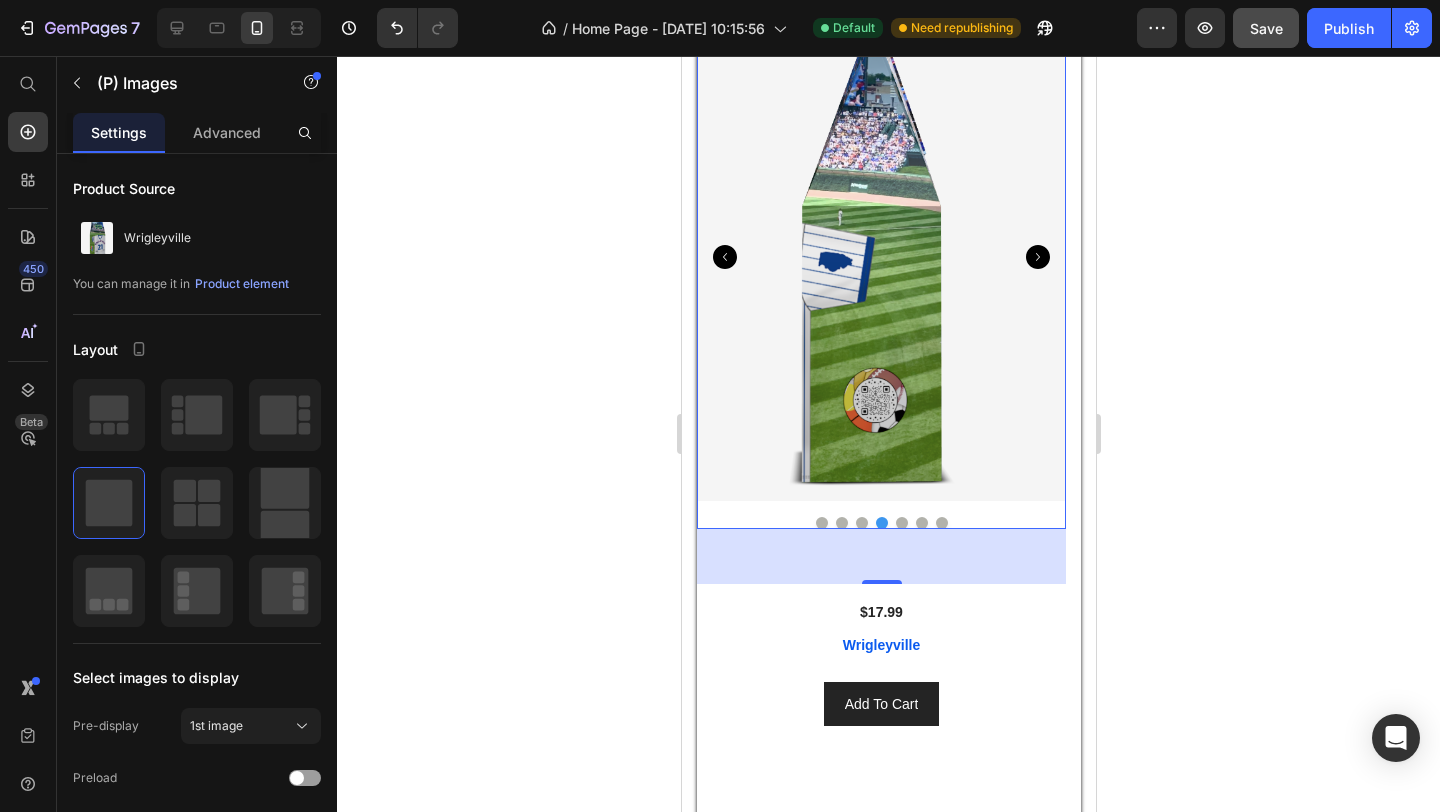 click 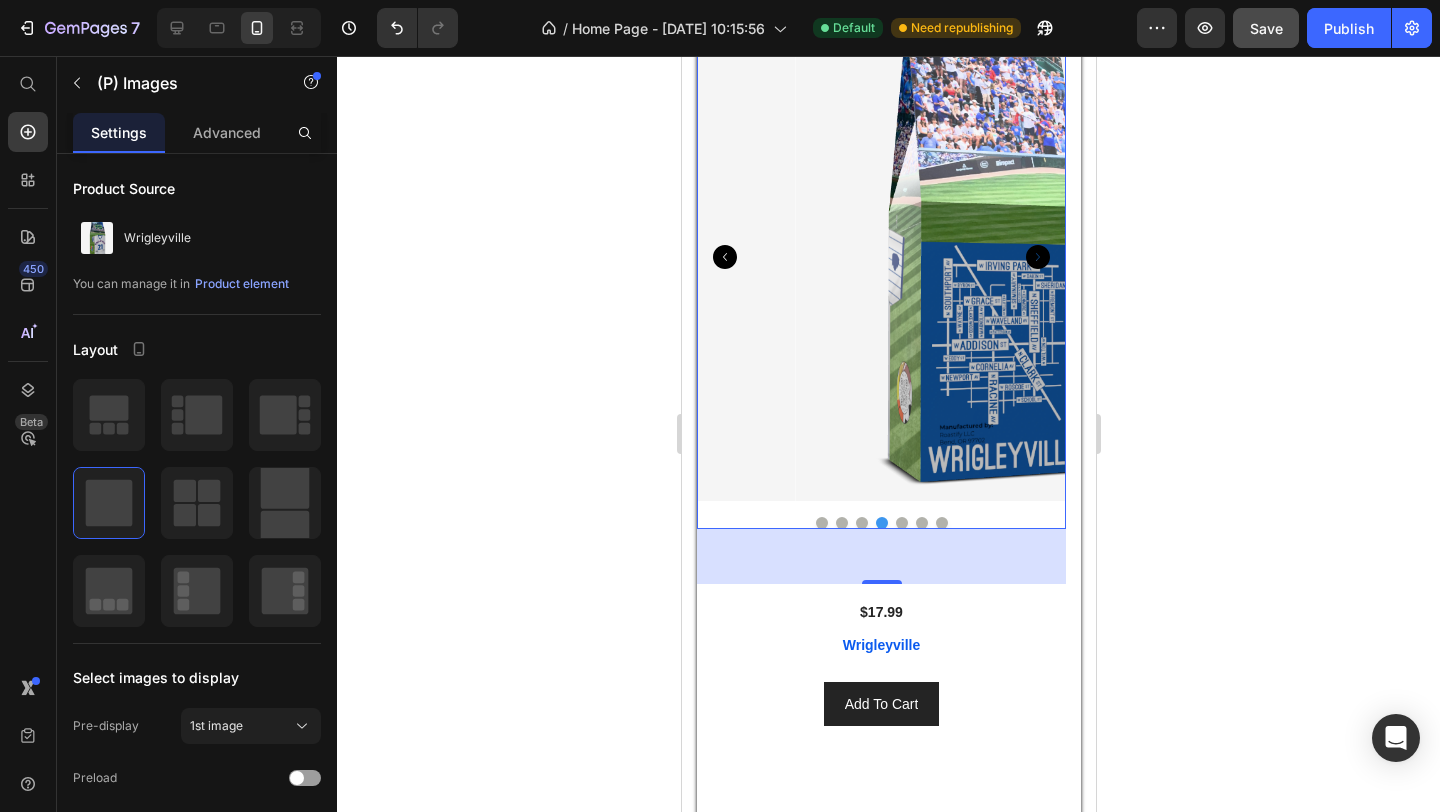 click 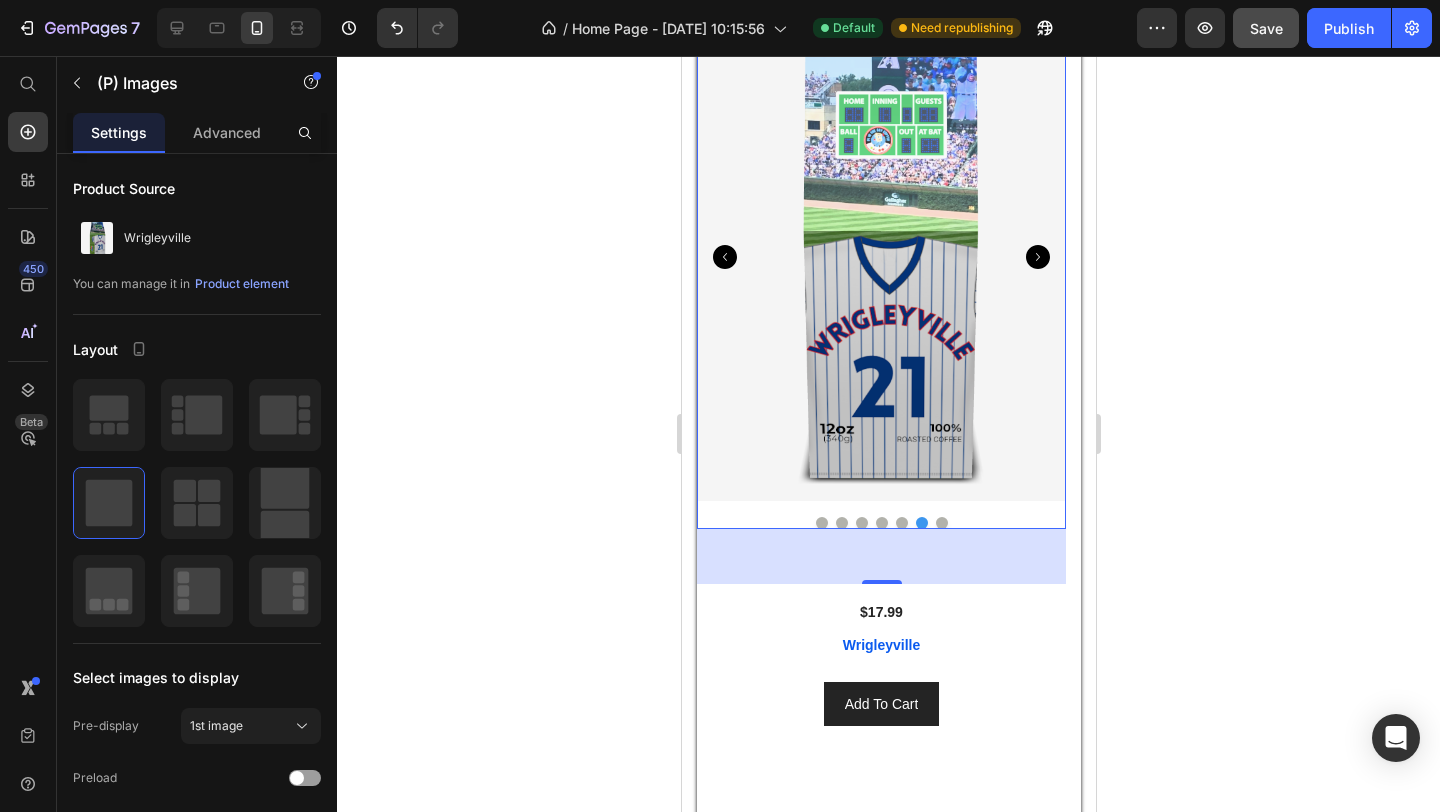 click 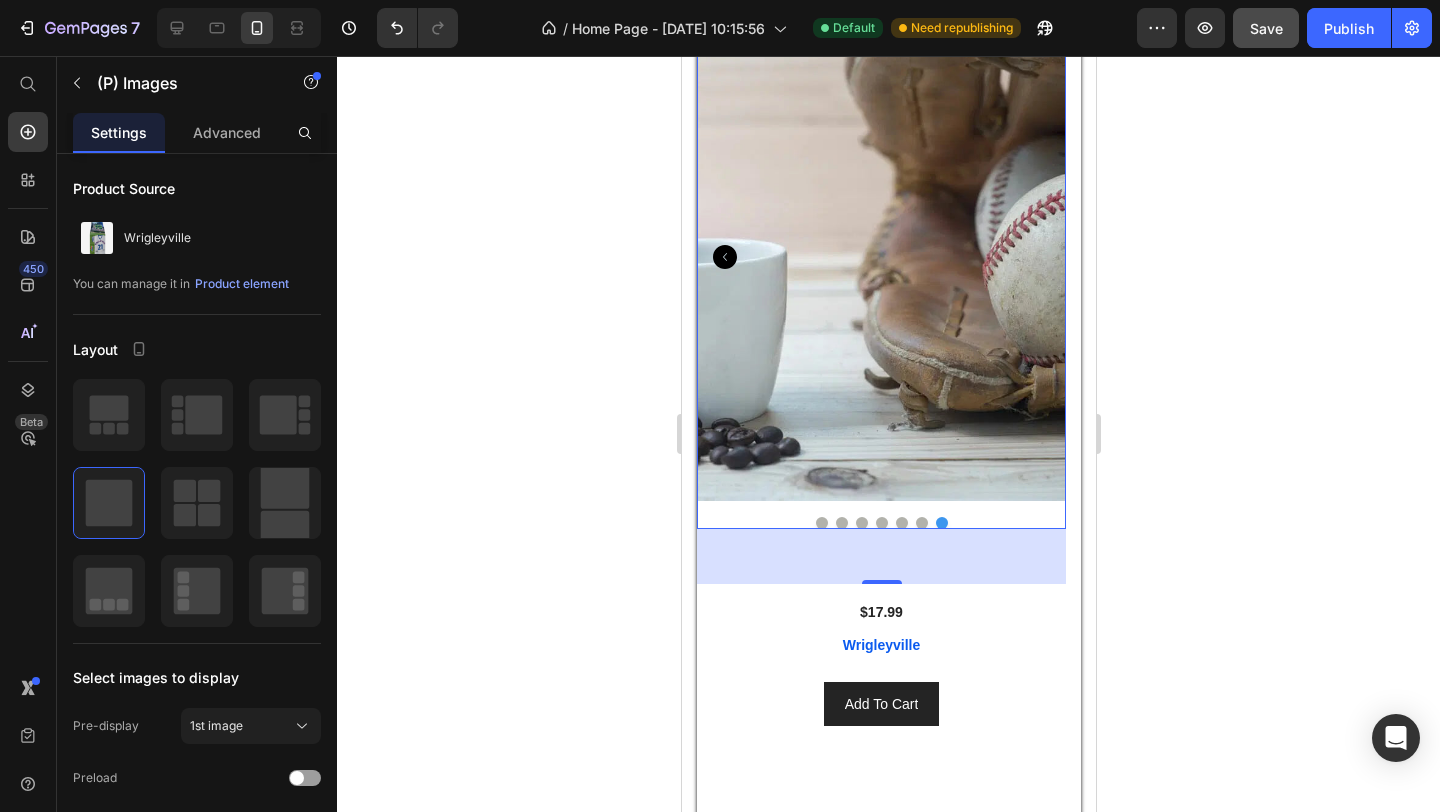 click 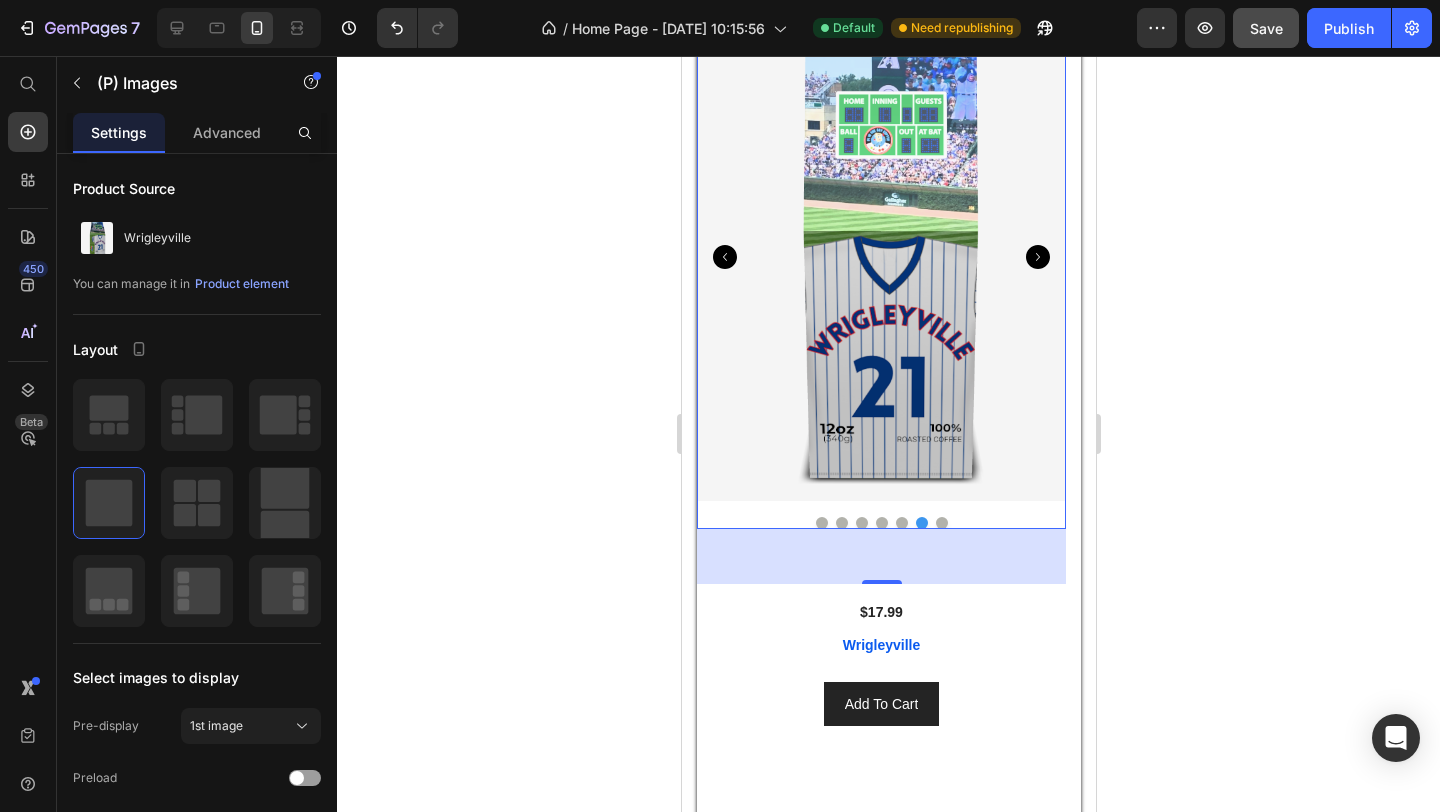 click 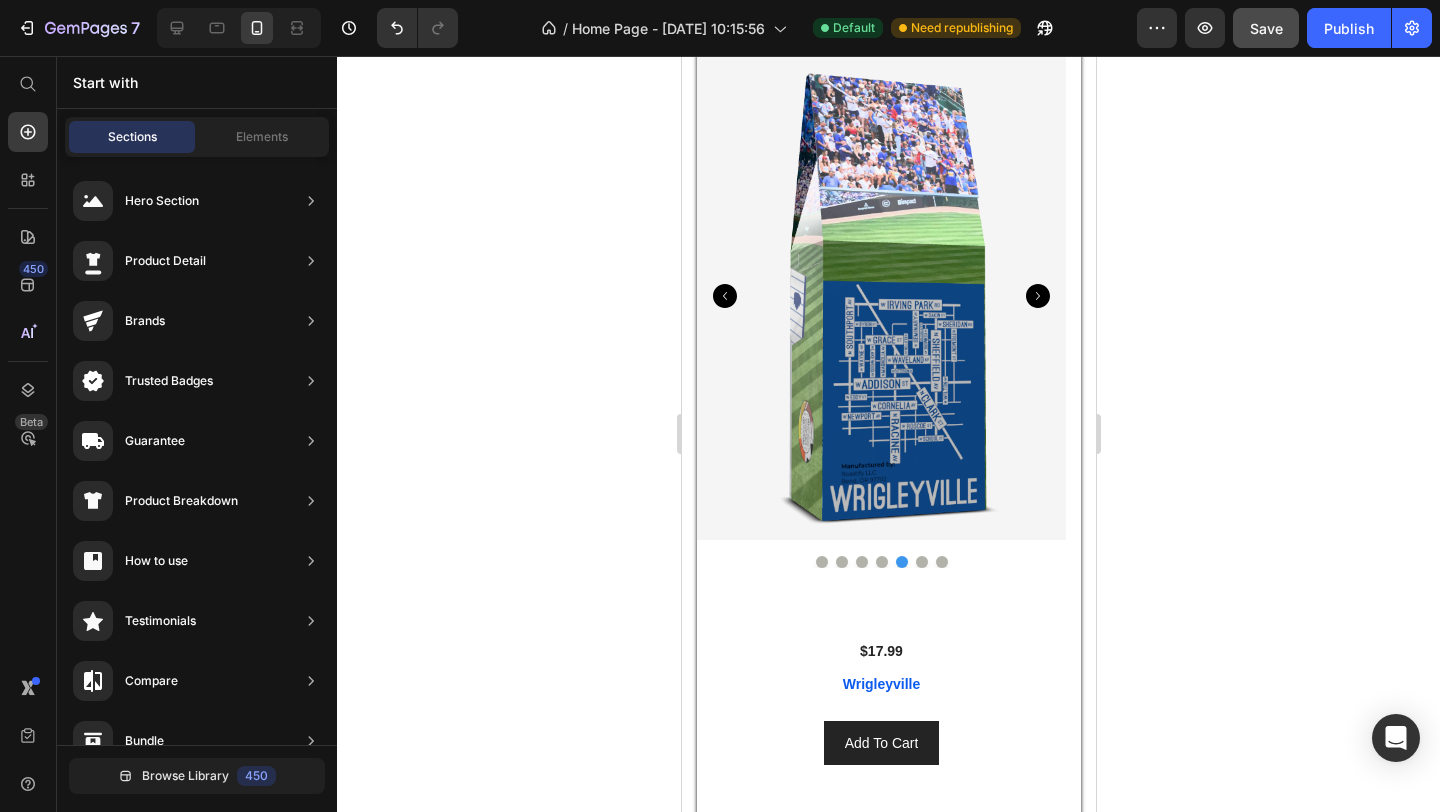 scroll, scrollTop: 2135, scrollLeft: 0, axis: vertical 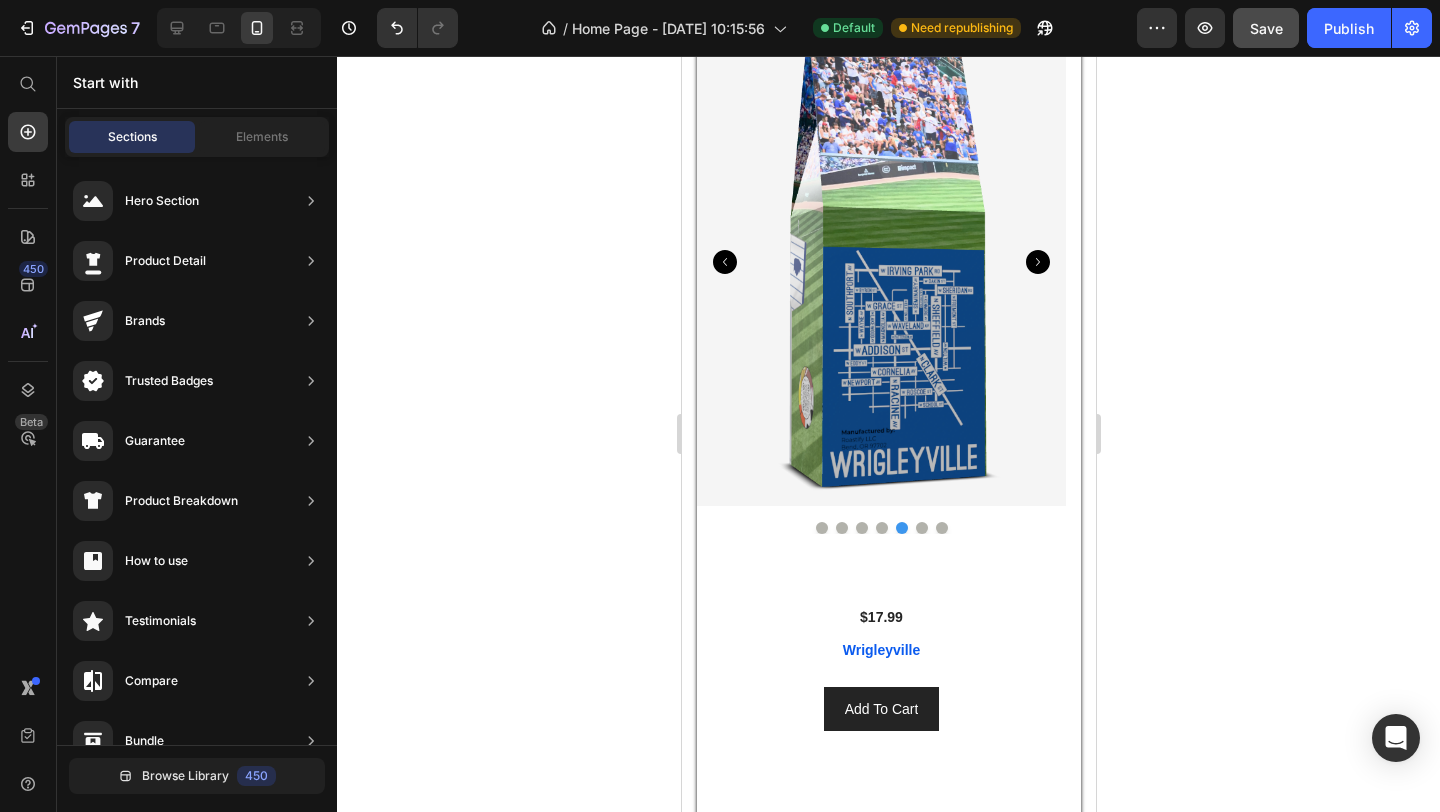type 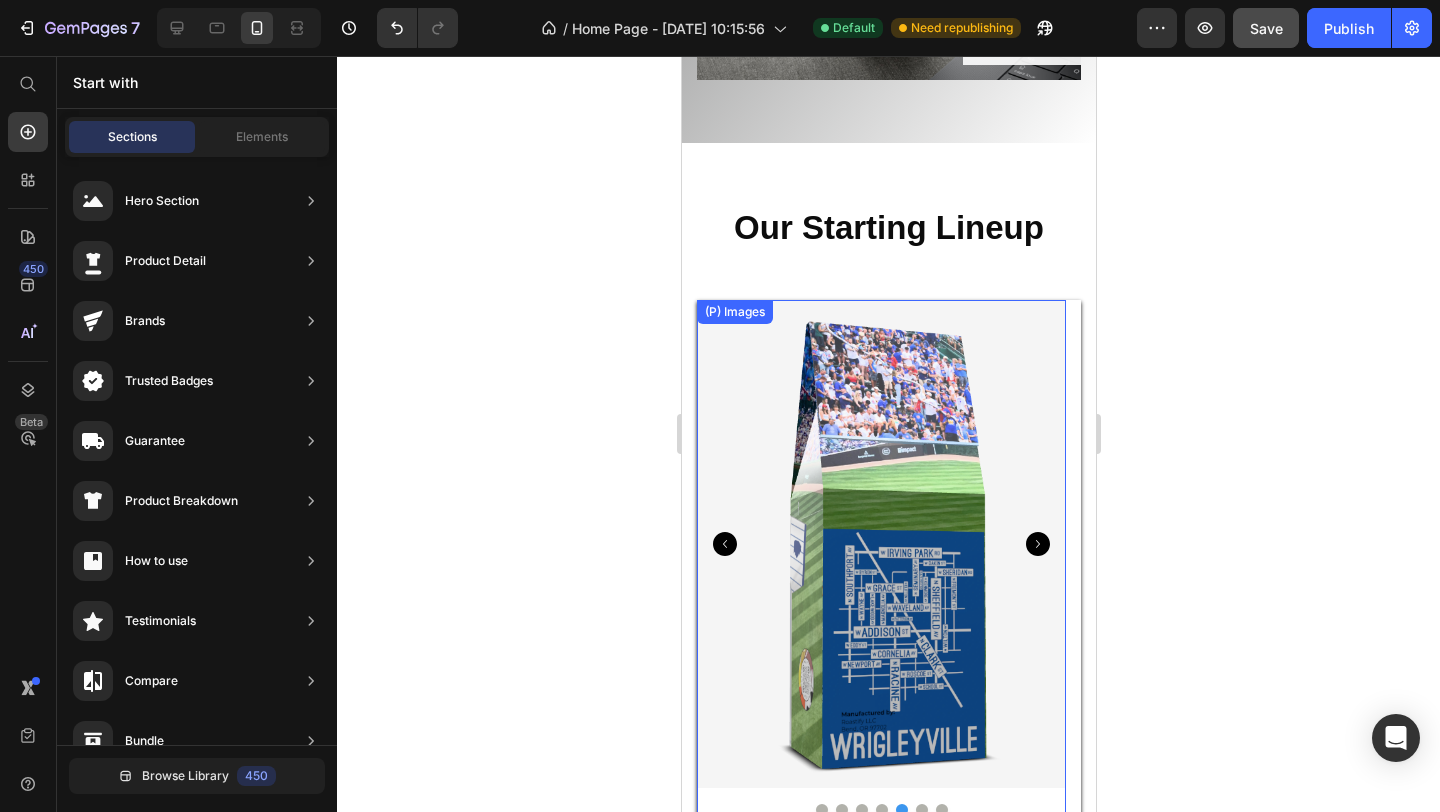 scroll, scrollTop: 1844, scrollLeft: 0, axis: vertical 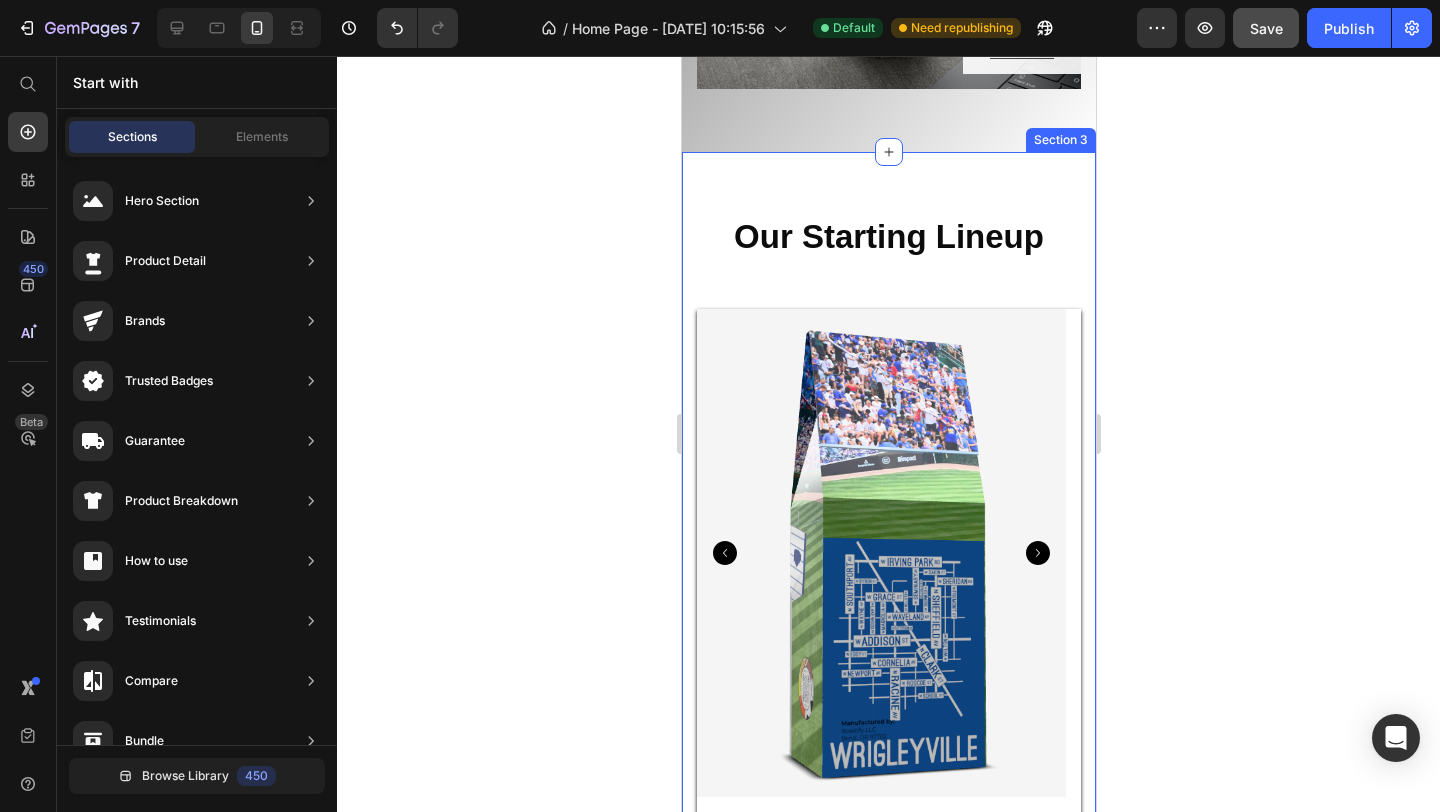click on "Our Starting Lineup Heading
(P) Images Row $17.99 (P) Price Row [GEOGRAPHIC_DATA] (P) Title Add To Cart (P) Cart Button
(P) Images Row $17.99 (P) Price Row Par-fect Roast (P) Title Add To Cart (P) Cart Button
(P) Images Row $13.99 (P) Price Row Pi In The Sky Coffee Clear Tumbler (P) Title Add To Cart (P) Cart Button
(P) Images Row $25.60 (P) Price Row Pi In The Sky Sports T-Shirt (P) Title Add To Cart (P) Cart Button Product List Row Section 3" at bounding box center (888, 687) 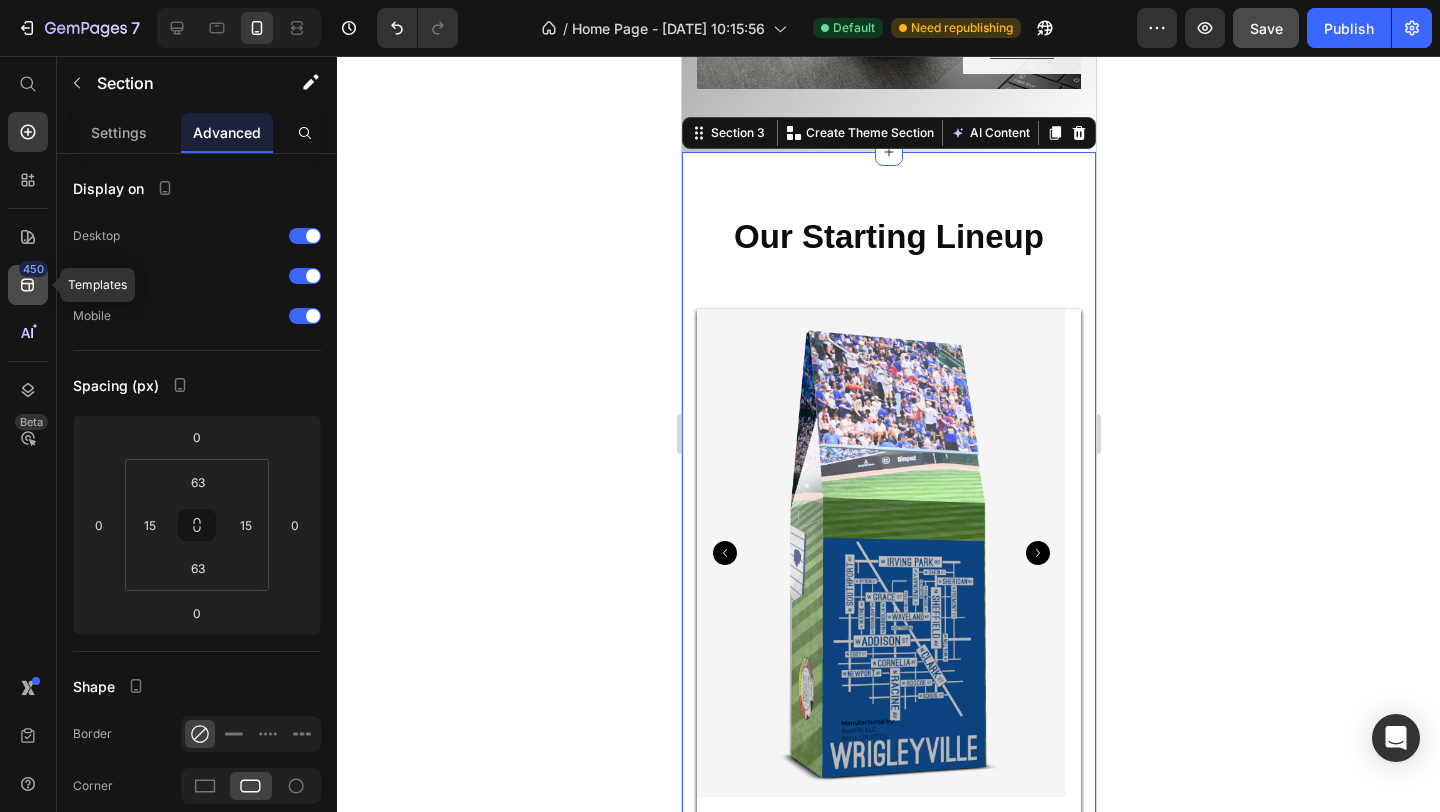 click 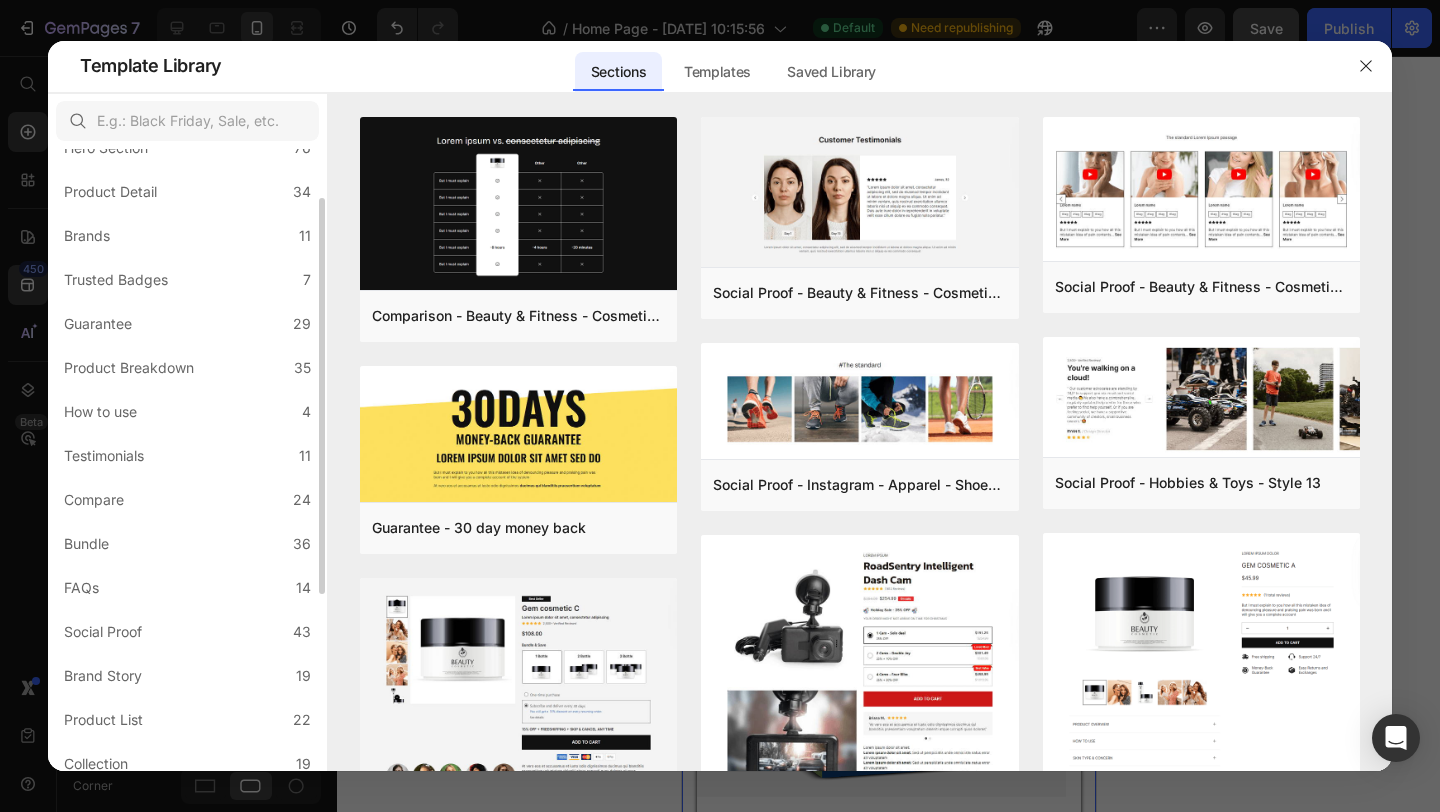 scroll, scrollTop: 0, scrollLeft: 0, axis: both 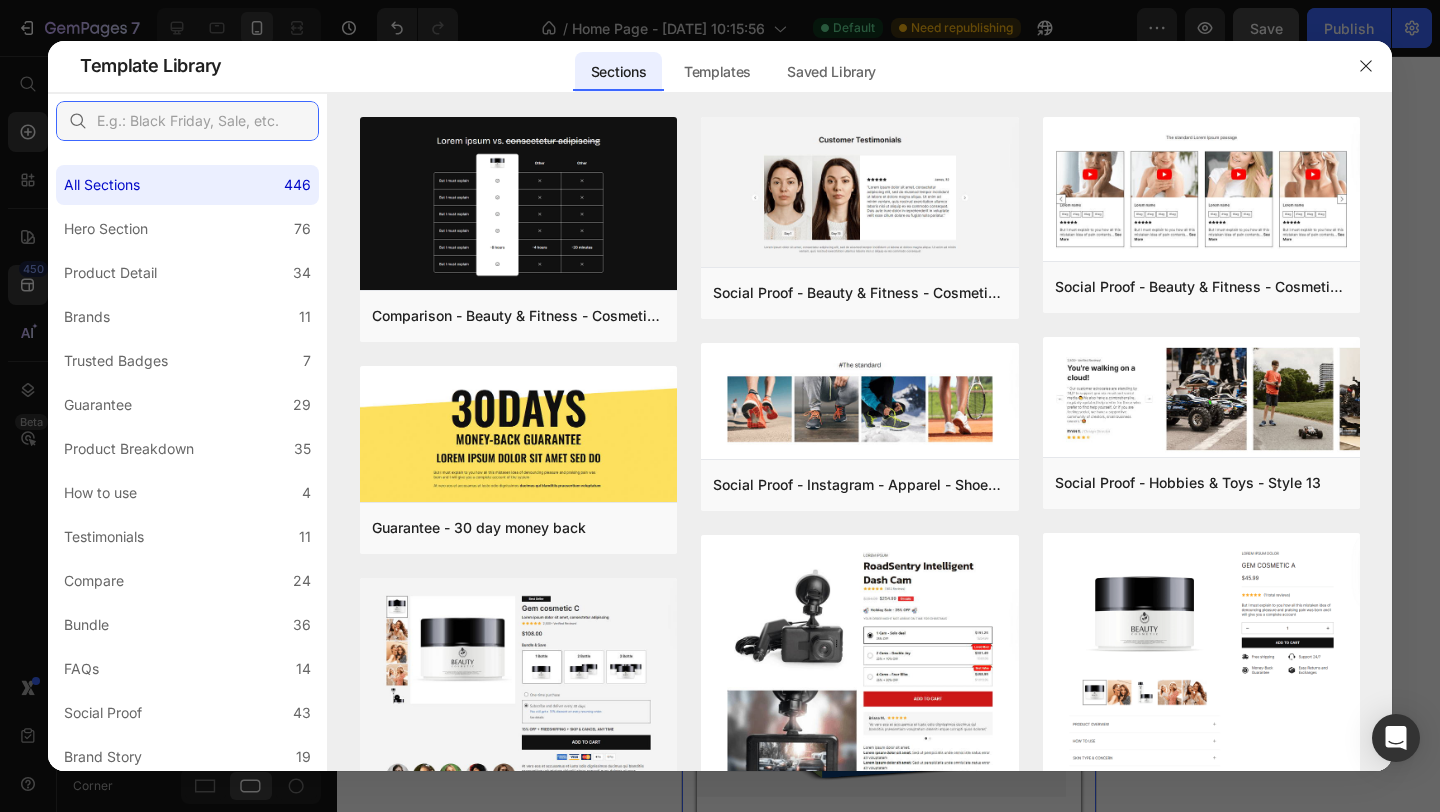 click at bounding box center (187, 121) 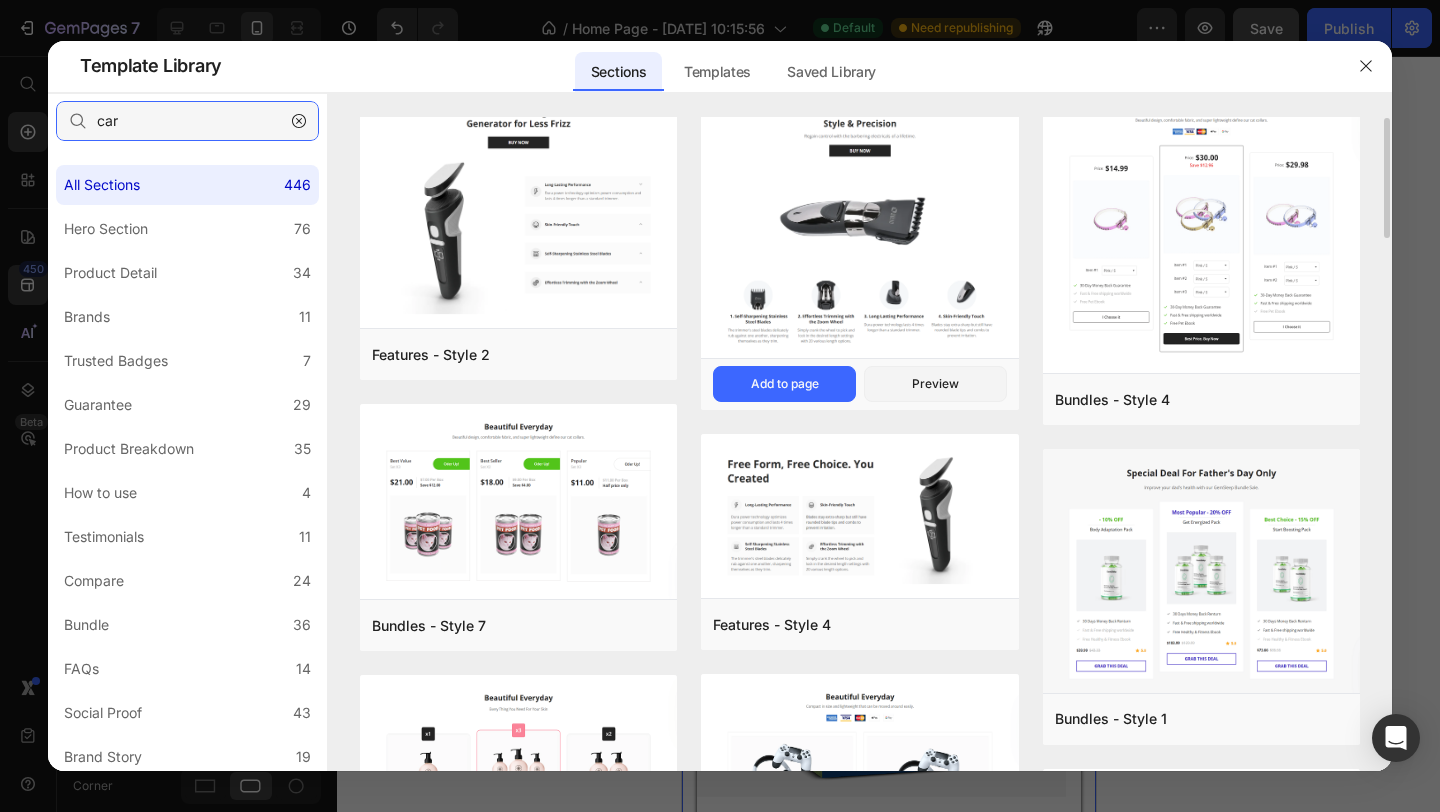 scroll, scrollTop: 12, scrollLeft: 0, axis: vertical 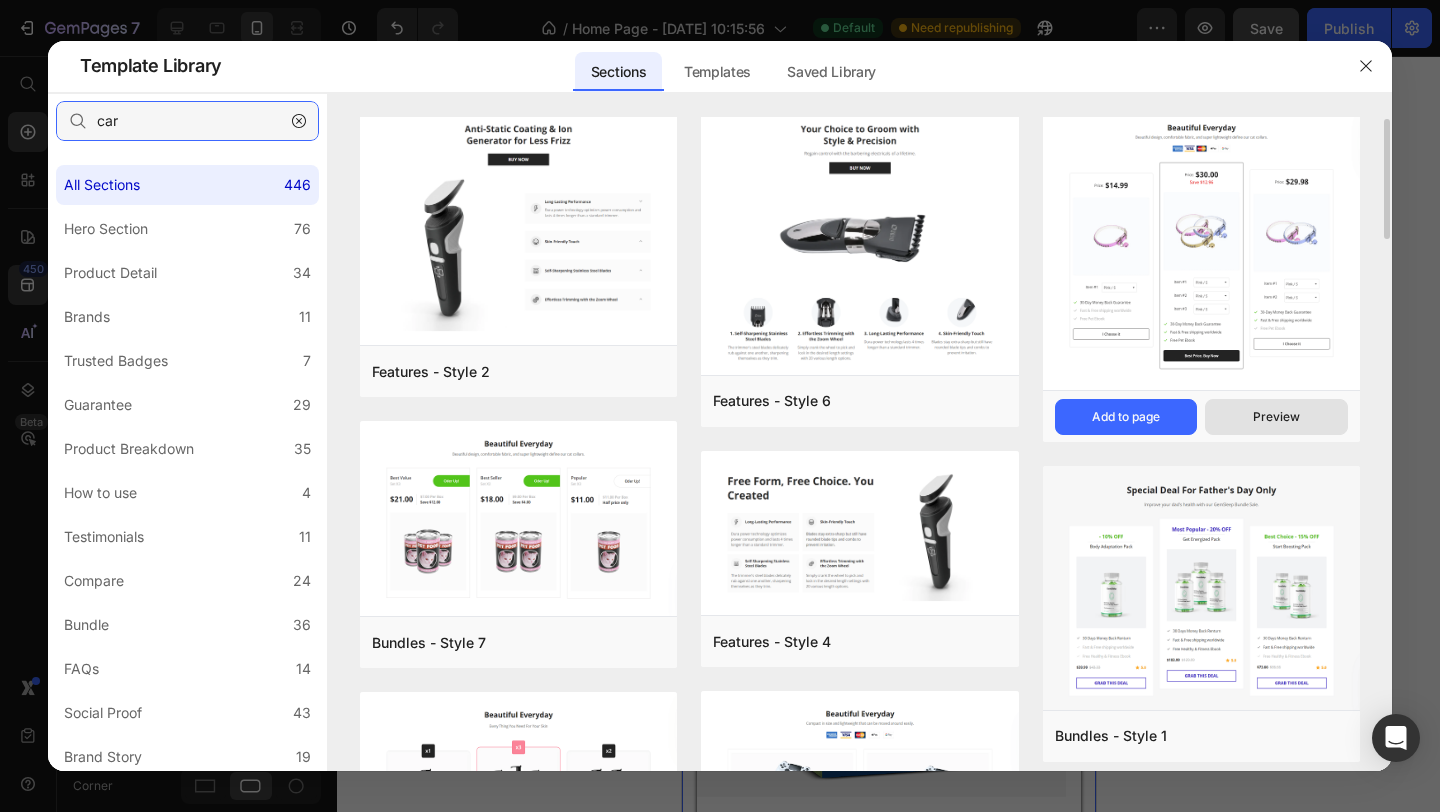 type on "car" 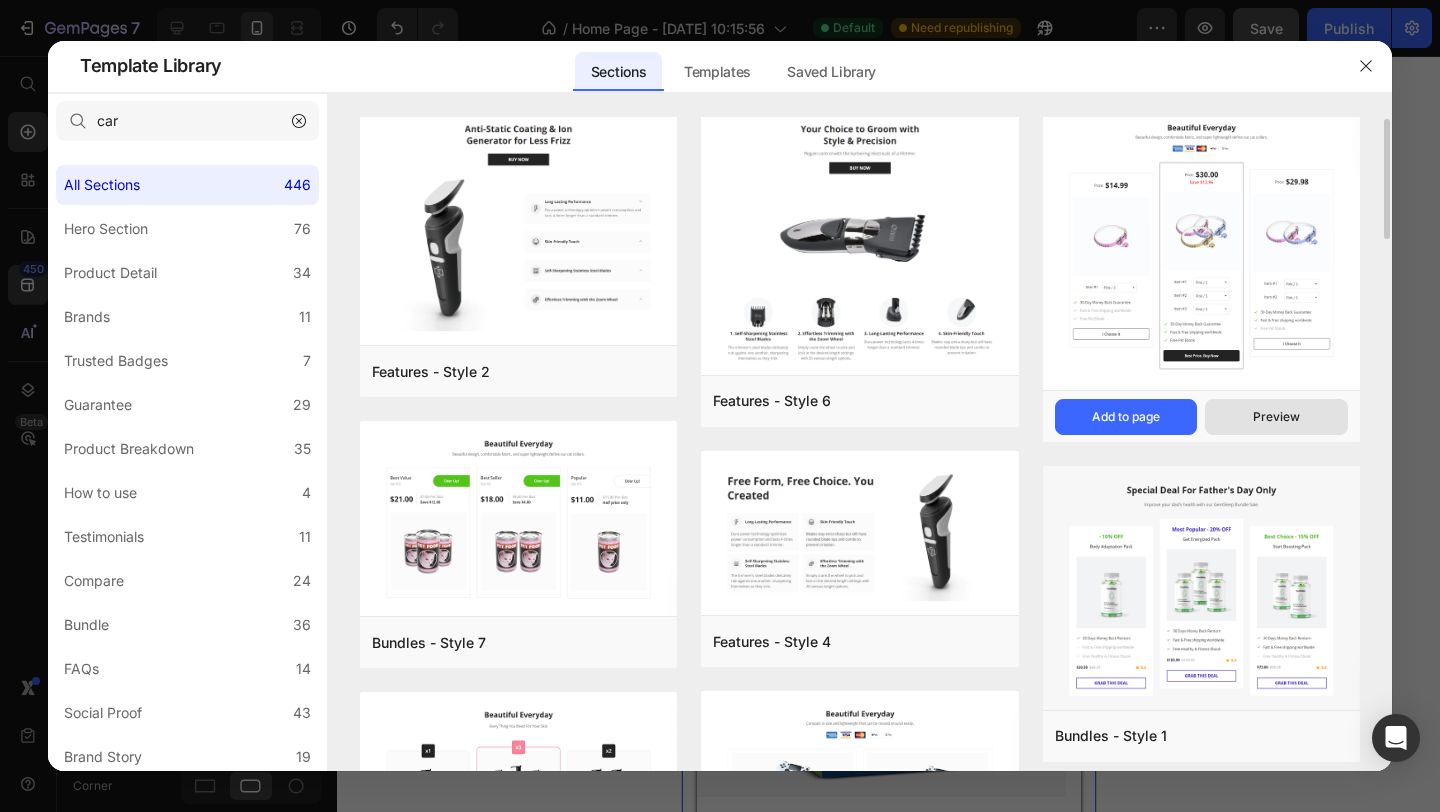 click on "Preview" at bounding box center [1276, 417] 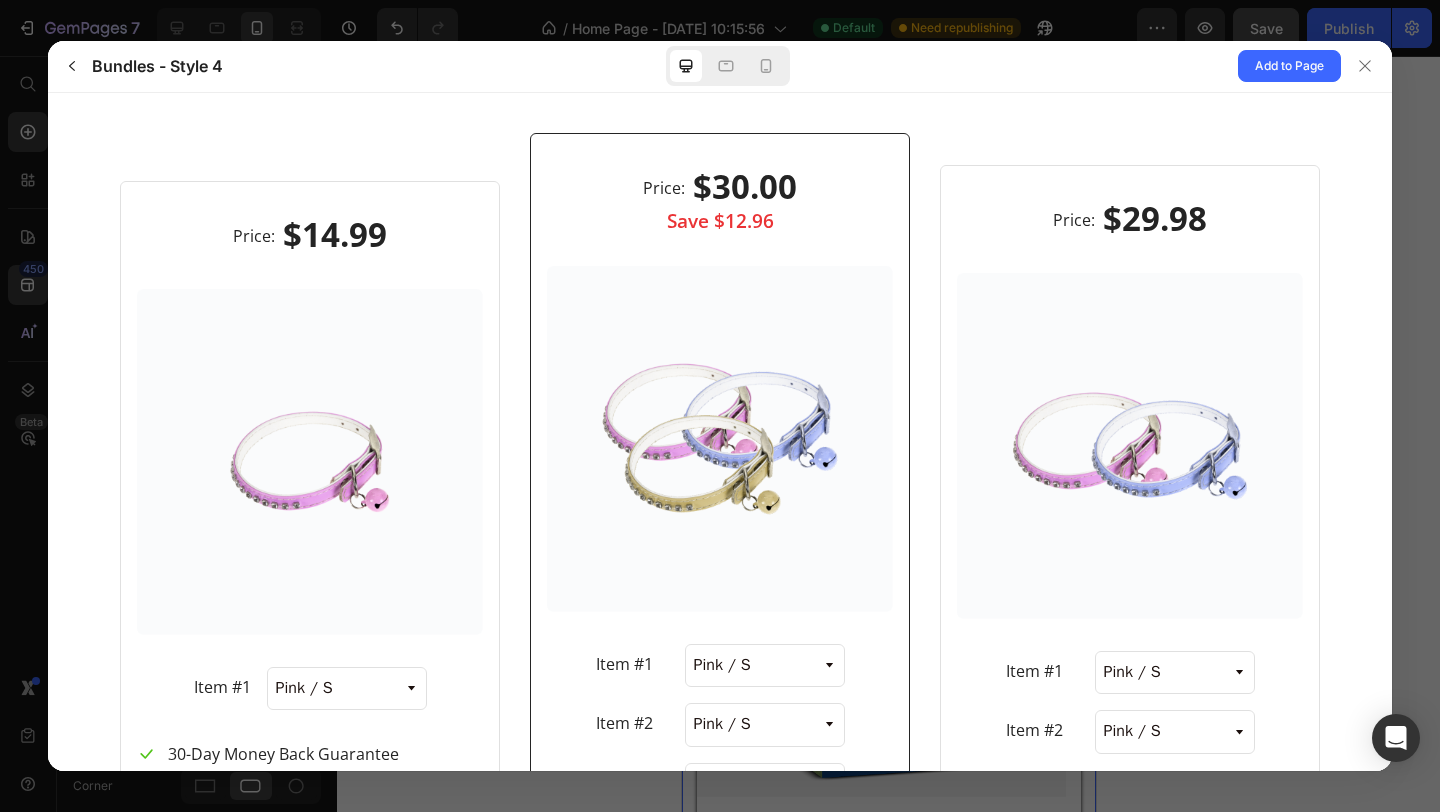 scroll, scrollTop: 216, scrollLeft: 0, axis: vertical 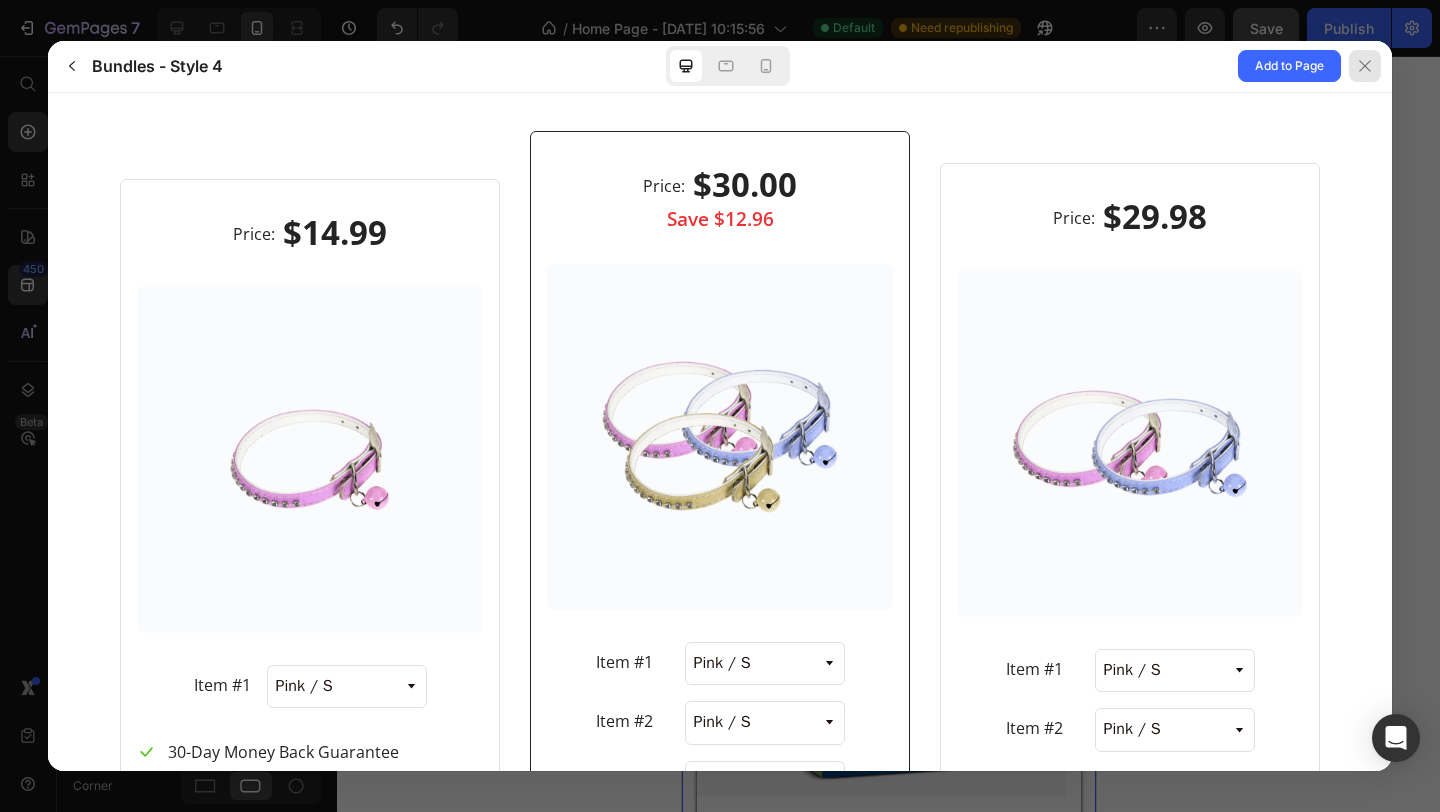 click 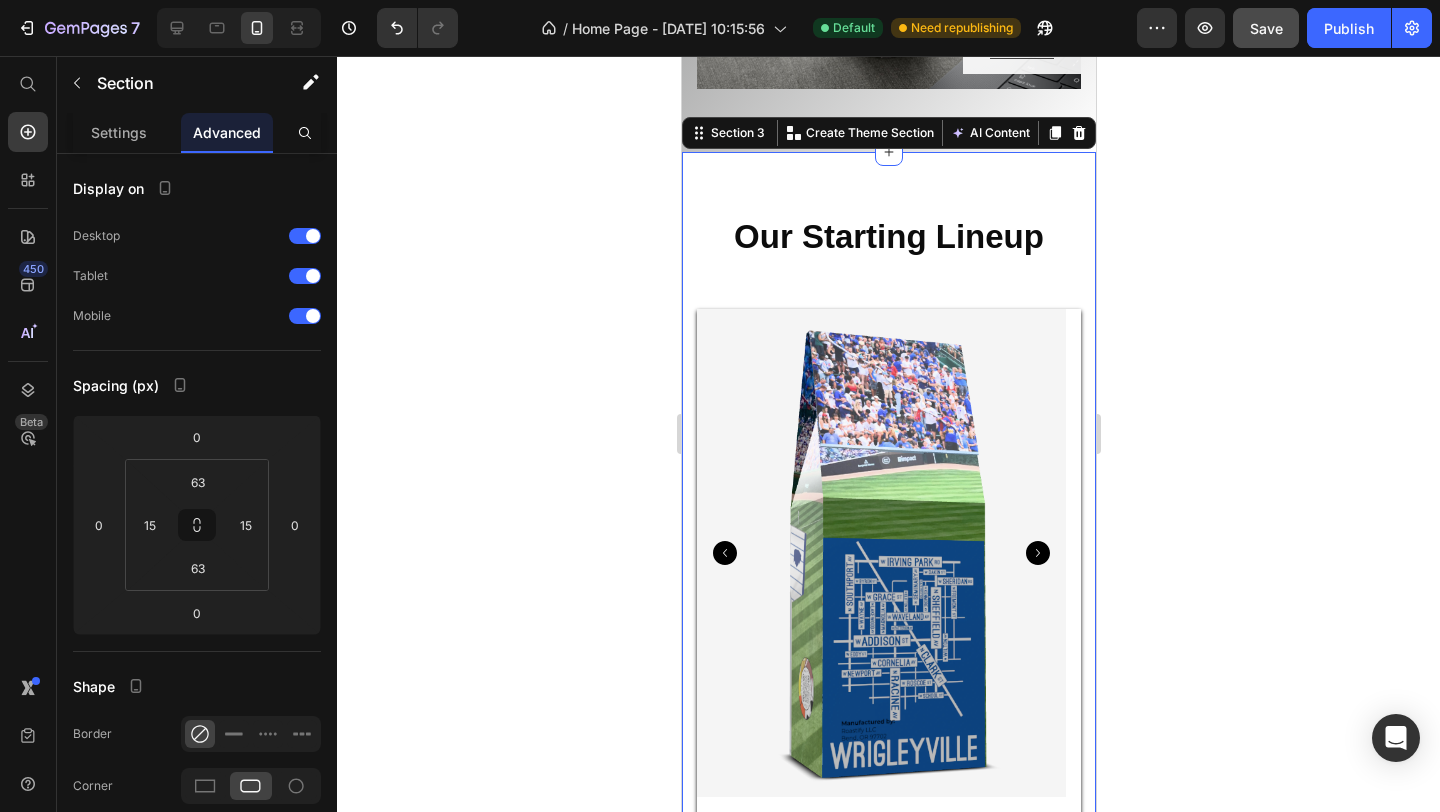 click on "Our Starting Lineup Heading
(P) Images Row $17.99 (P) Price Row [GEOGRAPHIC_DATA] (P) Title Add To Cart (P) Cart Button
(P) Images Row $17.99 (P) Price Row Par-fect Roast (P) Title Add To Cart (P) Cart Button
(P) Images Row $13.99 (P) Price Row Pi In The Sky Coffee Clear Tumbler (P) Title Add To Cart (P) Cart Button
(P) Images Row $25.60 (P) Price Row Pi In The Sky Sports T-Shirt (P) Title Add To Cart (P) Cart Button Product List Row Section 3   You can create reusable sections Create Theme Section AI Content Write with GemAI What would you like to describe here? Tone and Voice Persuasive Product The Legacy Locker Box Show more Generate" at bounding box center (888, 687) 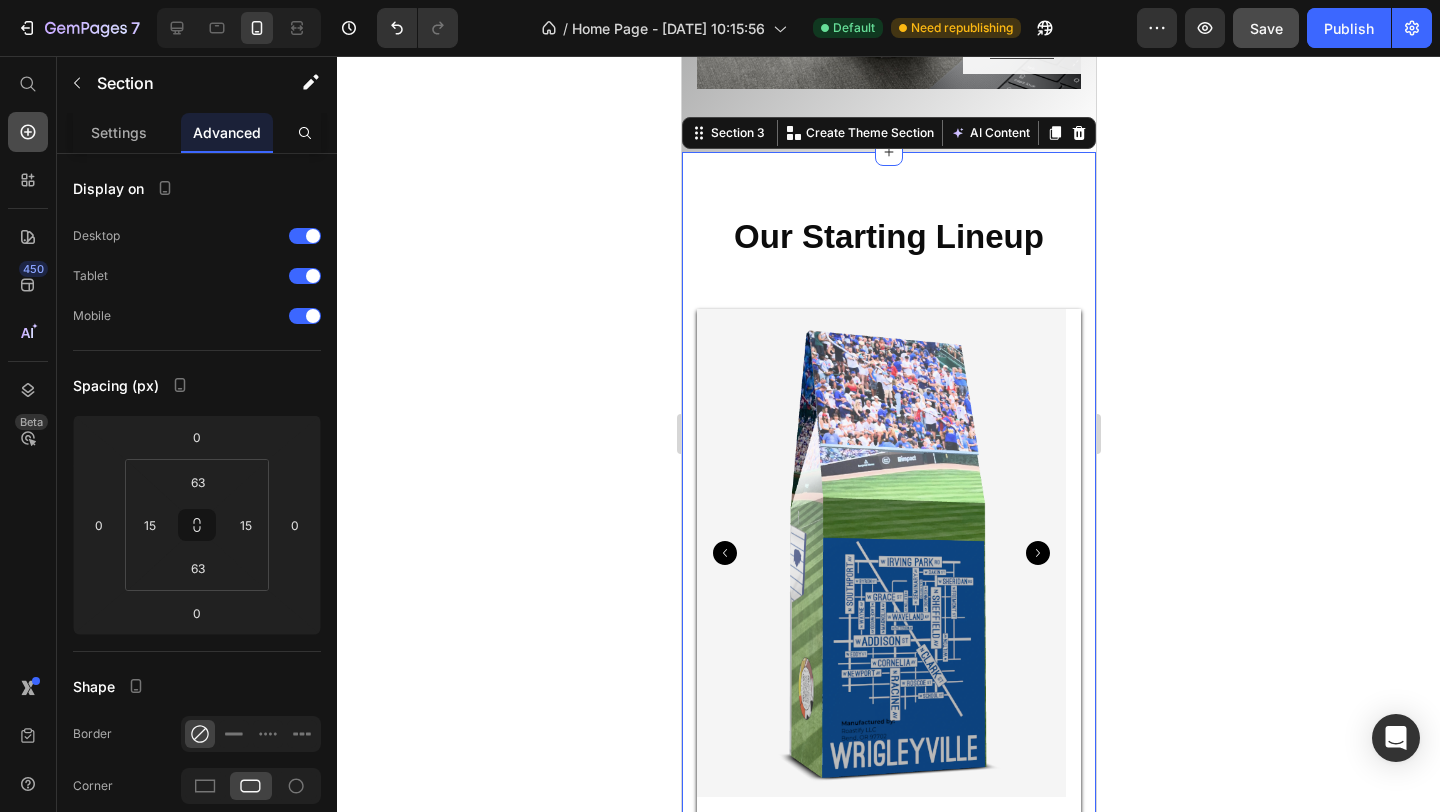 click 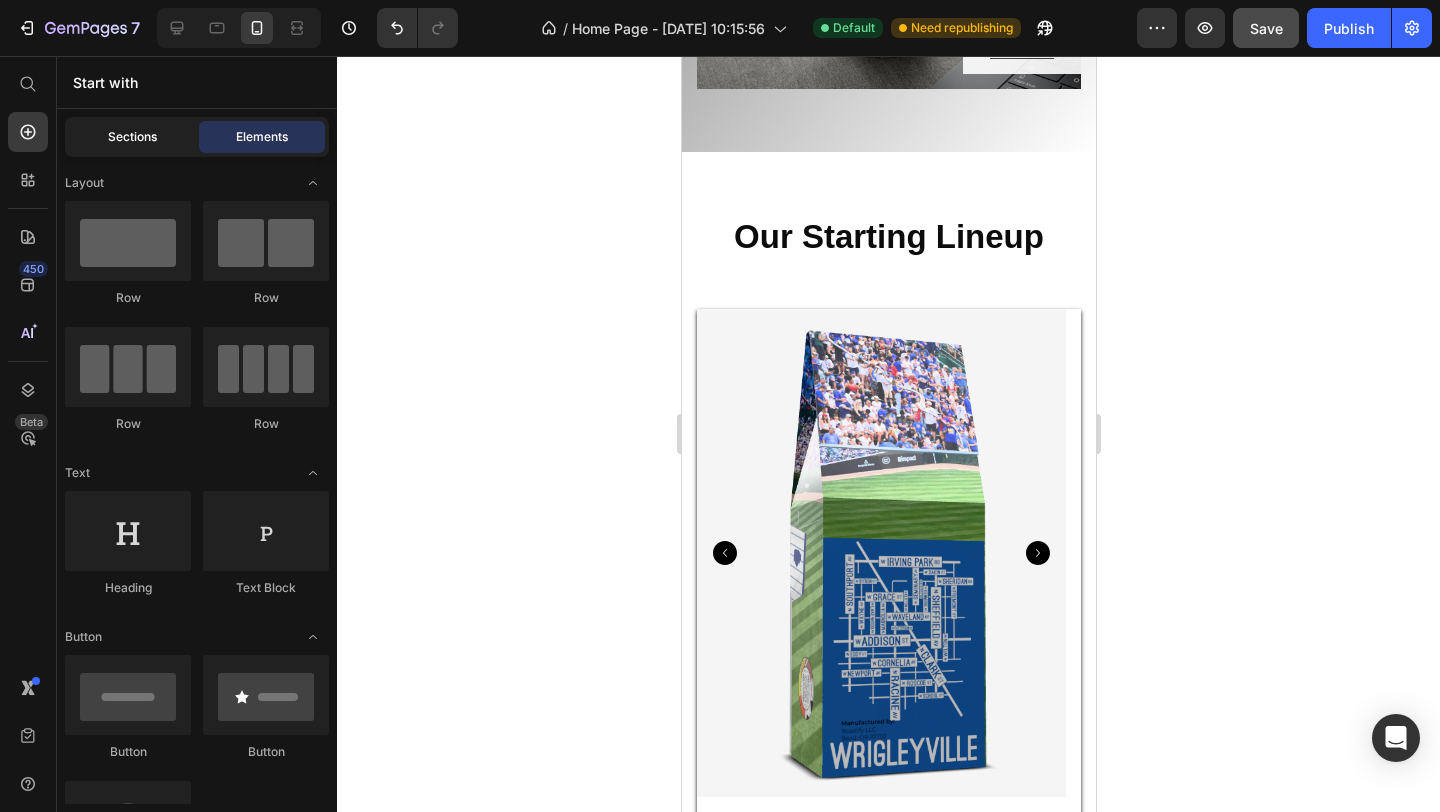 click on "Sections" 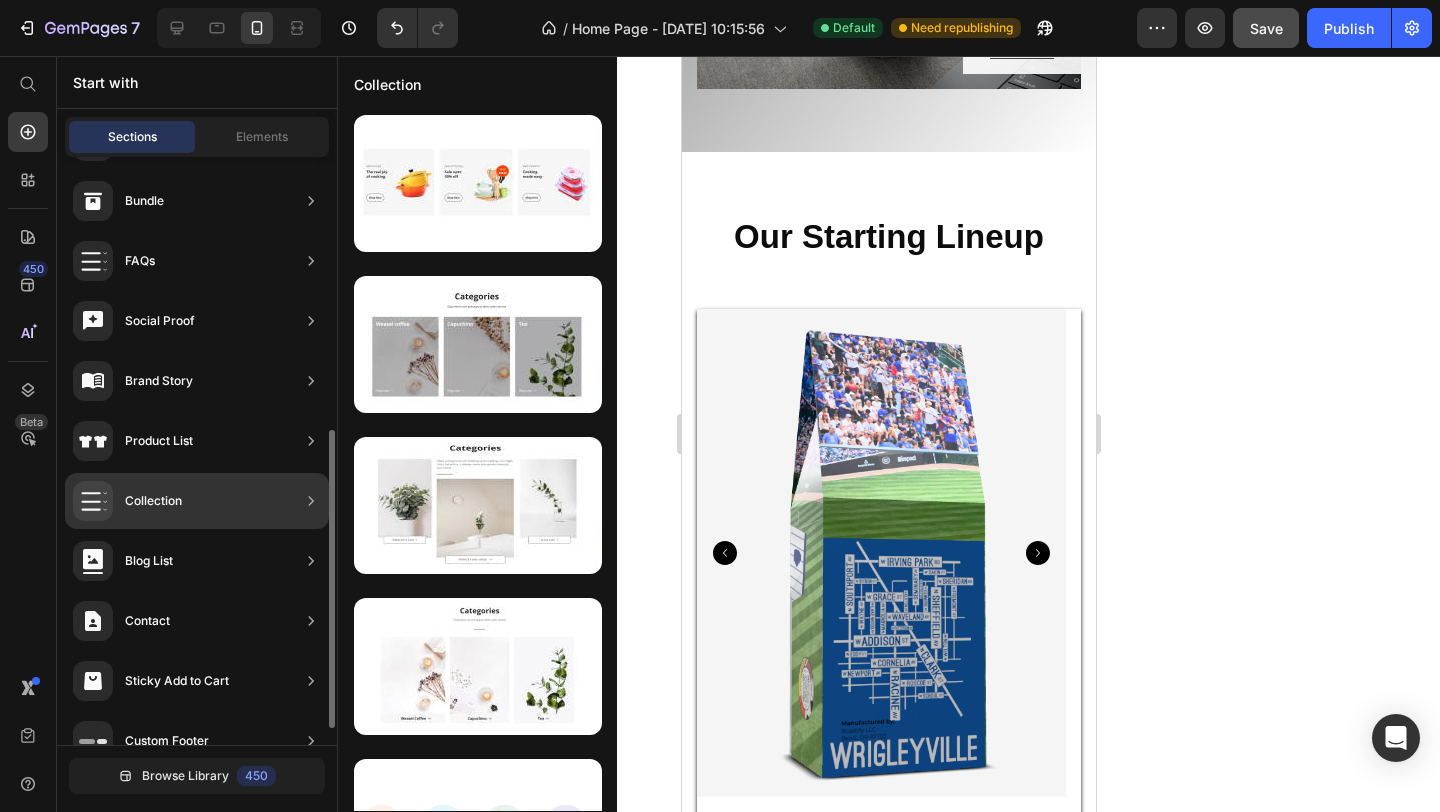 scroll, scrollTop: 572, scrollLeft: 0, axis: vertical 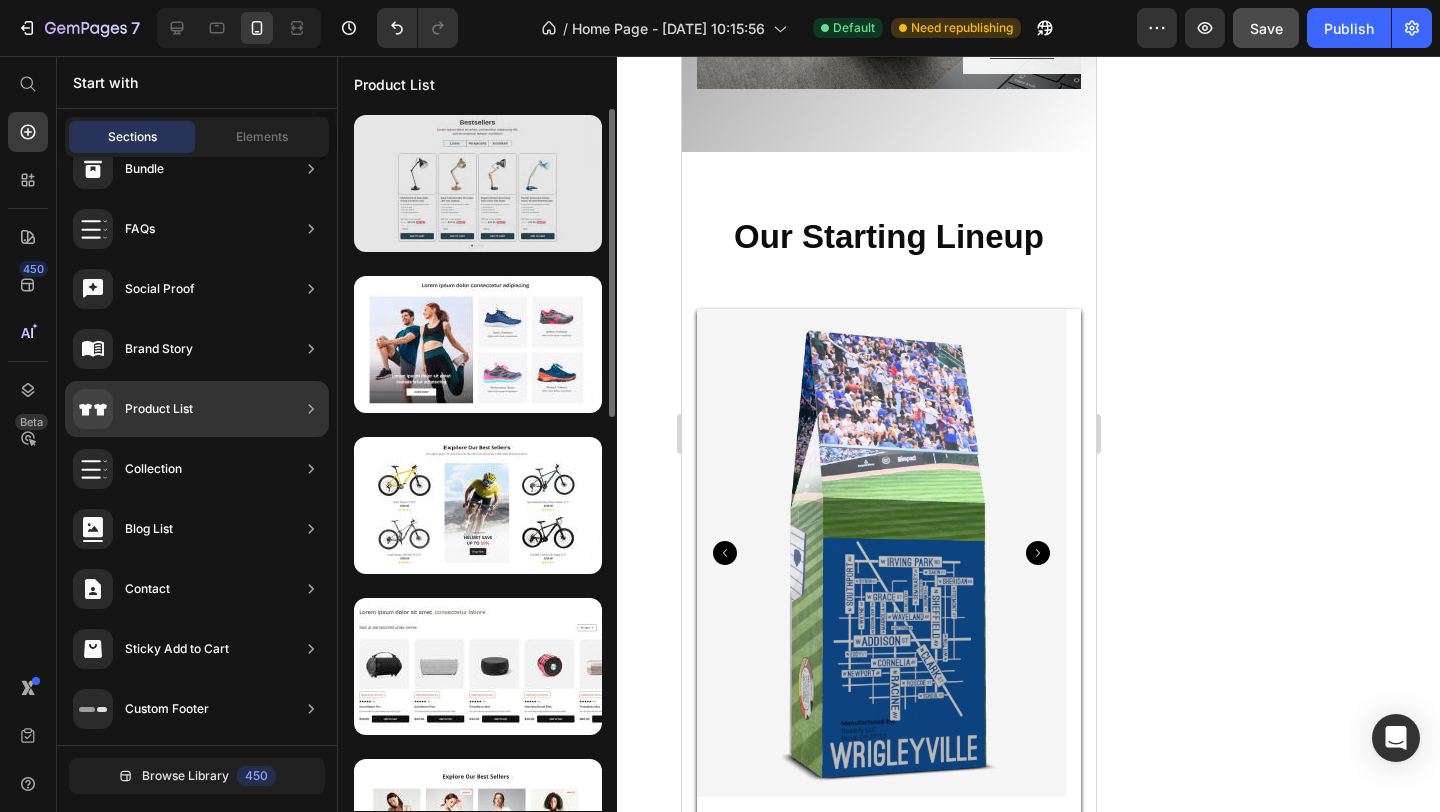 click at bounding box center [478, 183] 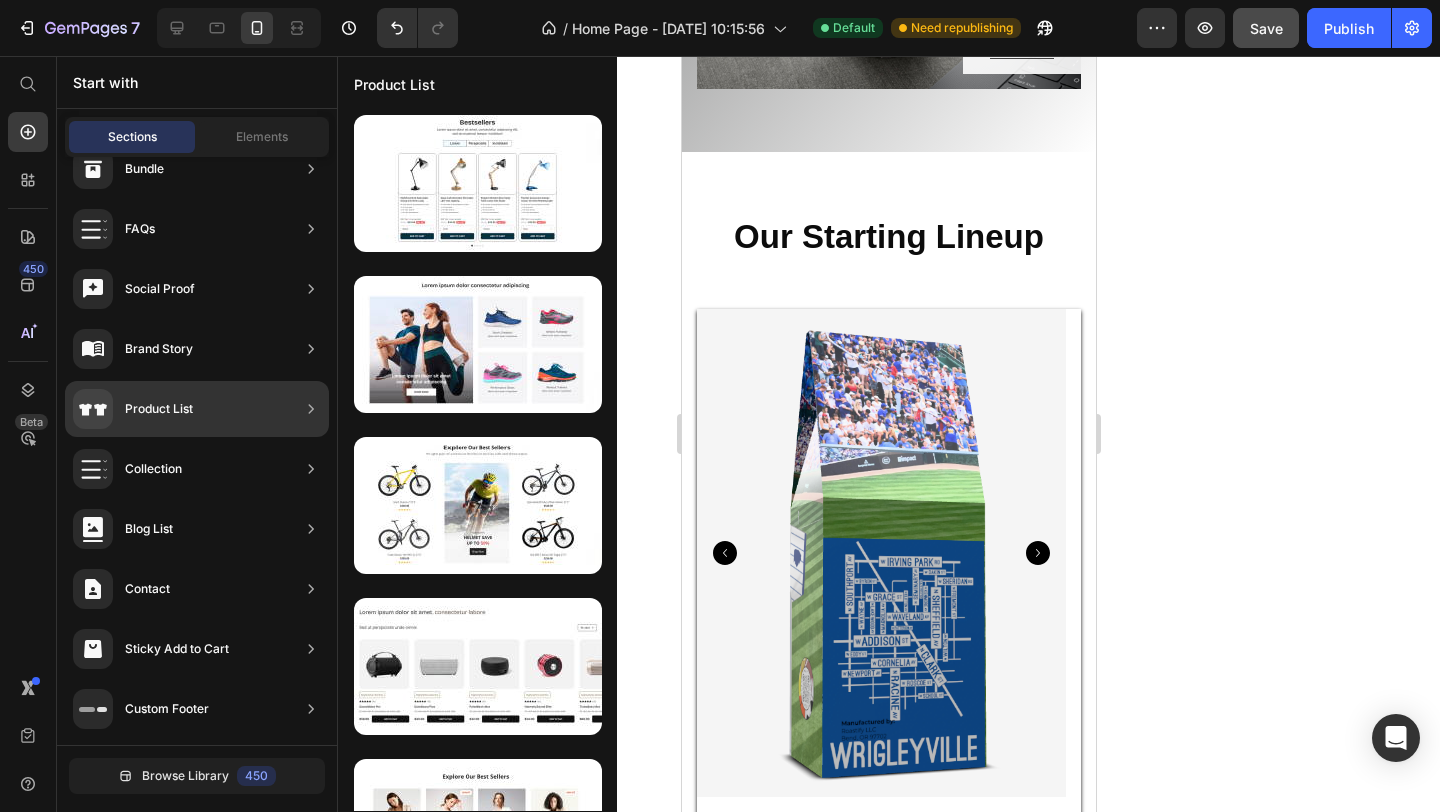 drag, startPoint x: 1452, startPoint y: 347, endPoint x: 752, endPoint y: 267, distance: 704.5566 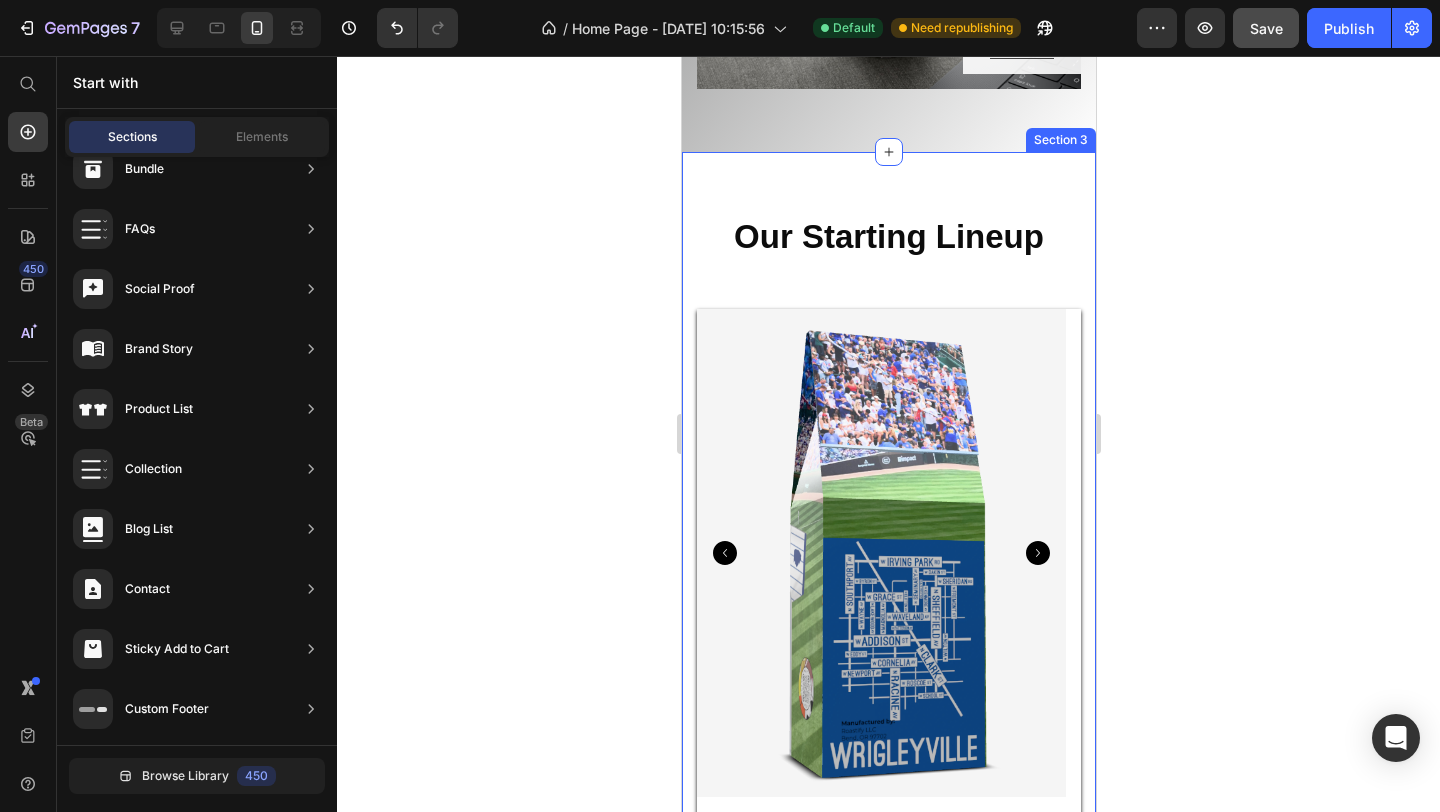 click on "Our Starting Lineup Heading
(P) Images Row $17.99 (P) Price Row [GEOGRAPHIC_DATA] (P) Title Add To Cart (P) Cart Button
(P) Images Row $17.99 (P) Price Row Par-fect Roast (P) Title Add To Cart (P) Cart Button
(P) Images Row $13.99 (P) Price Row Pi In The Sky Coffee Clear Tumbler (P) Title Add To Cart (P) Cart Button
(P) Images Row $25.60 (P) Price Row Pi In The Sky Sports T-Shirt (P) Title Add To Cart (P) Cart Button Product List Row Section 3" at bounding box center (888, 687) 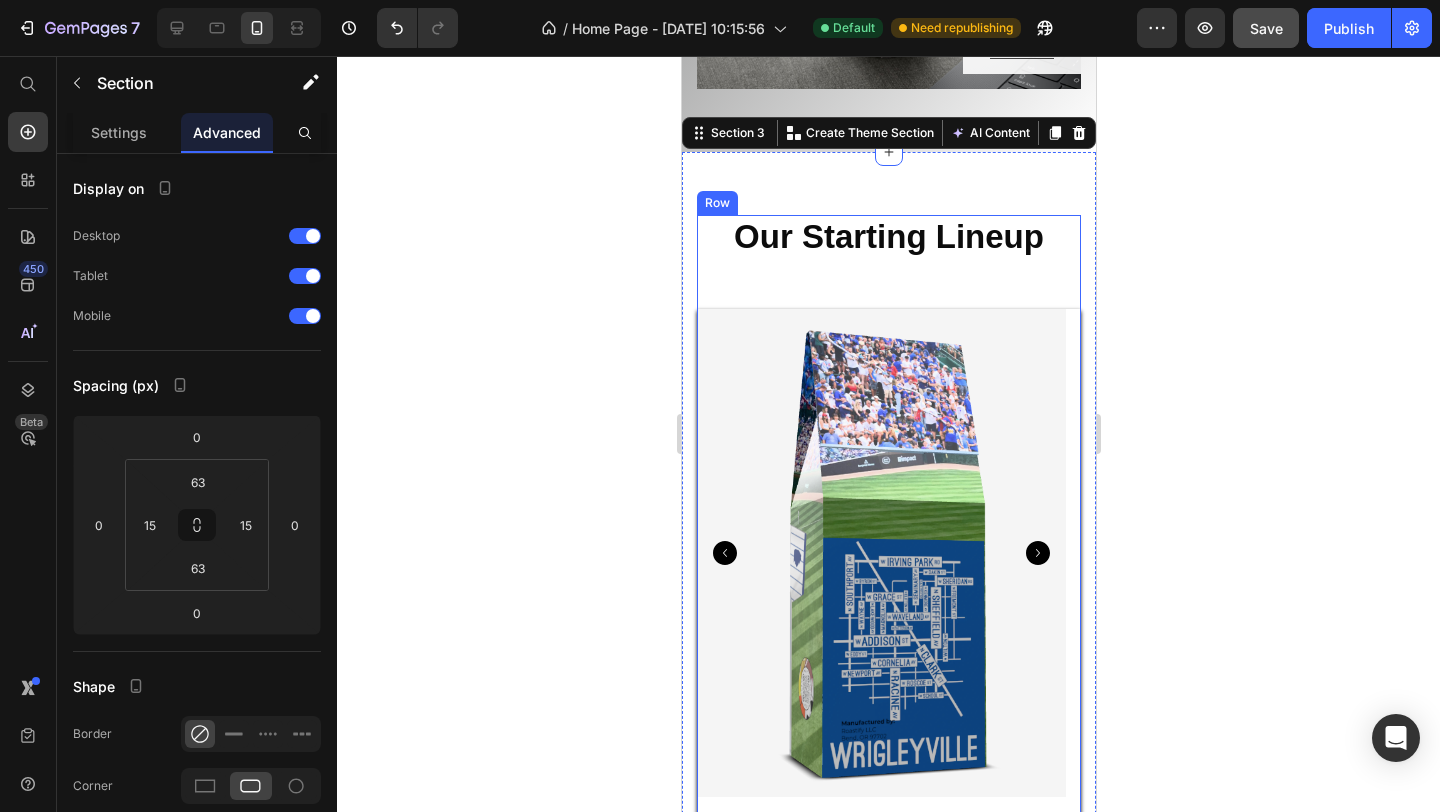 click on "Our Starting Lineup Heading
(P) Images Row $17.99 (P) Price Row [GEOGRAPHIC_DATA] (P) Title Add To Cart (P) Cart Button
(P) Images Row $17.99 (P) Price Row Par-fect Roast (P) Title Add To Cart (P) Cart Button
(P) Images Row $13.99 (P) Price Row Pi In The Sky Coffee Clear Tumbler (P) Title Add To Cart (P) Cart Button
(P) Images Row $25.60 (P) Price Row Pi In The Sky Sports T-Shirt (P) Title Add To Cart (P) Cart Button Product List" at bounding box center [888, 687] 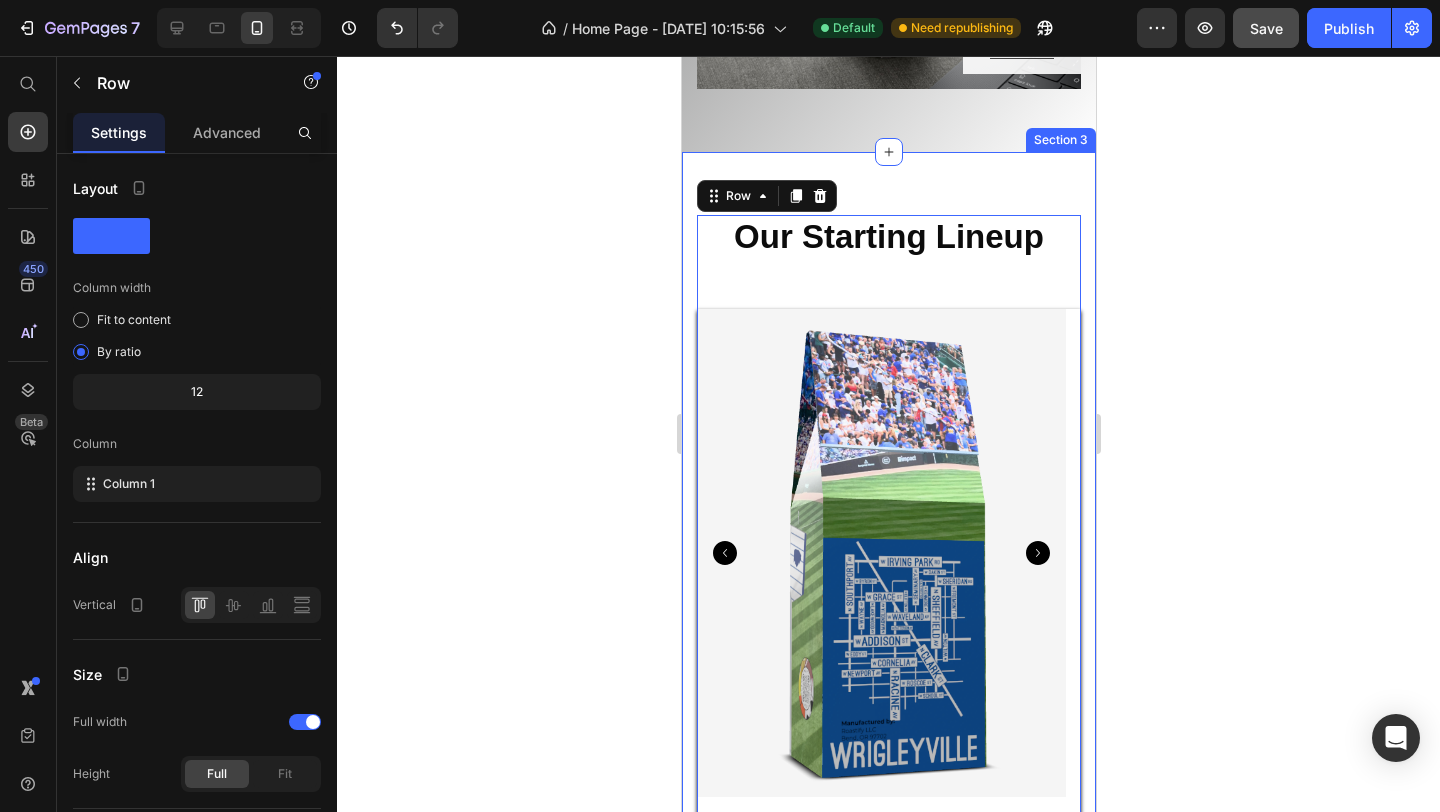 click on "Our Starting Lineup Heading
(P) Images Row $17.99 (P) Price Row [GEOGRAPHIC_DATA] (P) Title Add To Cart (P) Cart Button
(P) Images Row $17.99 (P) Price Row Par-fect Roast (P) Title Add To Cart (P) Cart Button
(P) Images Row $13.99 (P) Price Row Pi In The Sky Coffee Clear Tumbler (P) Title Add To Cart (P) Cart Button
(P) Images Row $25.60 (P) Price Row Pi In The Sky Sports T-Shirt (P) Title Add To Cart (P) Cart Button Product List Row   0 Section 3" at bounding box center (888, 687) 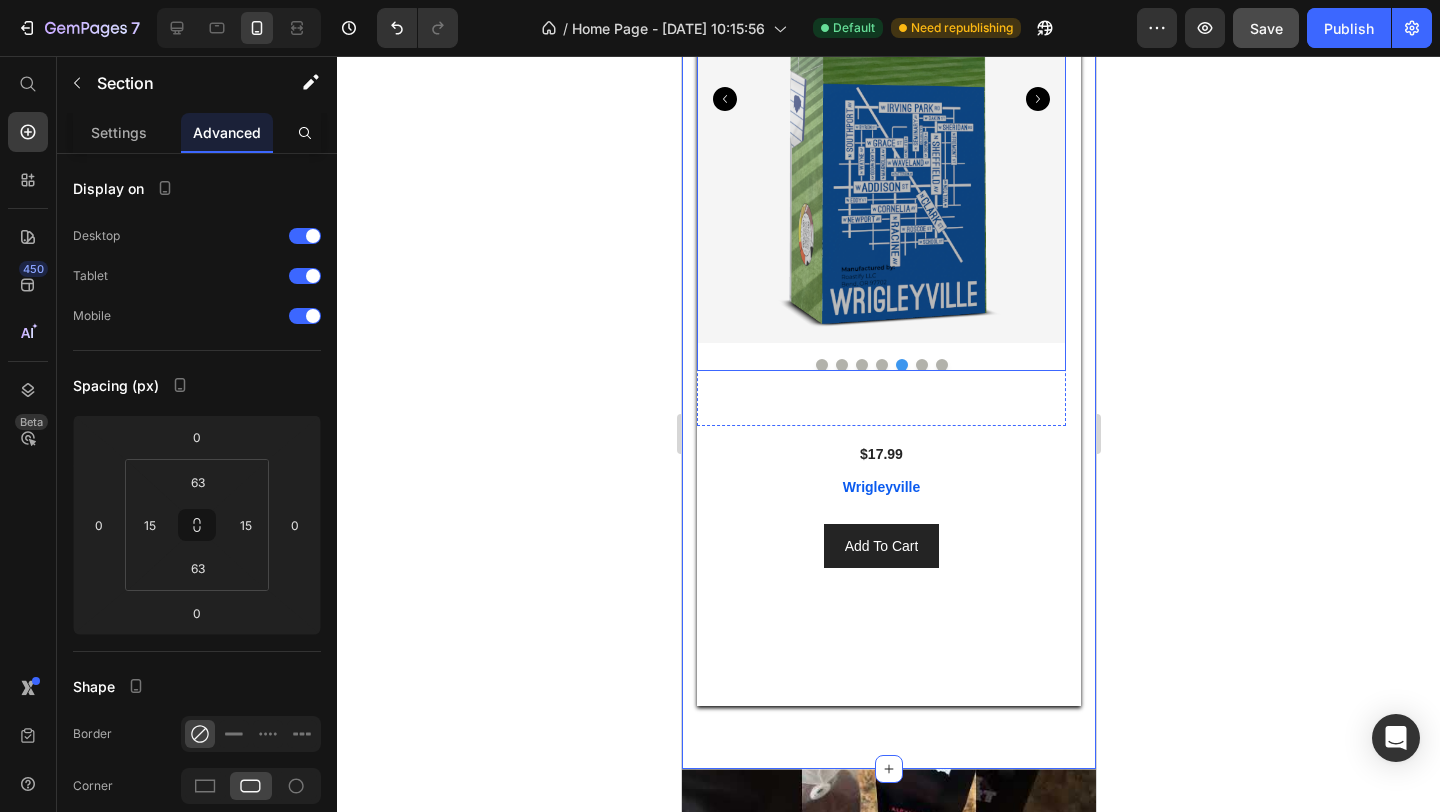 scroll, scrollTop: 508, scrollLeft: 0, axis: vertical 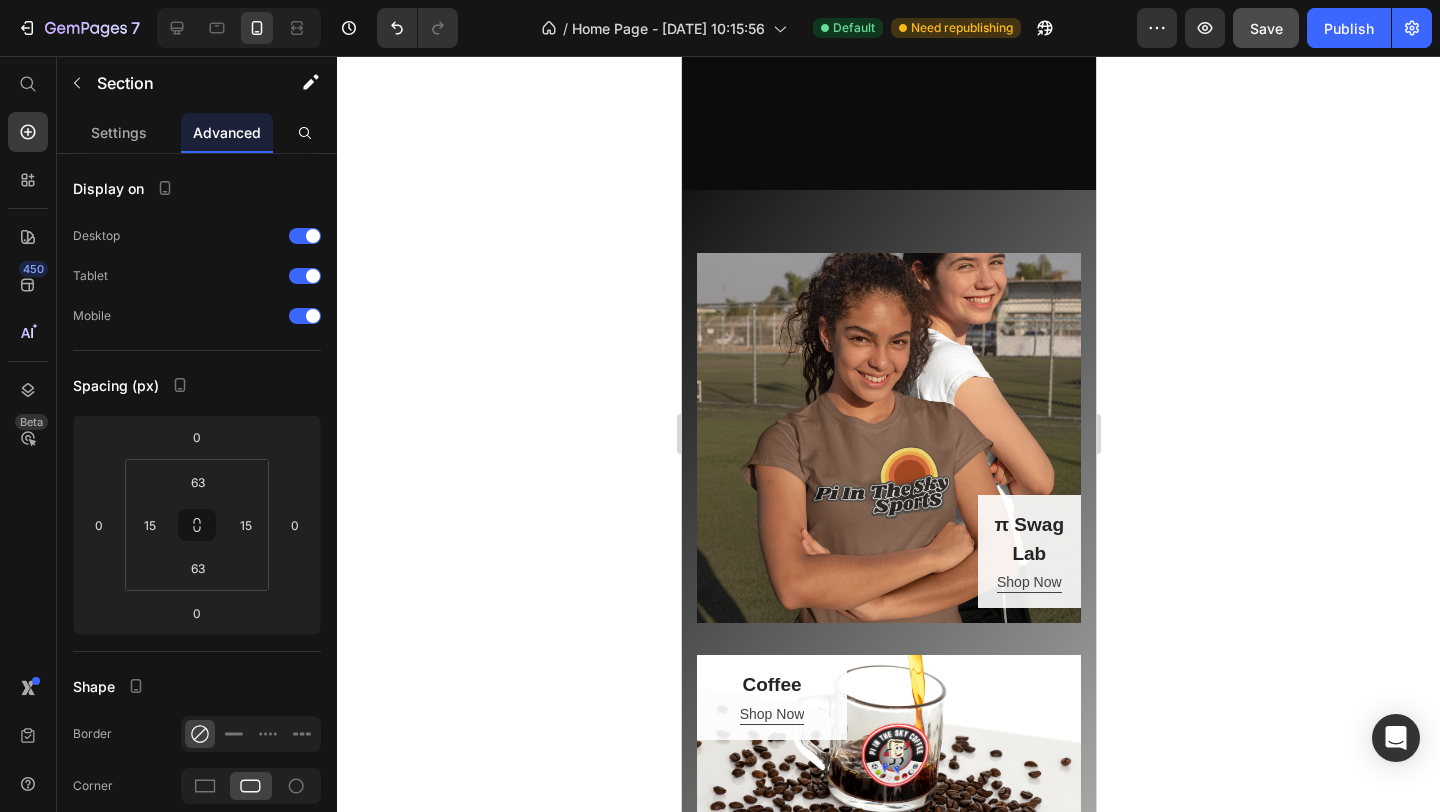 click at bounding box center [888, 938] 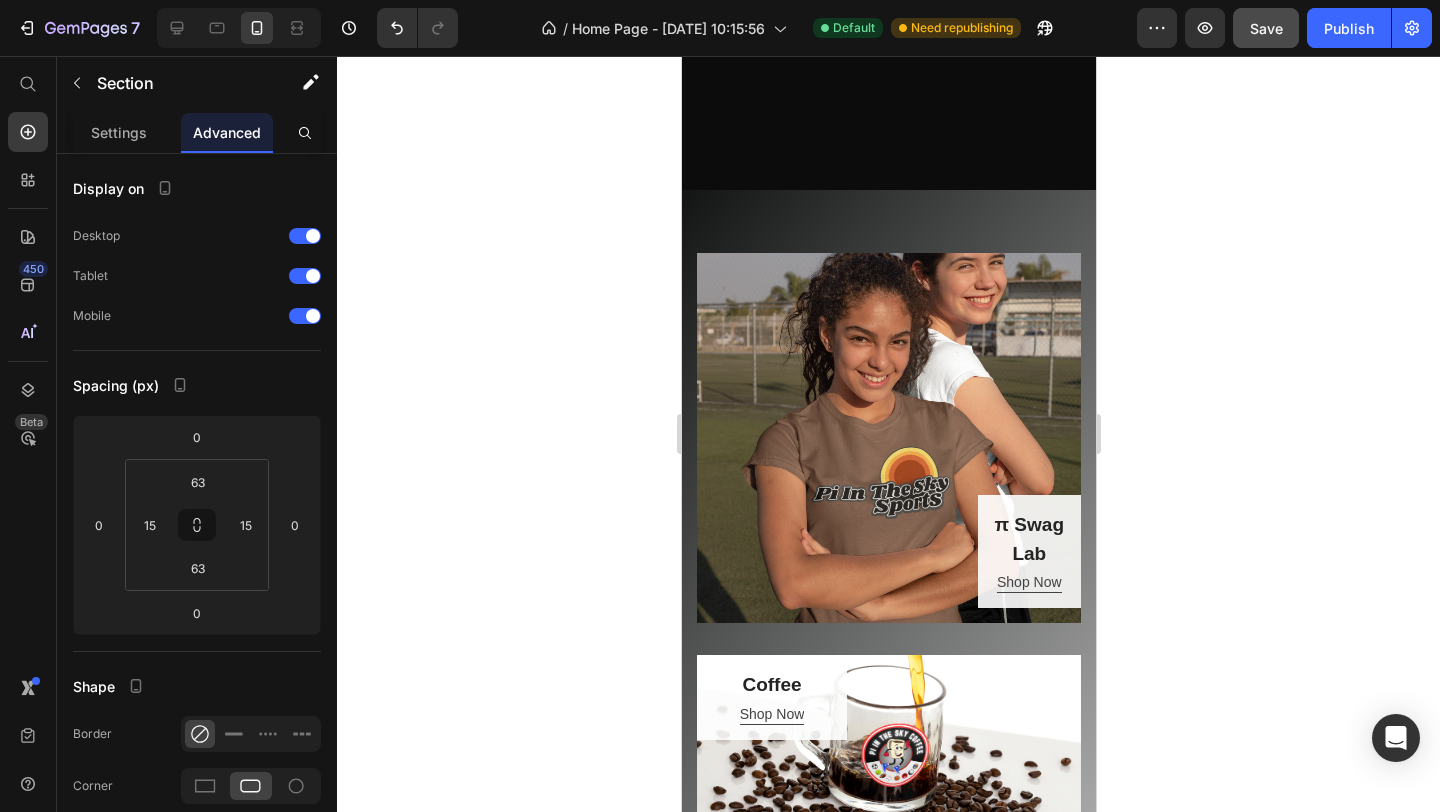 click on "Settings" 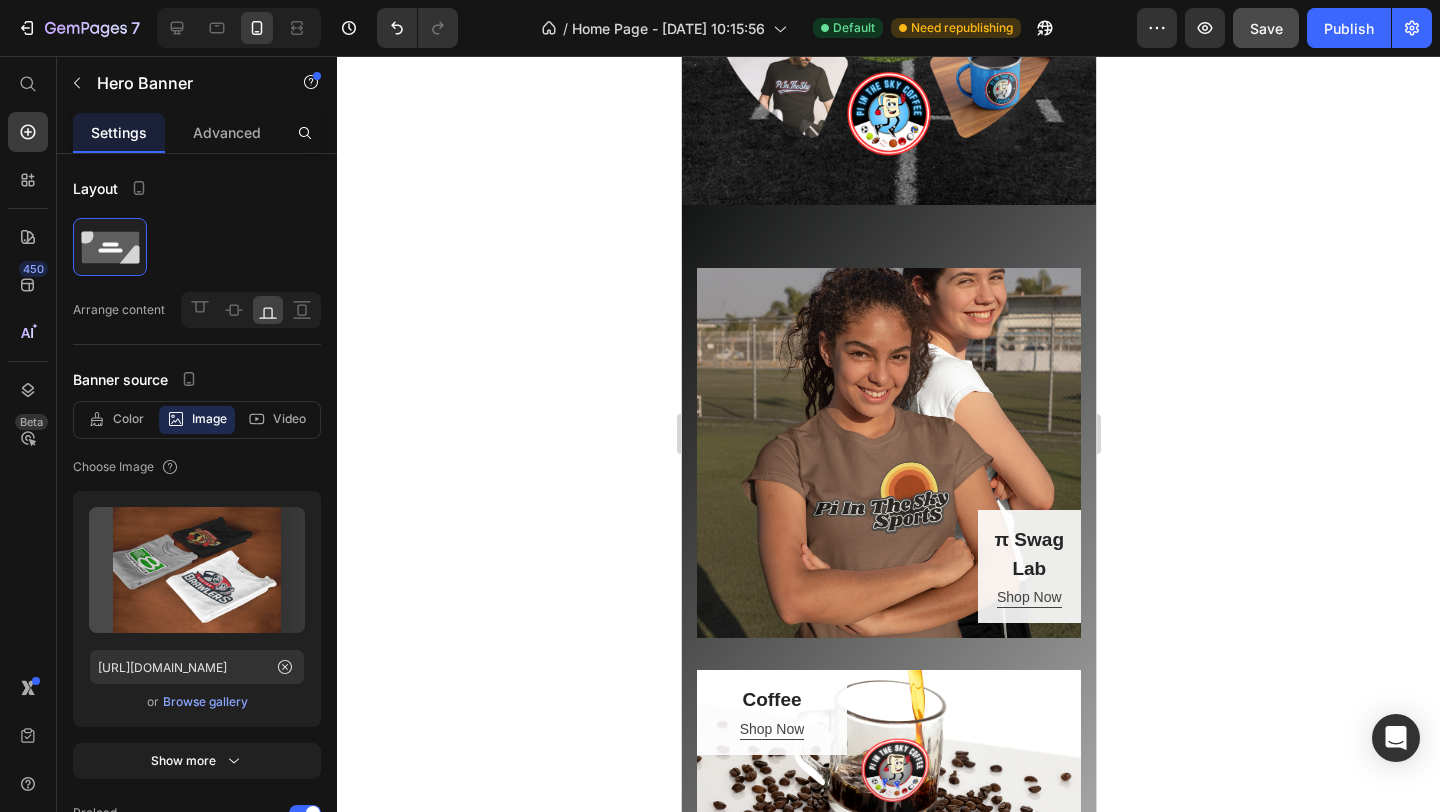 click on "Layout Arrange content
Banner source Color Image Video  Choose Image  Upload Image [URL][DOMAIN_NAME]  or   Browse gallery  Show more Preload Link URL source  Insert link  Size Banner ratio Custom Banner width 100 px % Banner height 170 px Content width 100 px % Show more Shape Border Corner Shadow Overlay Normal Hover Opacity 0 % Color Zoom when hover Parallax scrolling SEO Alt text Image title  Delete element" at bounding box center (197, 1234) 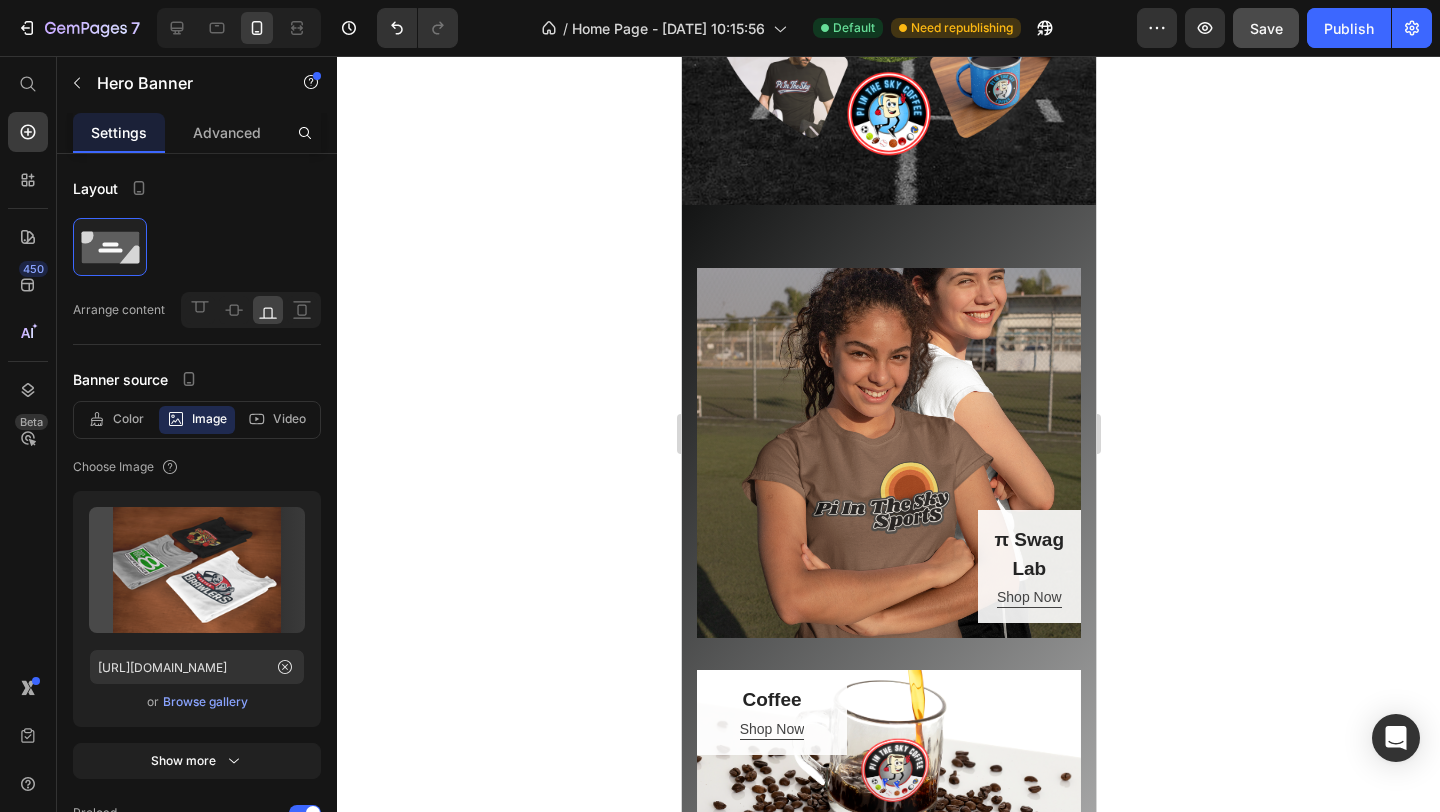 click on "Settings" at bounding box center [119, 132] 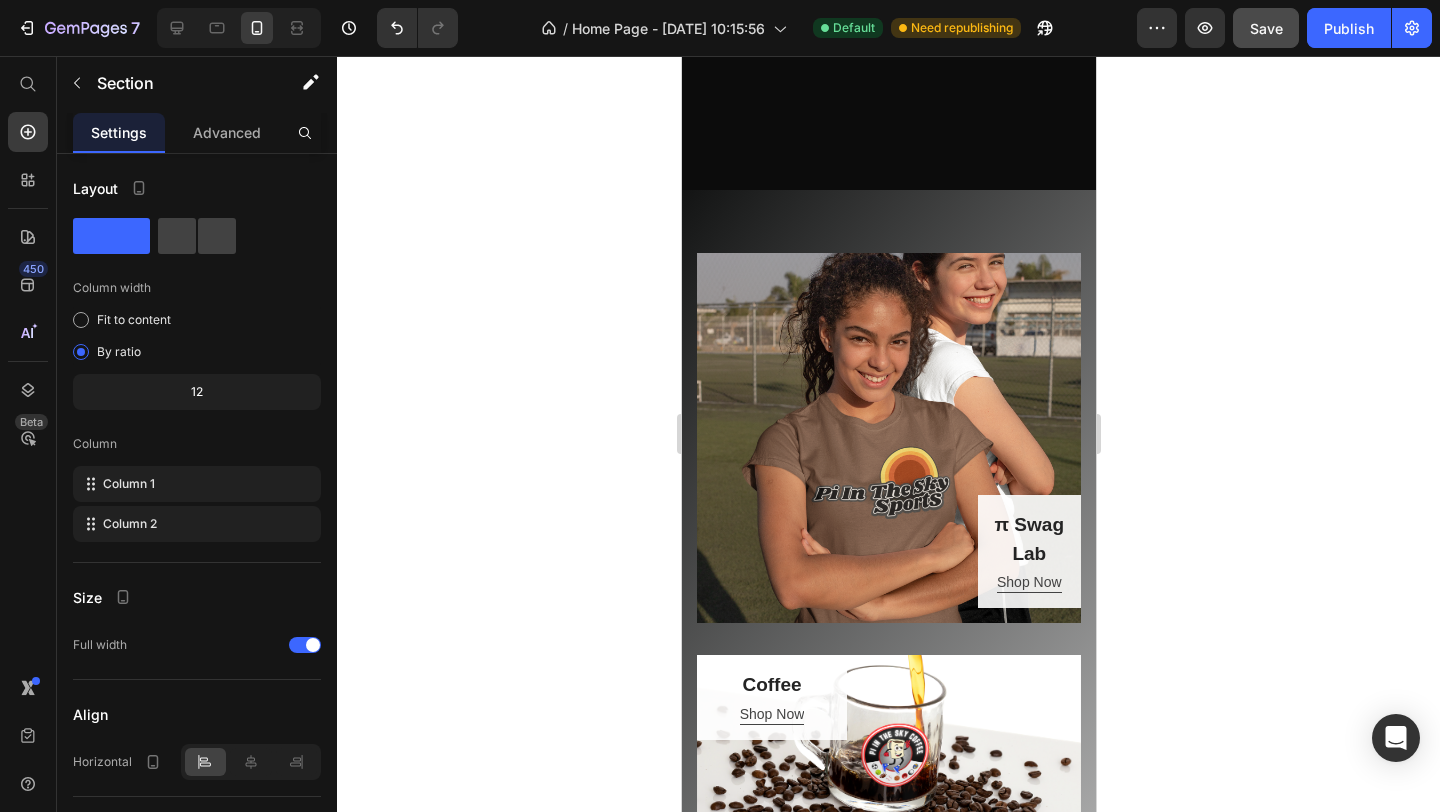 scroll, scrollTop: 1889, scrollLeft: 0, axis: vertical 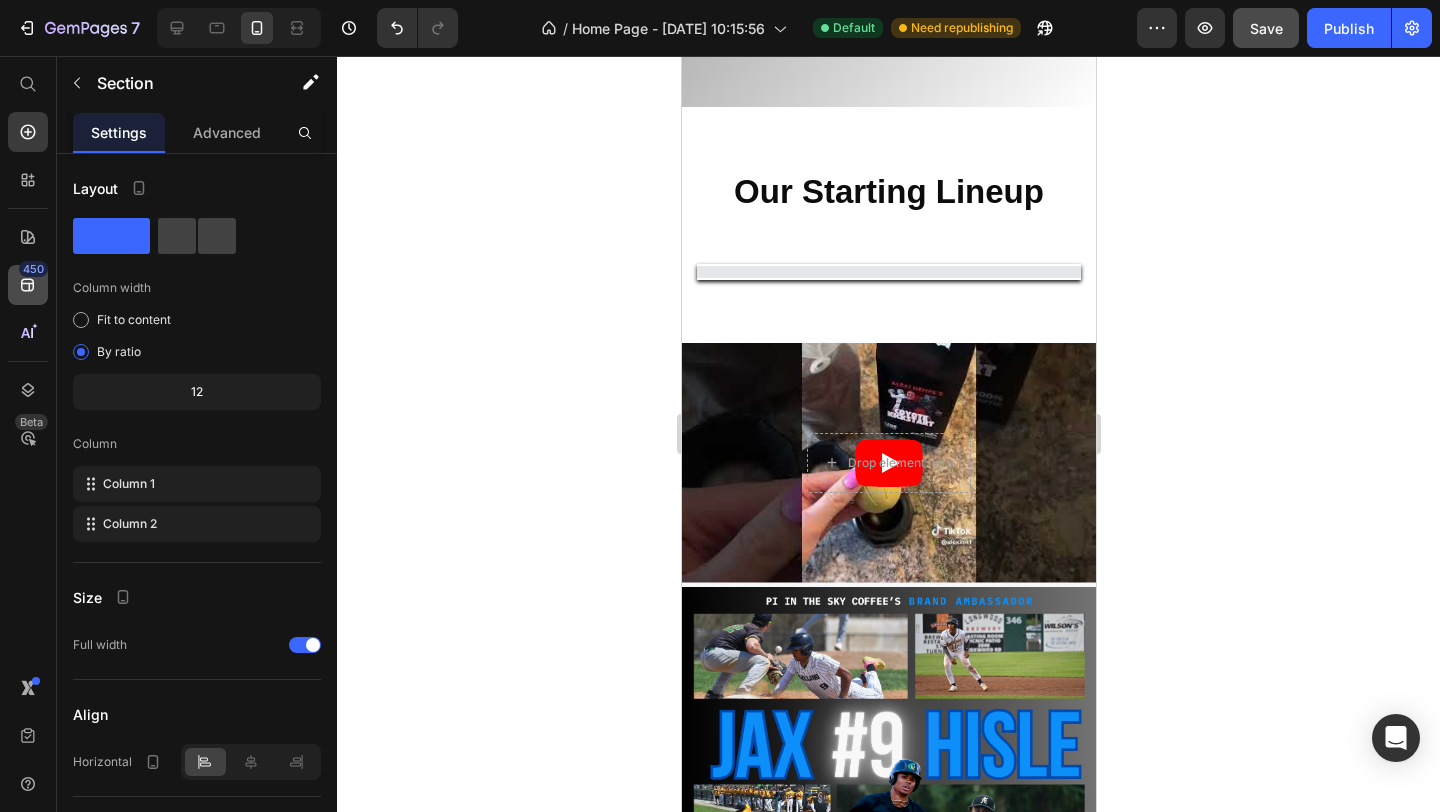 click 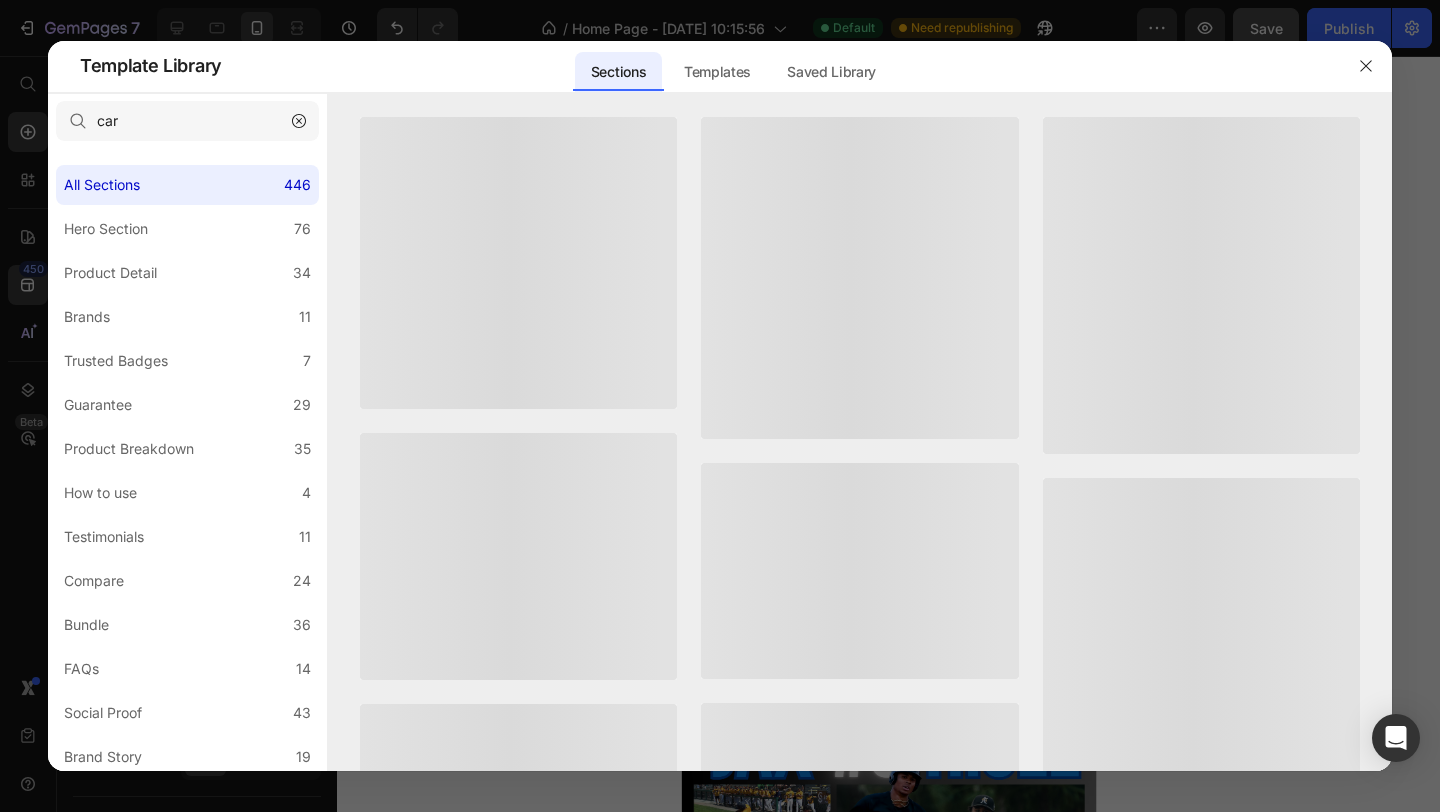 click at bounding box center (720, 406) 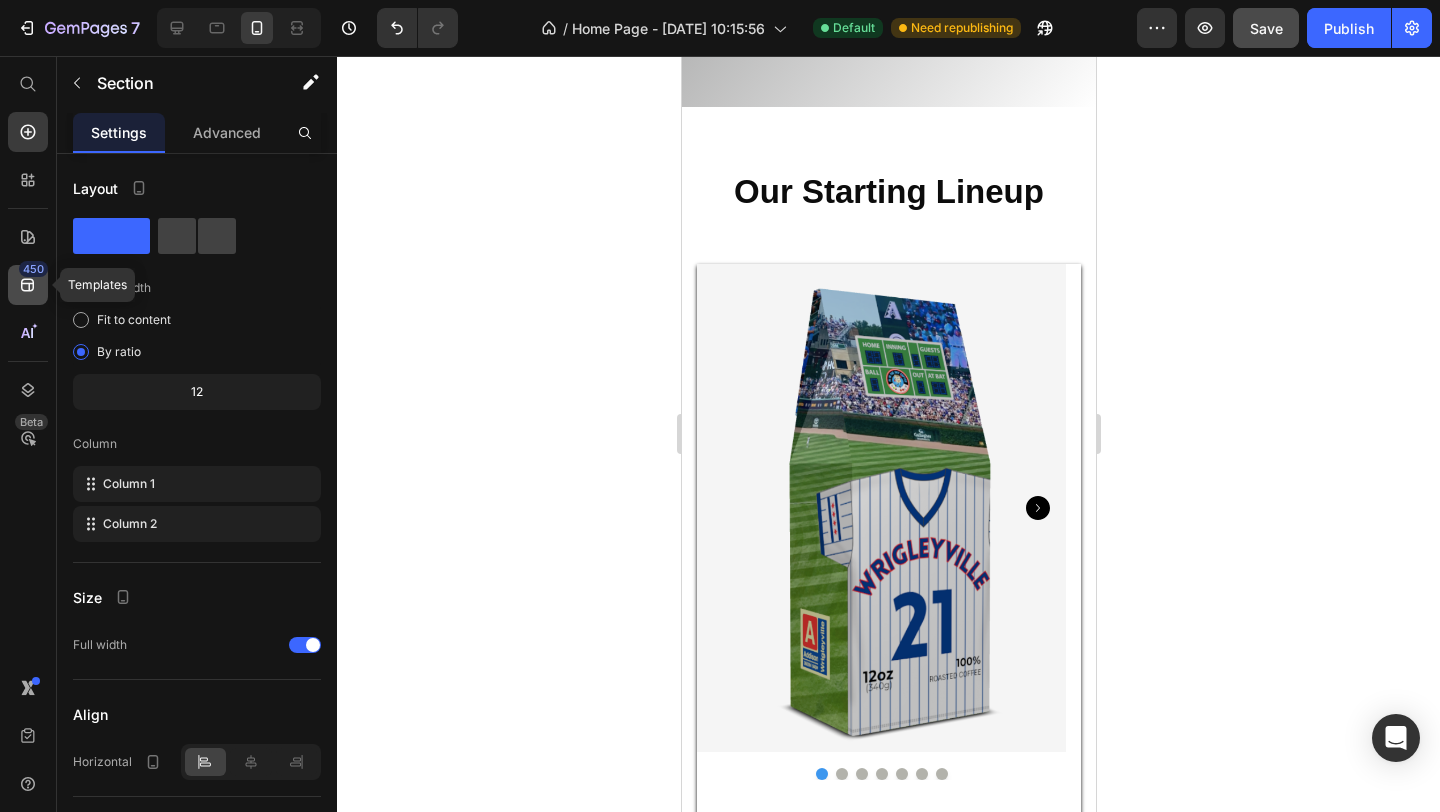 click 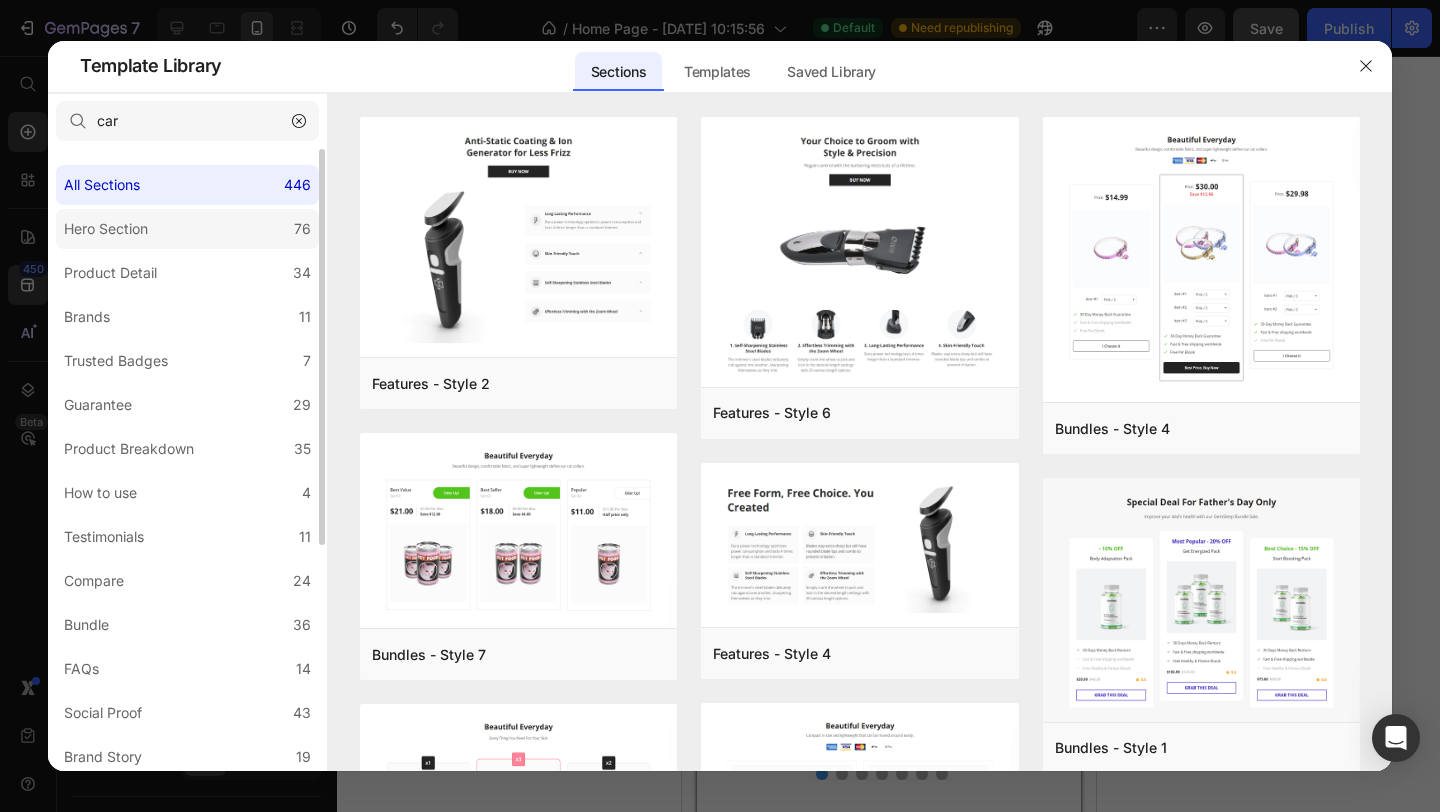 click on "Hero Section 76" 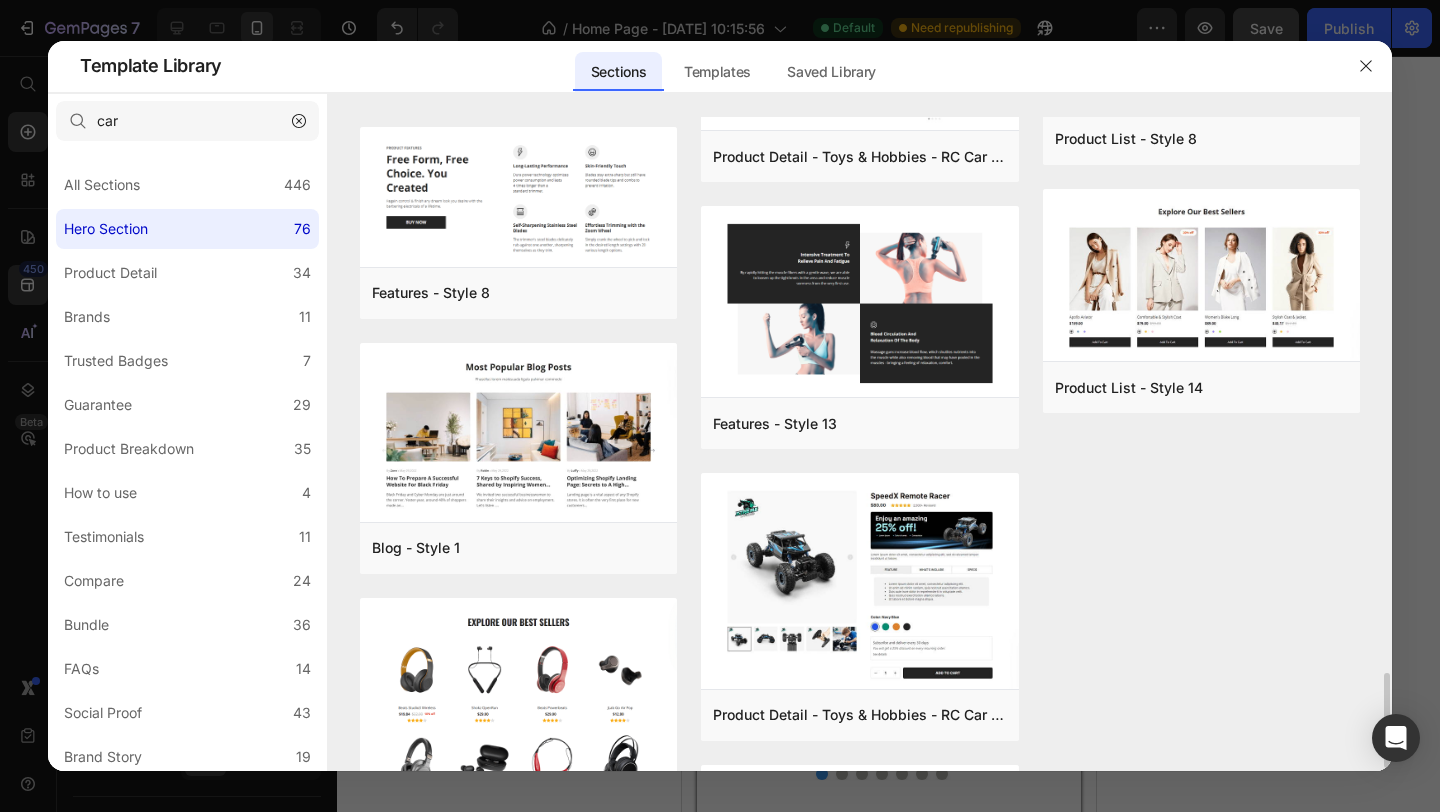 scroll, scrollTop: 3663, scrollLeft: 0, axis: vertical 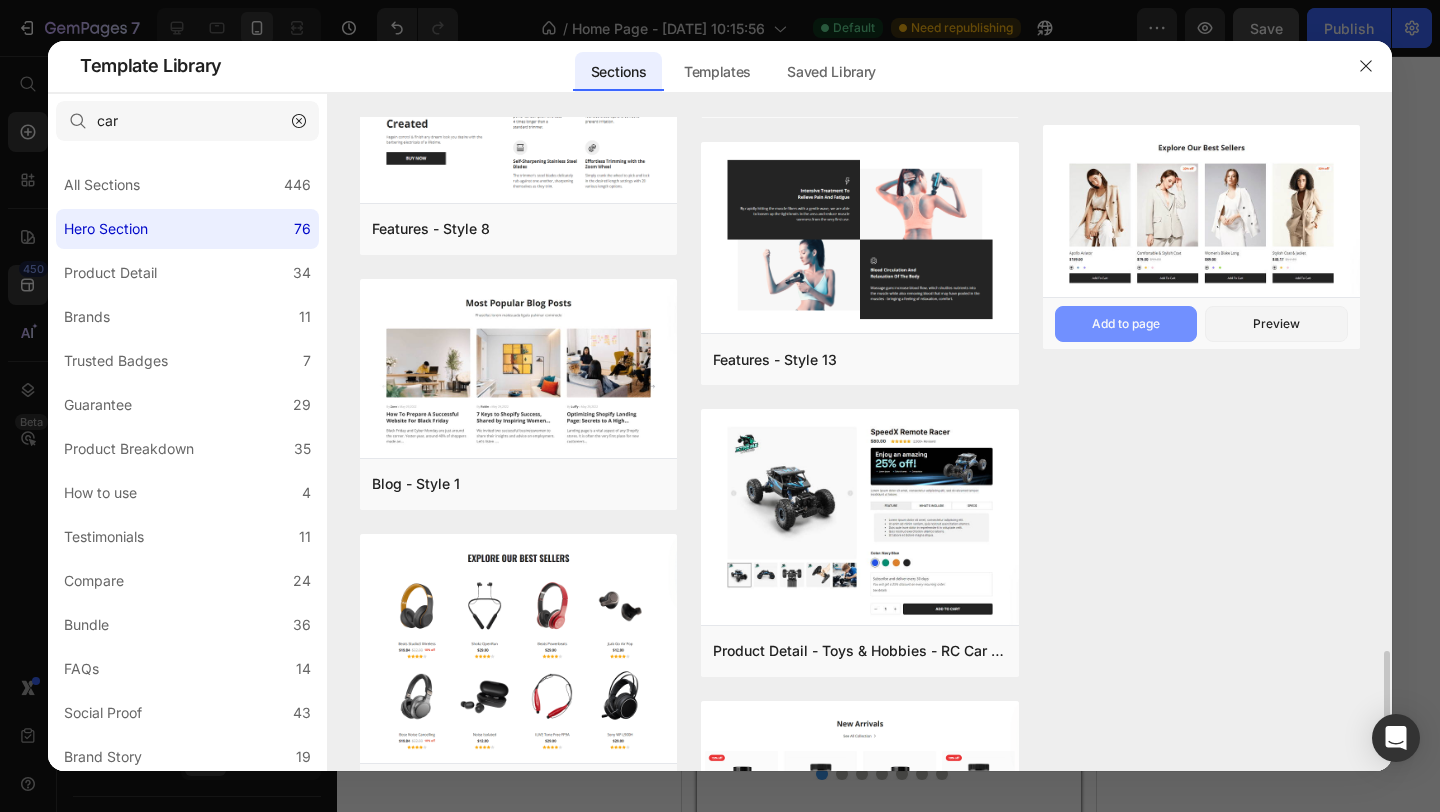 click on "Add to page" at bounding box center [0, 0] 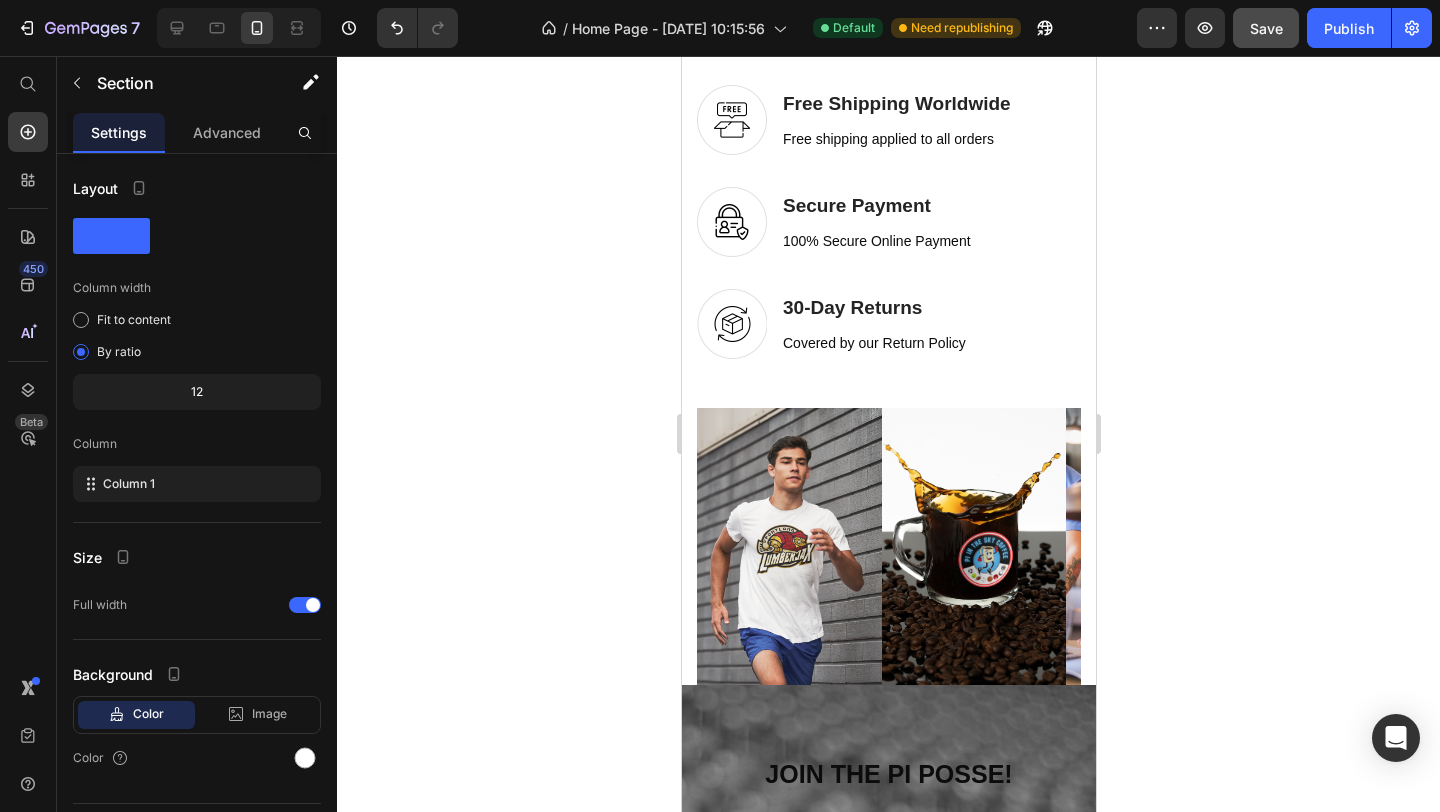 scroll, scrollTop: 6273, scrollLeft: 0, axis: vertical 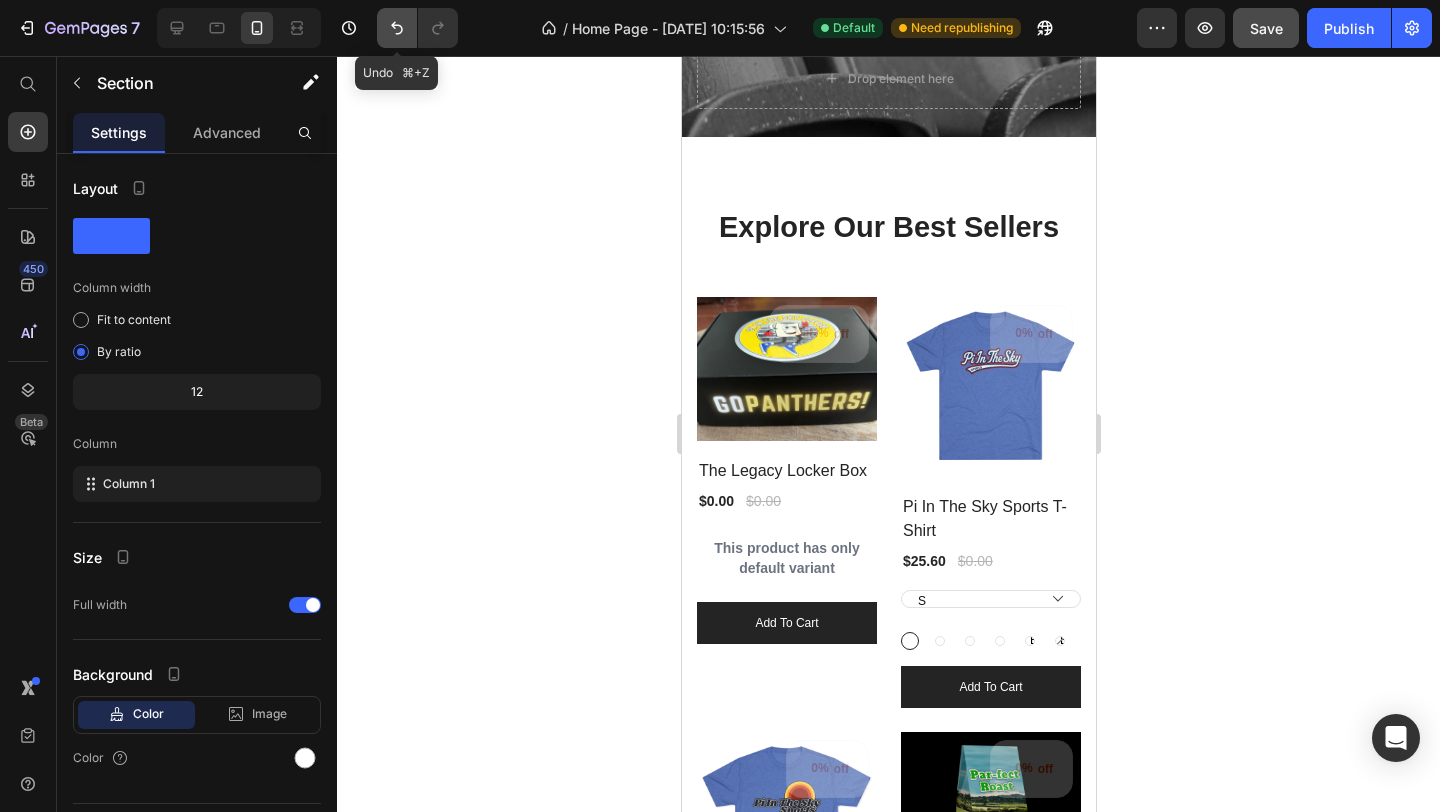 drag, startPoint x: 396, startPoint y: 22, endPoint x: 397, endPoint y: 119, distance: 97.00516 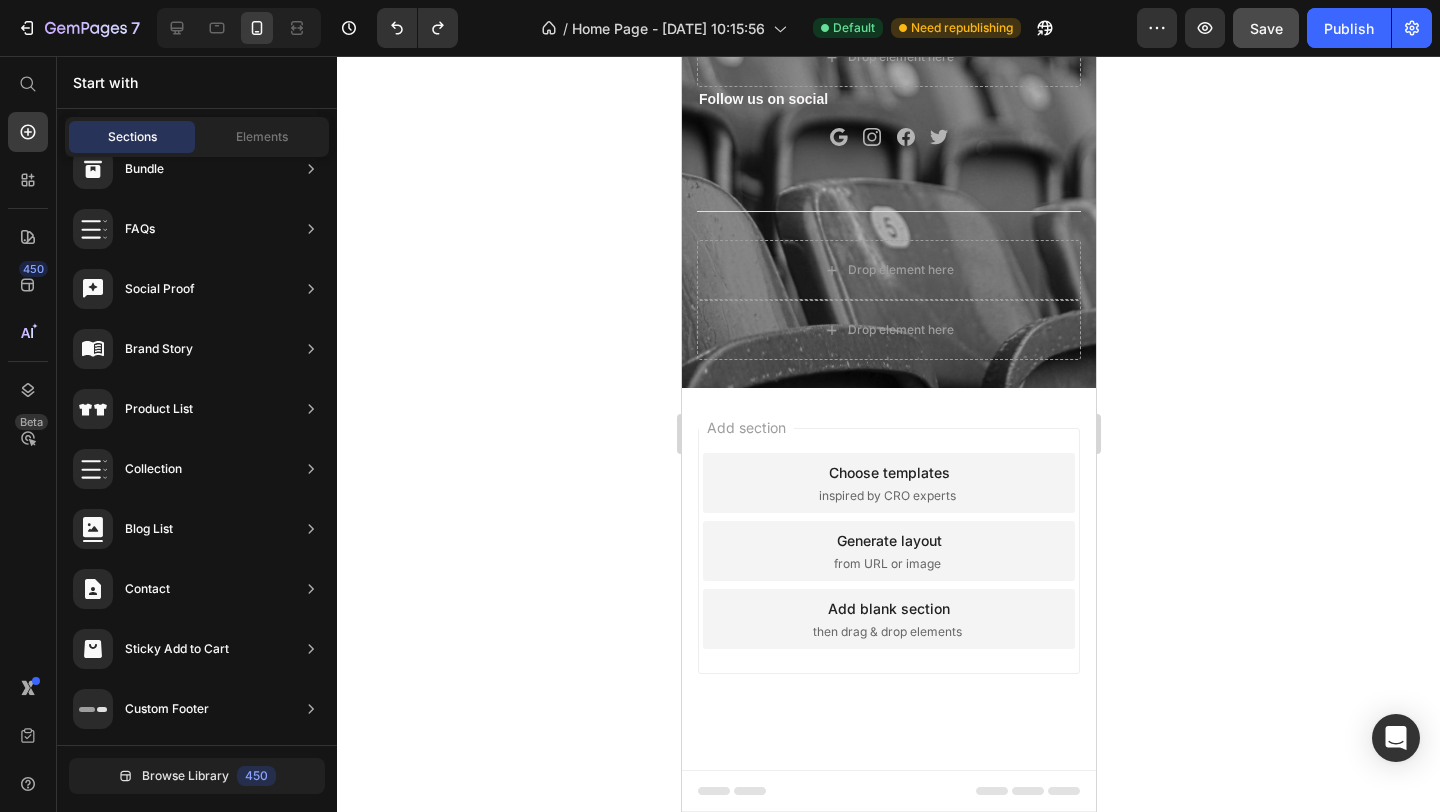 scroll, scrollTop: 6005, scrollLeft: 0, axis: vertical 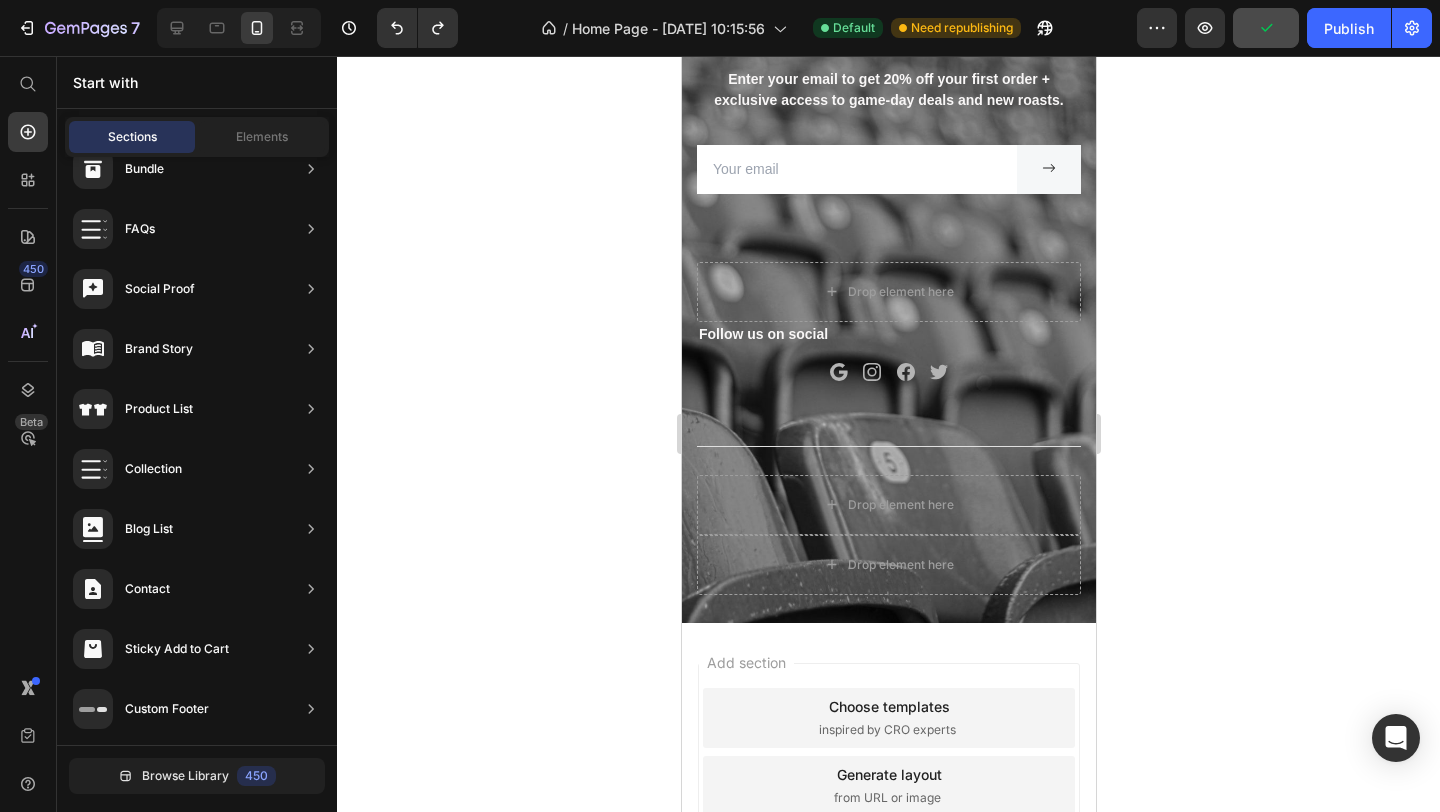 drag, startPoint x: 1086, startPoint y: 741, endPoint x: 1927, endPoint y: 310, distance: 945.009 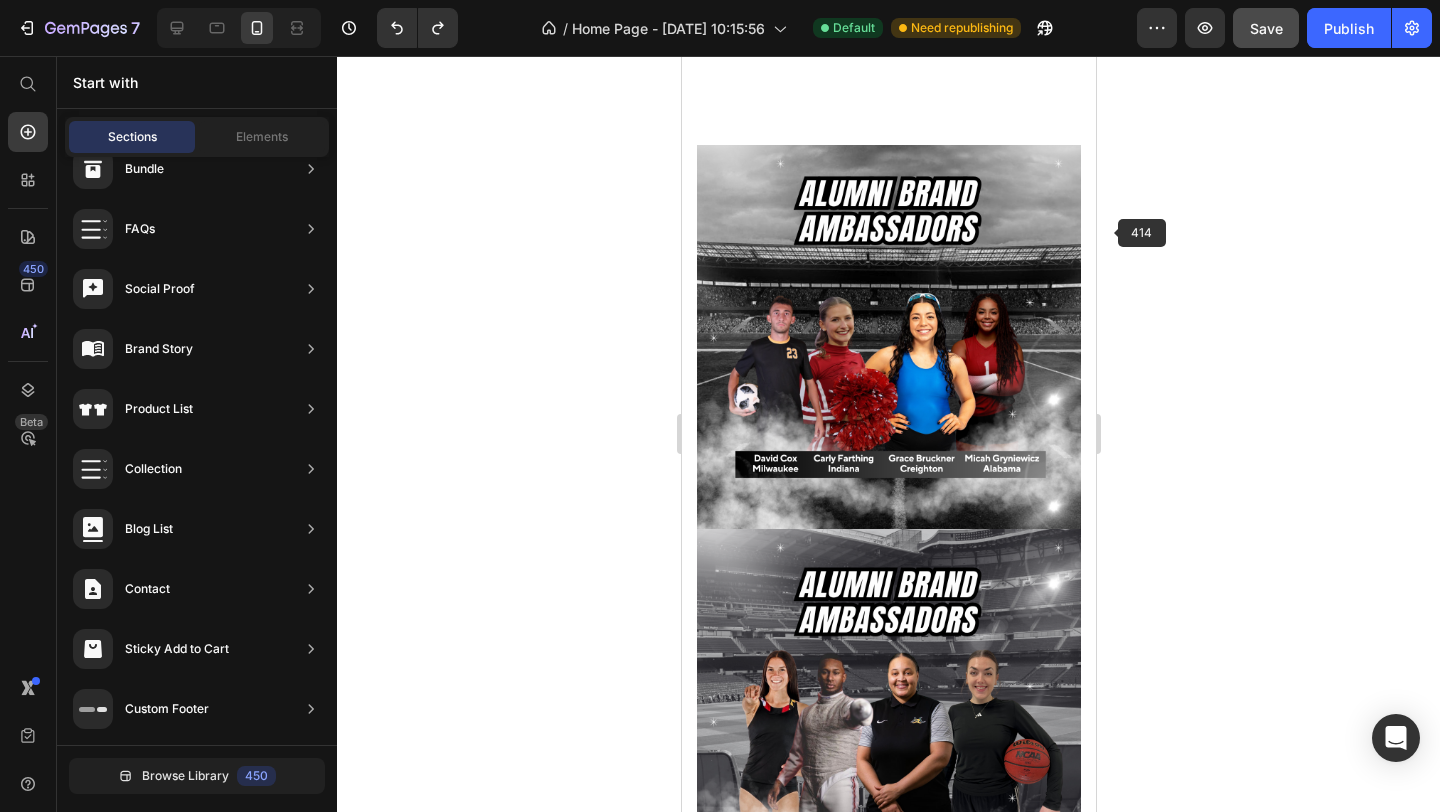 scroll, scrollTop: 4235, scrollLeft: 0, axis: vertical 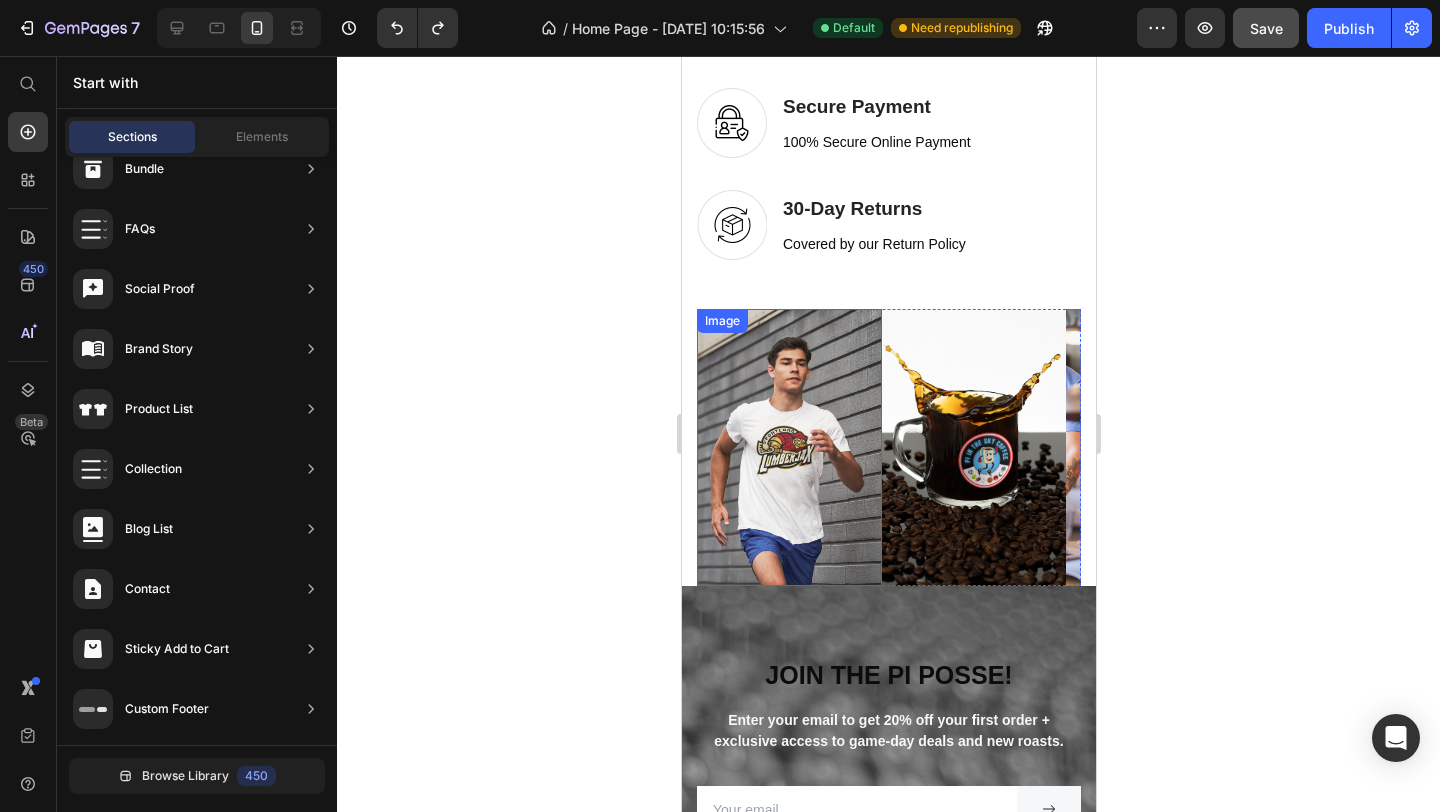 click at bounding box center [788, 447] 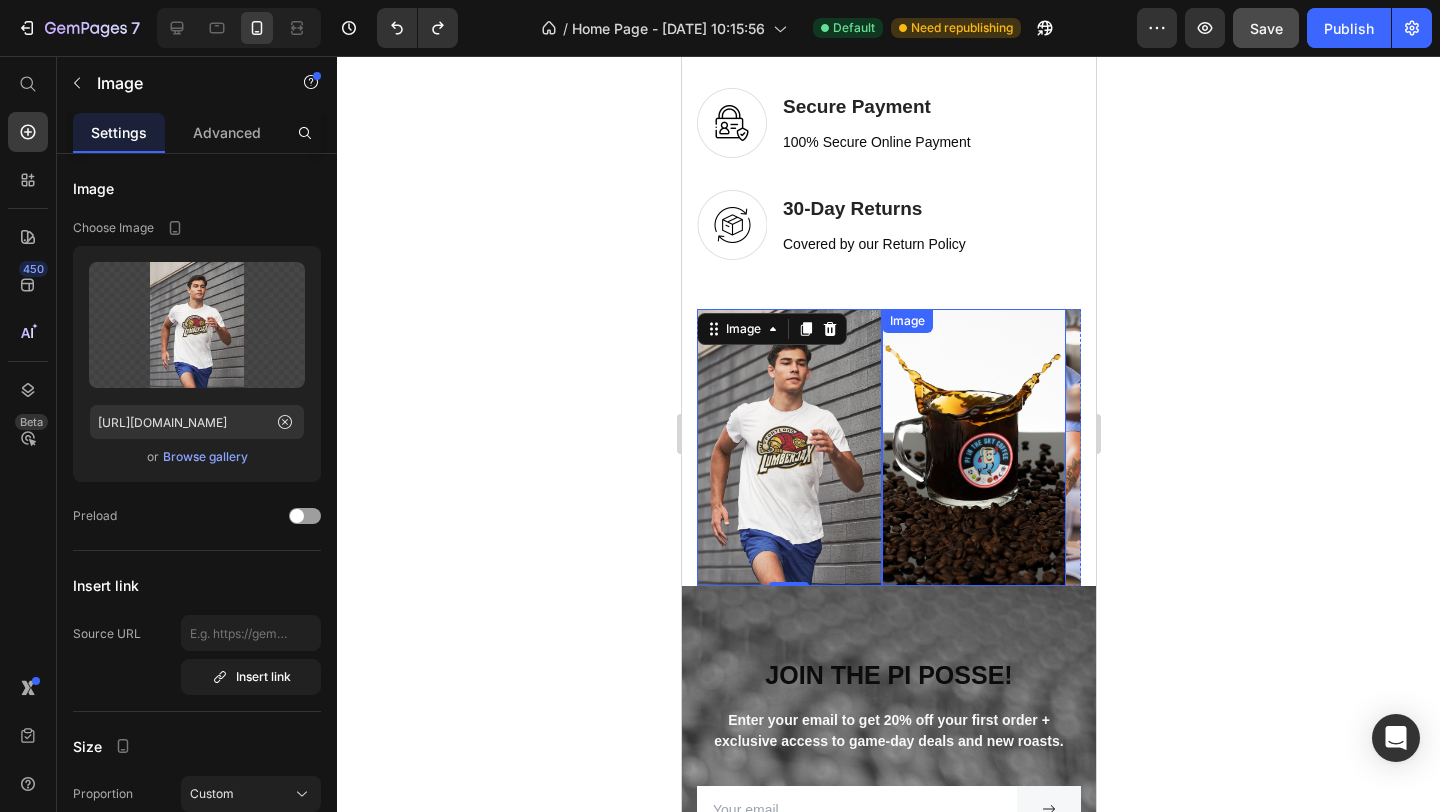 click at bounding box center [973, 447] 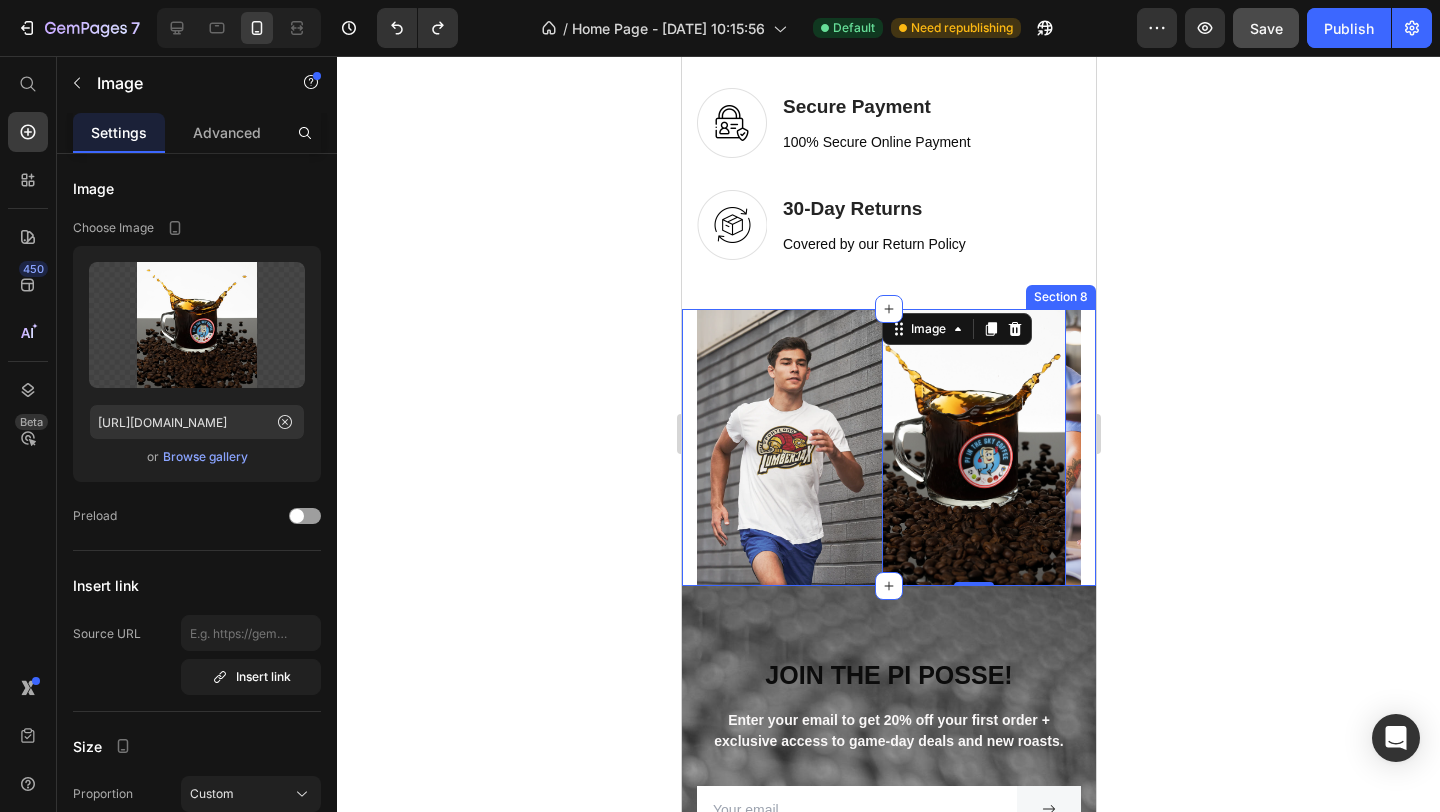 click on "Image Image   0 Image Image Image Image Image Image Carousel Section 8" at bounding box center [888, 447] 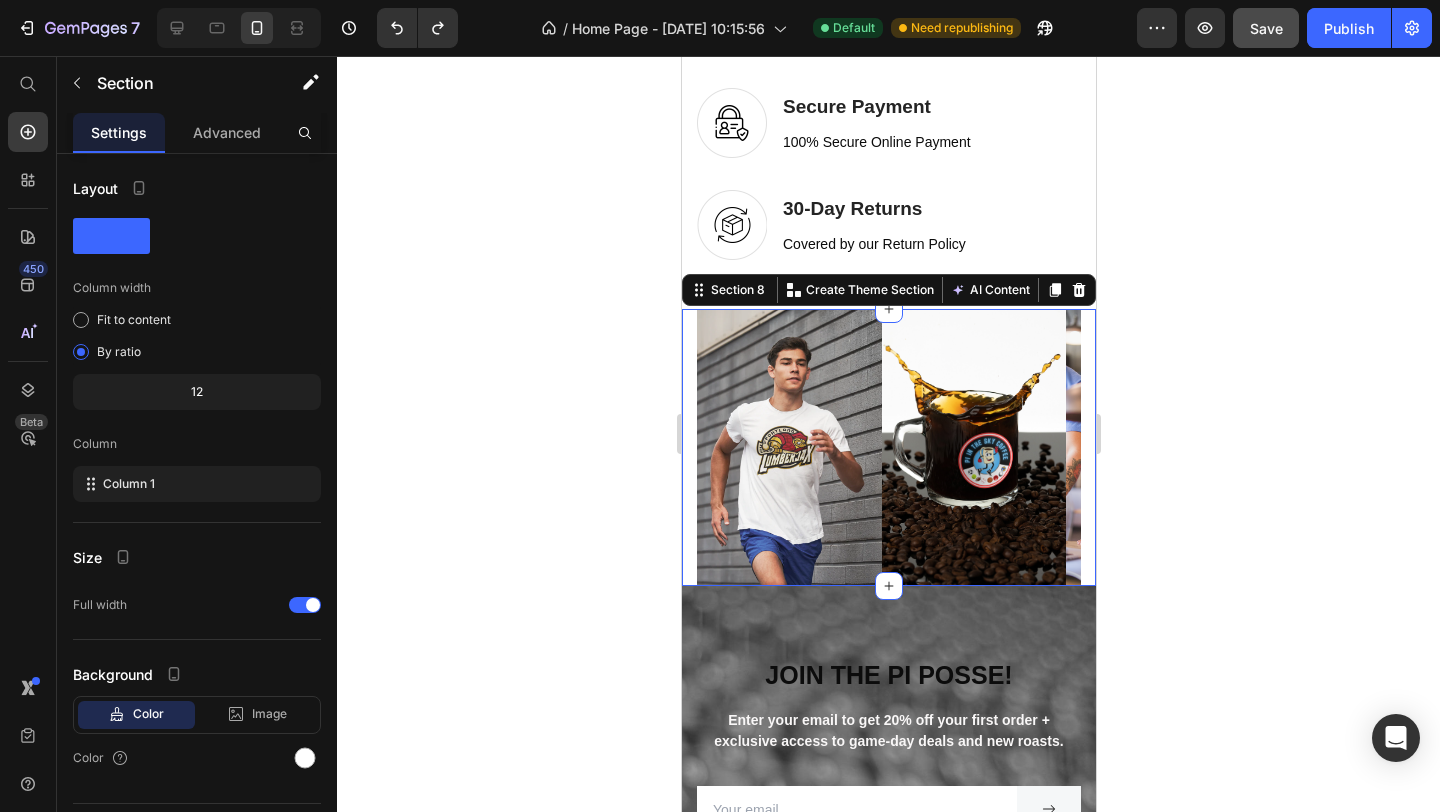 click on "Image Image Image Image Image Image Image Image Carousel Section 8   You can create reusable sections Create Theme Section AI Content Write with GemAI What would you like to describe here? Tone and Voice Persuasive Product Show more Generate" at bounding box center [888, 447] 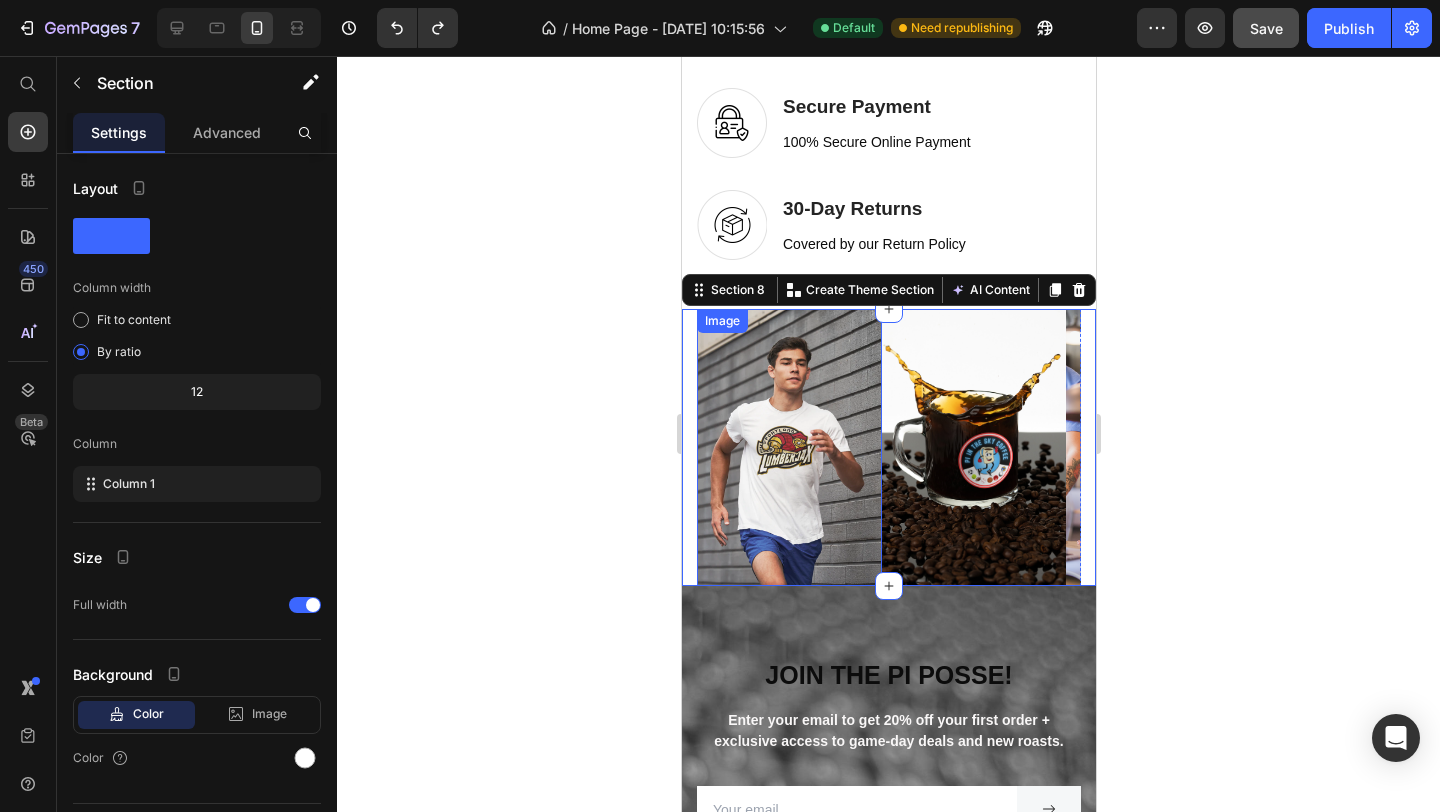 click at bounding box center (788, 447) 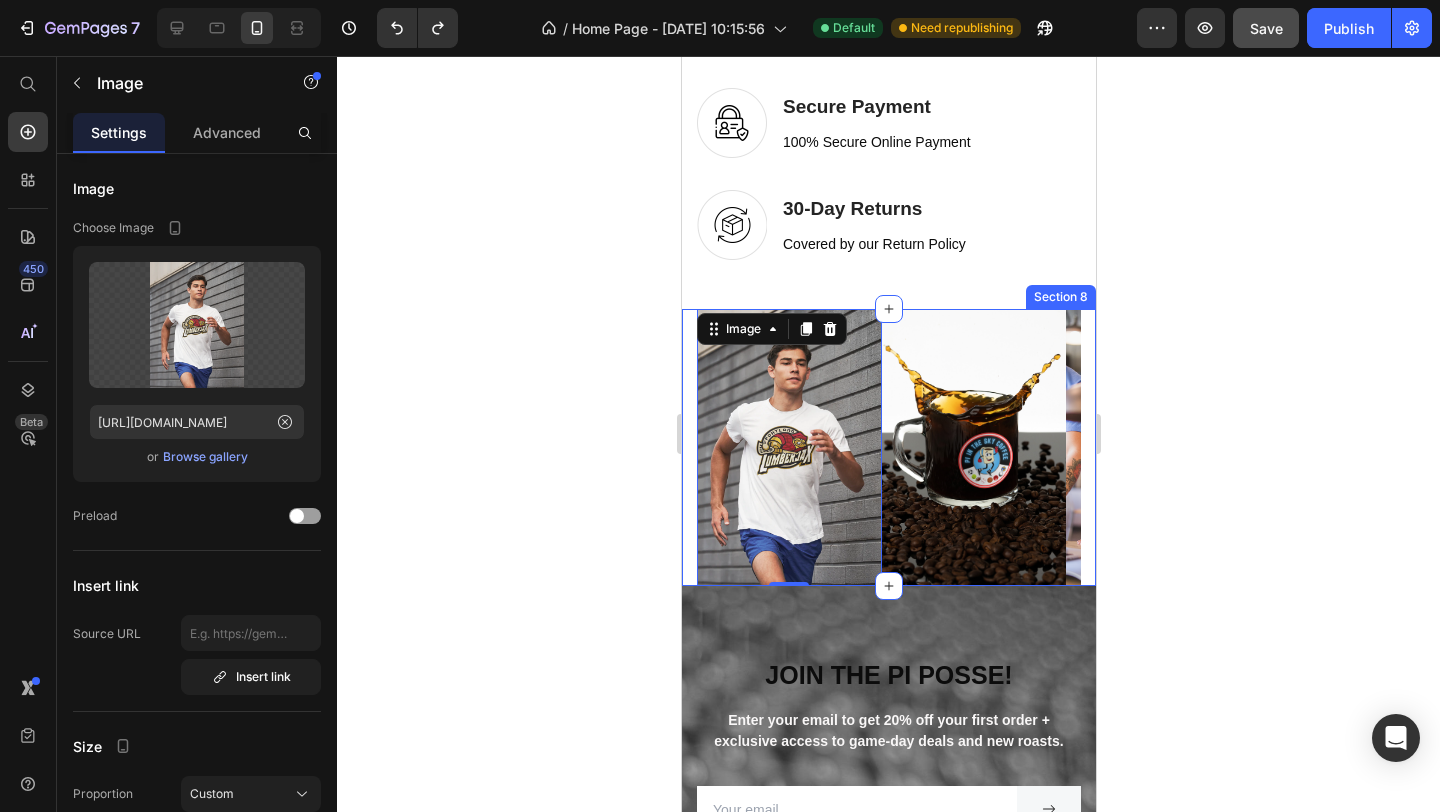 click on "Image   0 Image Image Image Image Image Image Image Carousel Section 8" at bounding box center [888, 447] 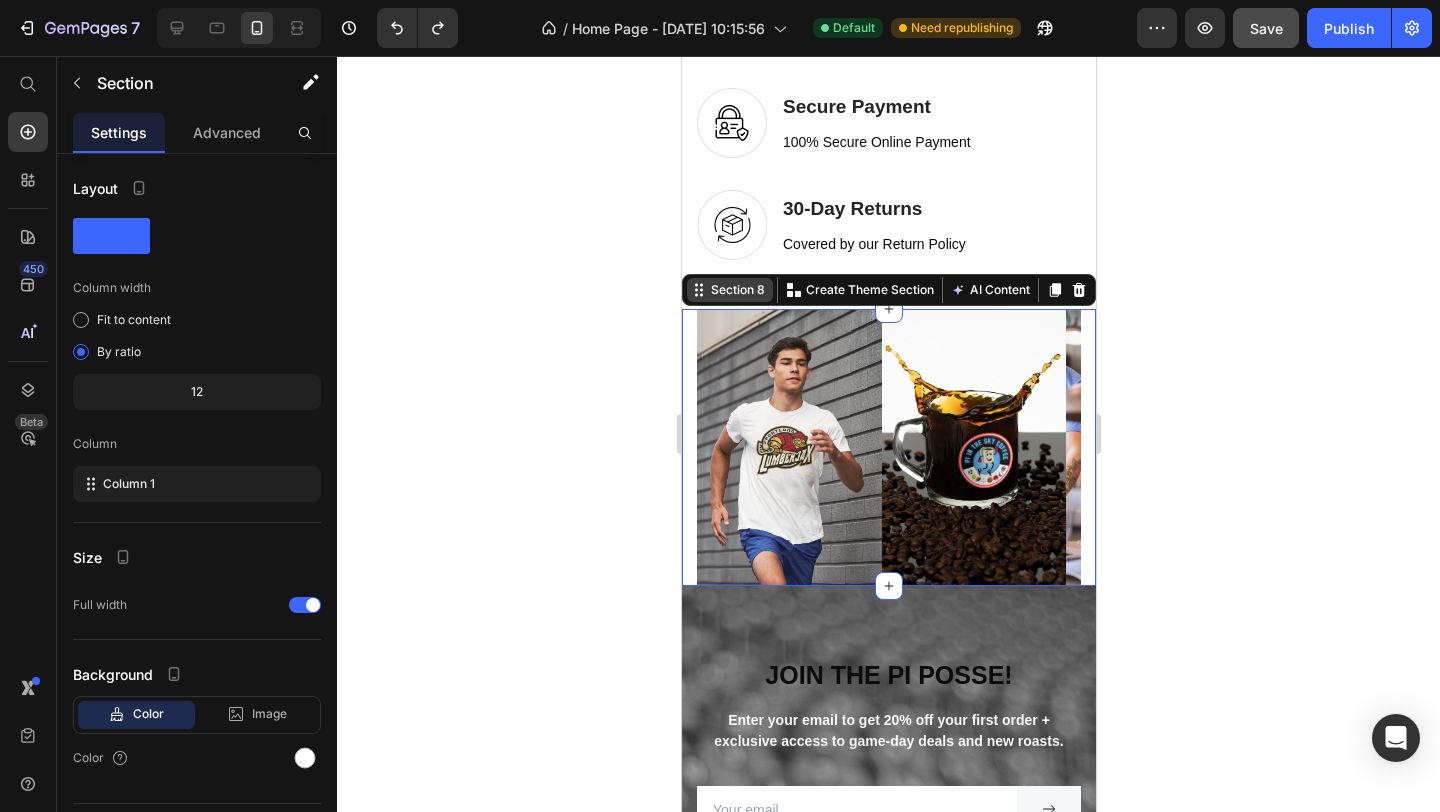 click 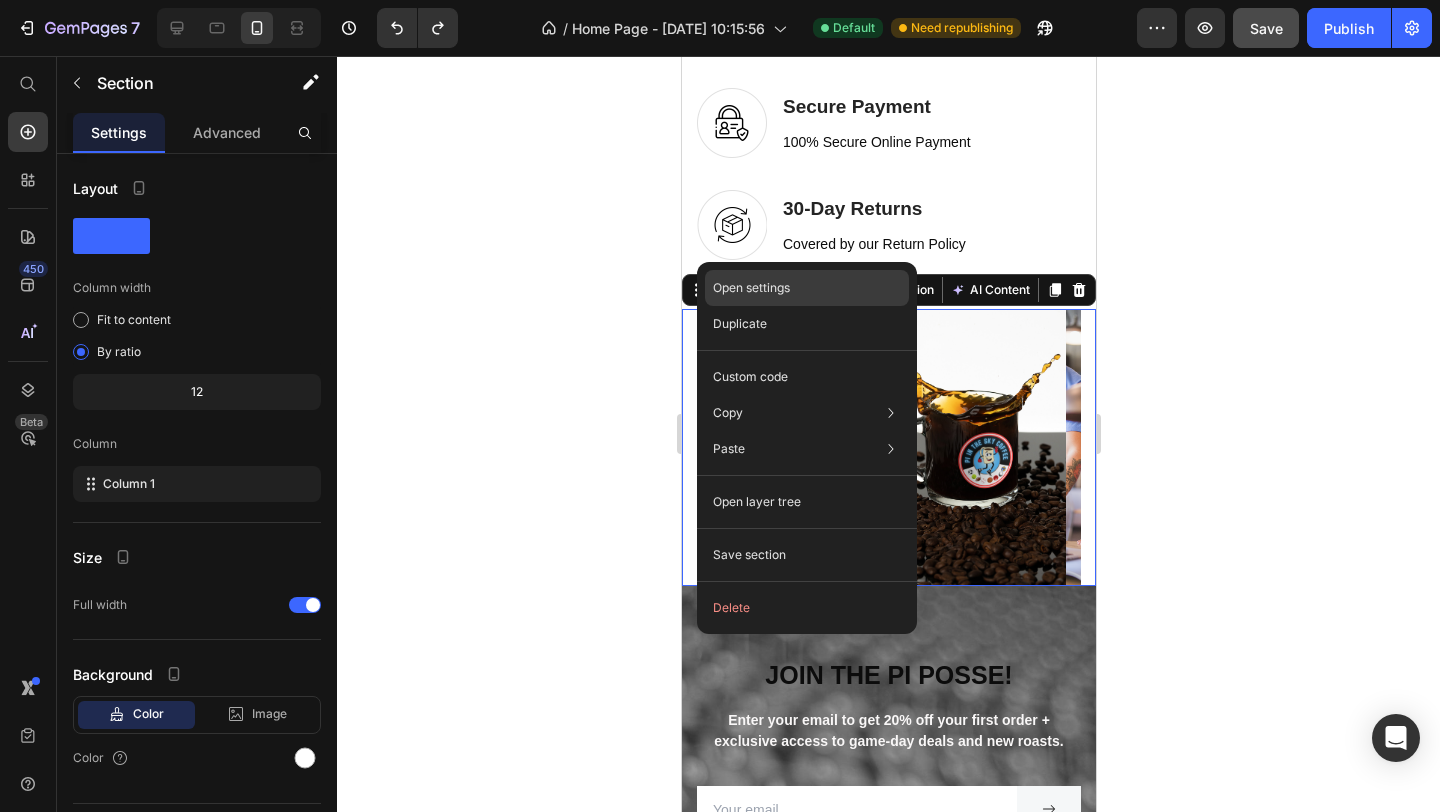 click on "Open settings" at bounding box center (751, 288) 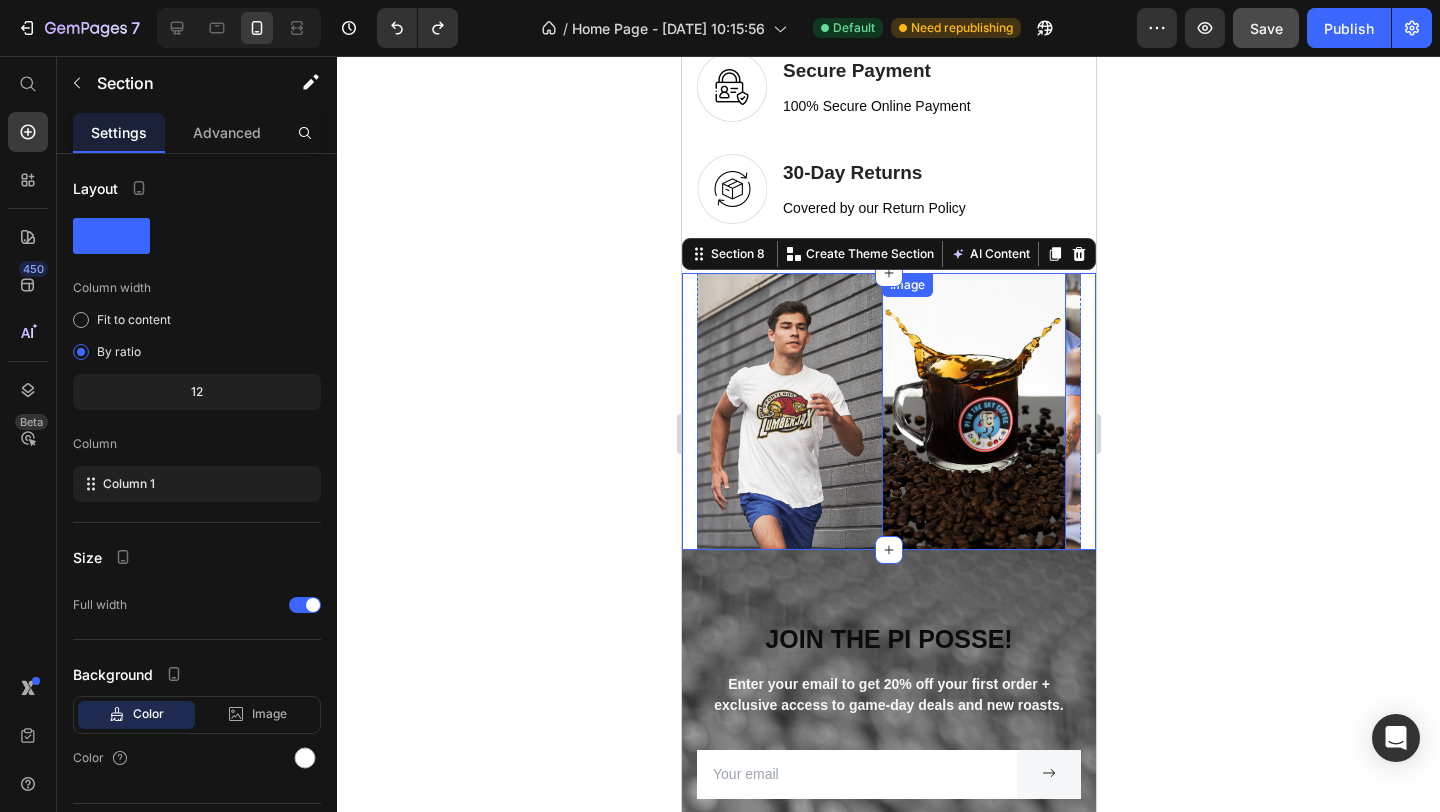scroll, scrollTop: 5605, scrollLeft: 0, axis: vertical 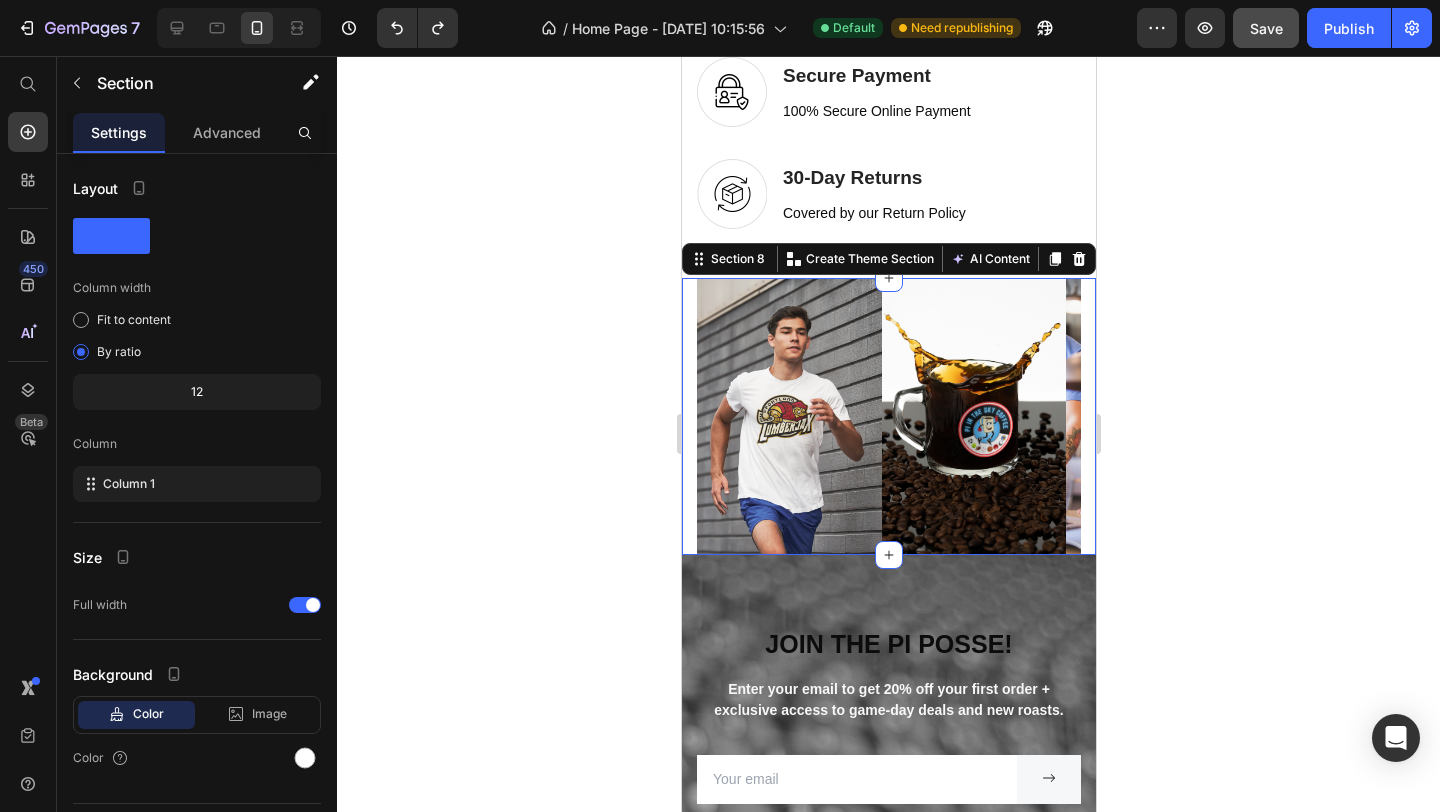 click on "Image Image Image Image Image Image Image Image Carousel Section 8   You can create reusable sections Create Theme Section AI Content Write with GemAI What would you like to describe here? Tone and Voice Persuasive Product The Legacy Locker Box Show more Generate" at bounding box center [888, 416] 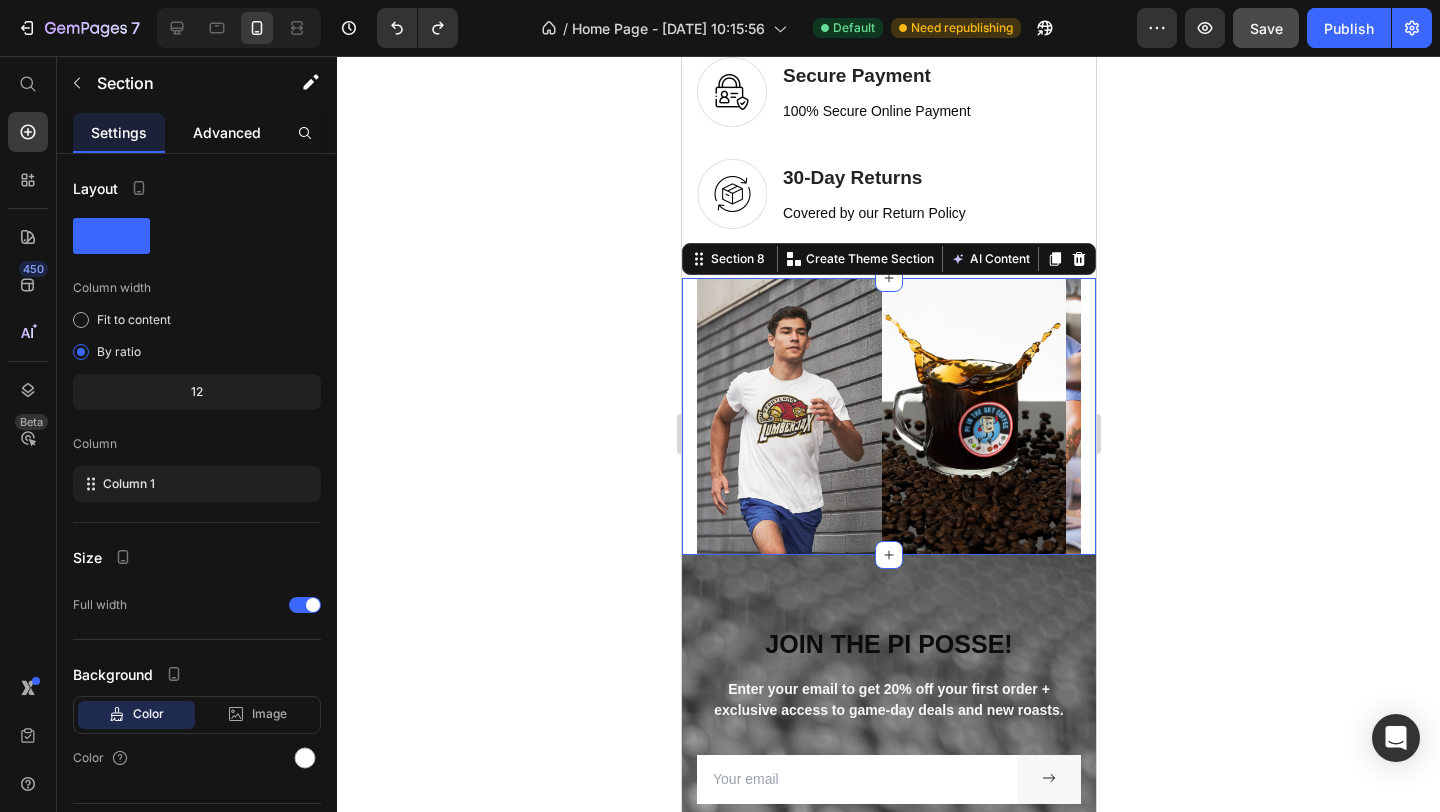 click on "Advanced" at bounding box center (227, 132) 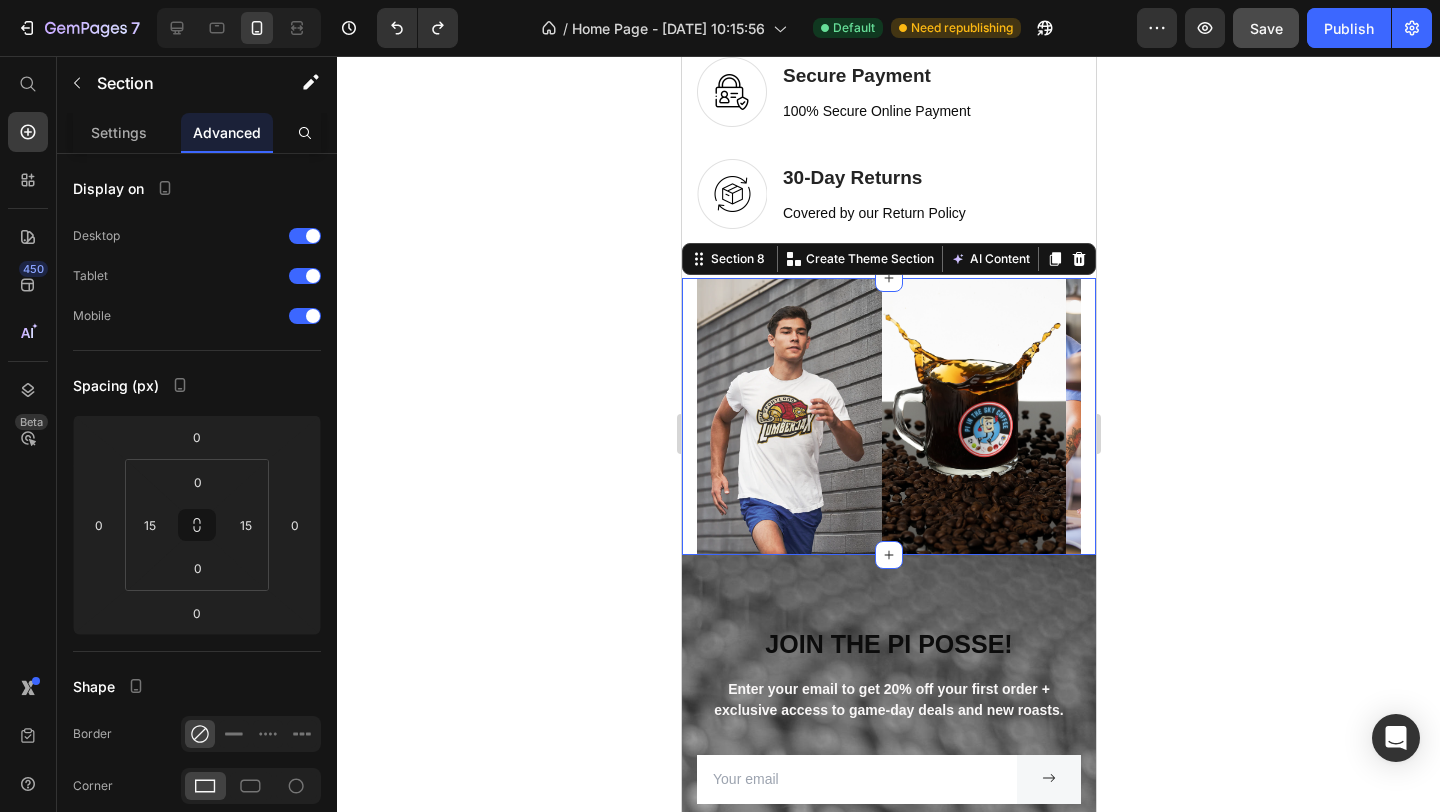 click on "Image Image Image Image Image Image Image Image Carousel Section 8   You can create reusable sections Create Theme Section AI Content Write with GemAI What would you like to describe here? Tone and Voice Persuasive Product The Legacy Locker Box Show more Generate" at bounding box center [888, 416] 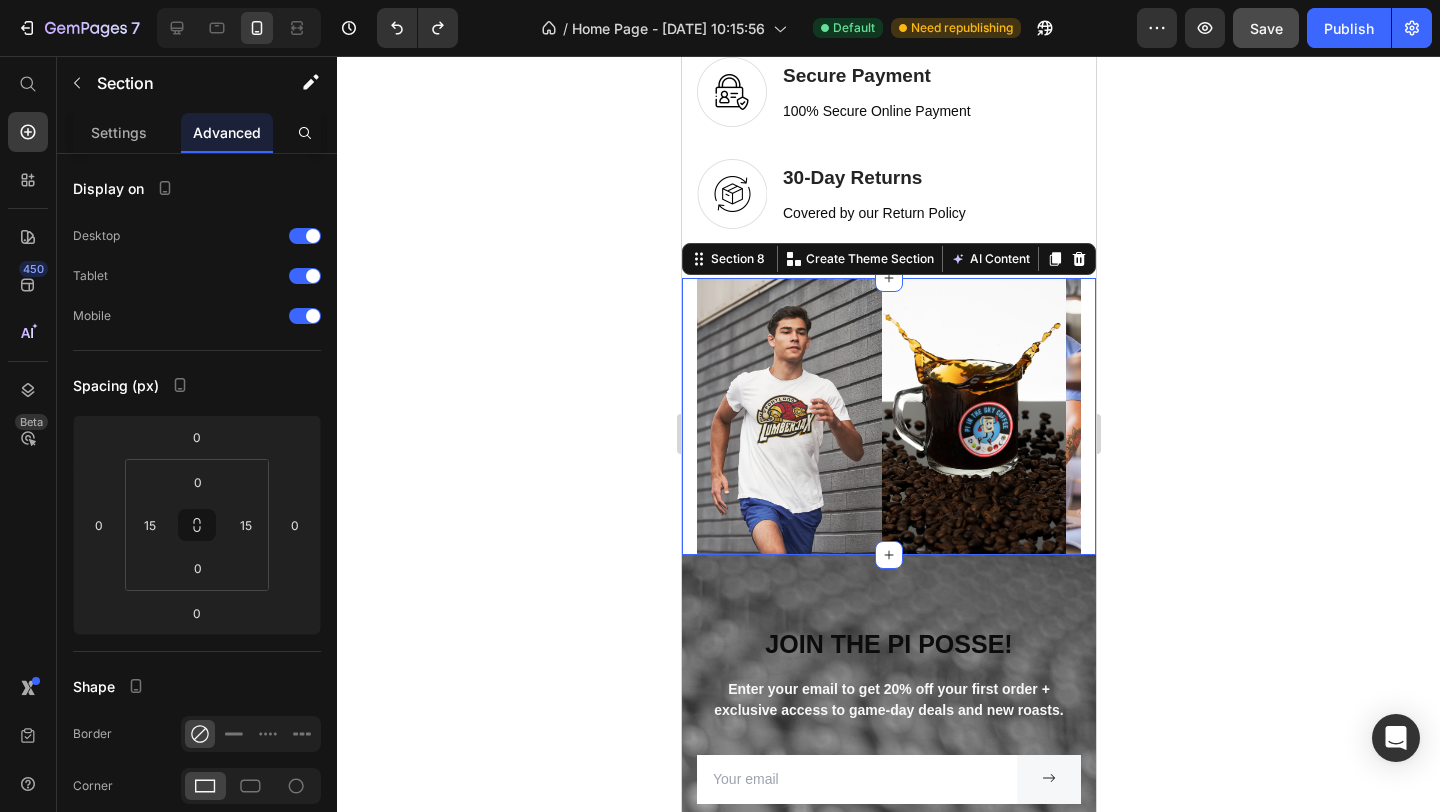 click on "Image Image Image Image Image Image Image Image Carousel Section 8   You can create reusable sections Create Theme Section AI Content Write with GemAI What would you like to describe here? Tone and Voice Persuasive Product The Legacy Locker Box Show more Generate" at bounding box center [888, 416] 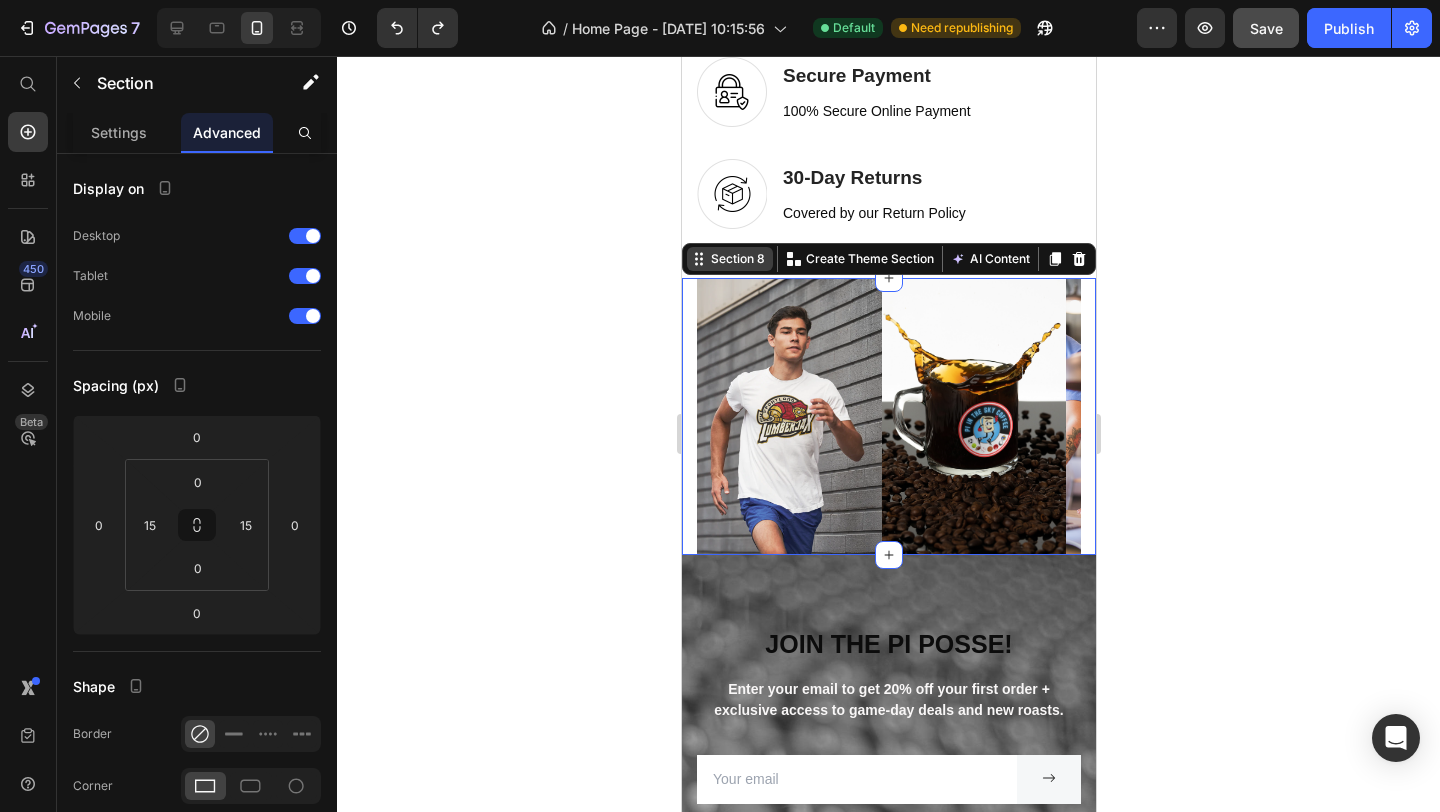click 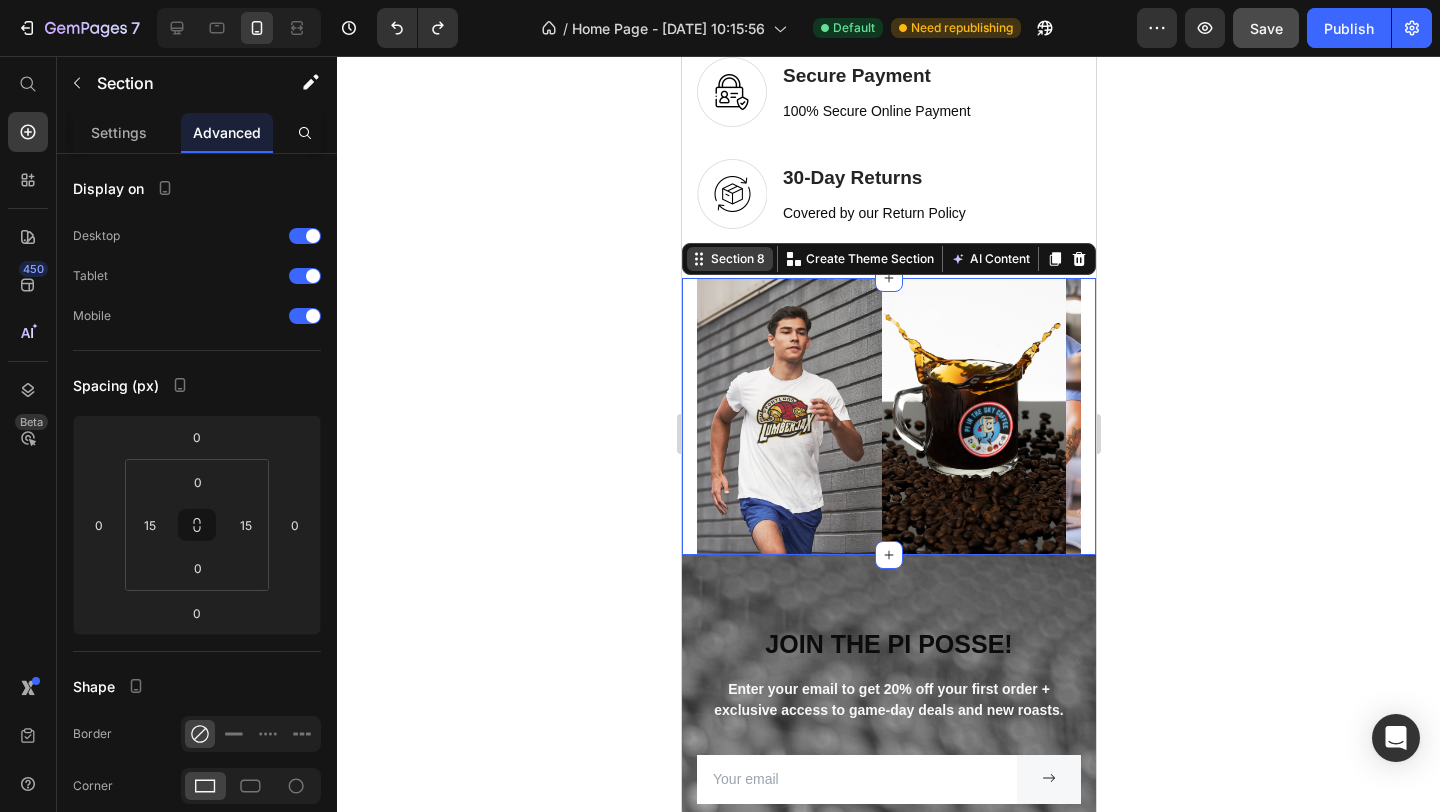click 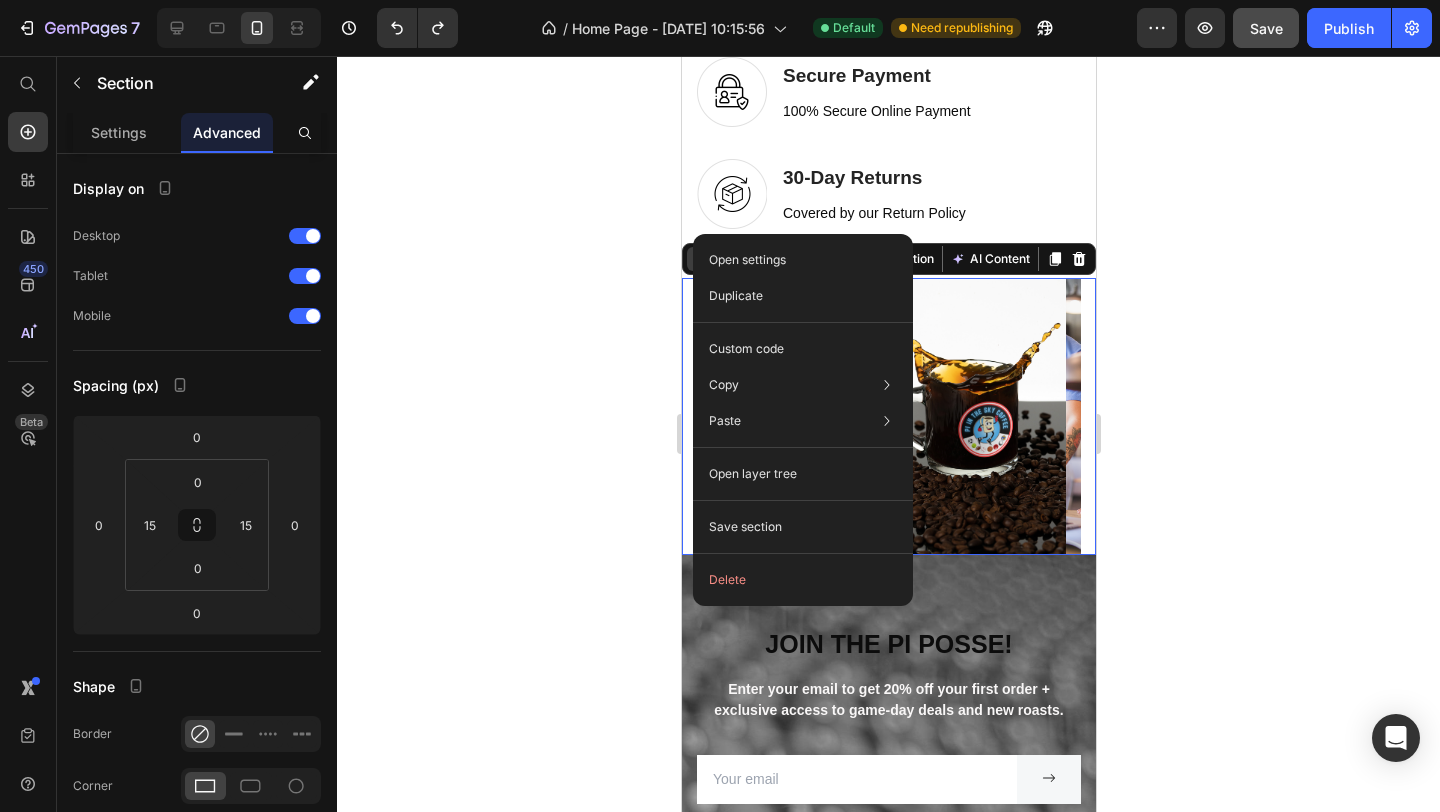 click on "Open settings Duplicate Custom code Copy Copy section  Cmd + C Copy style  Copy class  .gopavqAwuv Paste Paste element  Cmd + V Paste style  Cmd + Shift + V  Please allow access tp clipboard to paste content from other pages  Allow Access Open layer tree Save section  Delete" 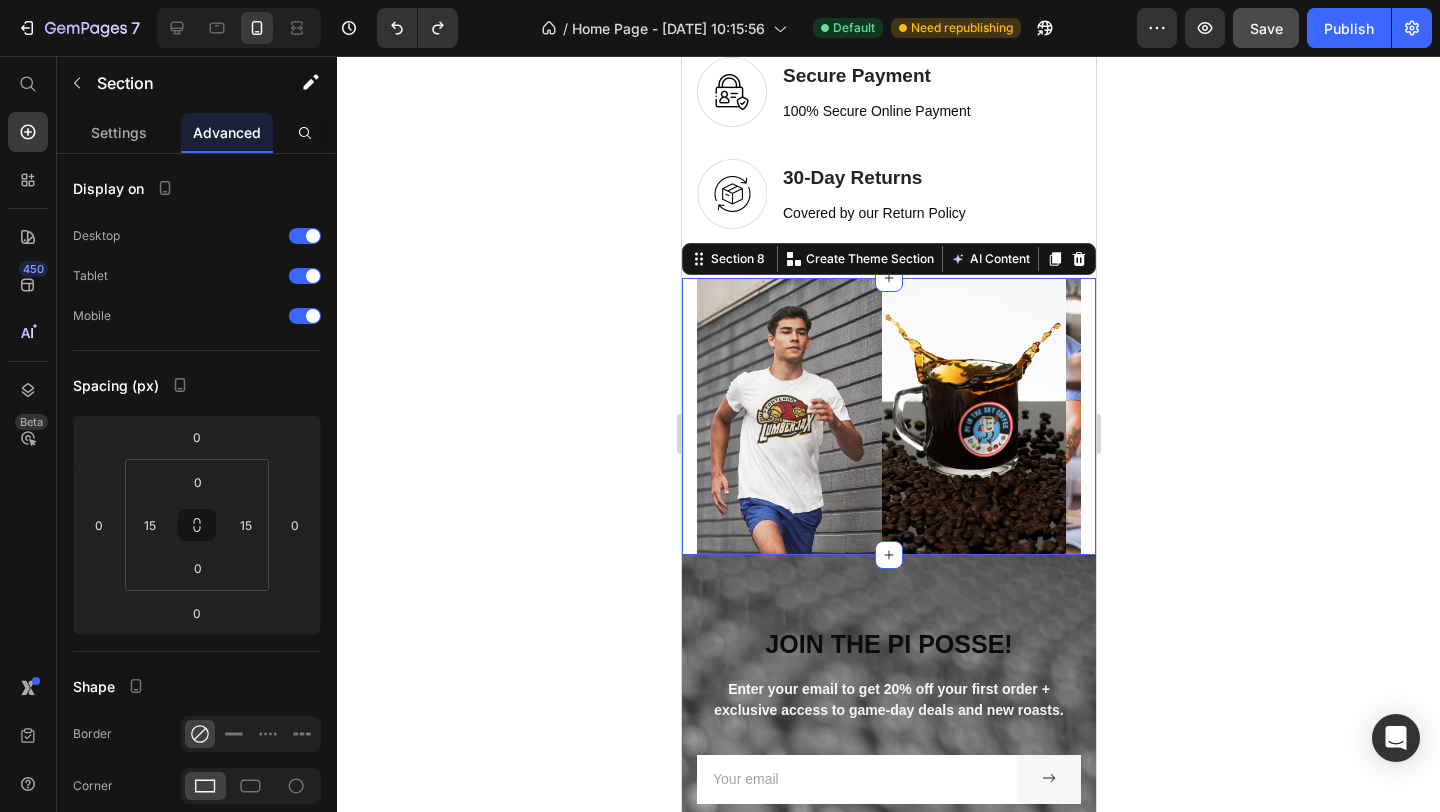 click on "Image Image Image Image Image Image Image Image Carousel Section 8   You can create reusable sections Create Theme Section AI Content Write with GemAI What would you like to describe here? Tone and Voice Persuasive Product The Legacy Locker Box Show more Generate" at bounding box center [888, 416] 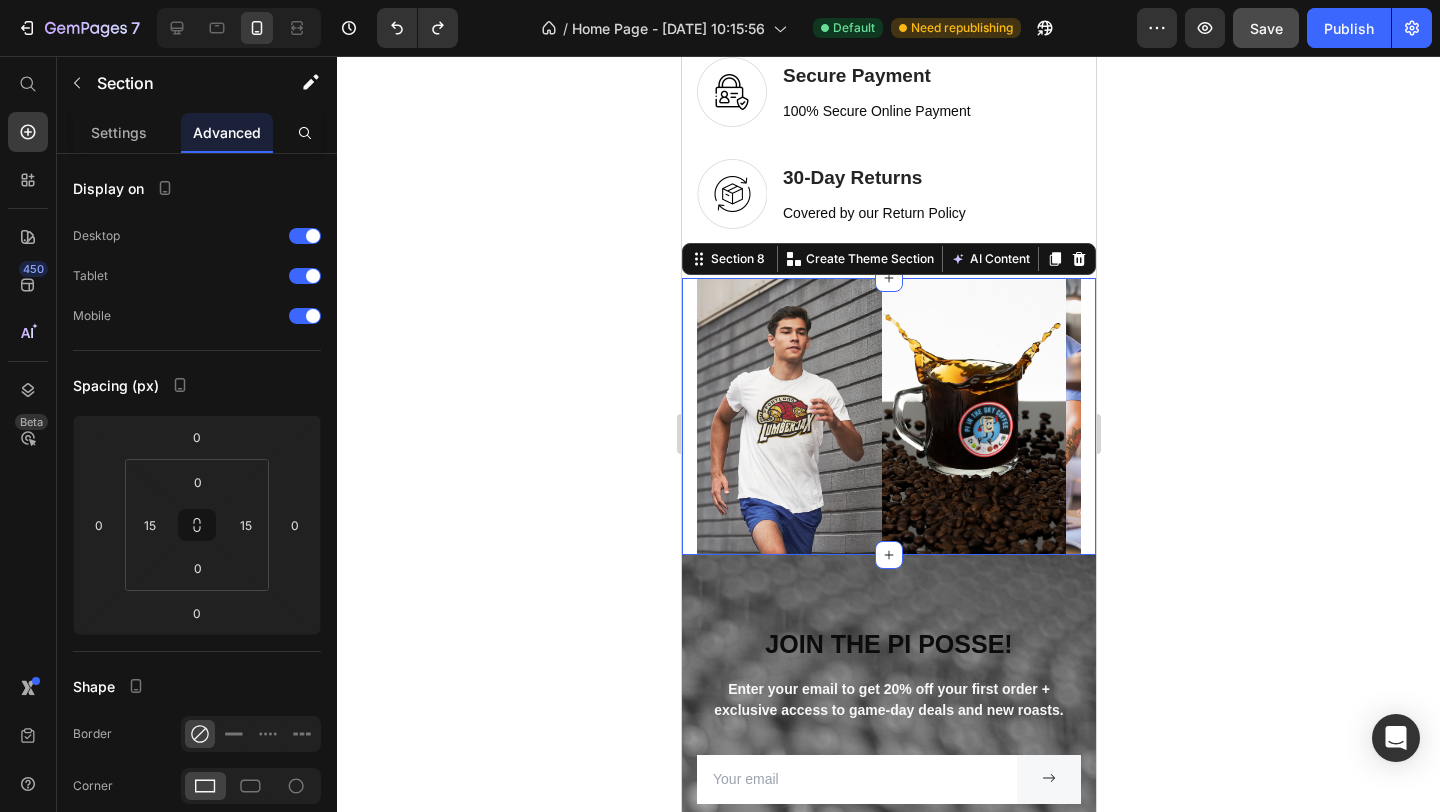 click on "Image Image Image Image Image Image Image Image Carousel Section 8   You can create reusable sections Create Theme Section AI Content Write with GemAI What would you like to describe here? Tone and Voice Persuasive Product The Legacy Locker Box Show more Generate" at bounding box center [888, 416] 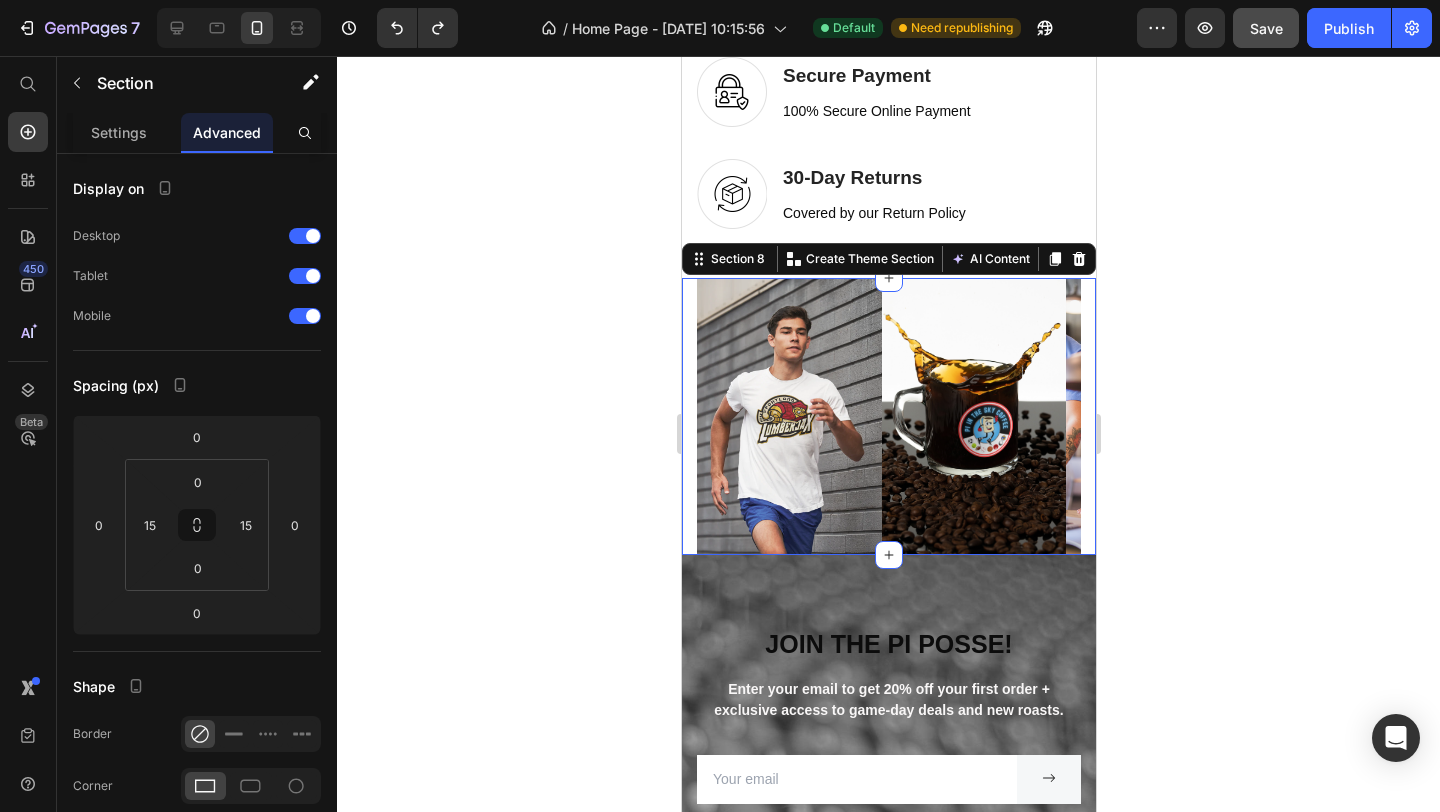 click on "Image Image Image Image Image Image Image Image Carousel Section 8   You can create reusable sections Create Theme Section AI Content Write with GemAI What would you like to describe here? Tone and Voice Persuasive Product The Legacy Locker Box Show more Generate" at bounding box center (888, 416) 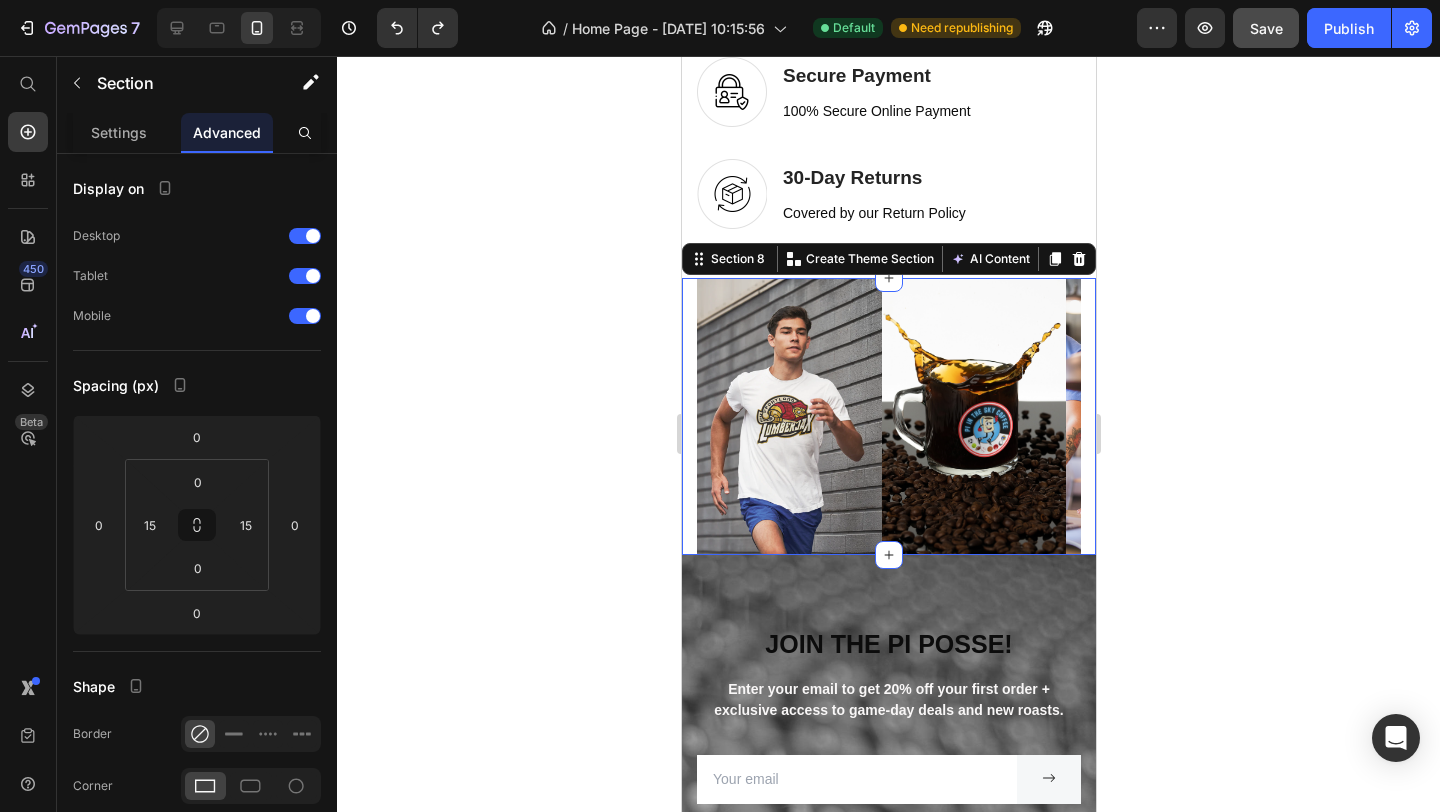 click on "Image Image Image Image Image Image Image Image Carousel Section 8   You can create reusable sections Create Theme Section AI Content Write with GemAI What would you like to describe here? Tone and Voice Persuasive Product The Legacy Locker Box Show more Generate" at bounding box center (888, 416) 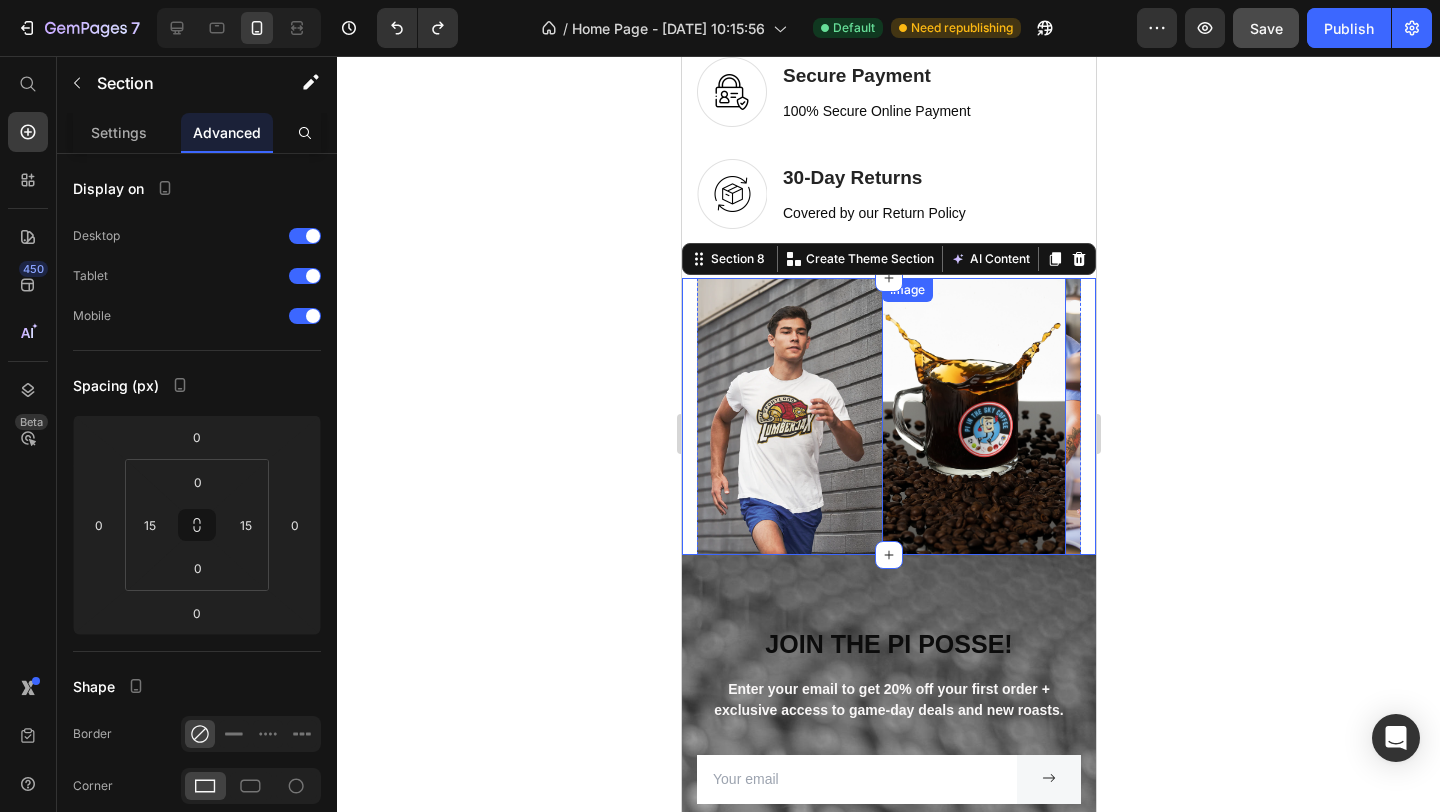 click at bounding box center (973, 416) 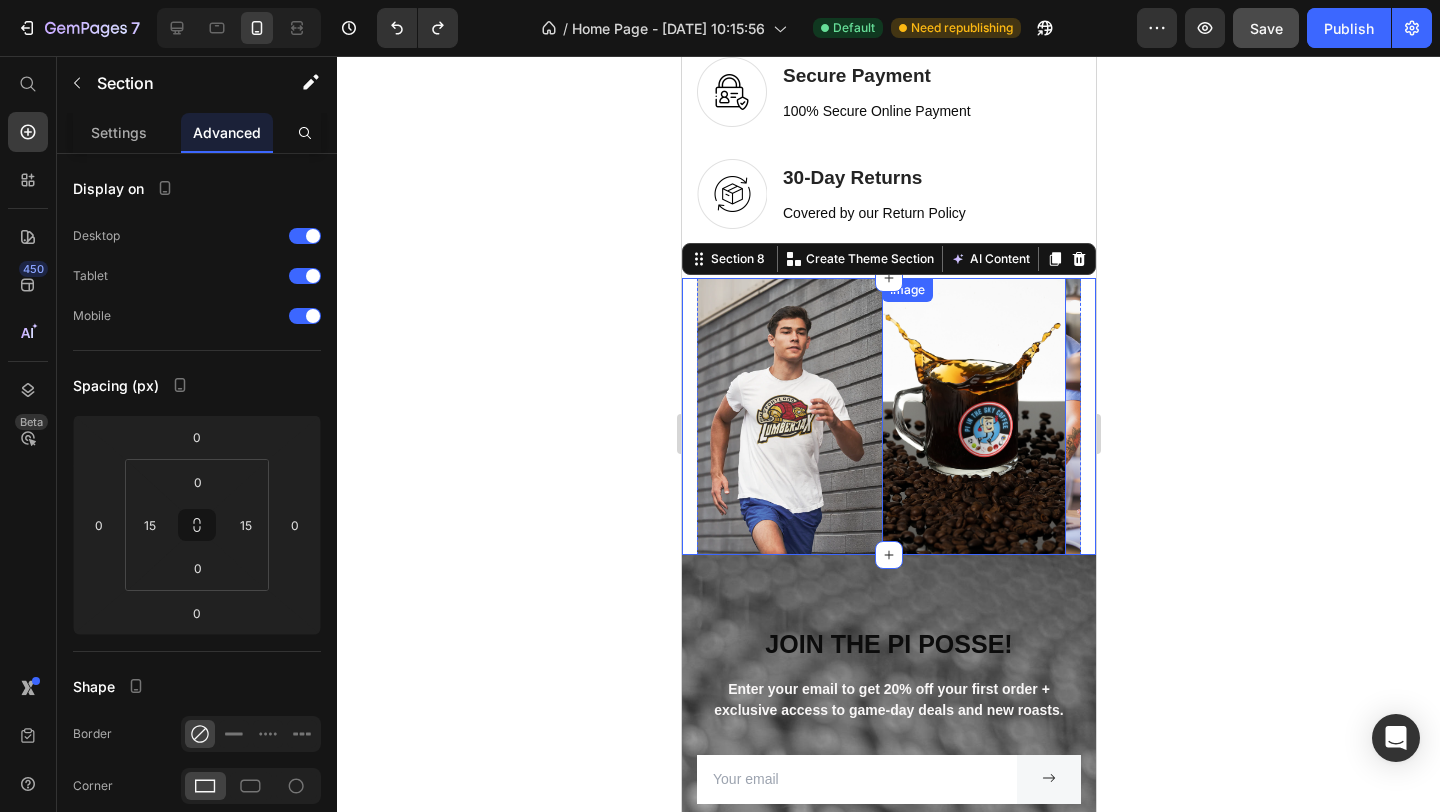 click at bounding box center [973, 416] 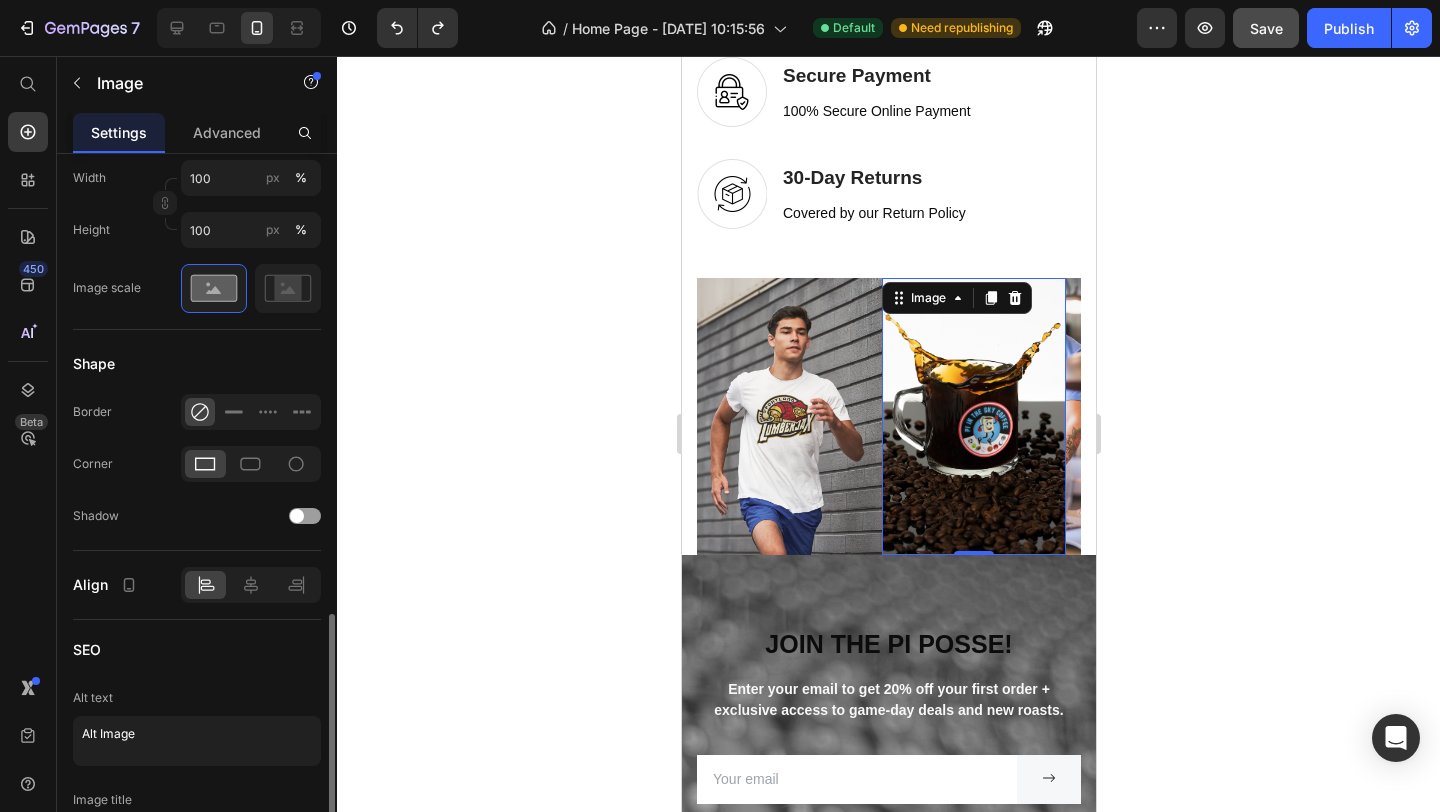 scroll, scrollTop: 767, scrollLeft: 0, axis: vertical 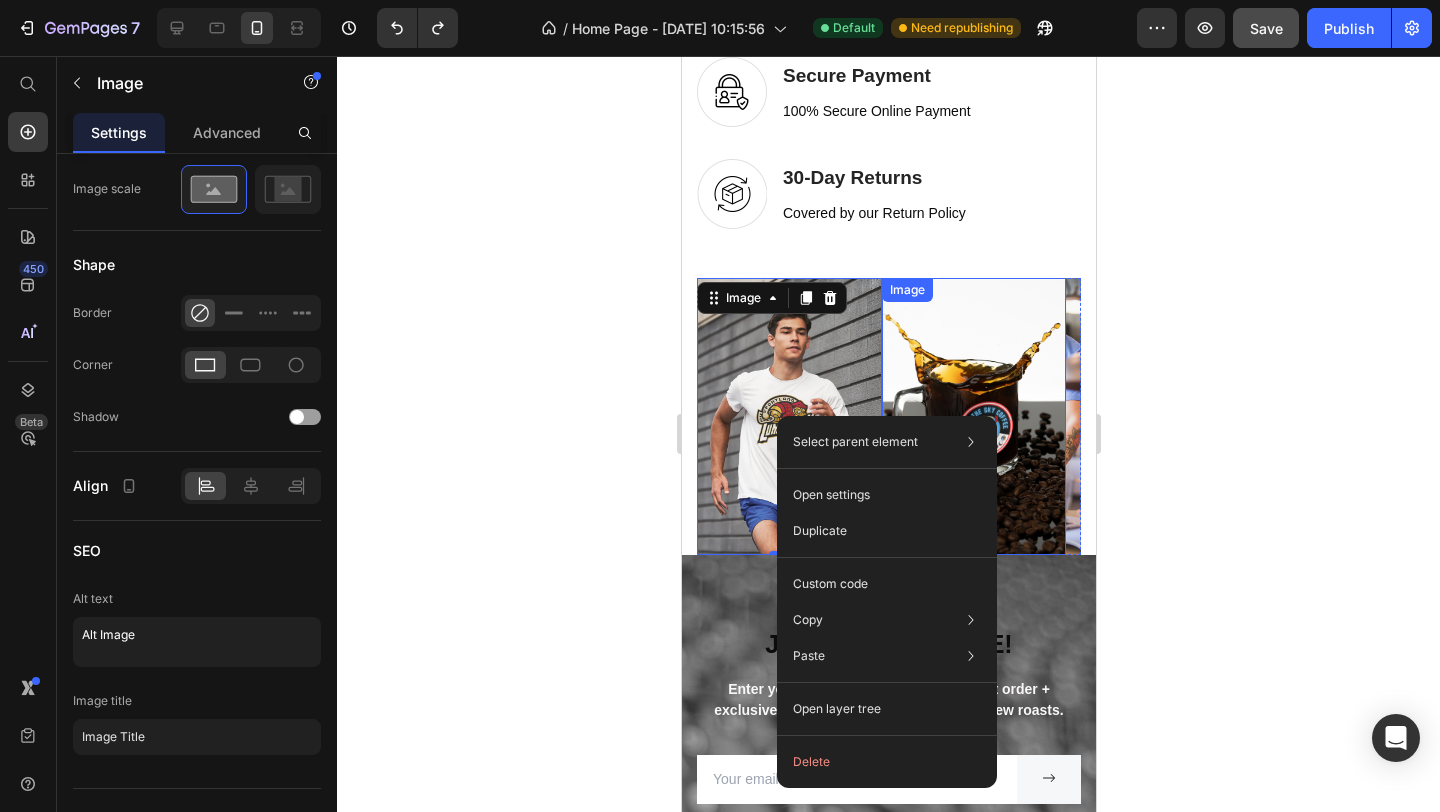 click at bounding box center [973, 416] 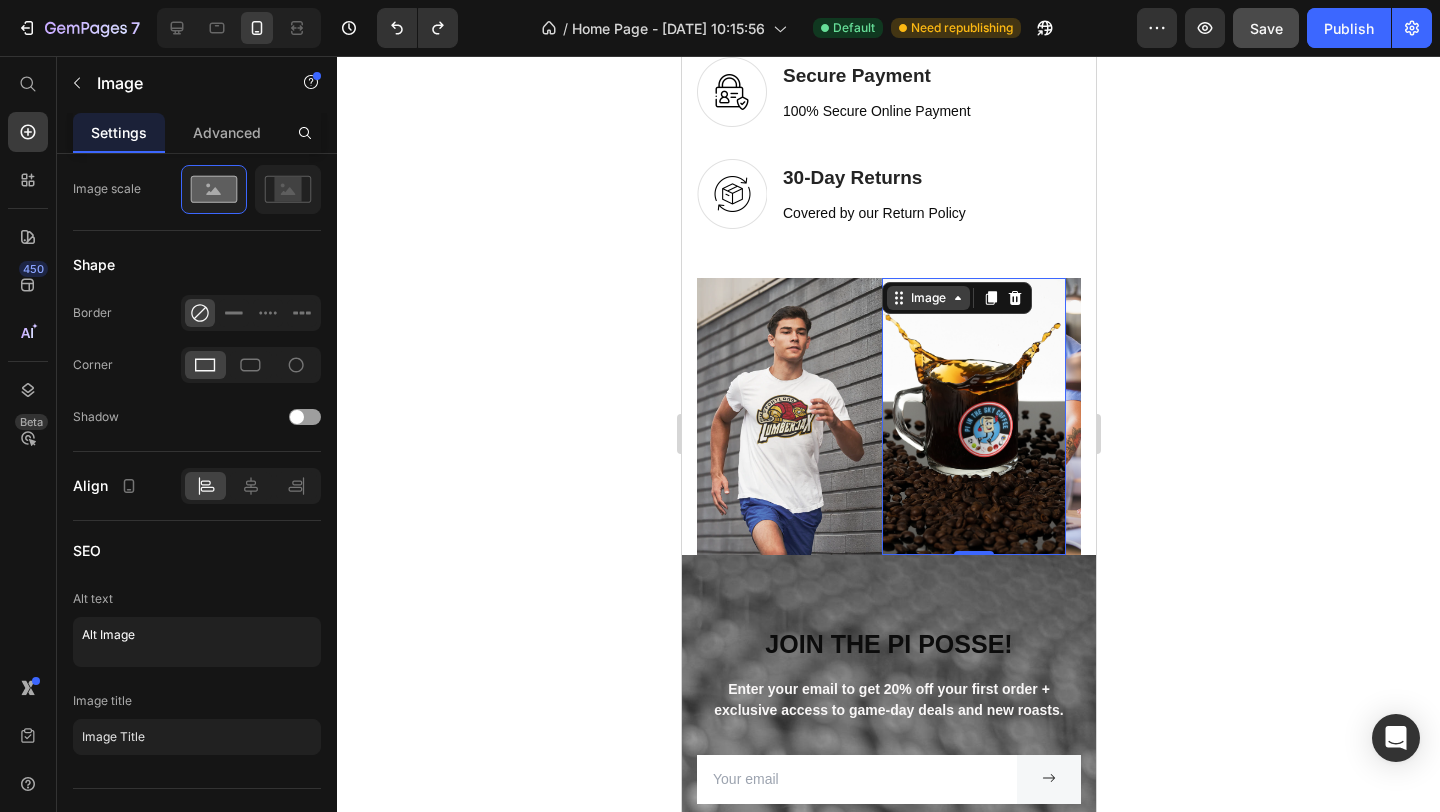 click on "Image" at bounding box center [927, 298] 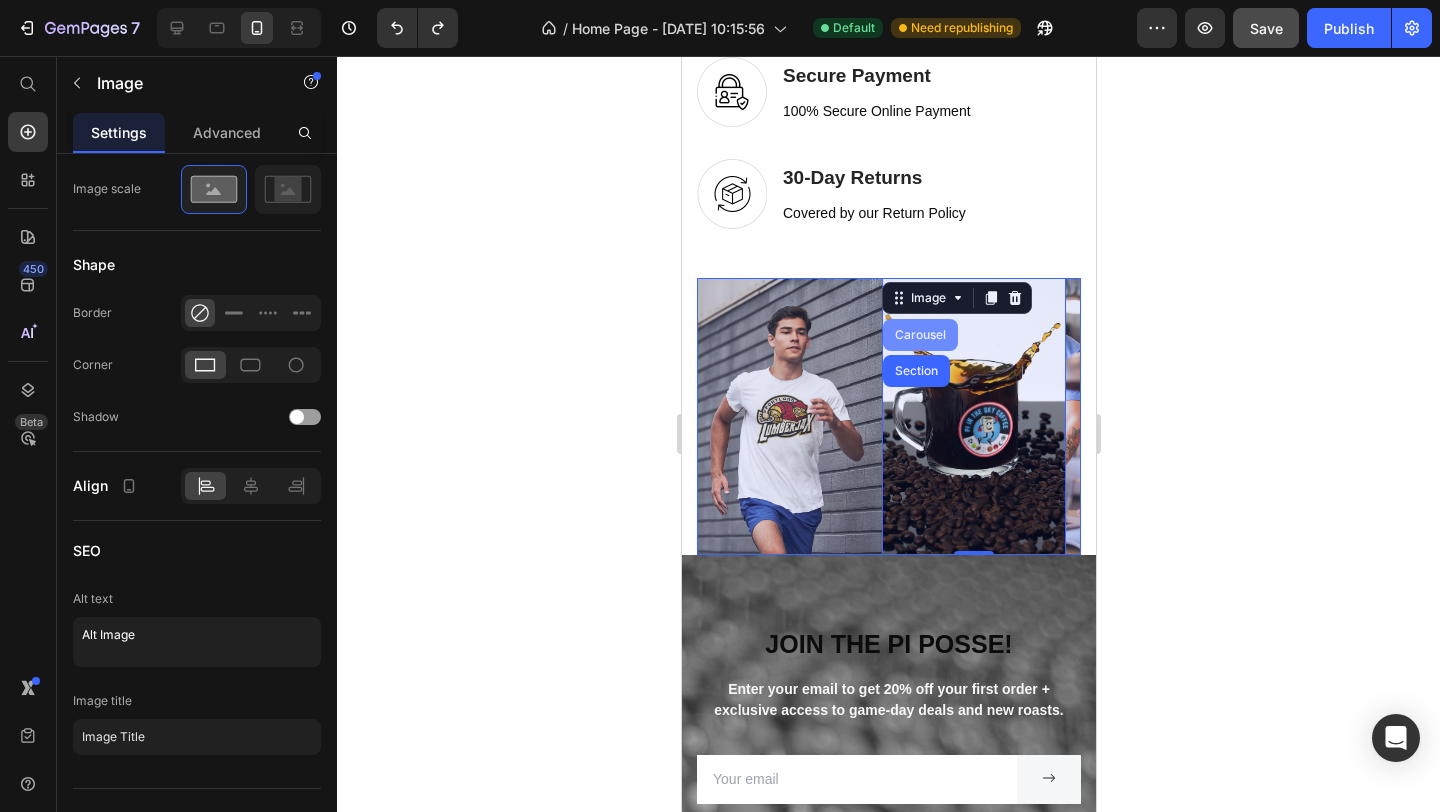 click on "Carousel" at bounding box center [919, 335] 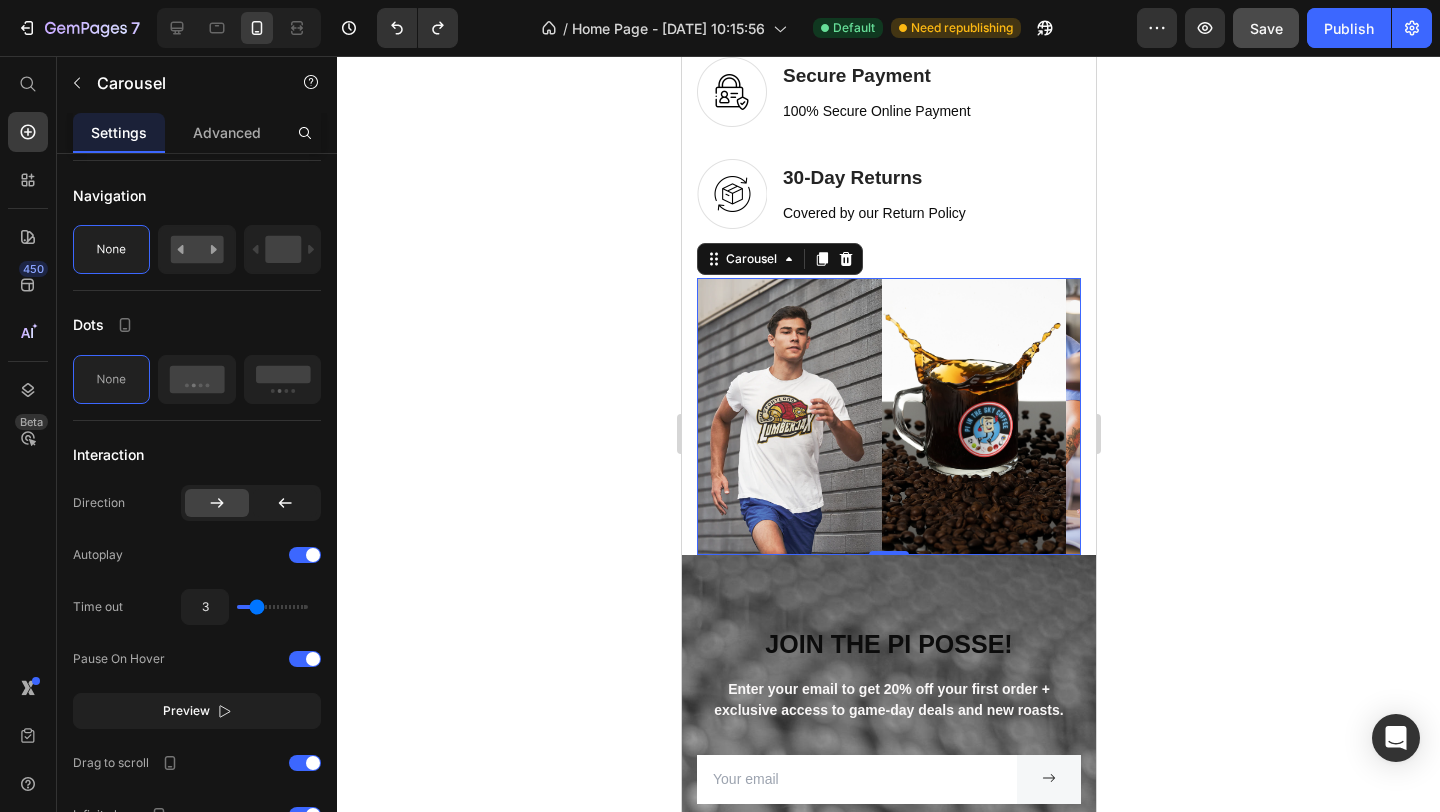scroll, scrollTop: 0, scrollLeft: 0, axis: both 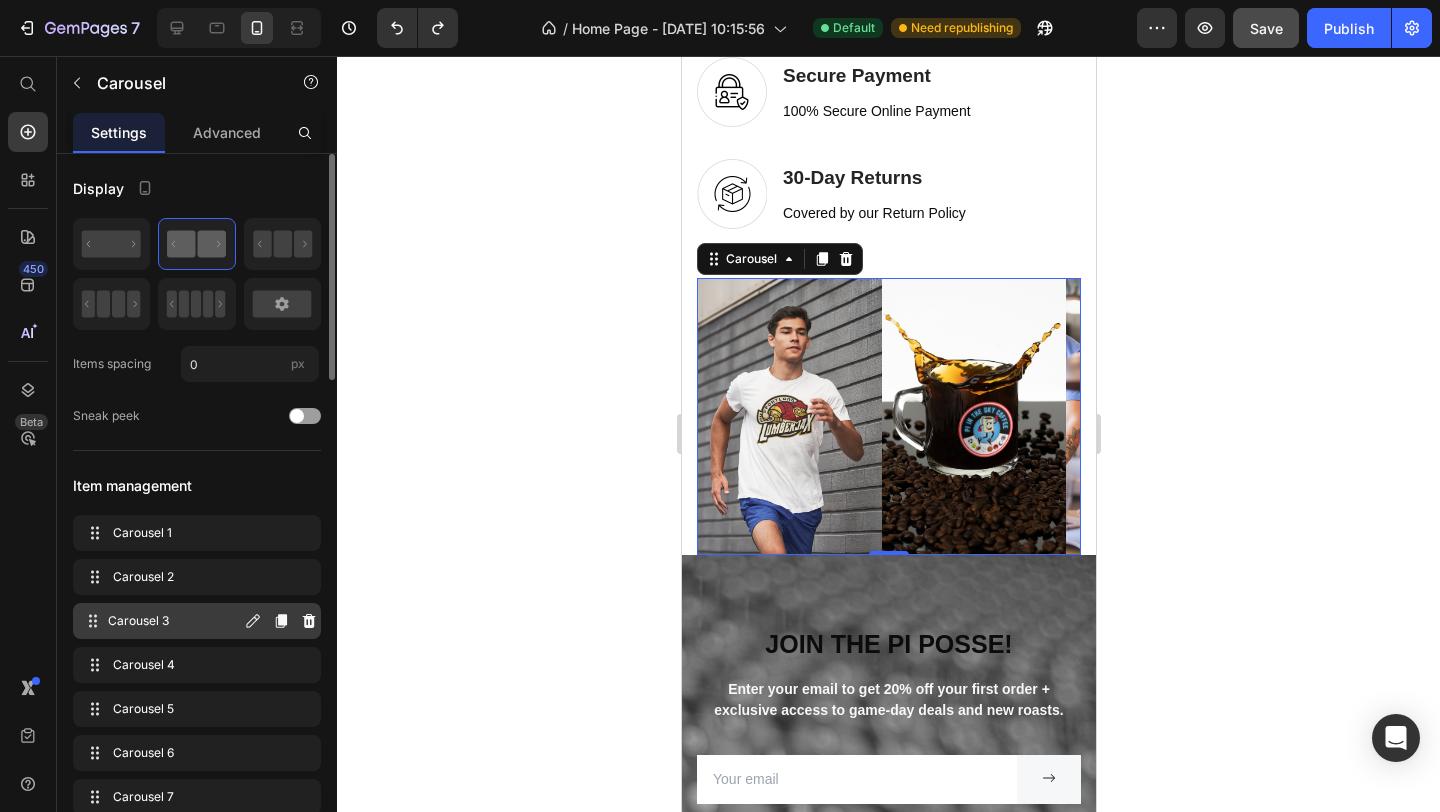 click on "Carousel 3" at bounding box center (174, 621) 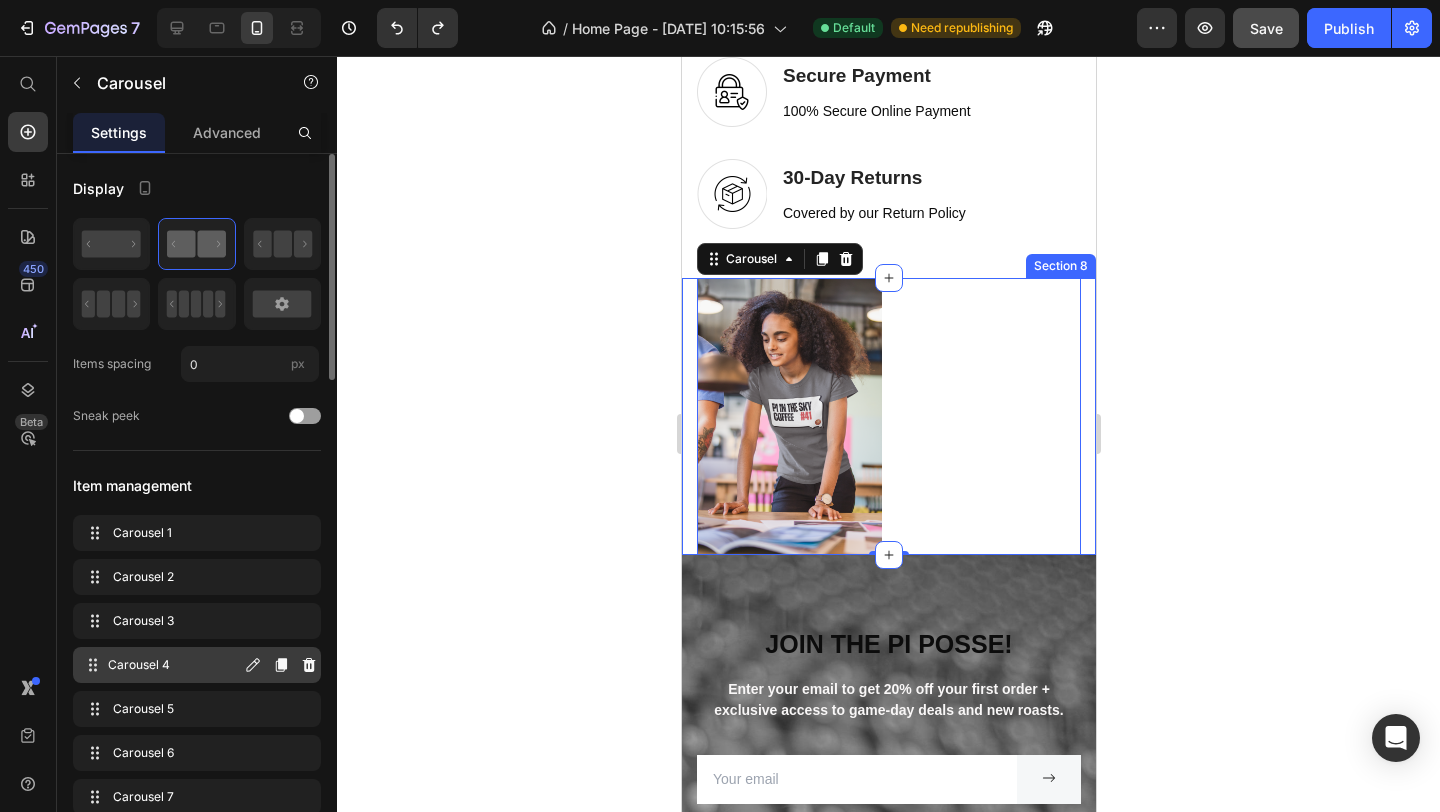click on "Carousel 4" at bounding box center (174, 665) 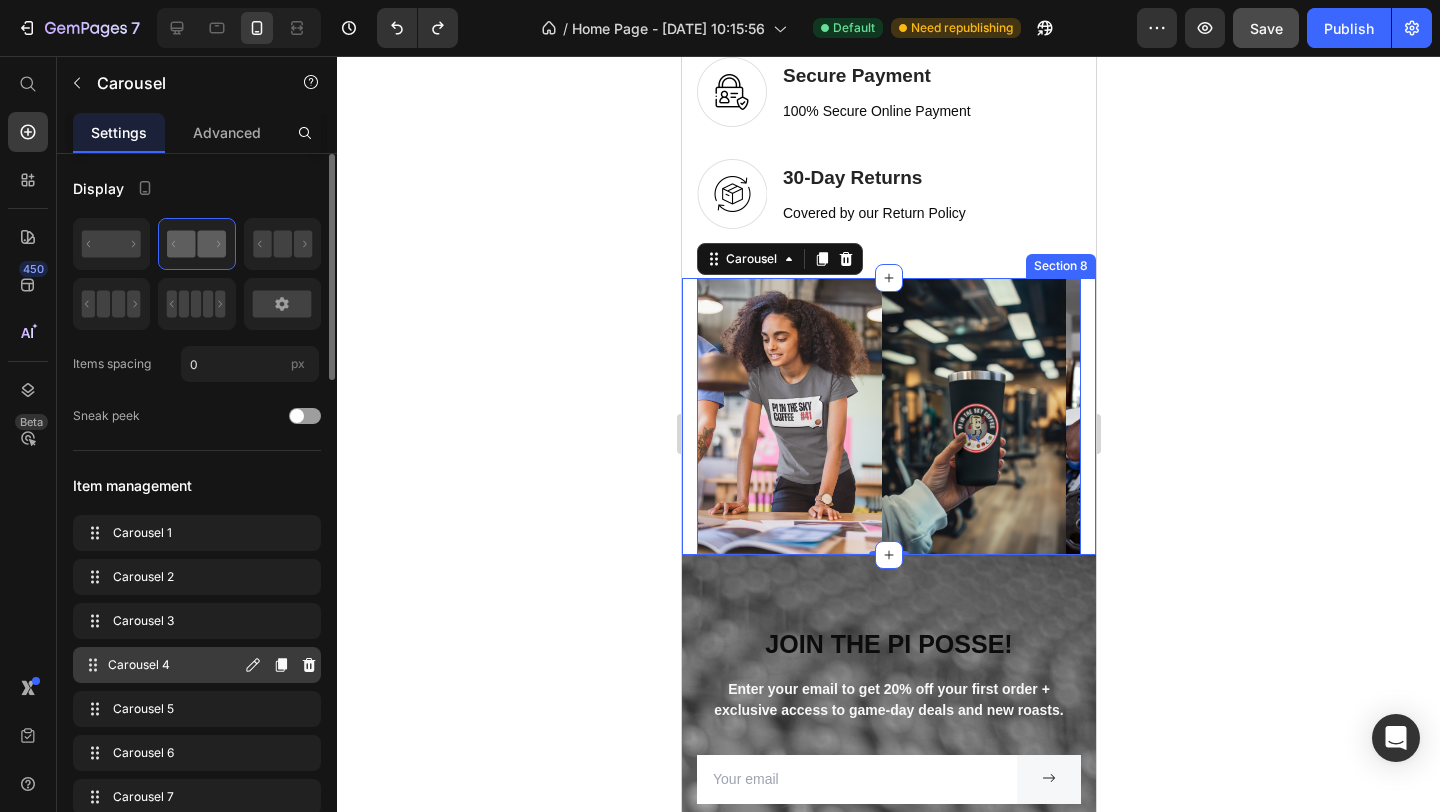 click on "Carousel 4" at bounding box center [174, 665] 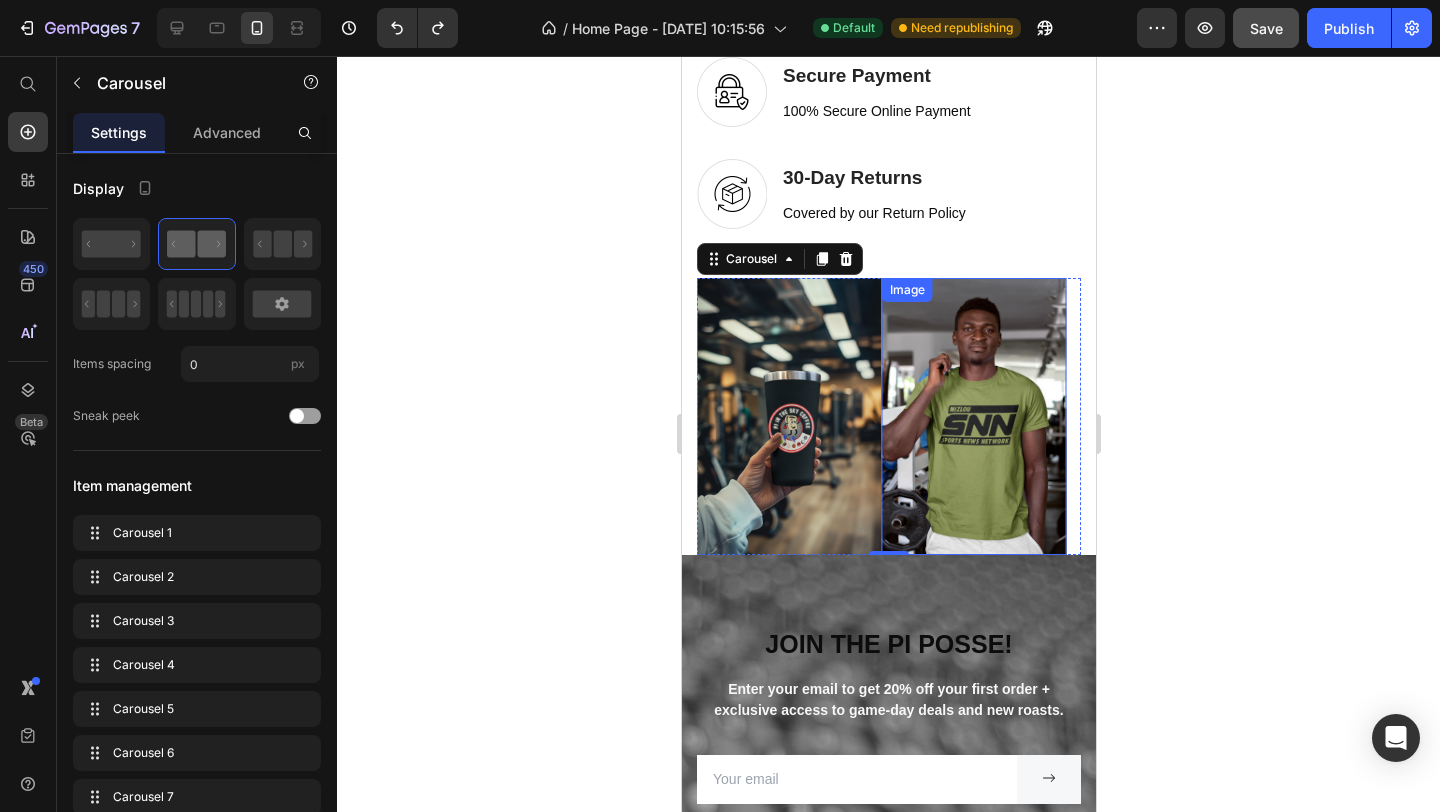 click at bounding box center [973, 416] 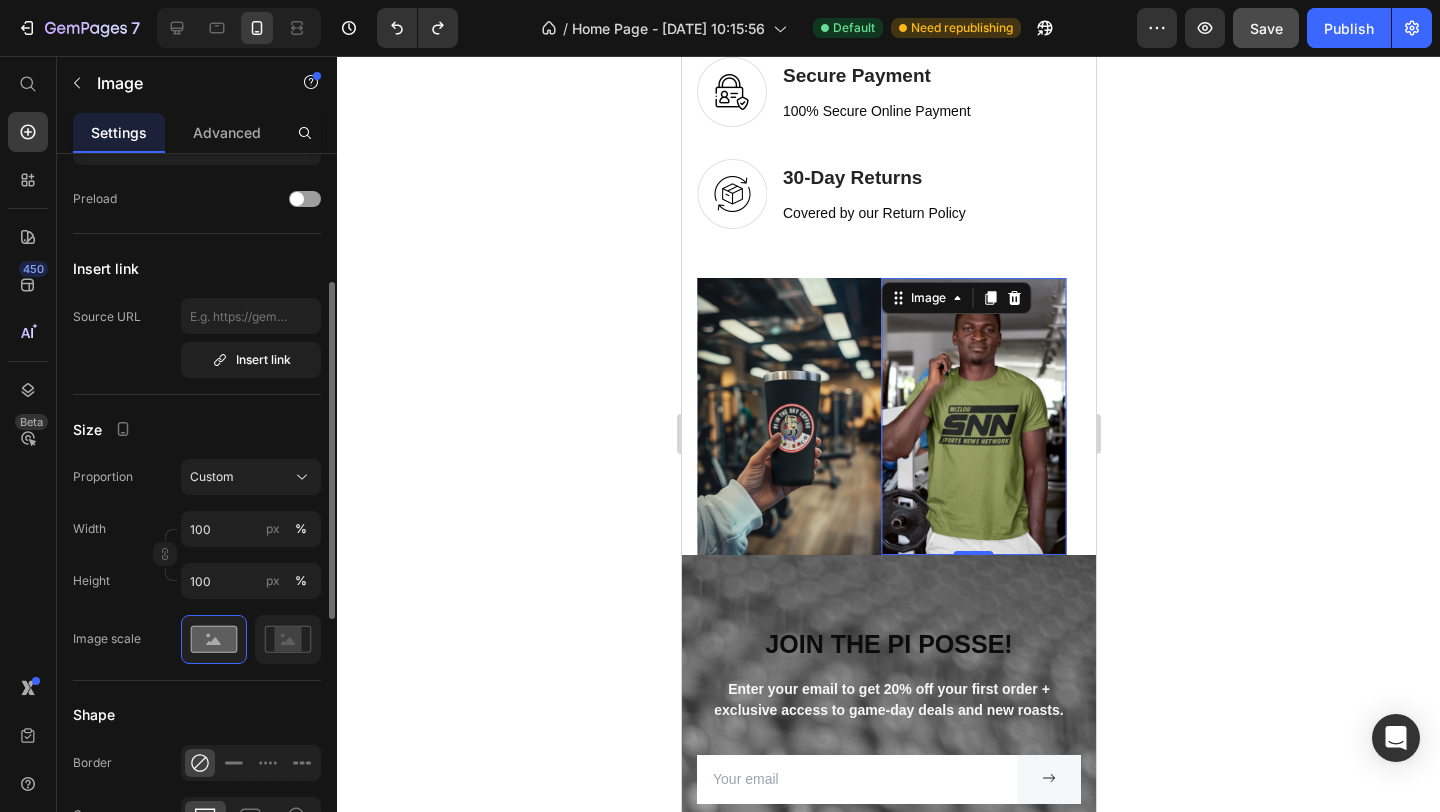 scroll, scrollTop: 248, scrollLeft: 0, axis: vertical 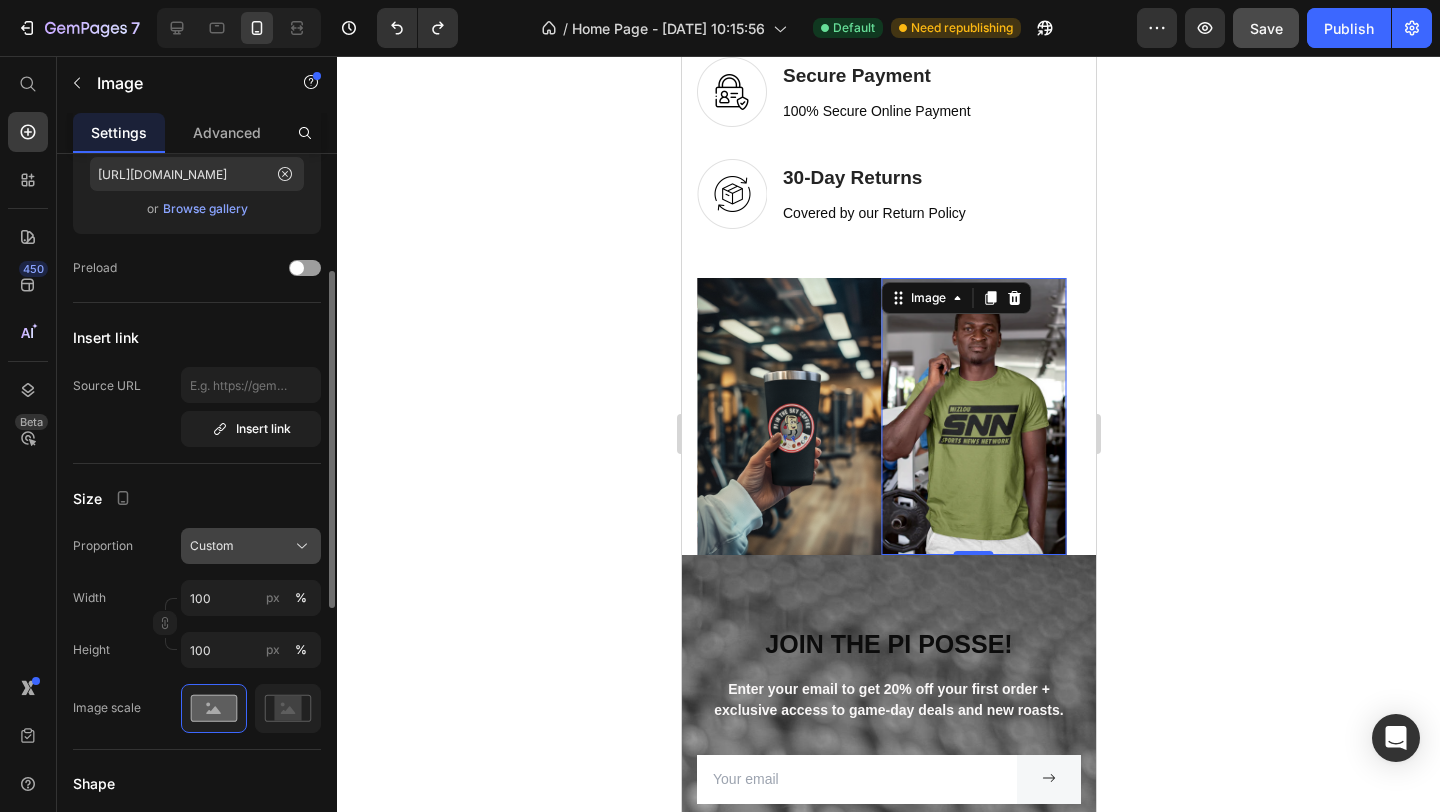 click 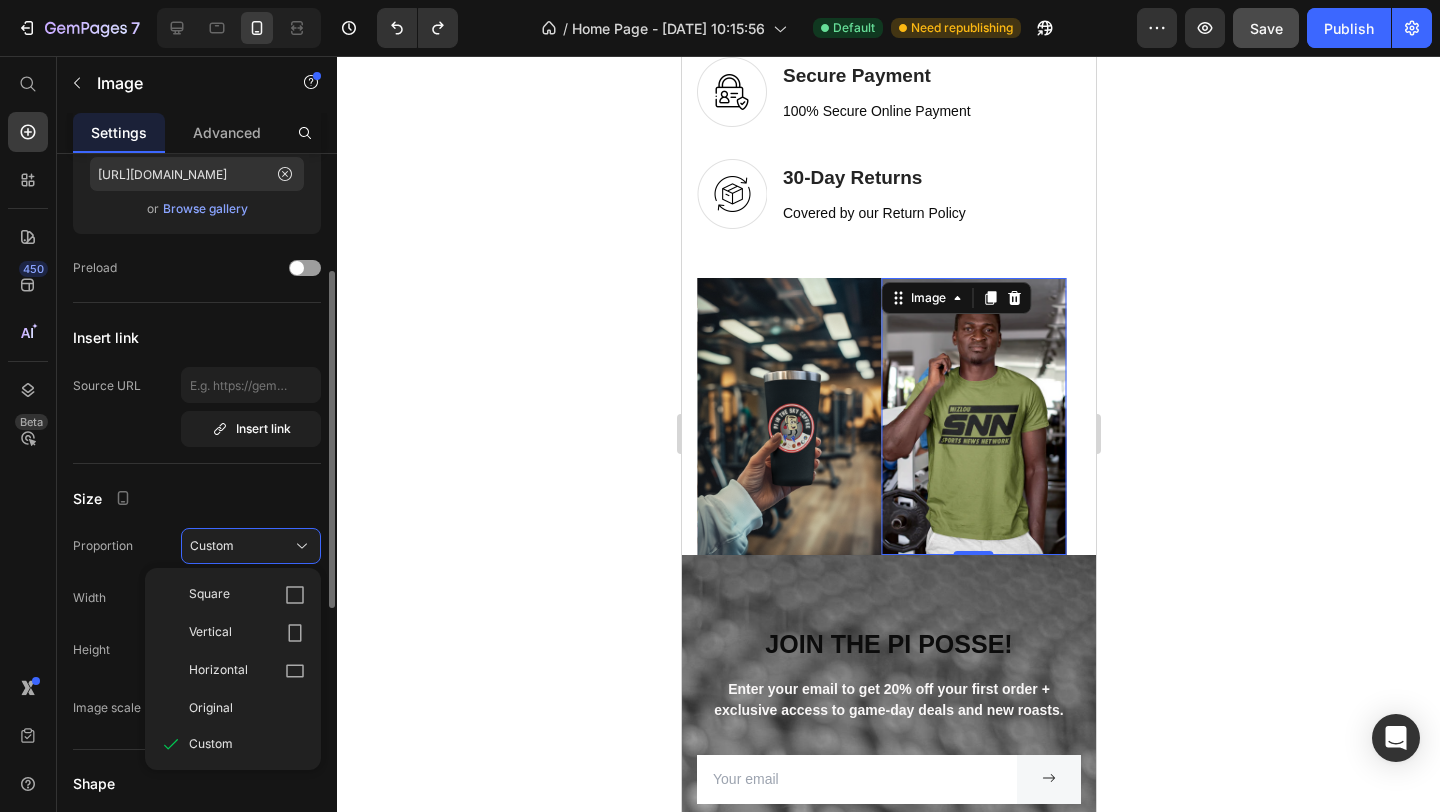 click on "Size" at bounding box center (197, 498) 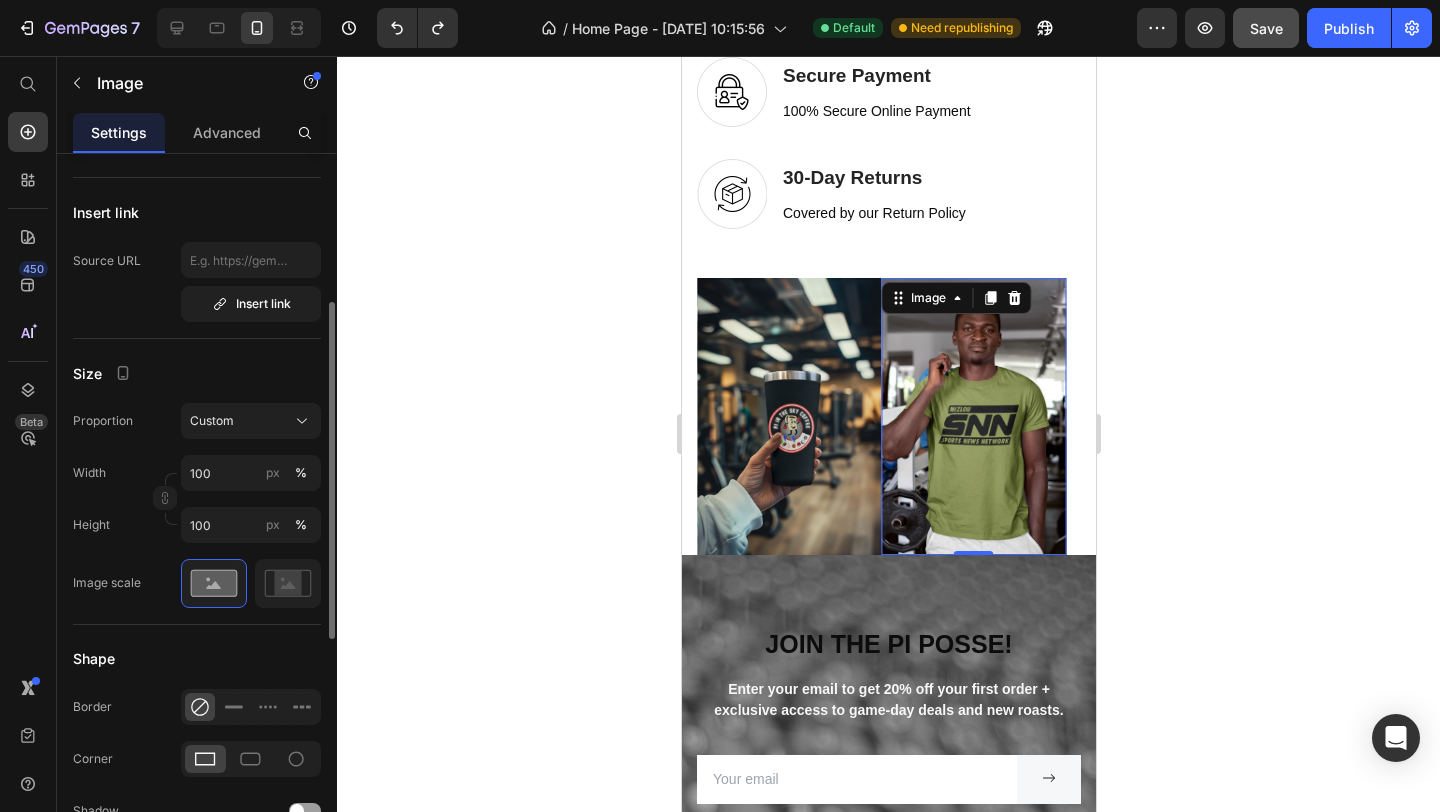scroll, scrollTop: 286, scrollLeft: 0, axis: vertical 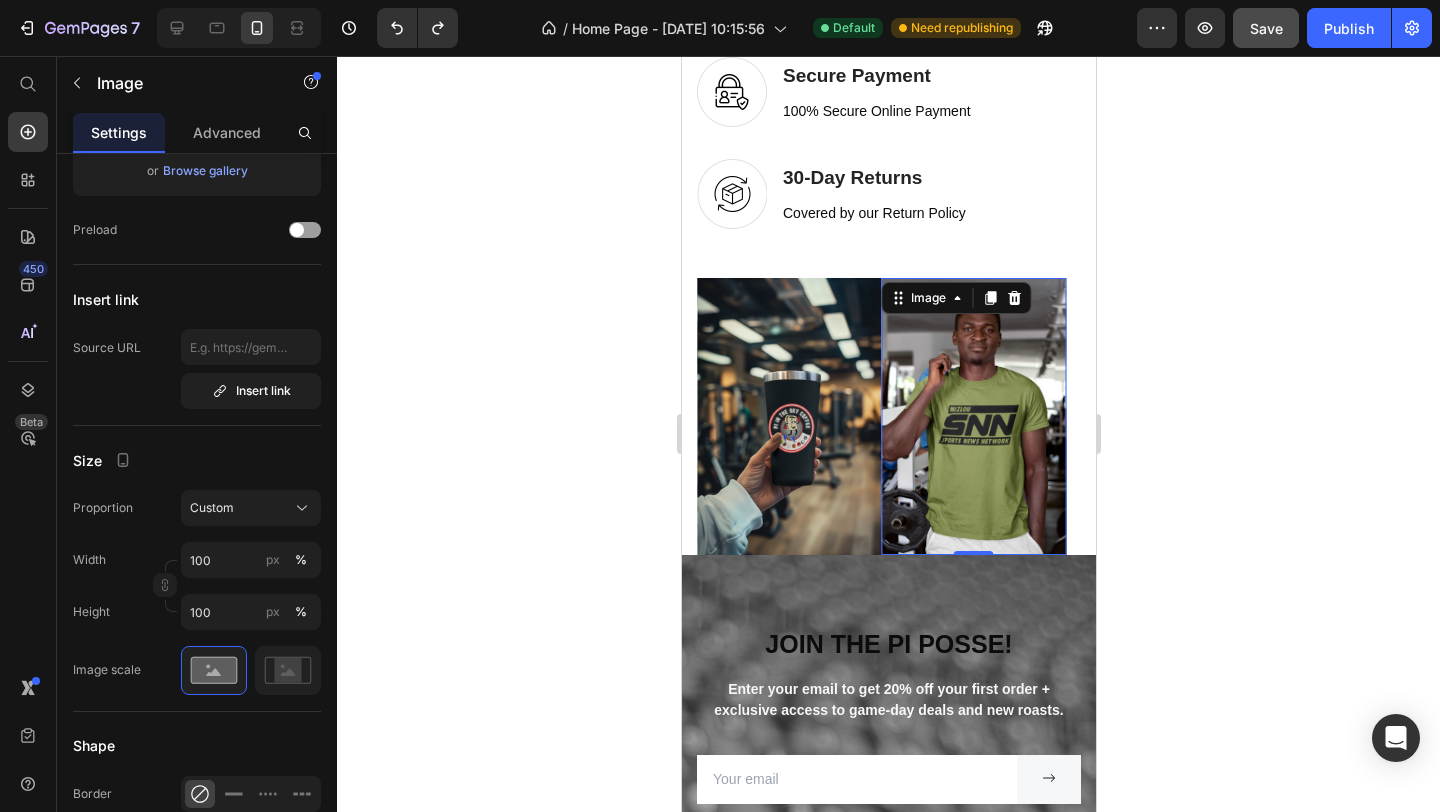 click at bounding box center [973, 416] 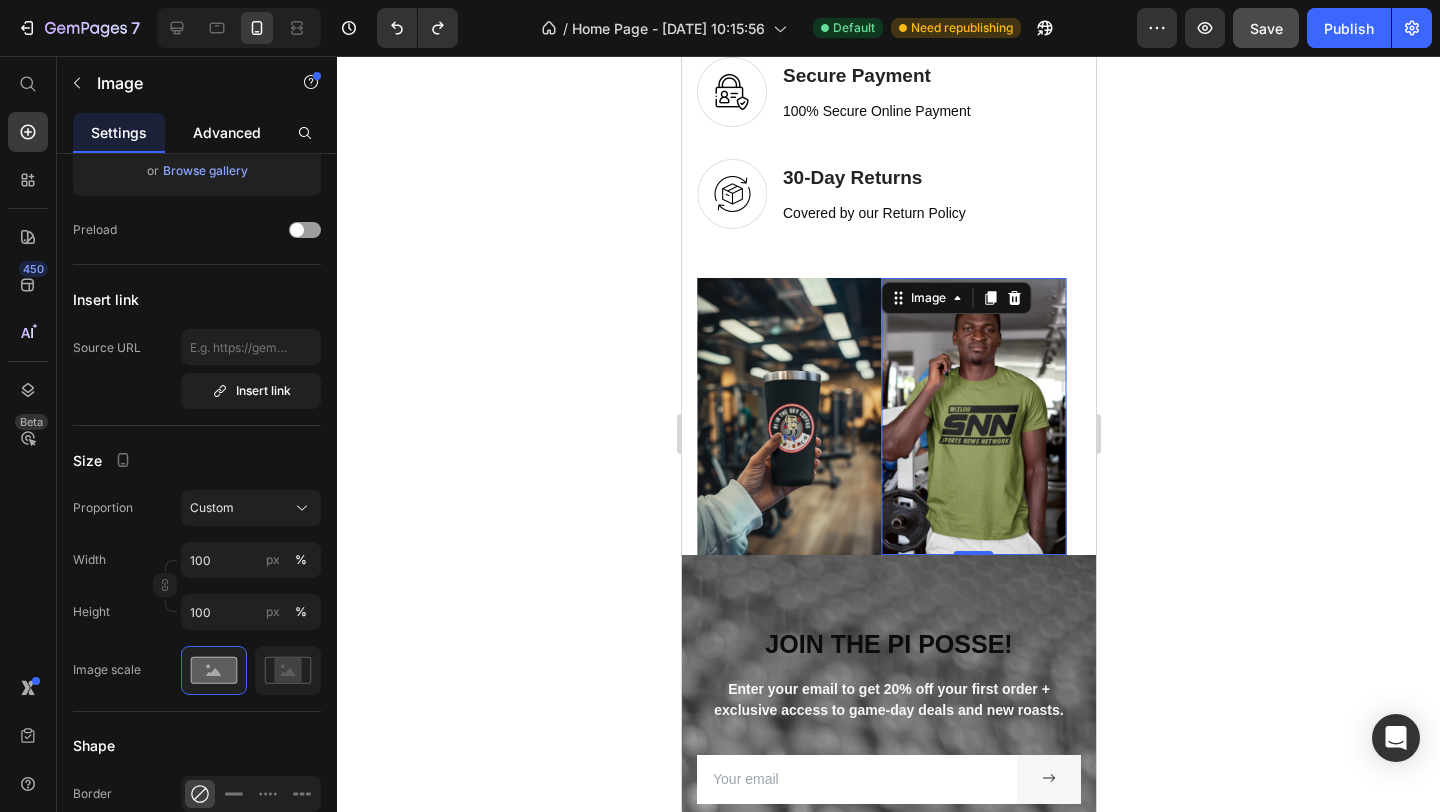 click on "Advanced" at bounding box center (227, 132) 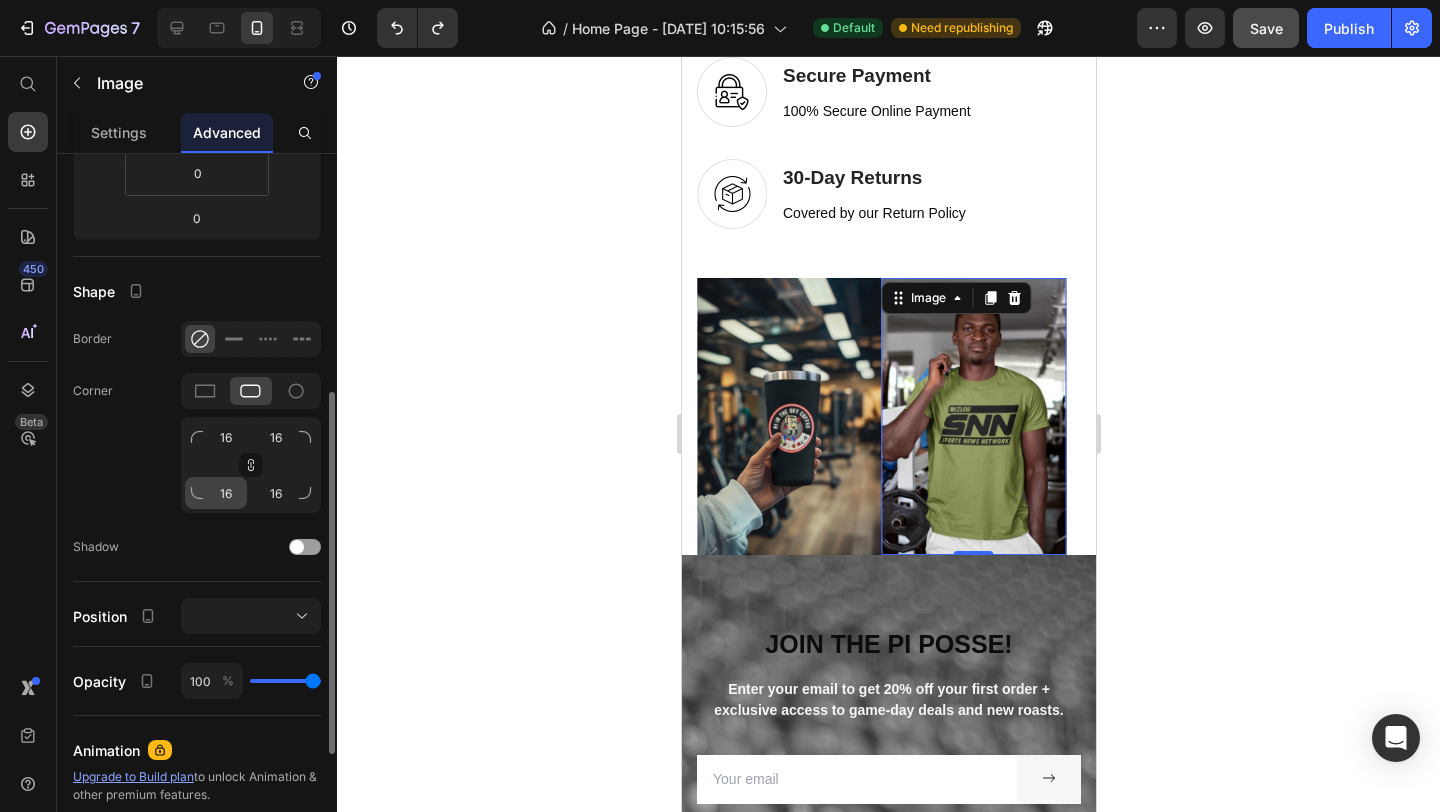 scroll, scrollTop: 420, scrollLeft: 0, axis: vertical 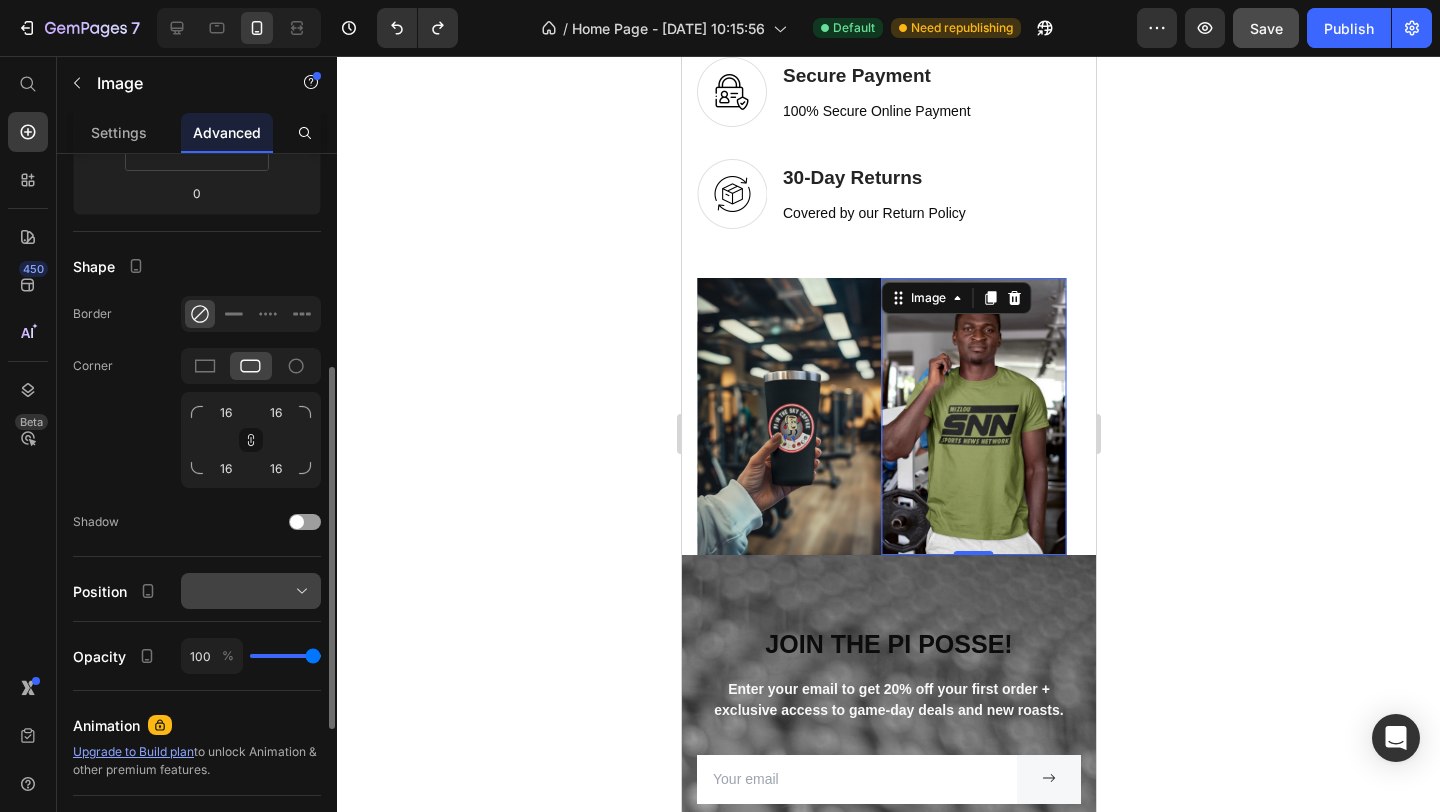 click 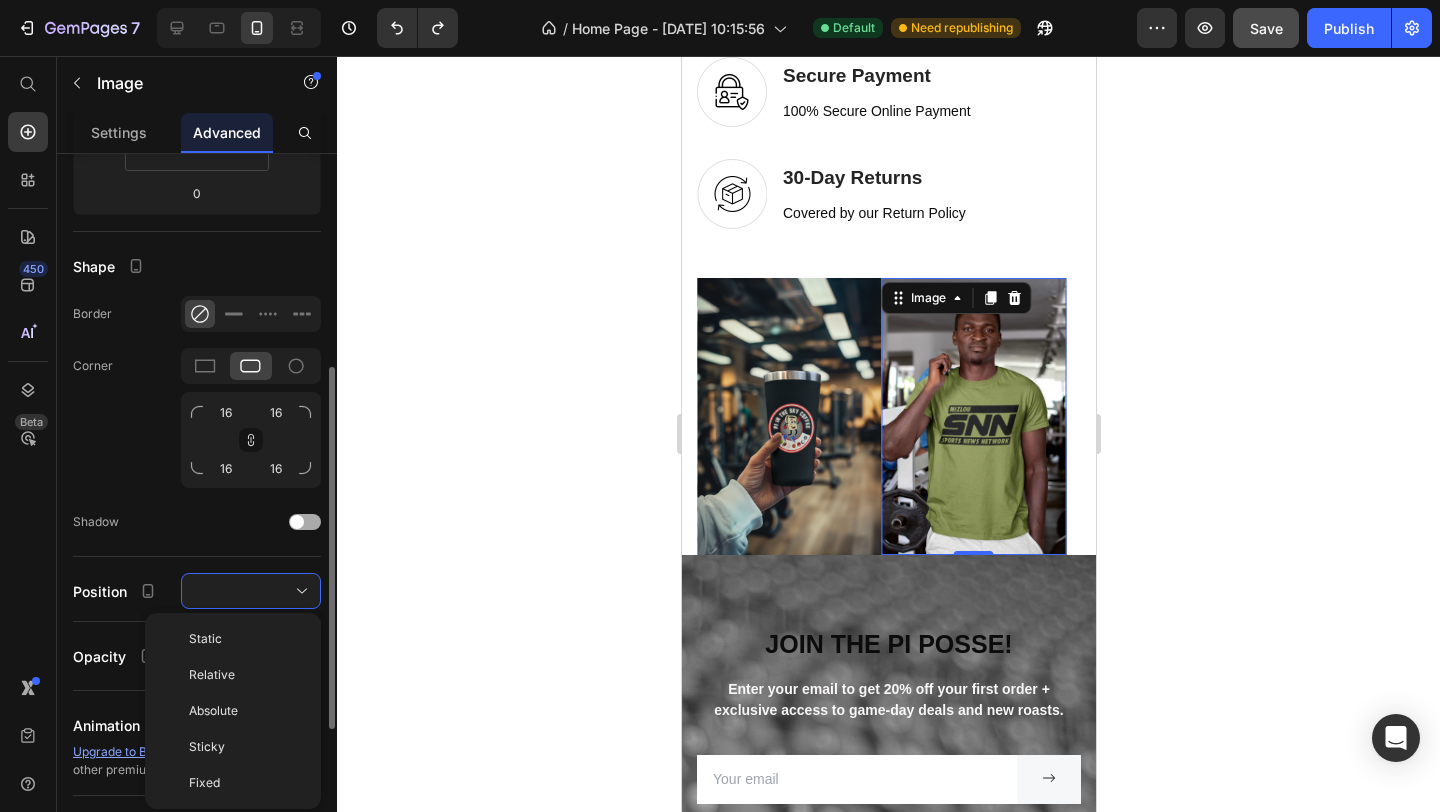 click on "Shadow" 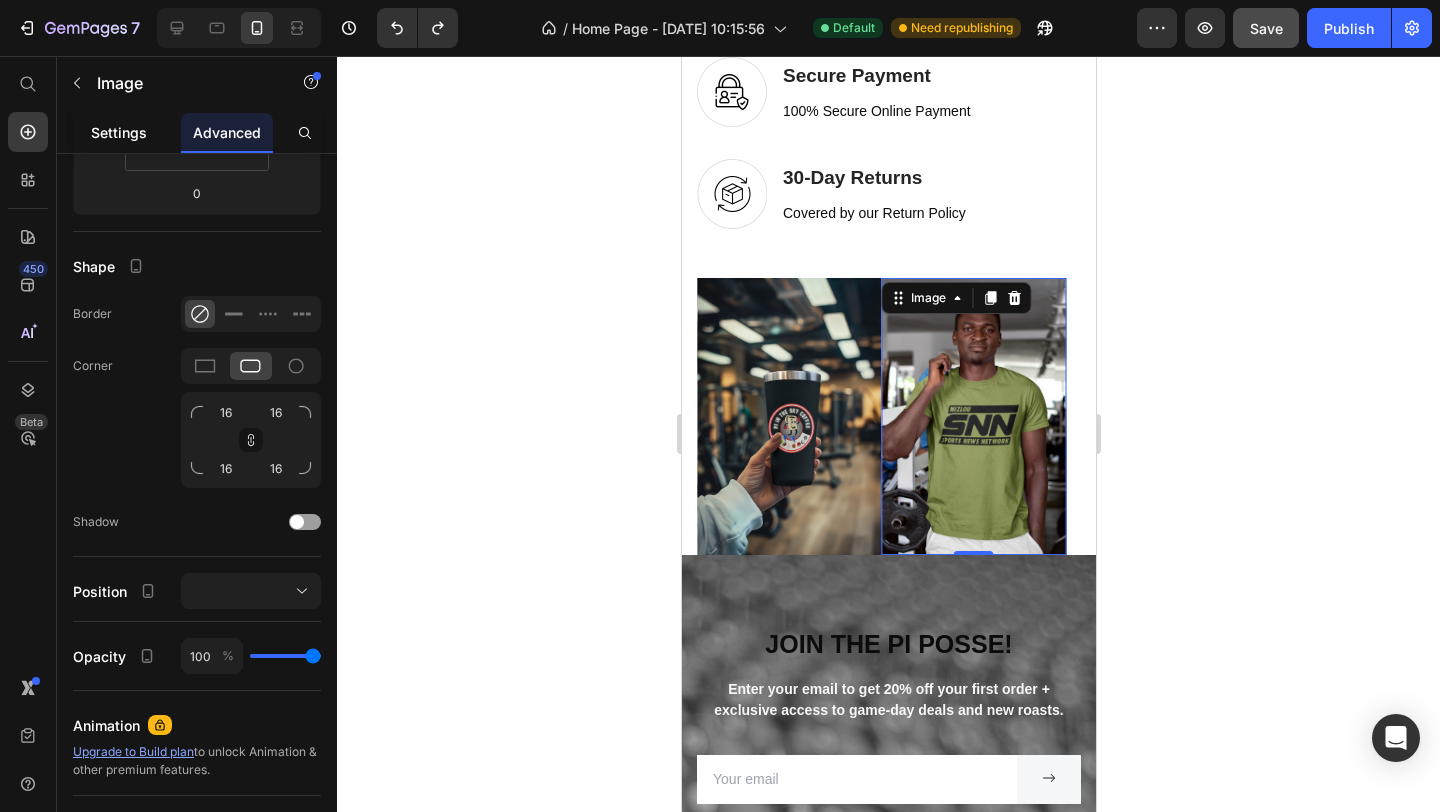 click on "Settings" at bounding box center (119, 132) 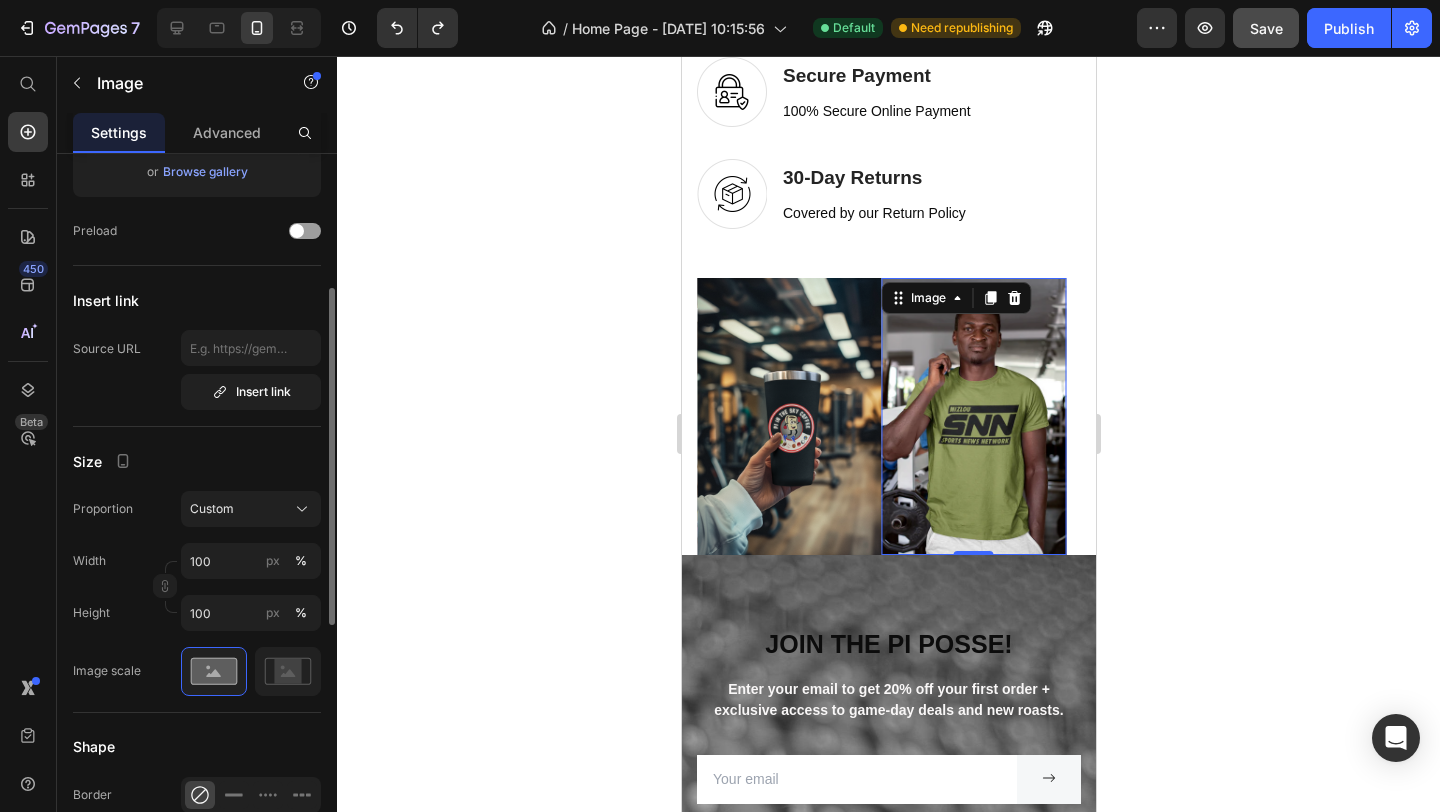 scroll, scrollTop: 336, scrollLeft: 0, axis: vertical 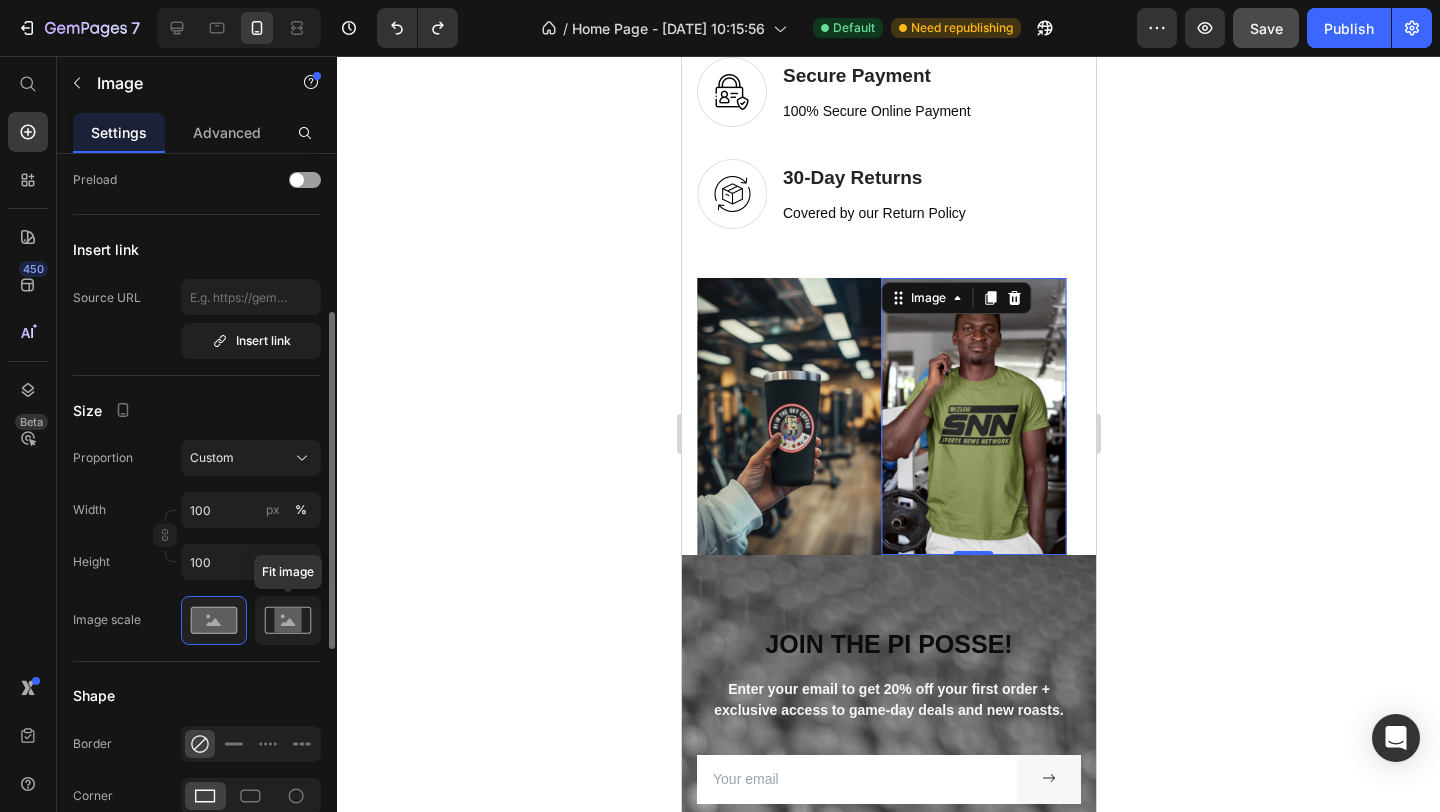 click 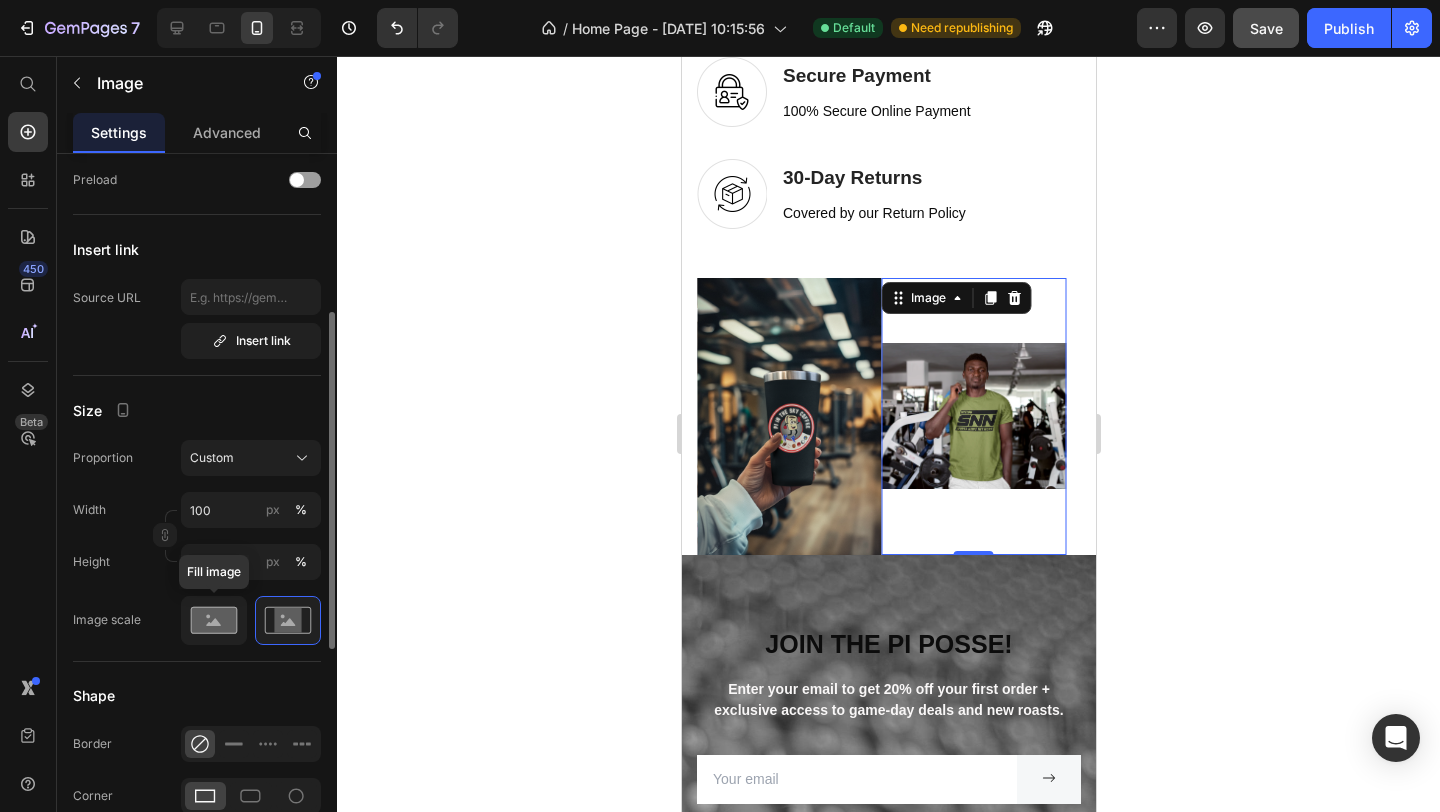 click 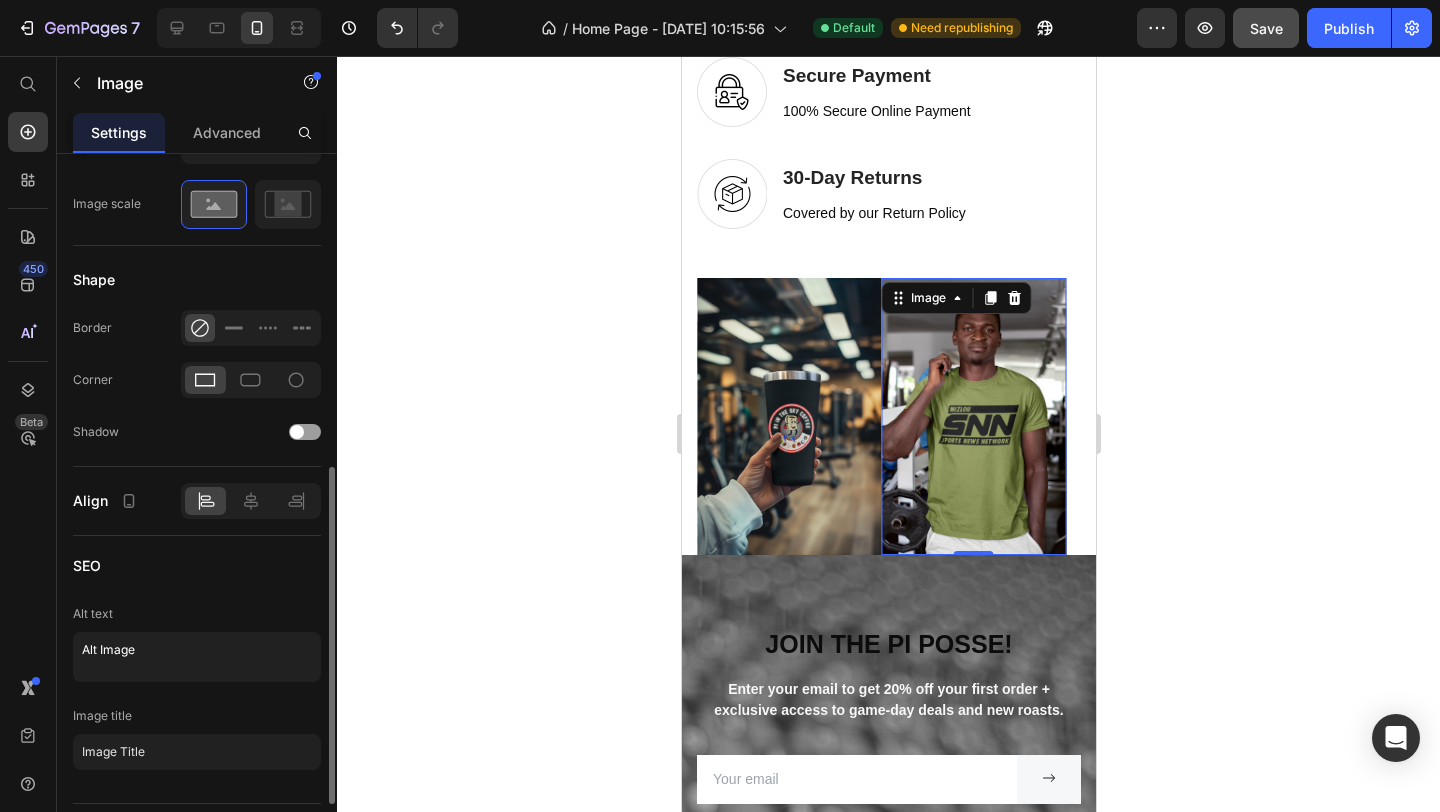 scroll, scrollTop: 675, scrollLeft: 0, axis: vertical 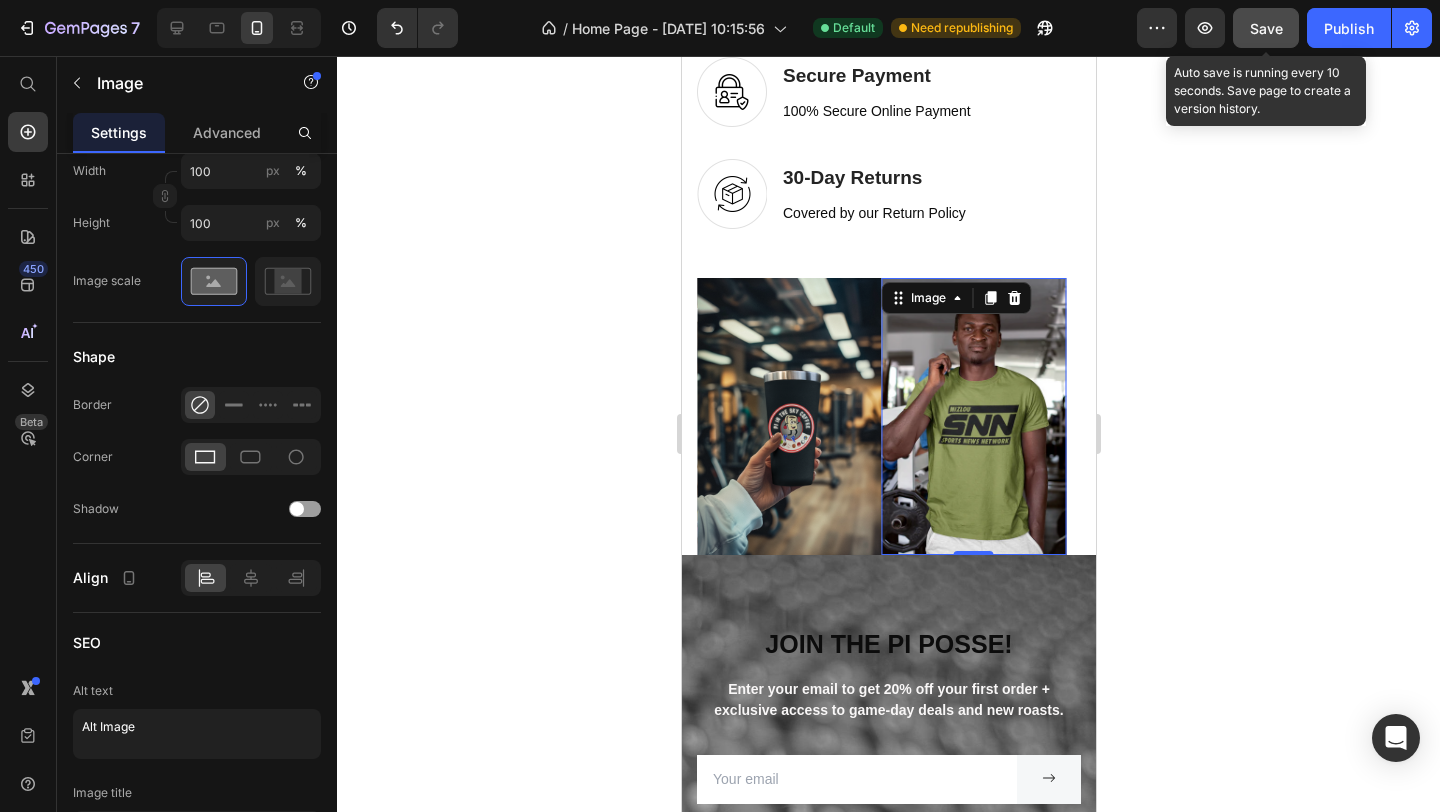 click on "Save" at bounding box center [1266, 28] 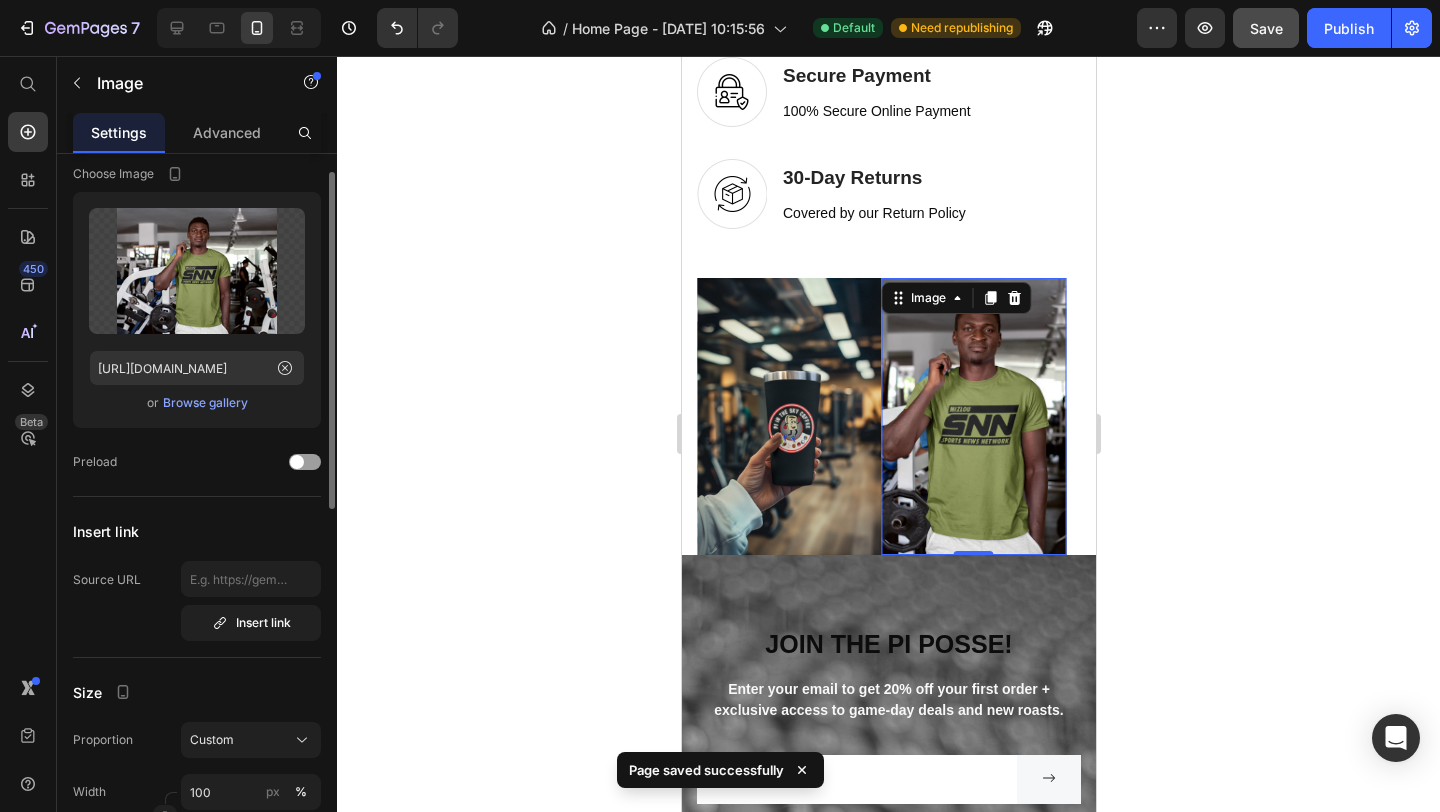 scroll, scrollTop: 0, scrollLeft: 0, axis: both 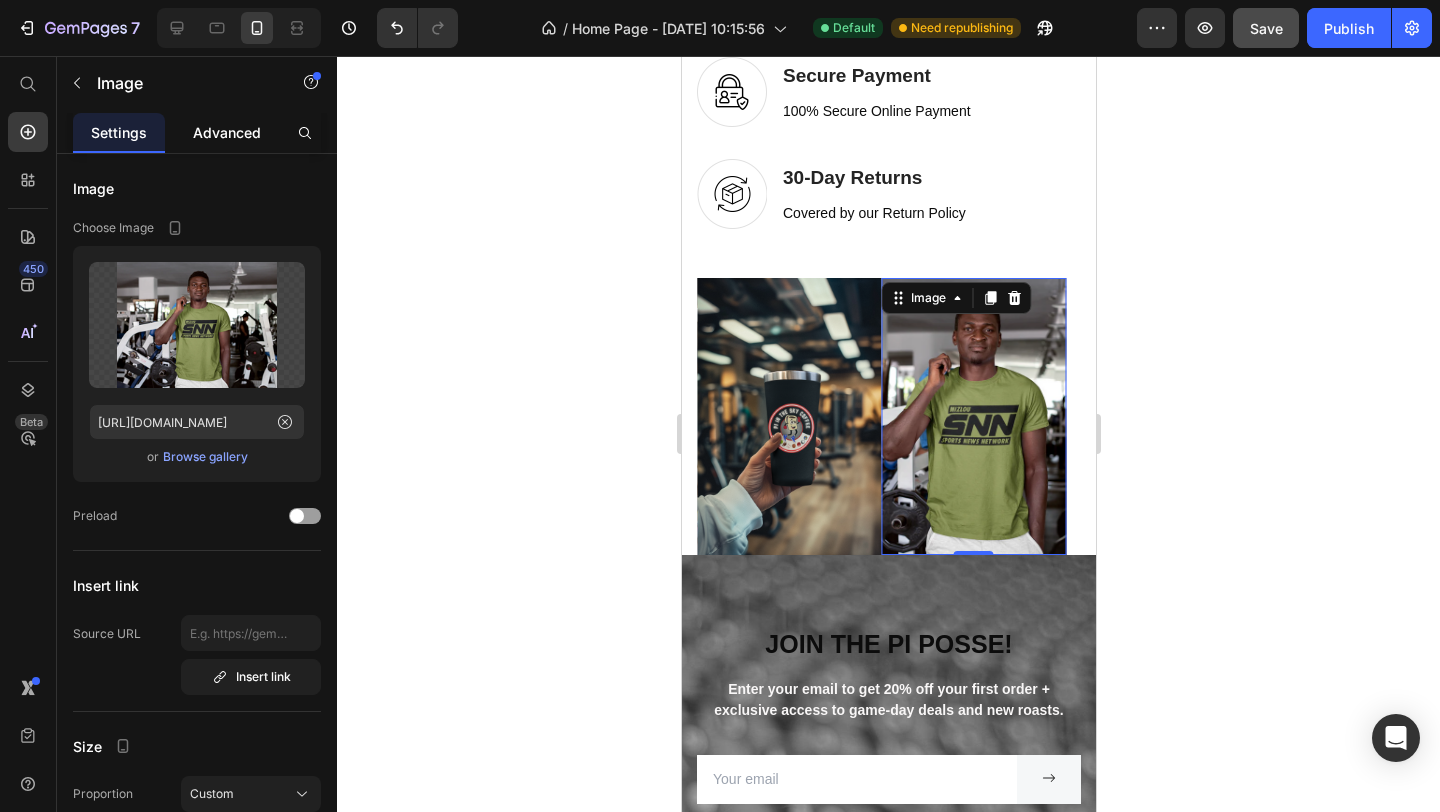 click on "Advanced" at bounding box center (227, 132) 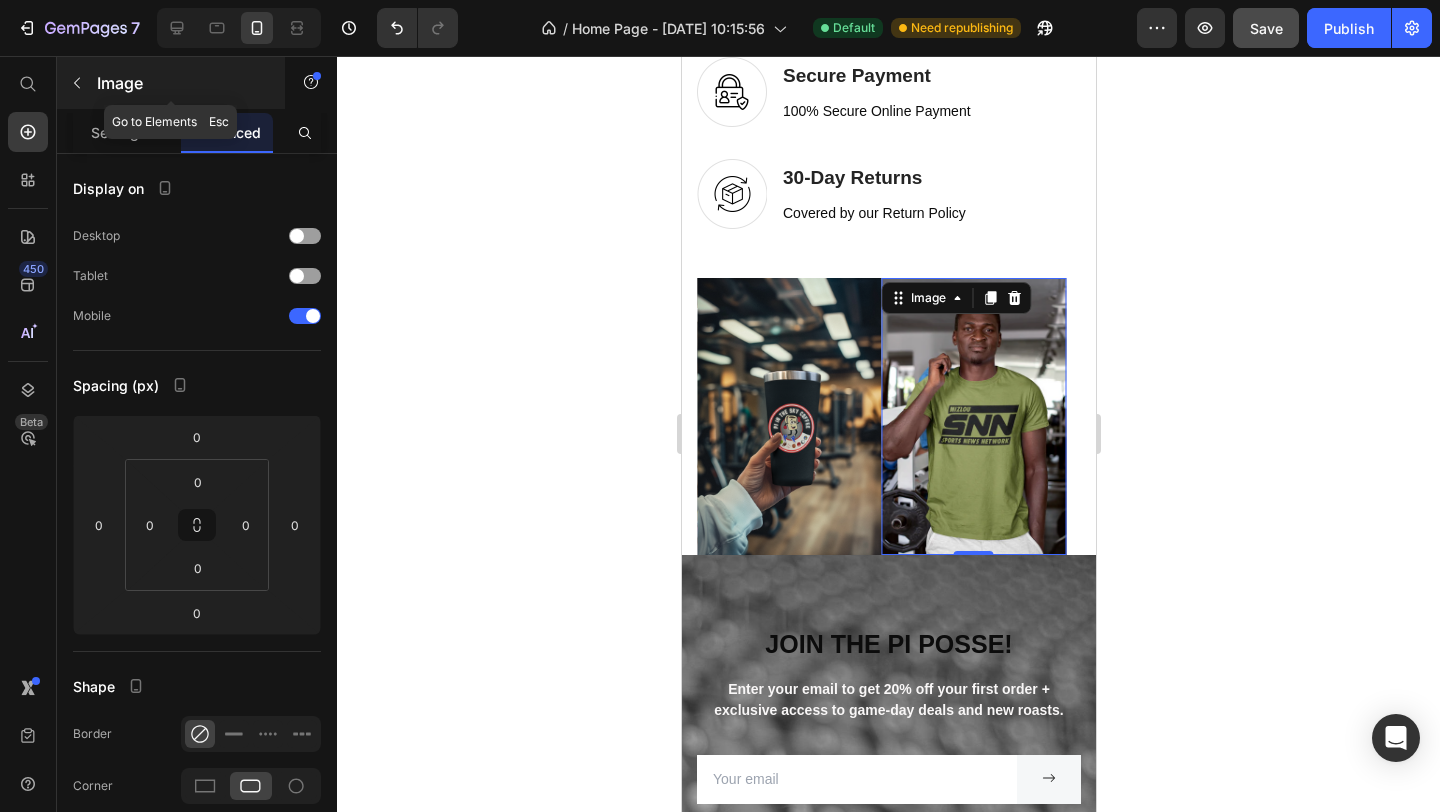 click 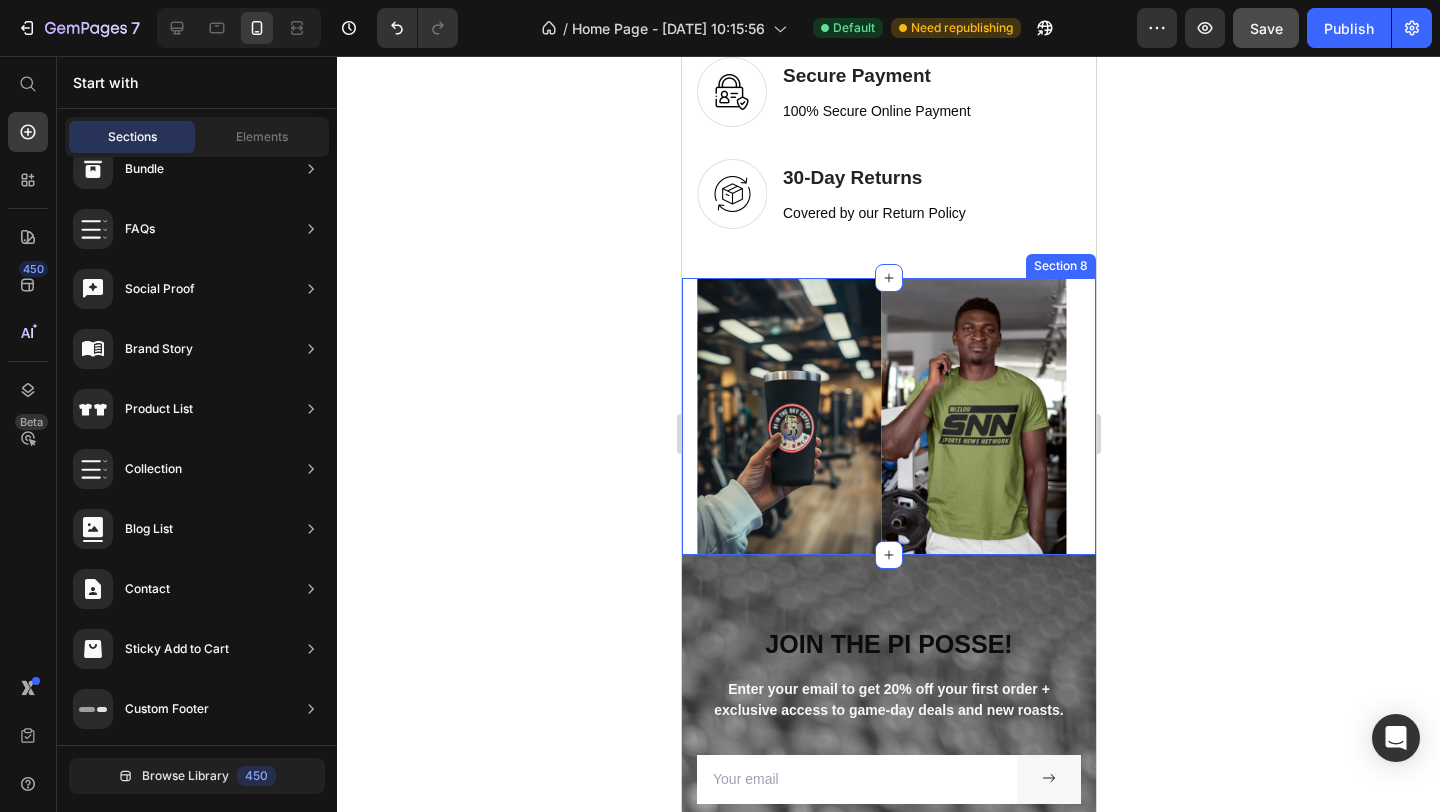 click on "Image Image Image Image Image Image Image Image Carousel Section 8" at bounding box center (888, 416) 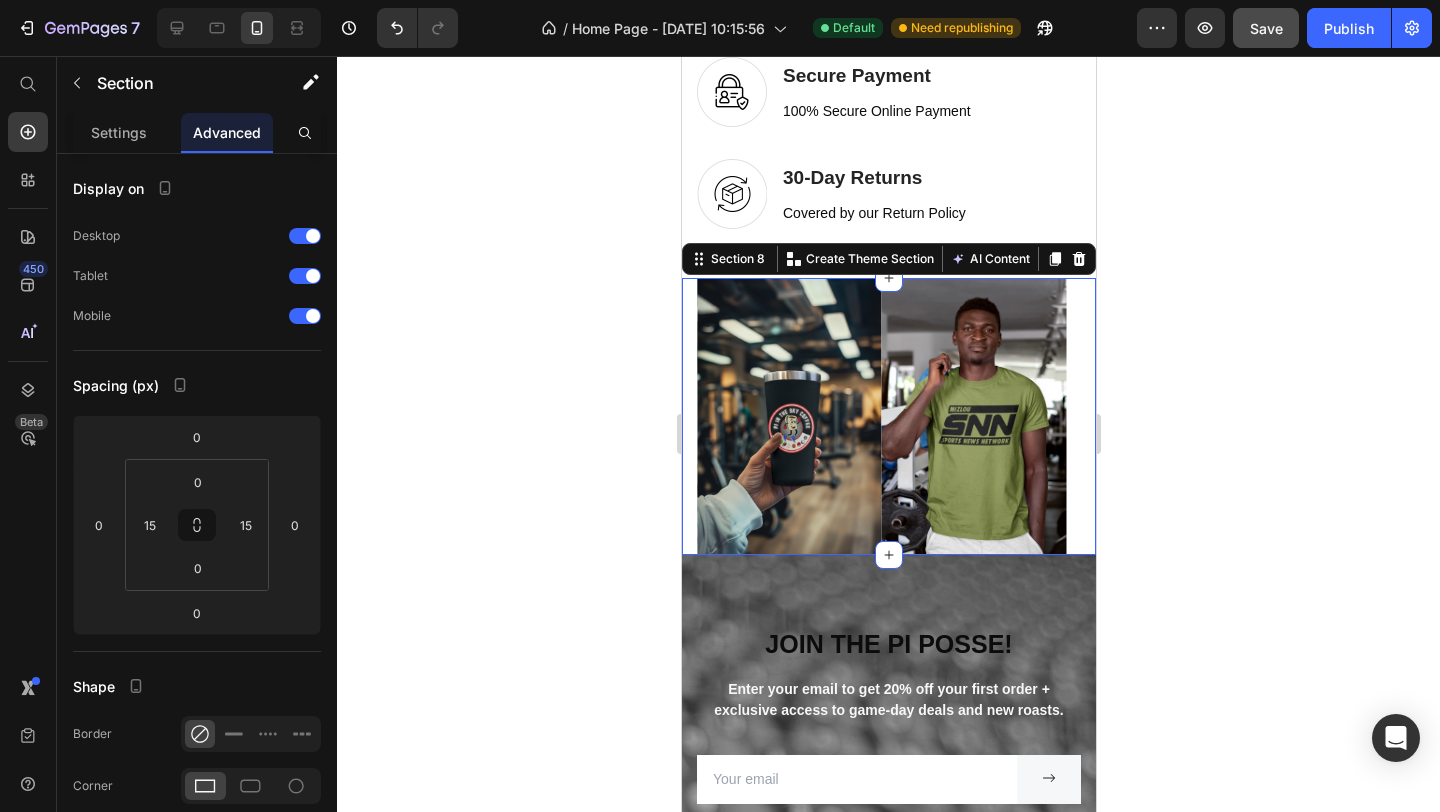 click on "Image Image Image Image Image Image Image Image Carousel Section 8   You can create reusable sections Create Theme Section AI Content Write with GemAI What would you like to describe here? Tone and Voice Persuasive Product The Legacy Locker Box Show more Generate" at bounding box center [888, 416] 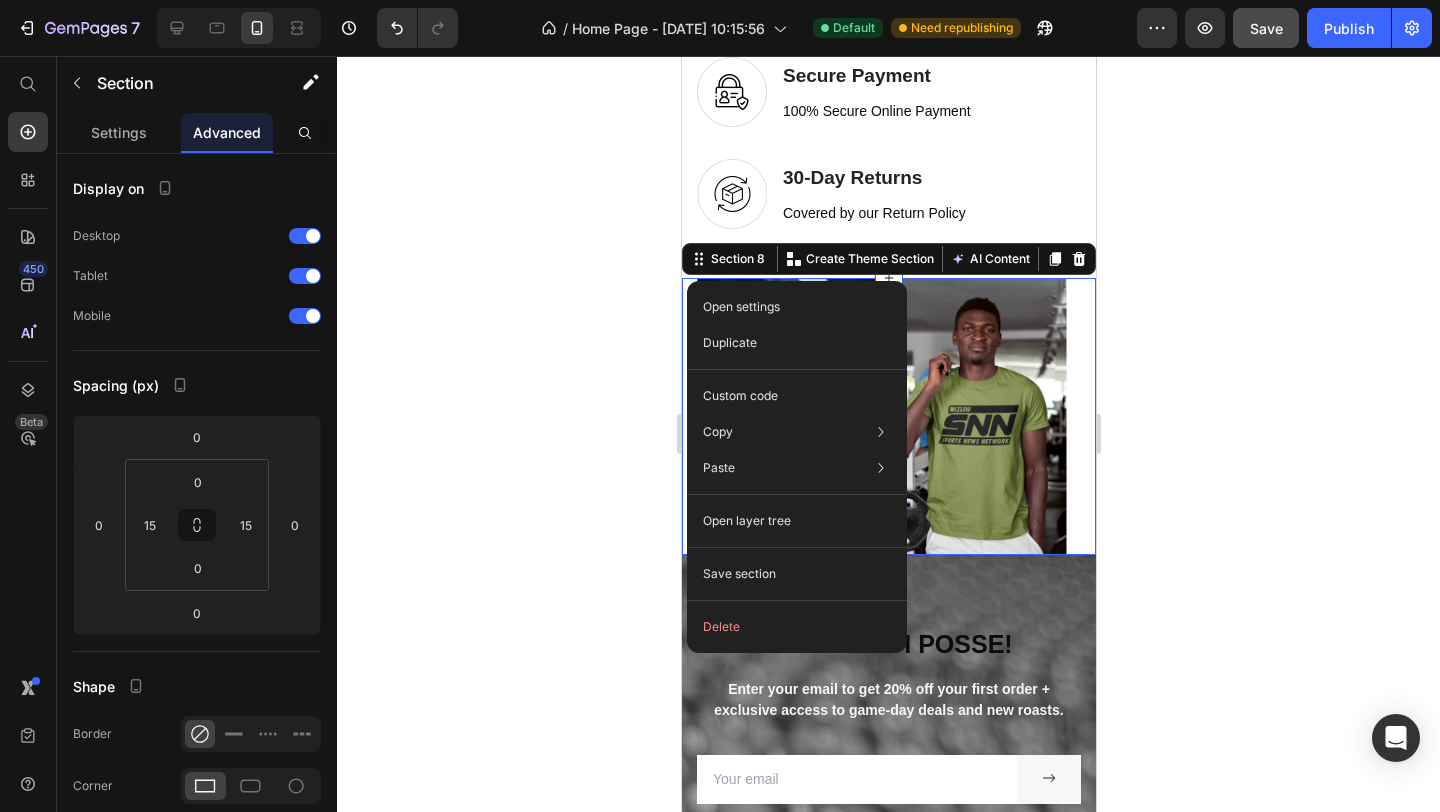 click 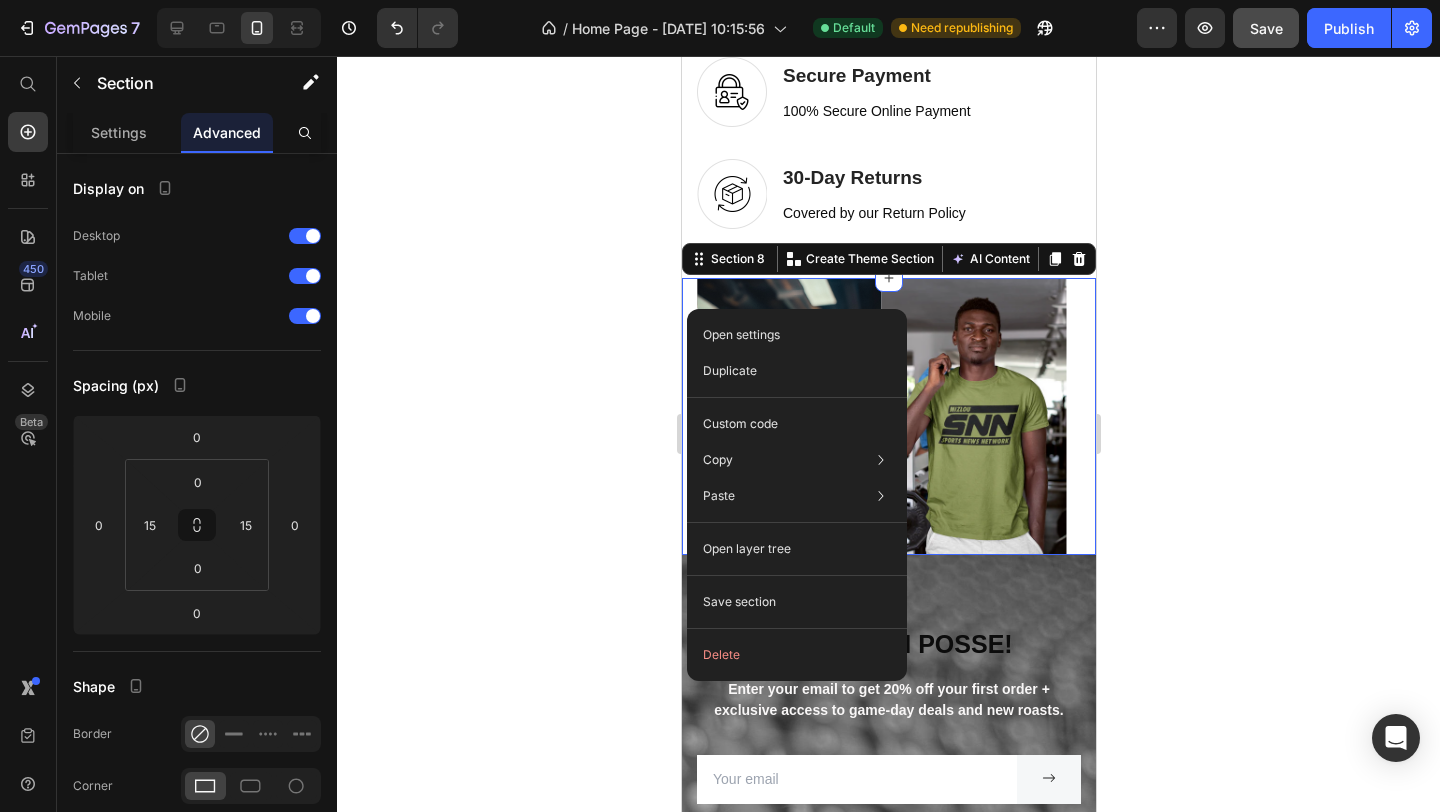 click on "Image Image Image Image Image Image Image Image Carousel Section 8   You can create reusable sections Create Theme Section AI Content Write with GemAI What would you like to describe here? Tone and Voice Persuasive Product The Legacy Locker Box Show more Generate" at bounding box center [888, 416] 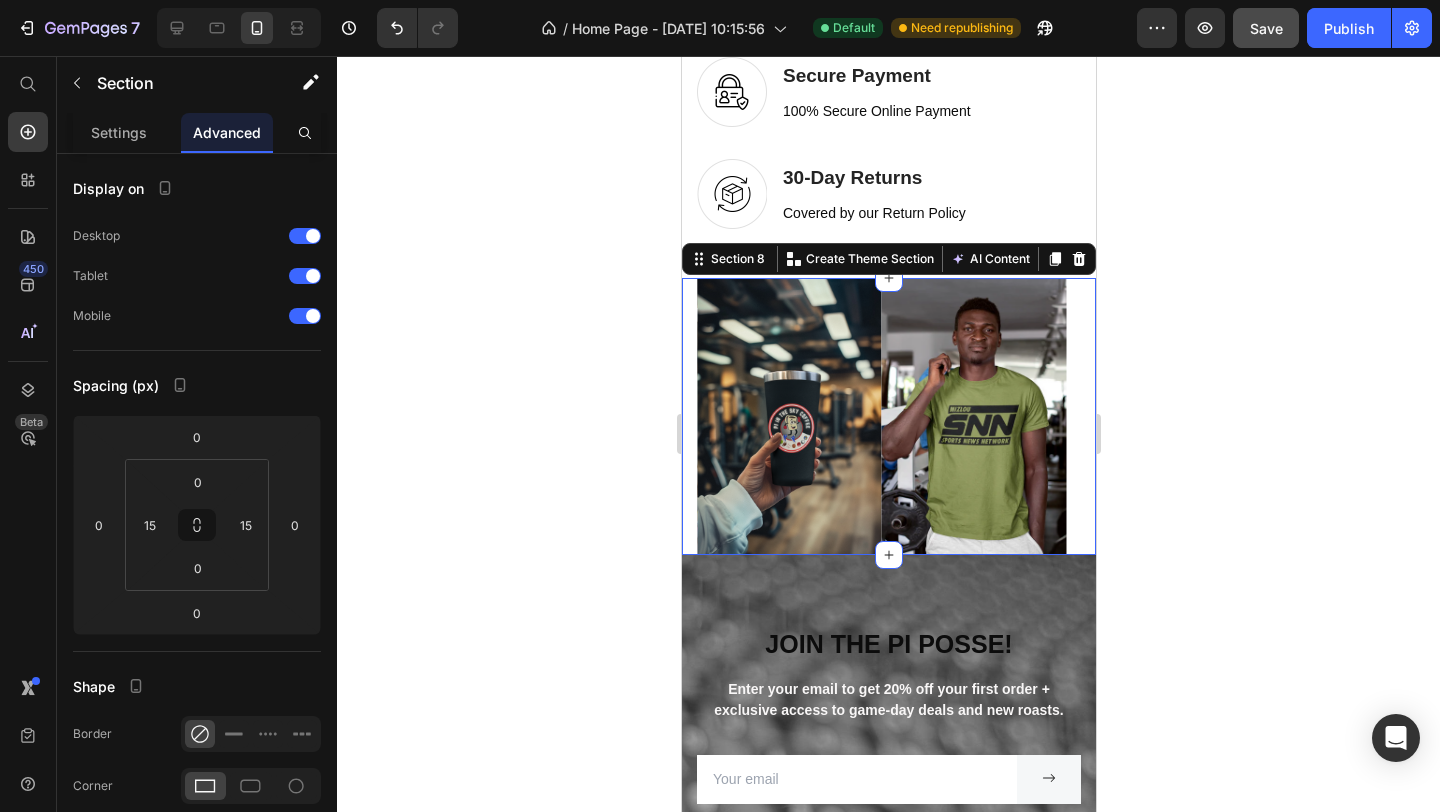 click on "Image Image Image Image Image Image Image Image Carousel Section 8   You can create reusable sections Create Theme Section AI Content Write with GemAI What would you like to describe here? Tone and Voice Persuasive Product The Legacy Locker Box Show more Generate" at bounding box center (888, 416) 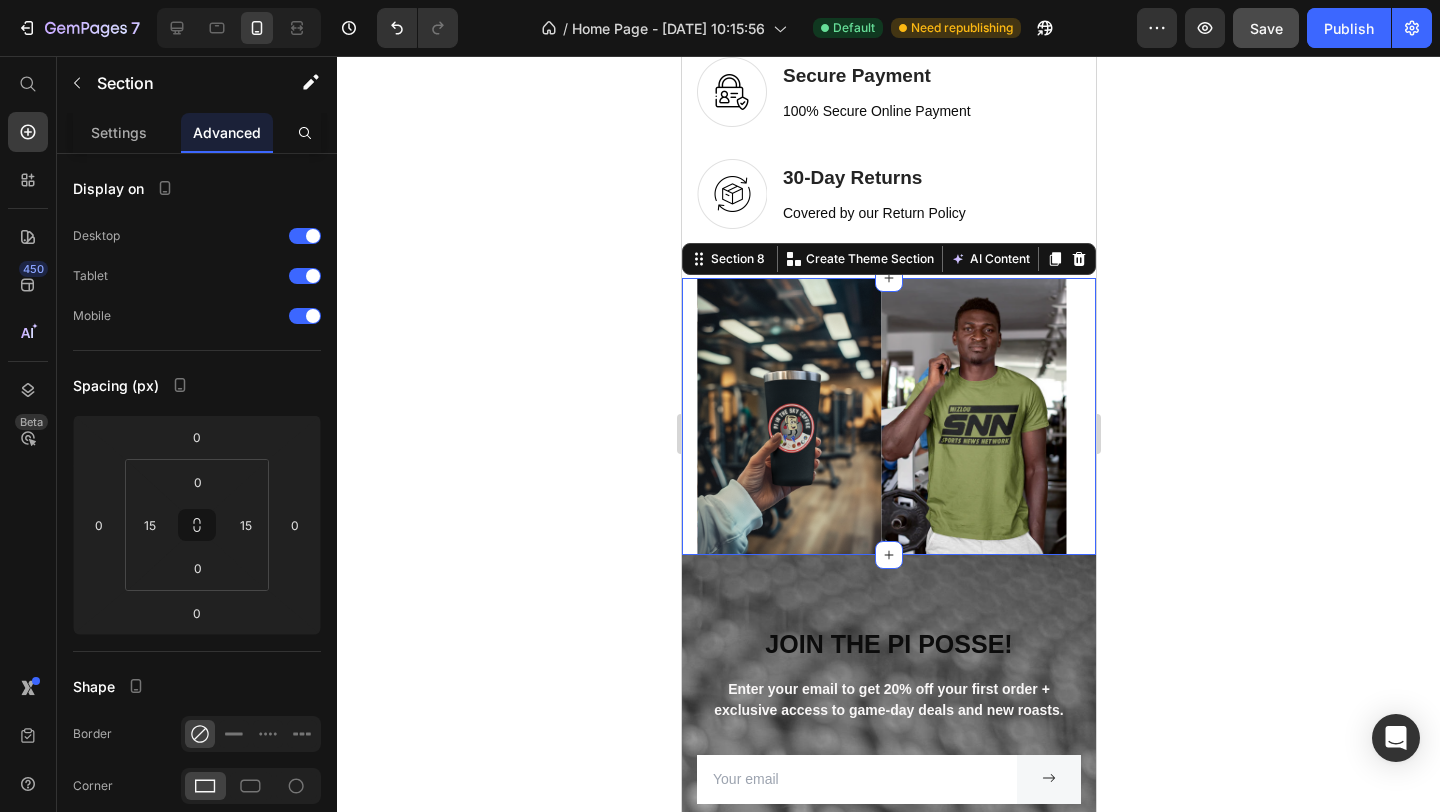 click on "Image Image Image Image Image Image Image Image Carousel Section 8   You can create reusable sections Create Theme Section AI Content Write with GemAI What would you like to describe here? Tone and Voice Persuasive Product The Legacy Locker Box Show more Generate" at bounding box center (888, 416) 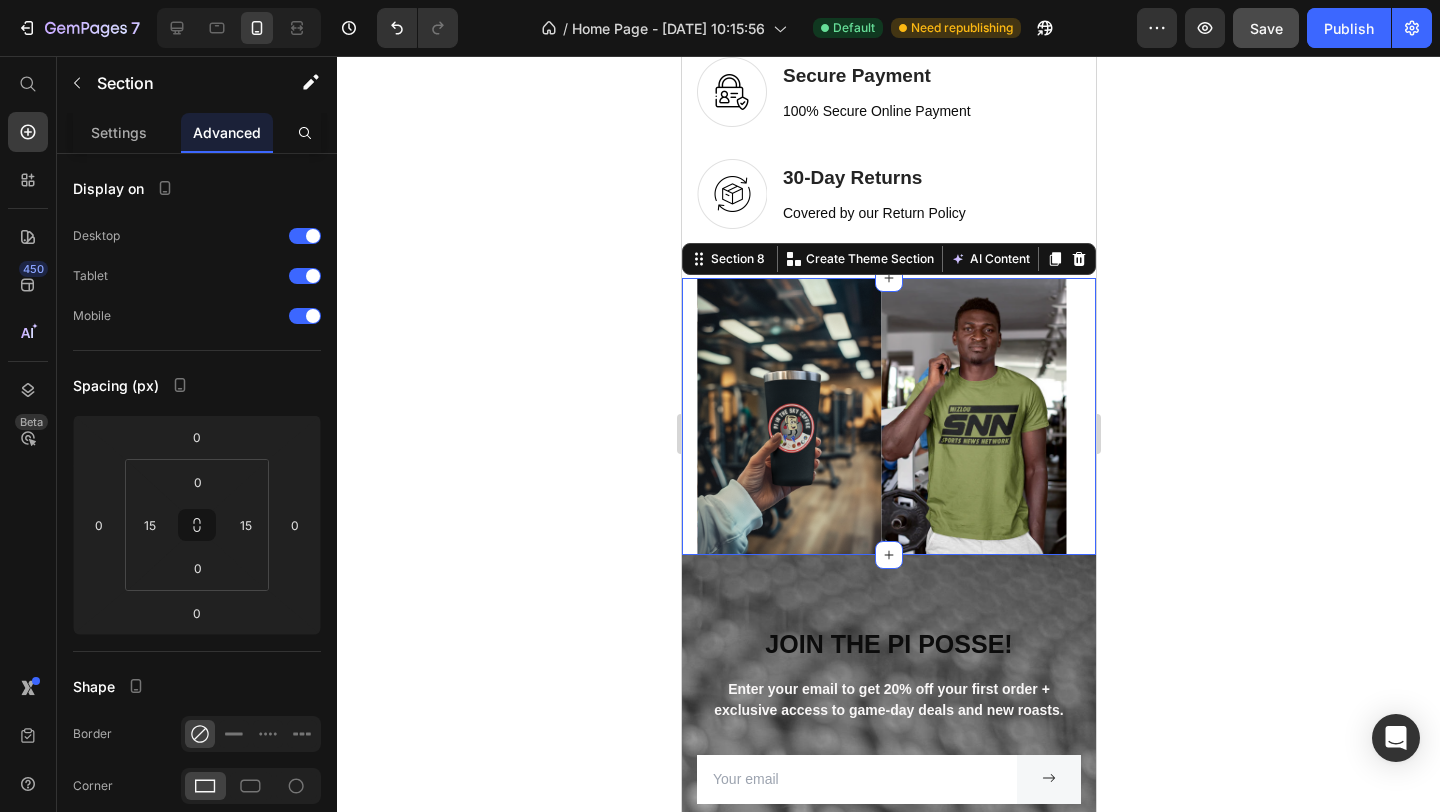 click 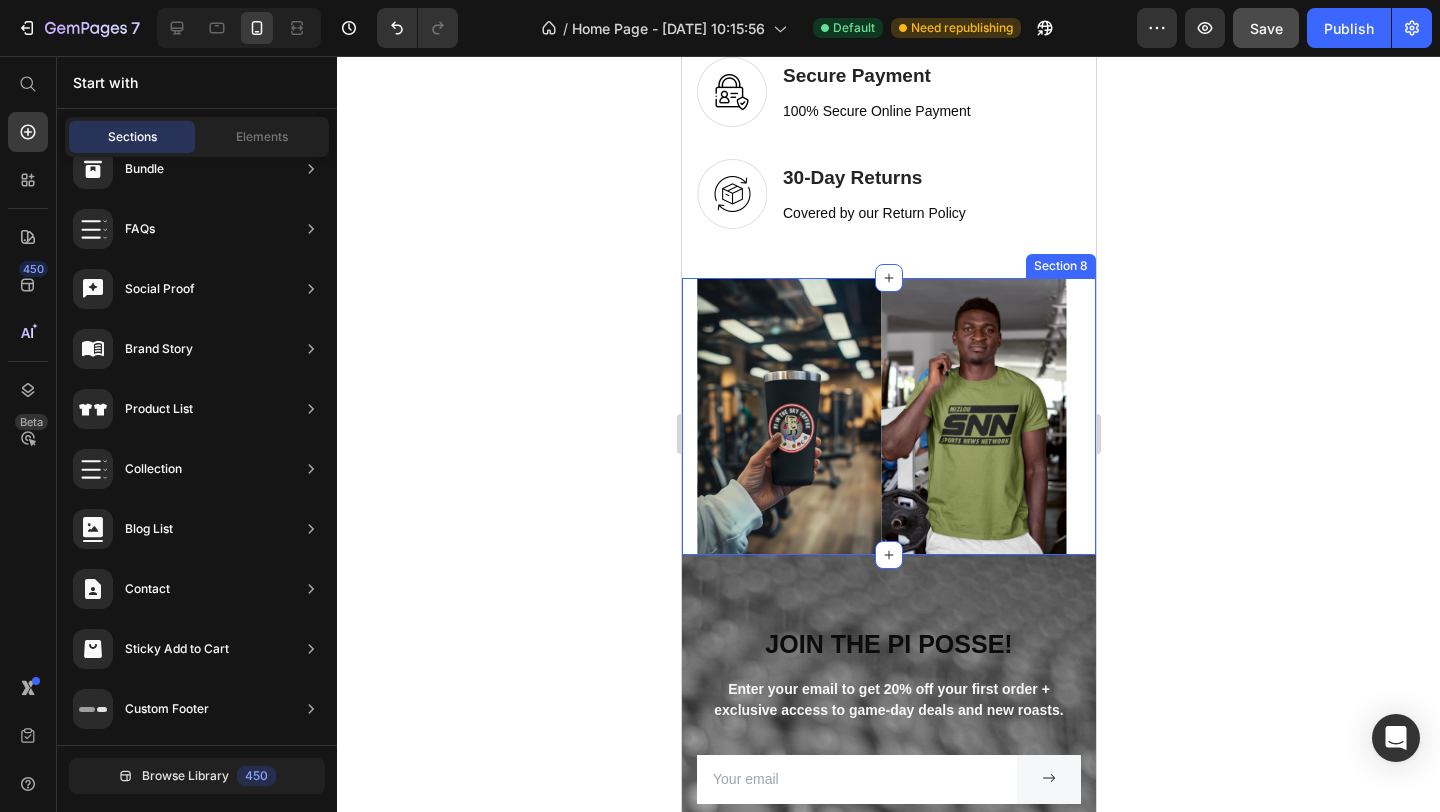 click on "Image Image Image Image Image Image Image Image Carousel Section 8" at bounding box center (888, 416) 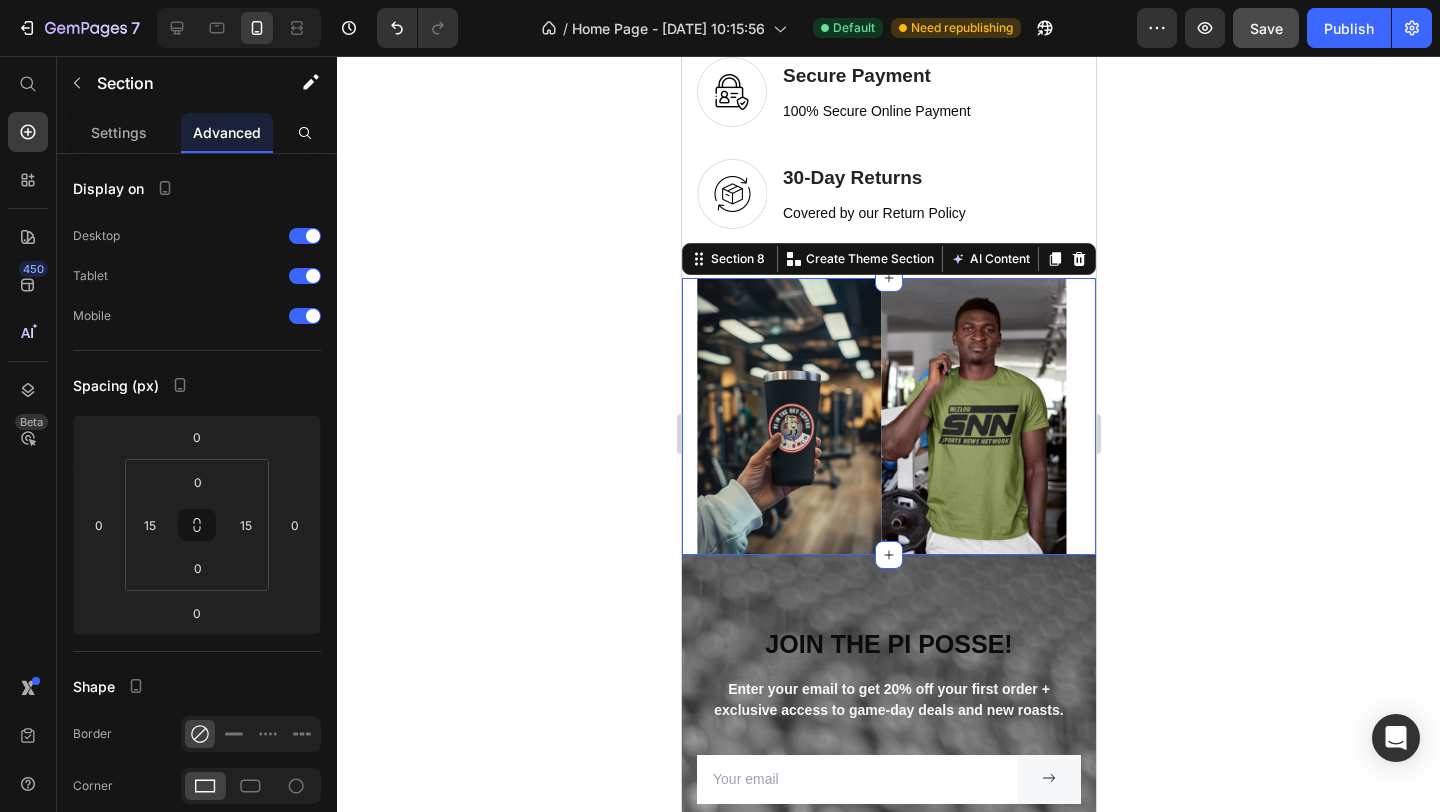 click on "Image Image Image Image Image Image Image Image Carousel Section 8   You can create reusable sections Create Theme Section AI Content Write with GemAI What would you like to describe here? Tone and Voice Persuasive Product The Legacy Locker Box Show more Generate" at bounding box center [888, 416] 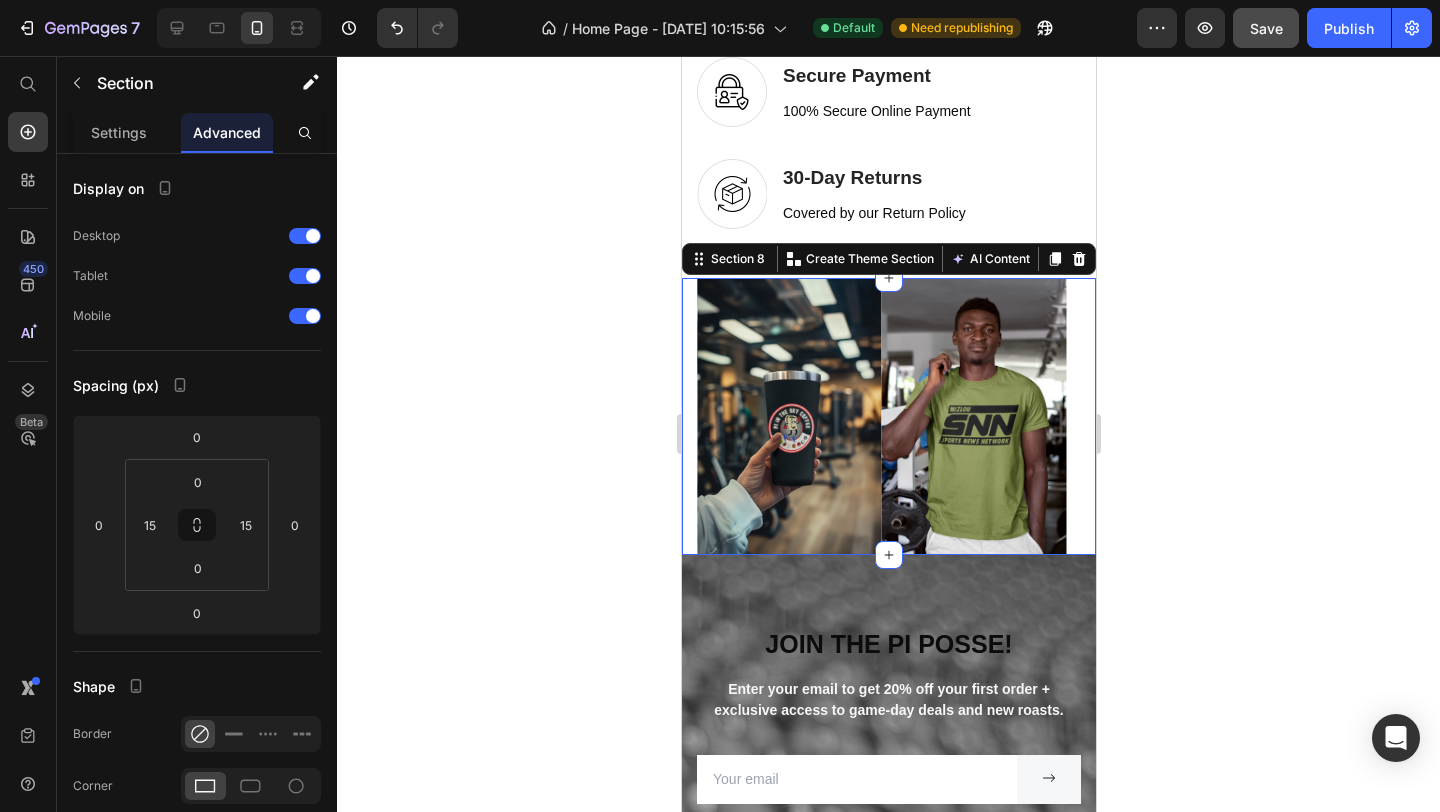 click on "Image Image Image Image Image Image Image Image Carousel Section 8   You can create reusable sections Create Theme Section AI Content Write with GemAI What would you like to describe here? Tone and Voice Persuasive Product The Legacy Locker Box Show more Generate" at bounding box center [888, 416] 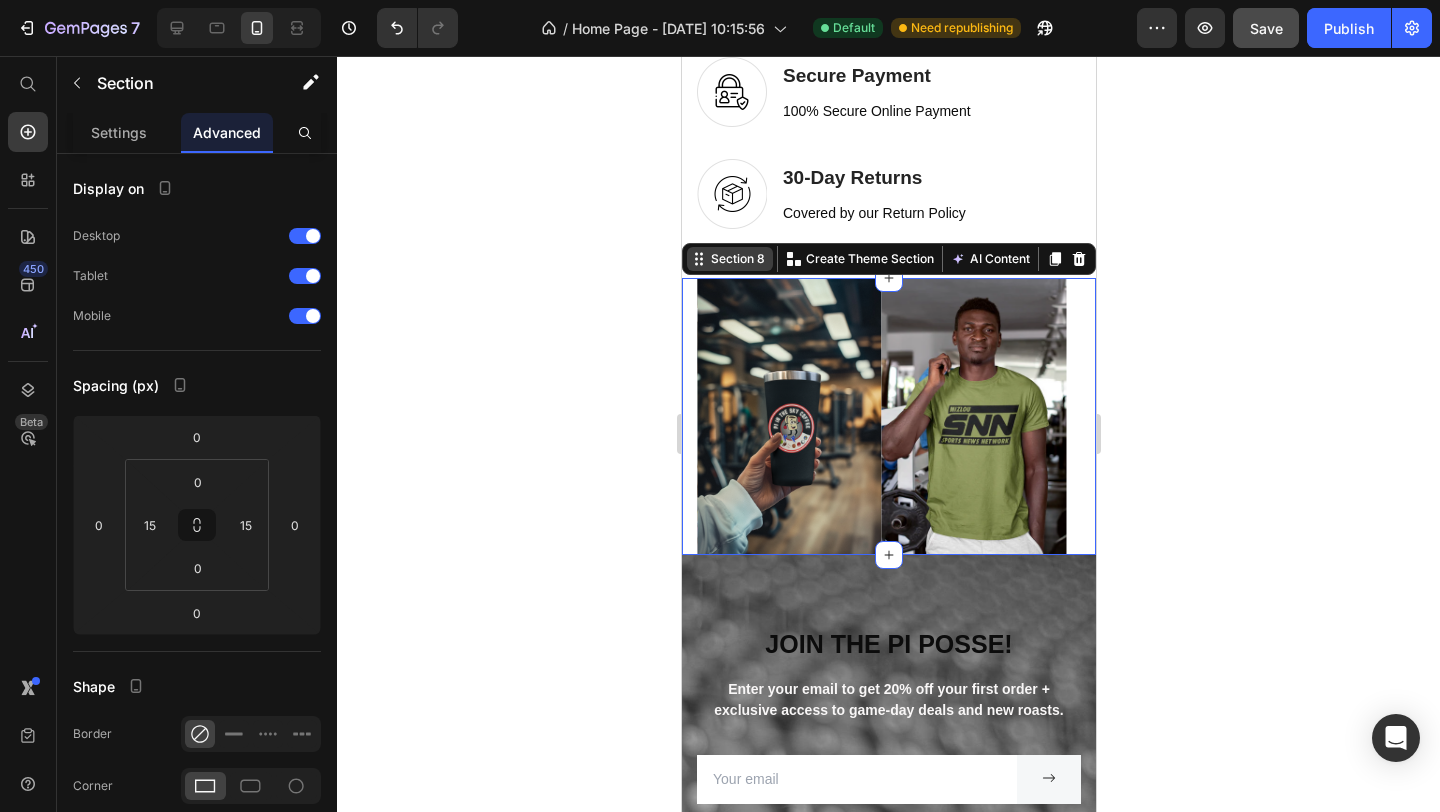 click on "Section 8" at bounding box center [729, 259] 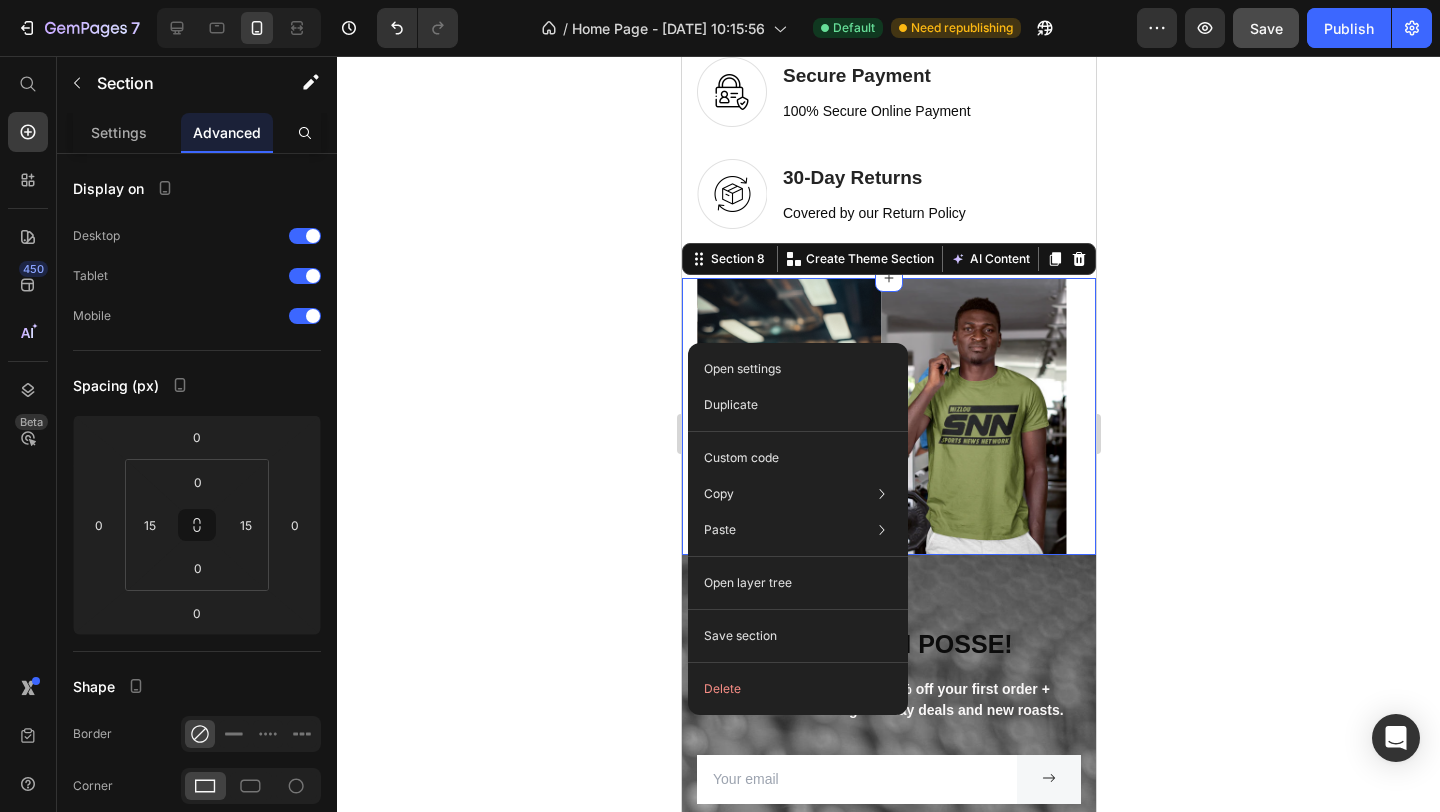 click on "Image Image Image Image Image Image Image Image Carousel Section 8   You can create reusable sections Create Theme Section AI Content Write with GemAI What would you like to describe here? Tone and Voice Persuasive Product The Legacy Locker Box Show more Generate" at bounding box center [888, 416] 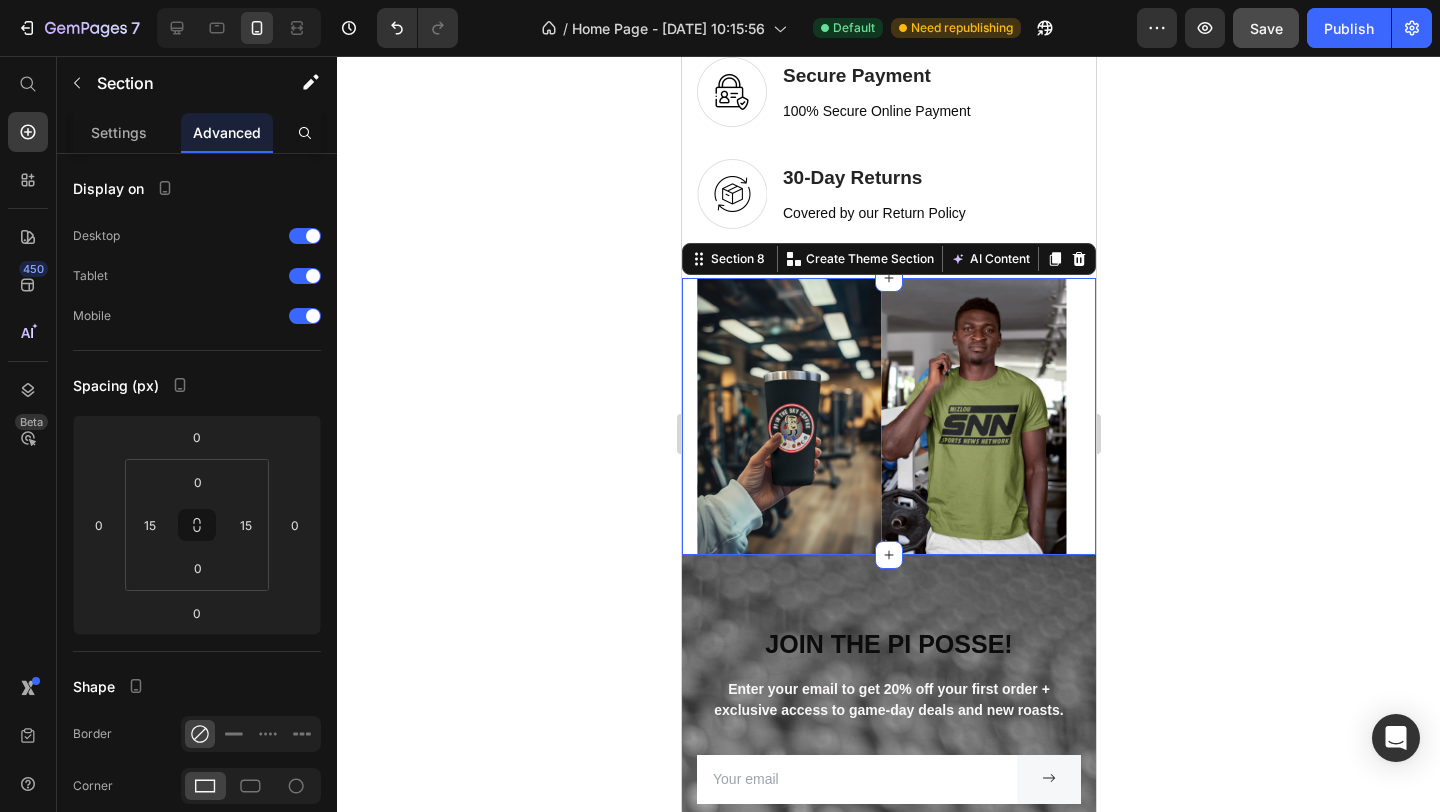 click 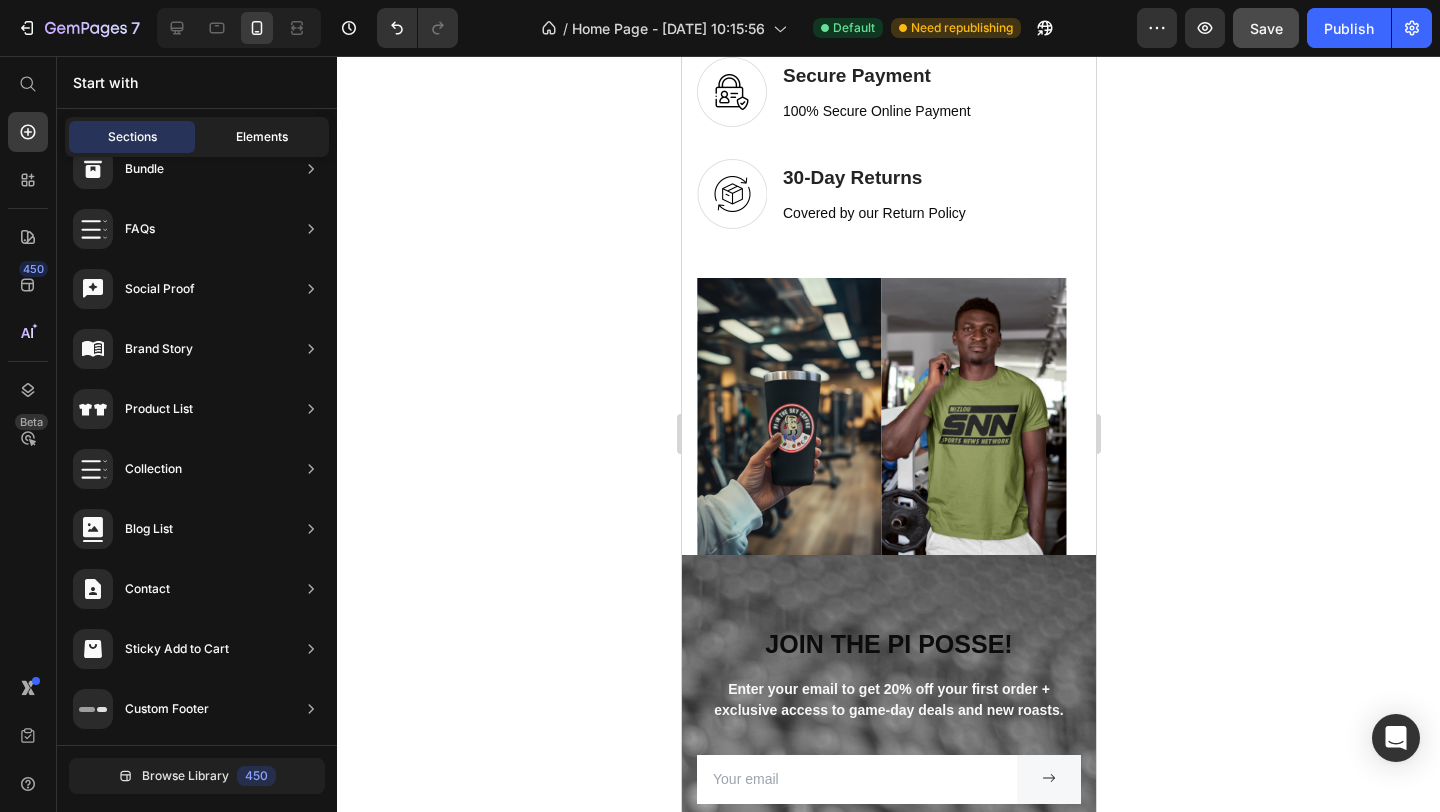 click on "Elements" at bounding box center (262, 137) 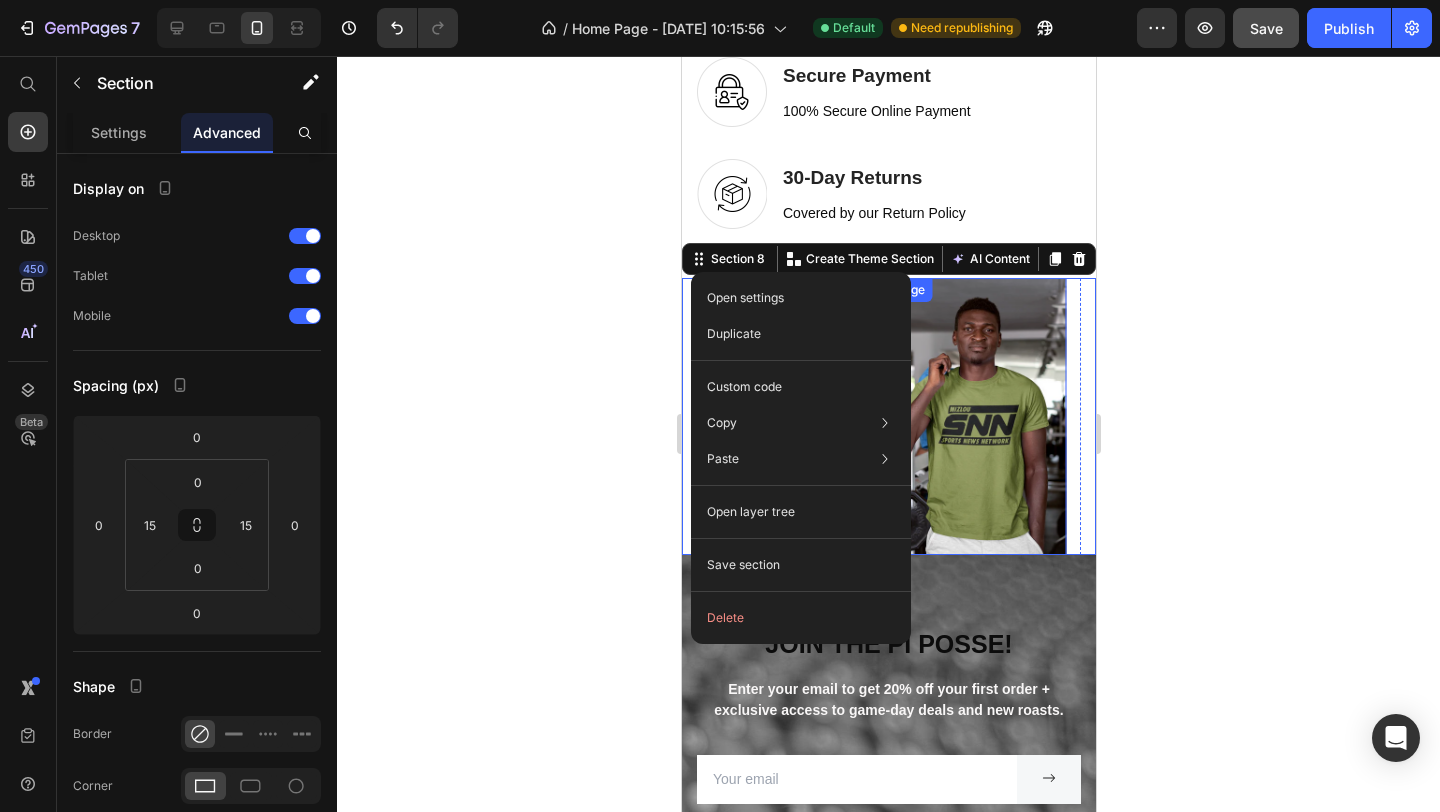 click at bounding box center [973, 416] 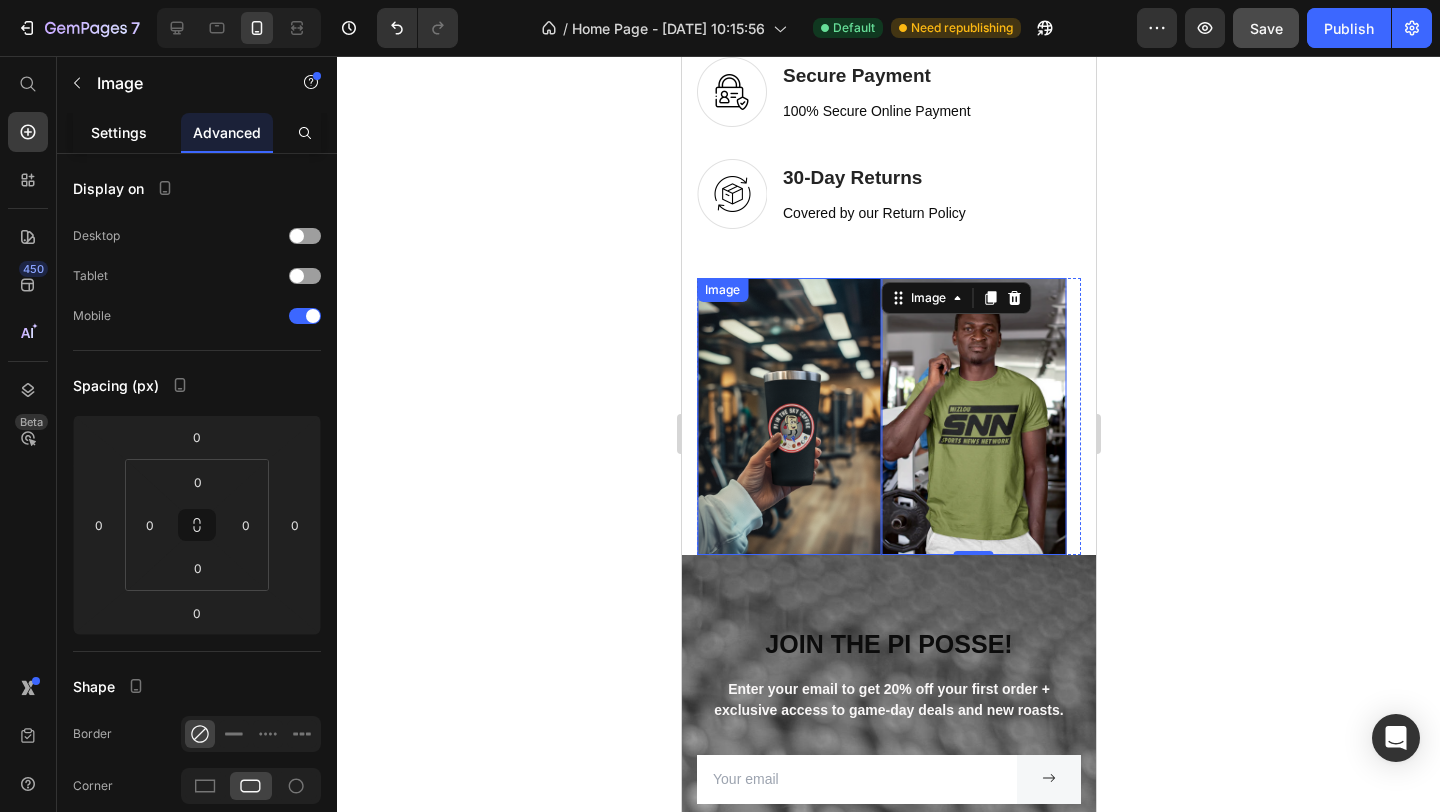 click on "Settings" at bounding box center (119, 132) 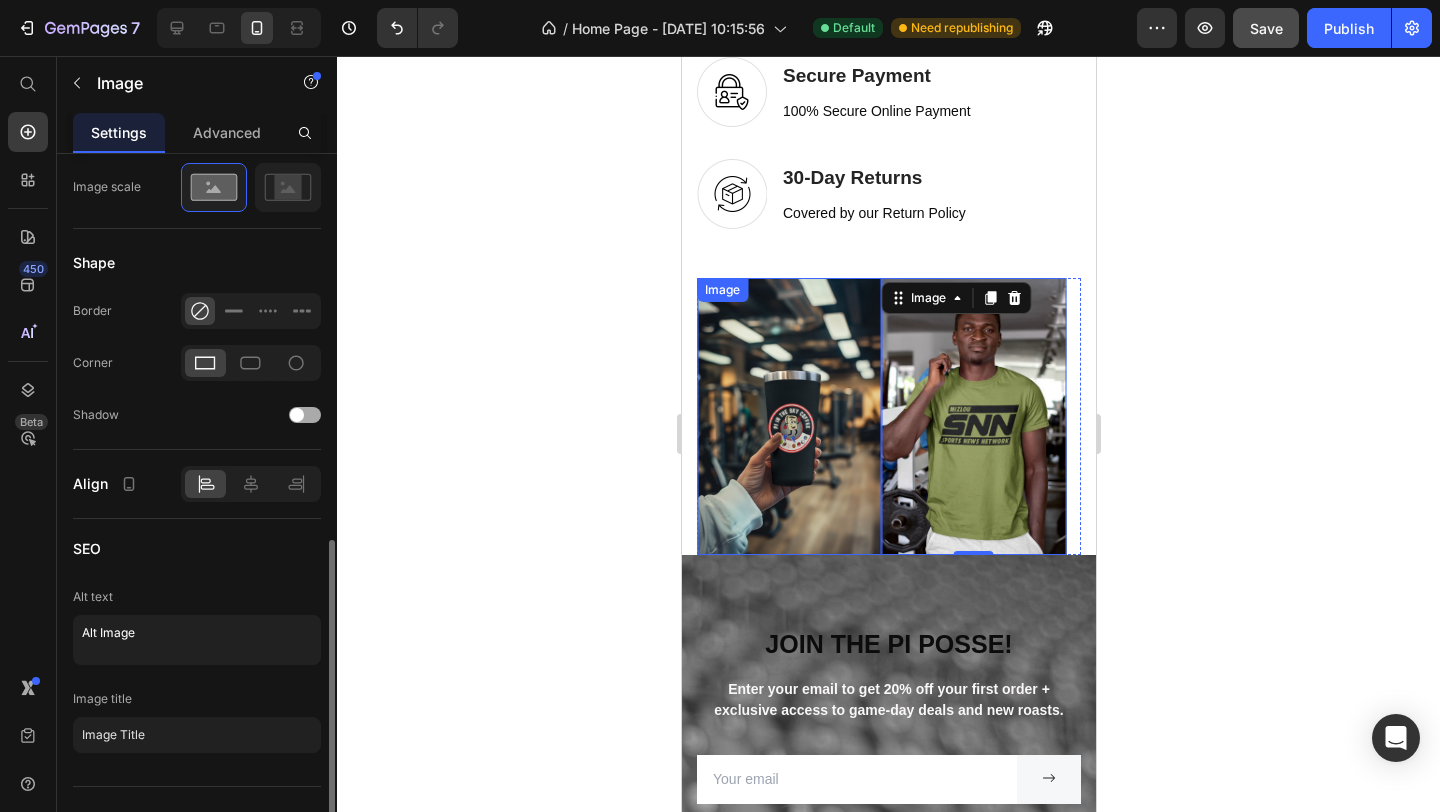 scroll, scrollTop: 801, scrollLeft: 0, axis: vertical 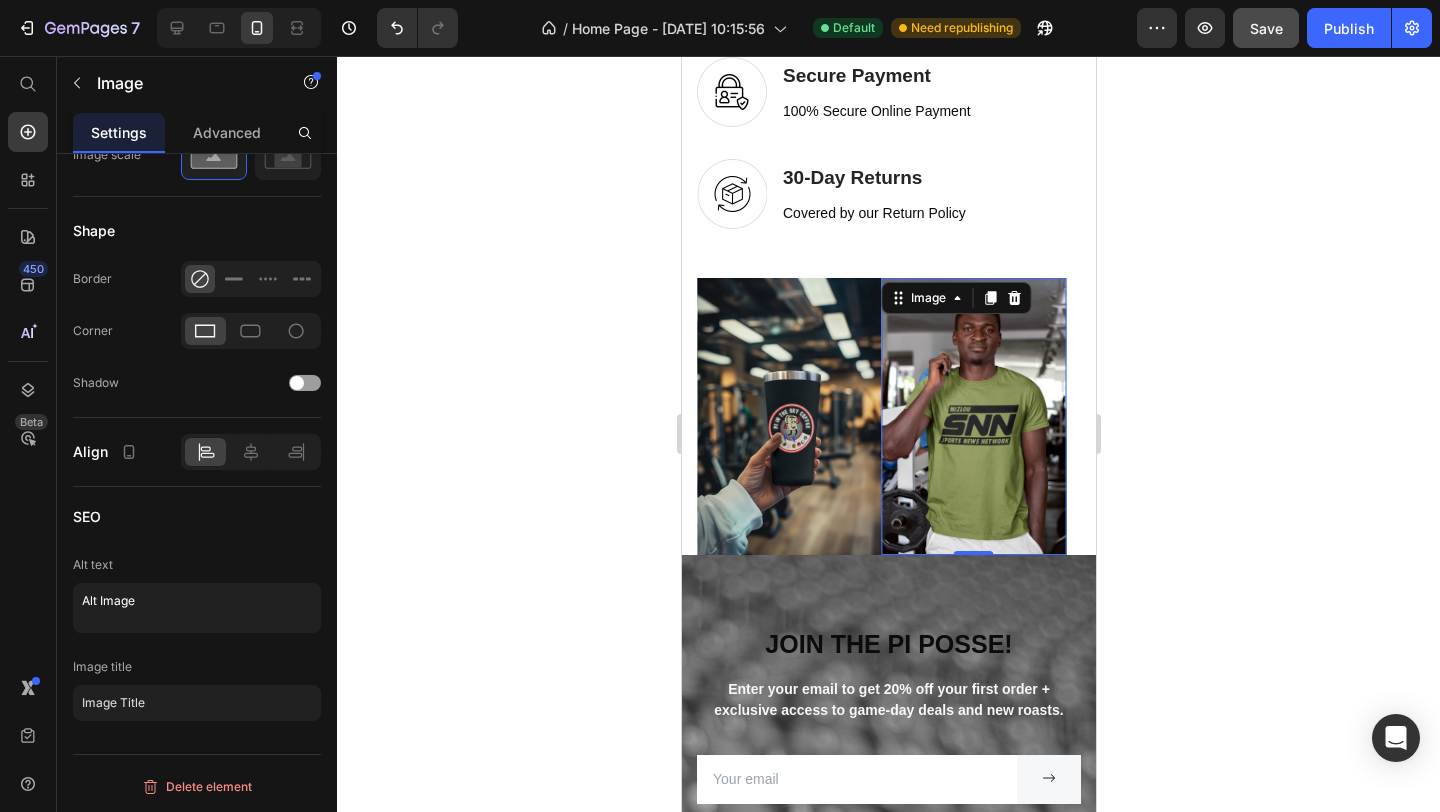 click at bounding box center (973, 416) 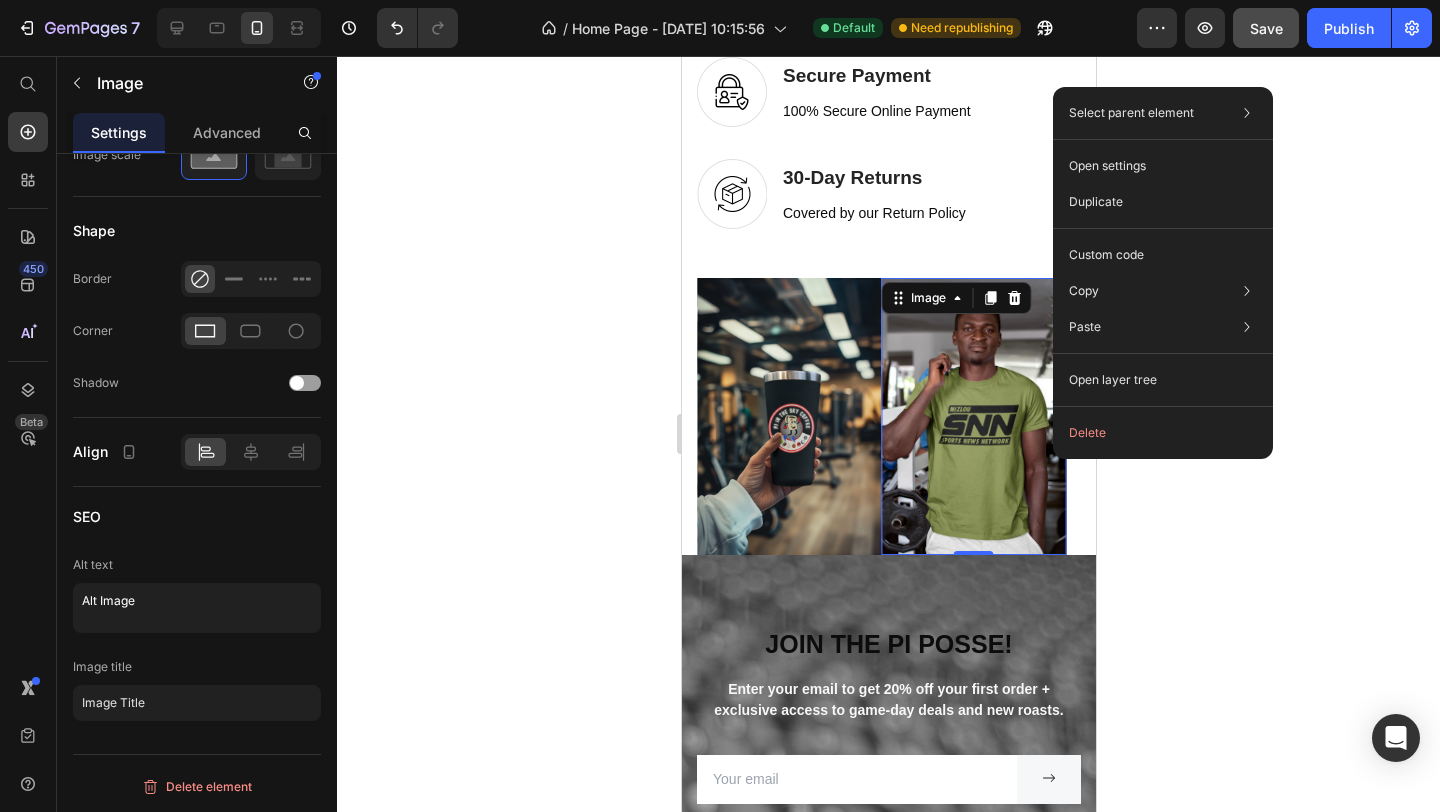 click at bounding box center (973, 416) 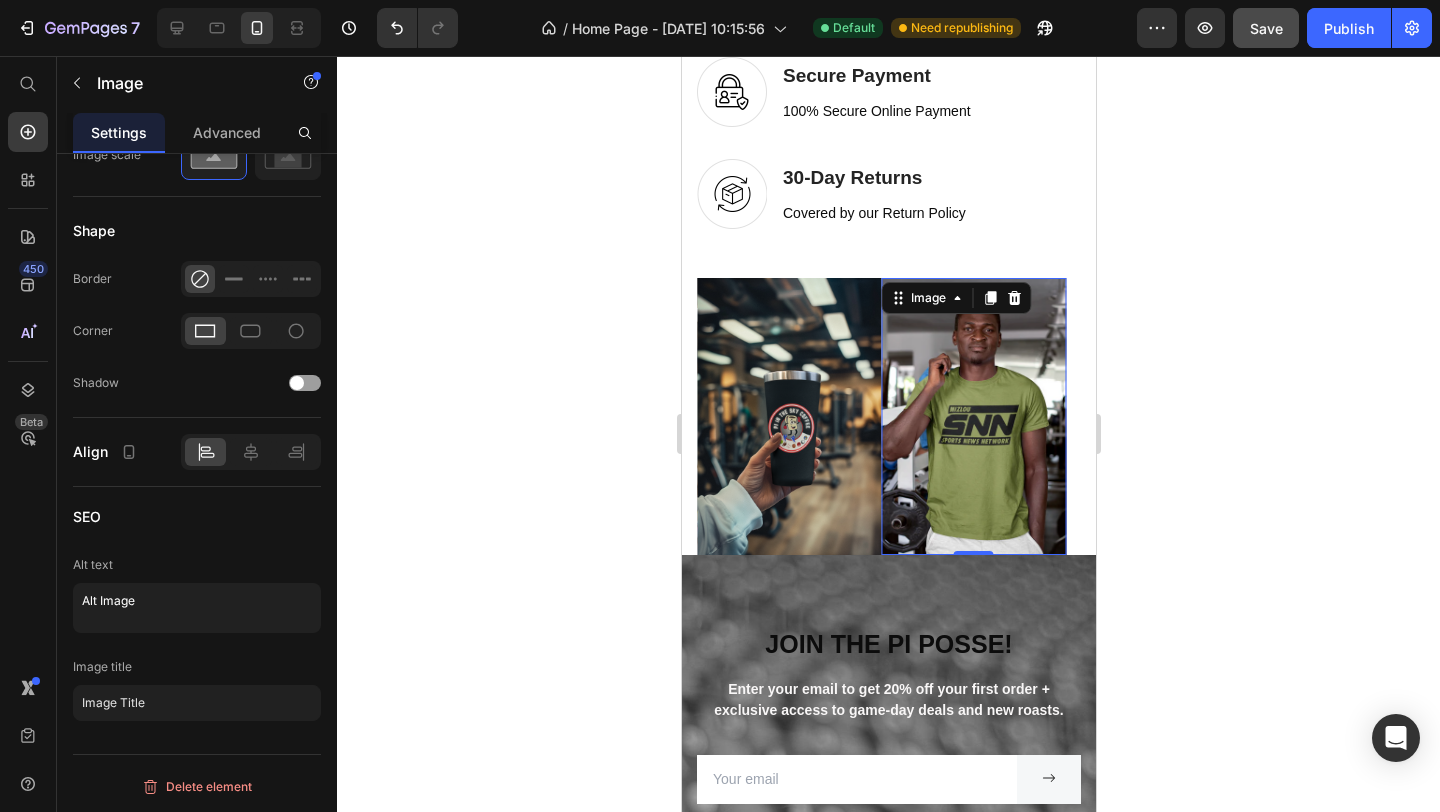 click at bounding box center [973, 416] 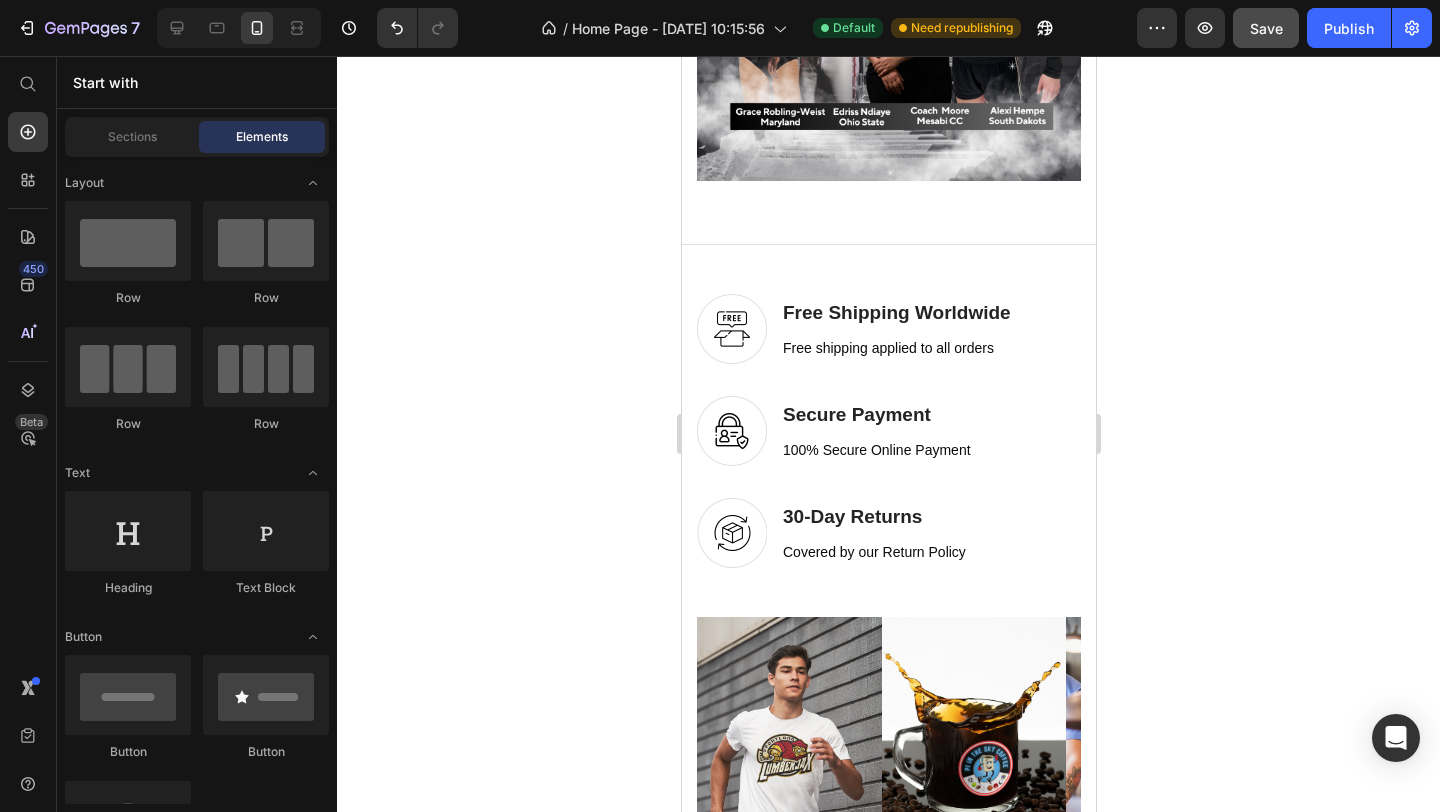 scroll, scrollTop: 4871, scrollLeft: 0, axis: vertical 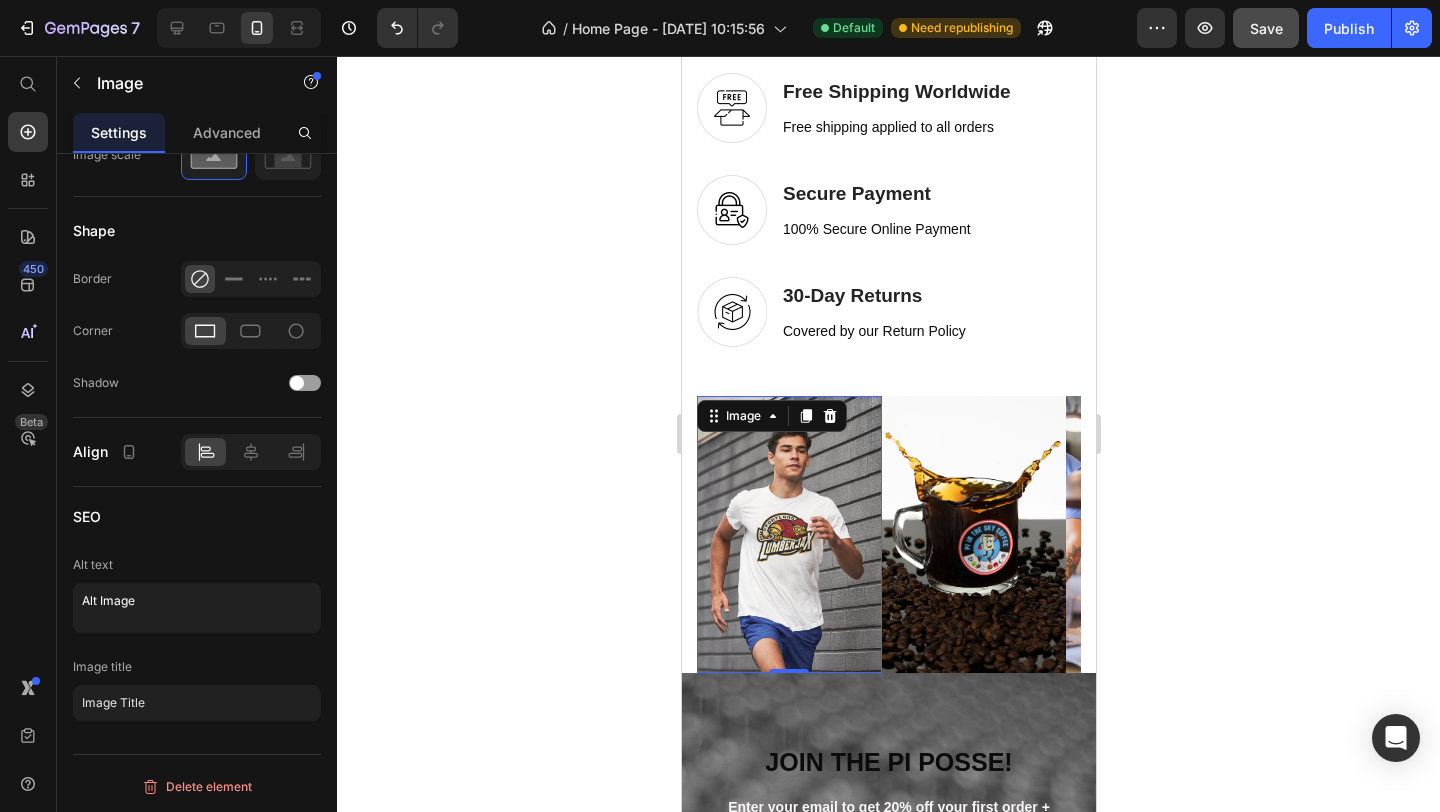 click at bounding box center [788, 534] 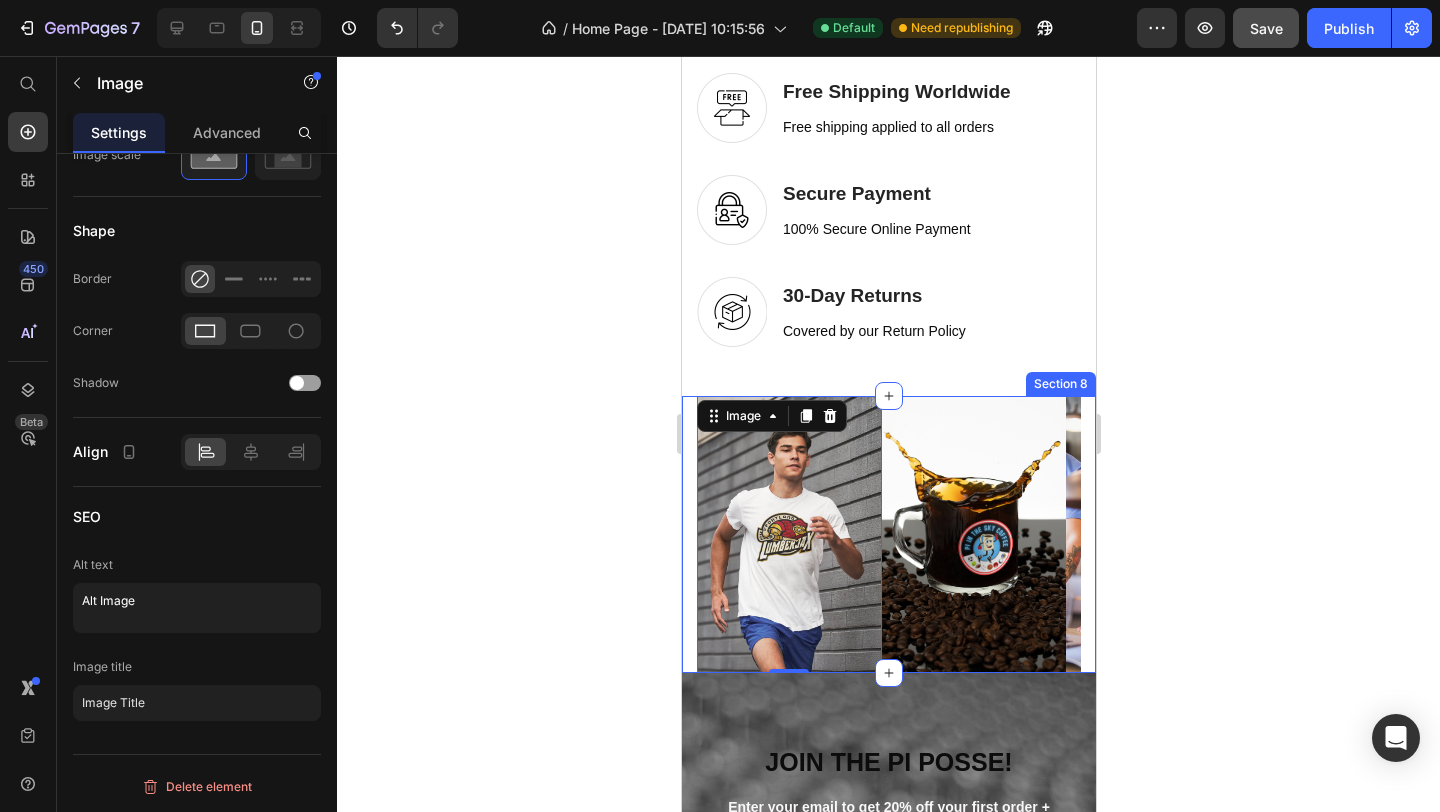 click on "Image   0 Image Image Image Image Image Image Image Carousel Section 8" at bounding box center [888, 534] 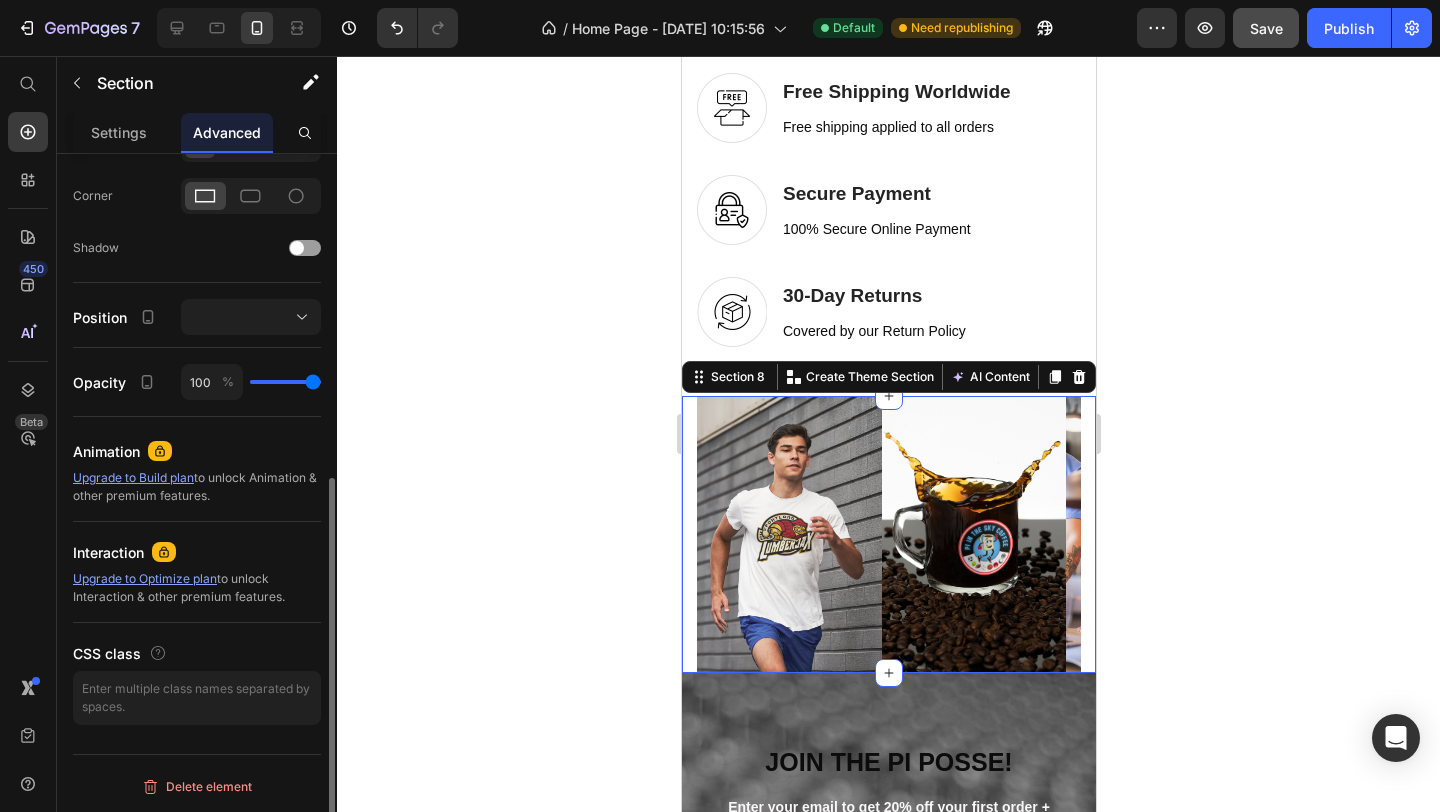 click on "Image Image Image Image Image Image Image Image Carousel Section 8   You can create reusable sections Create Theme Section AI Content Write with GemAI What would you like to describe here? Tone and Voice Persuasive Product Show more Generate" at bounding box center (888, 534) 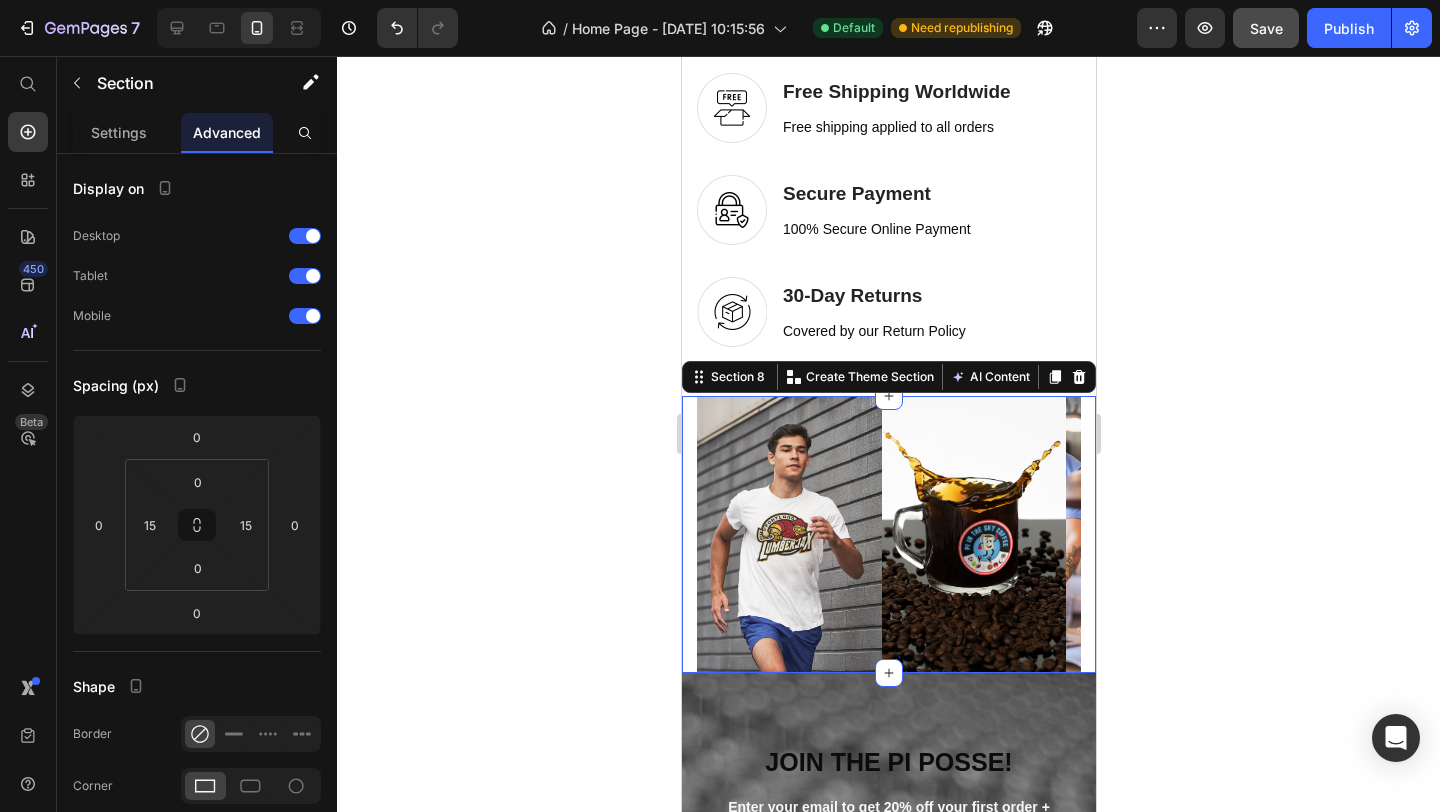 click on "Image Image Image Image Image Image Image Image Carousel Section 8   You can create reusable sections Create Theme Section AI Content Write with GemAI What would you like to describe here? Tone and Voice Persuasive Product The Legacy Locker Box Show more Generate" at bounding box center (888, 534) 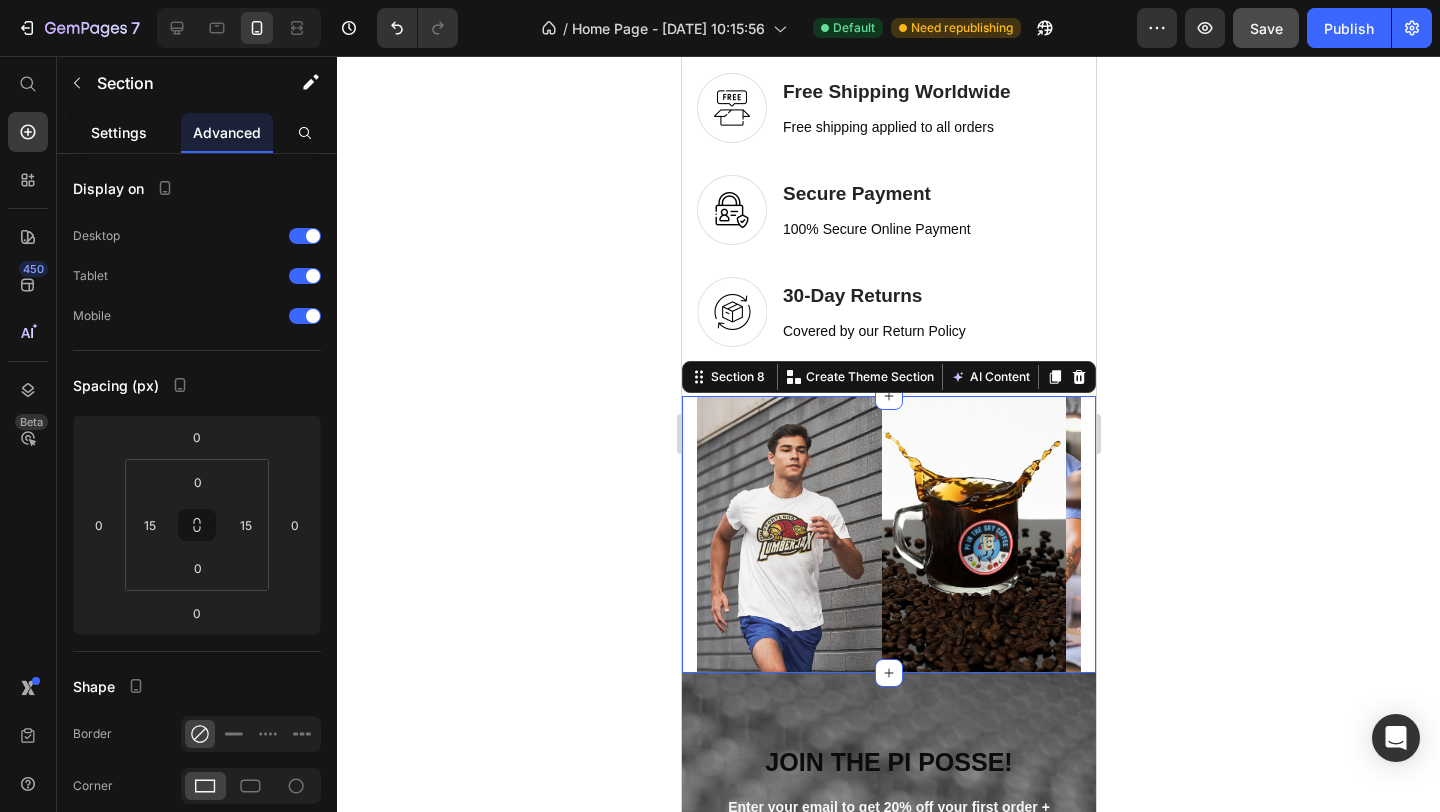 click on "Settings" at bounding box center [119, 132] 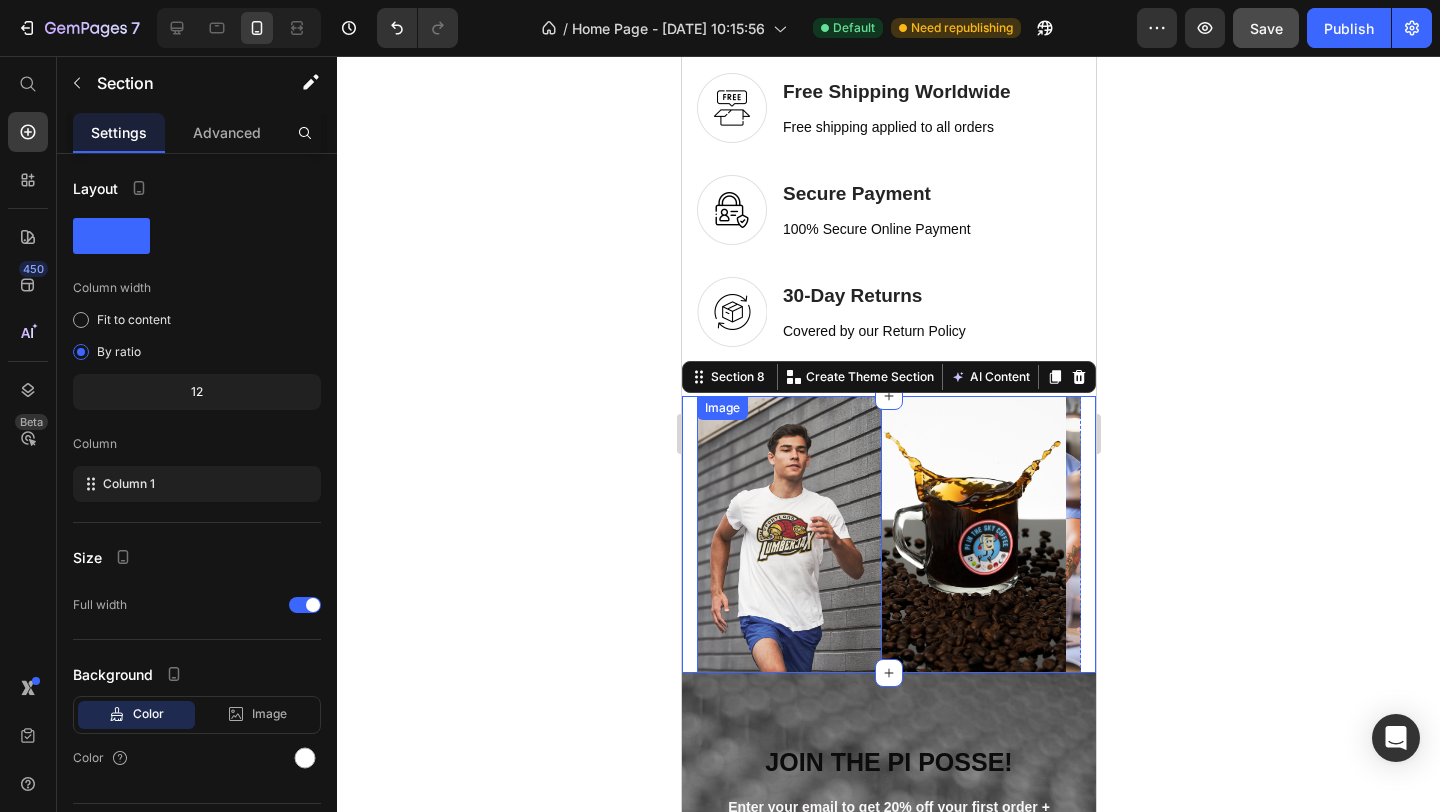 click at bounding box center [788, 534] 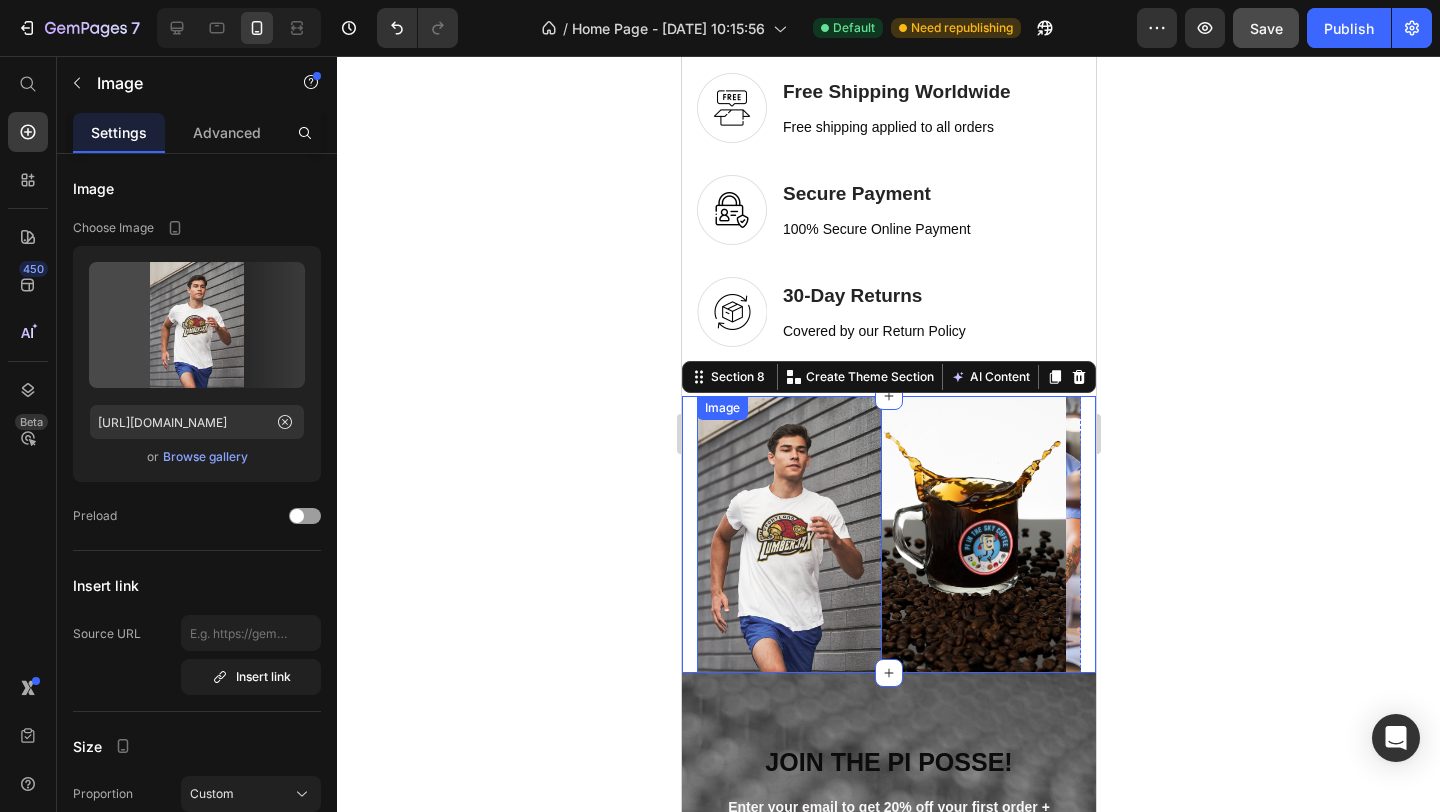 click at bounding box center [788, 534] 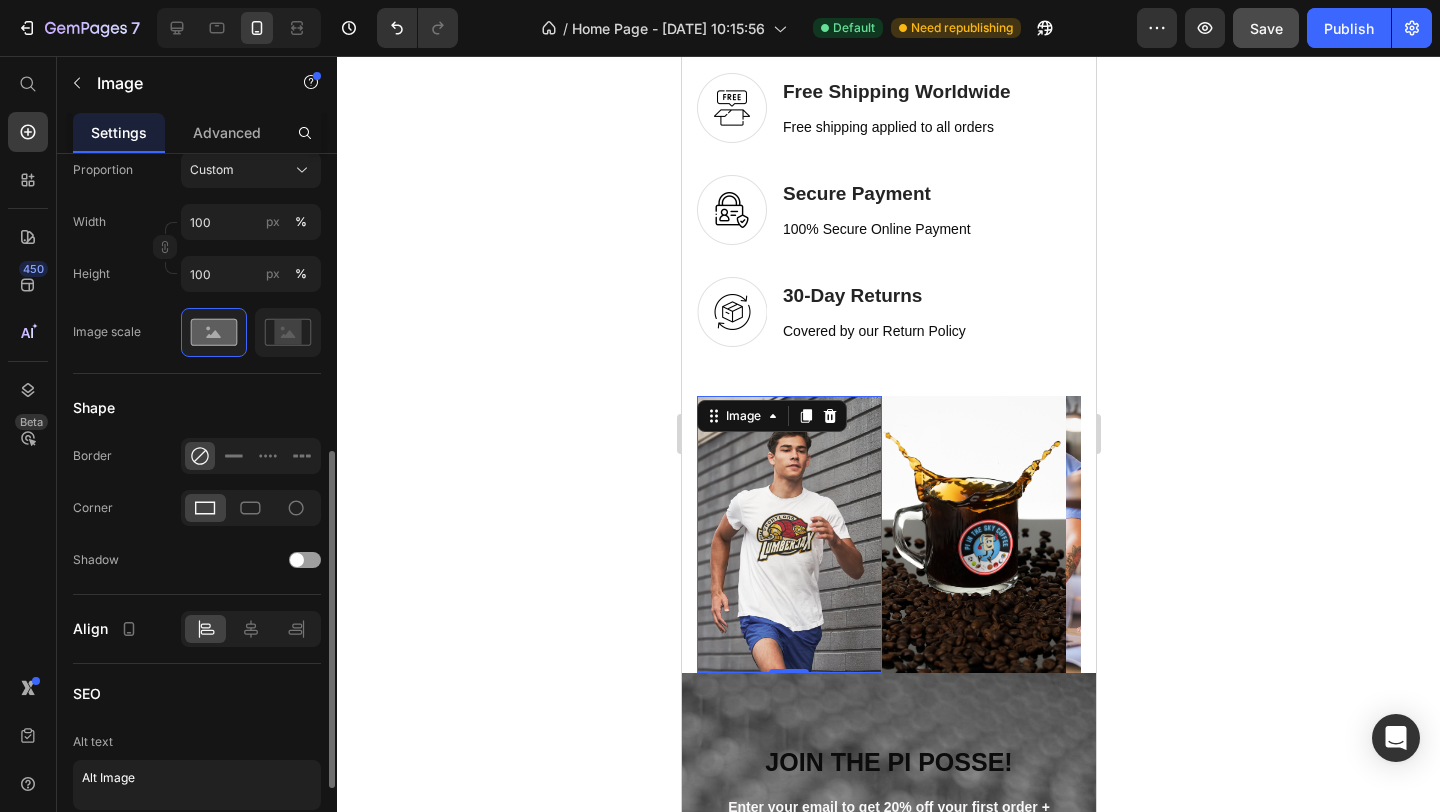 scroll, scrollTop: 801, scrollLeft: 0, axis: vertical 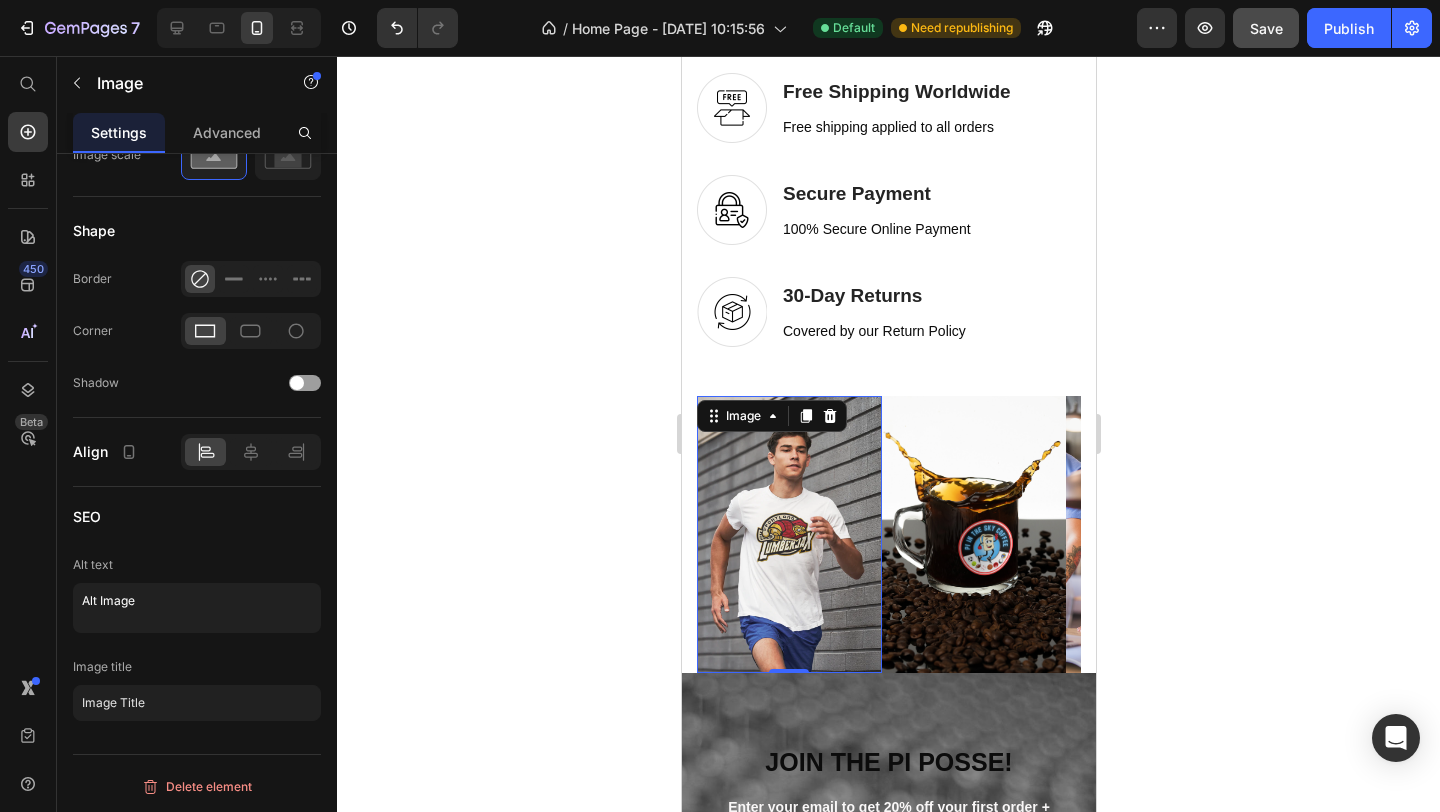 click at bounding box center [788, 534] 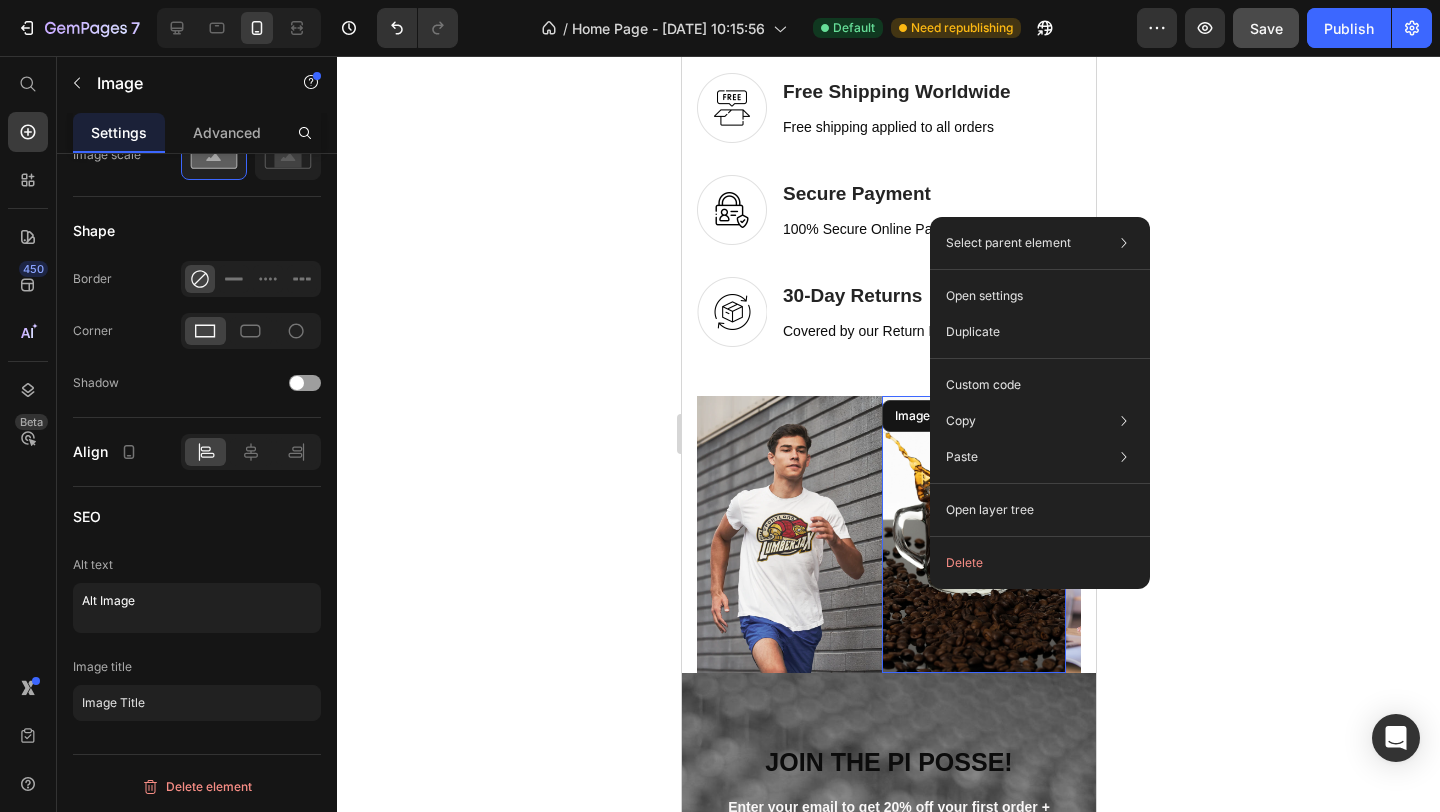 click on "Image   0 Image Image Image Image Image Image Image Carousel Section 8" at bounding box center [888, 534] 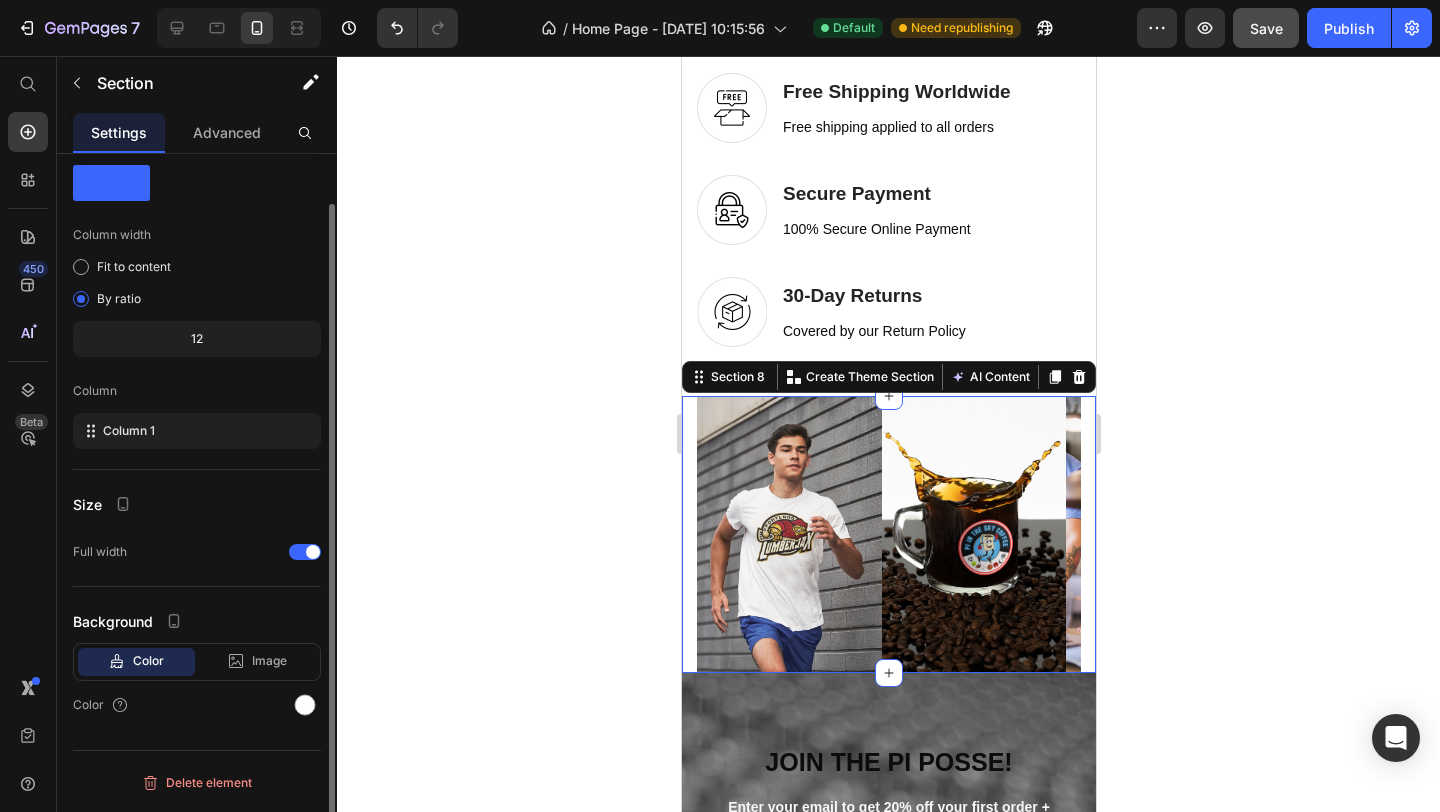 scroll, scrollTop: 0, scrollLeft: 0, axis: both 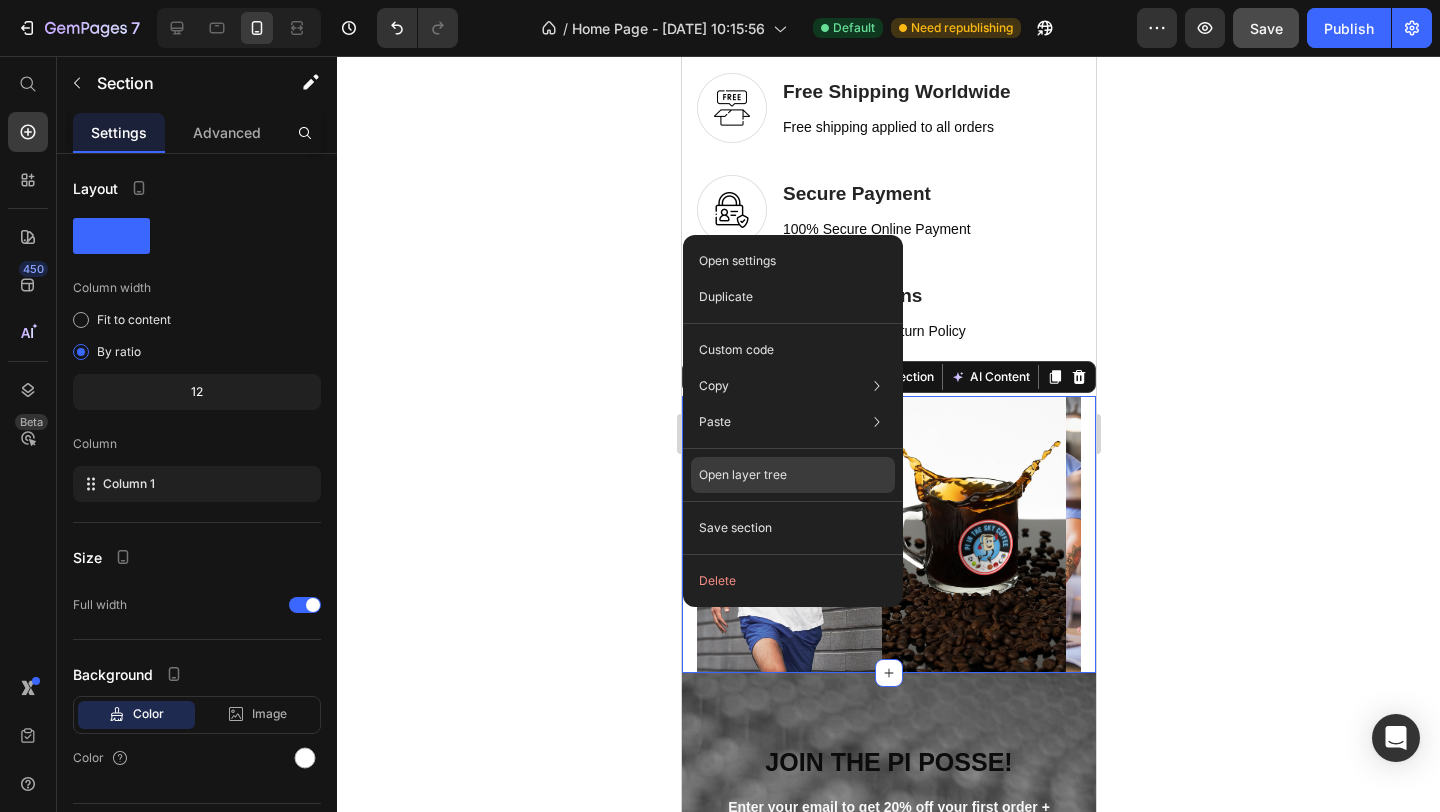 click on "Open layer tree" at bounding box center [743, 475] 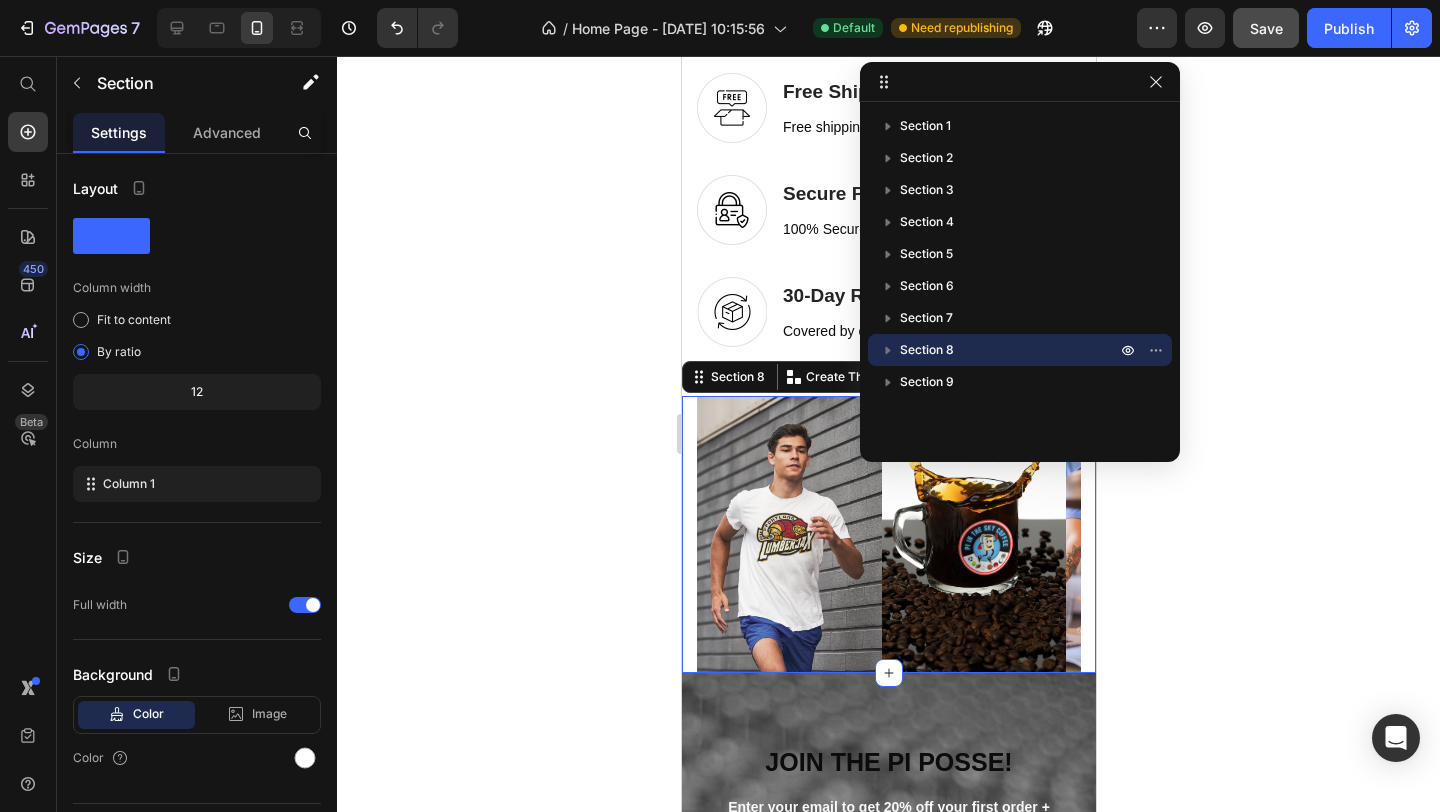 click 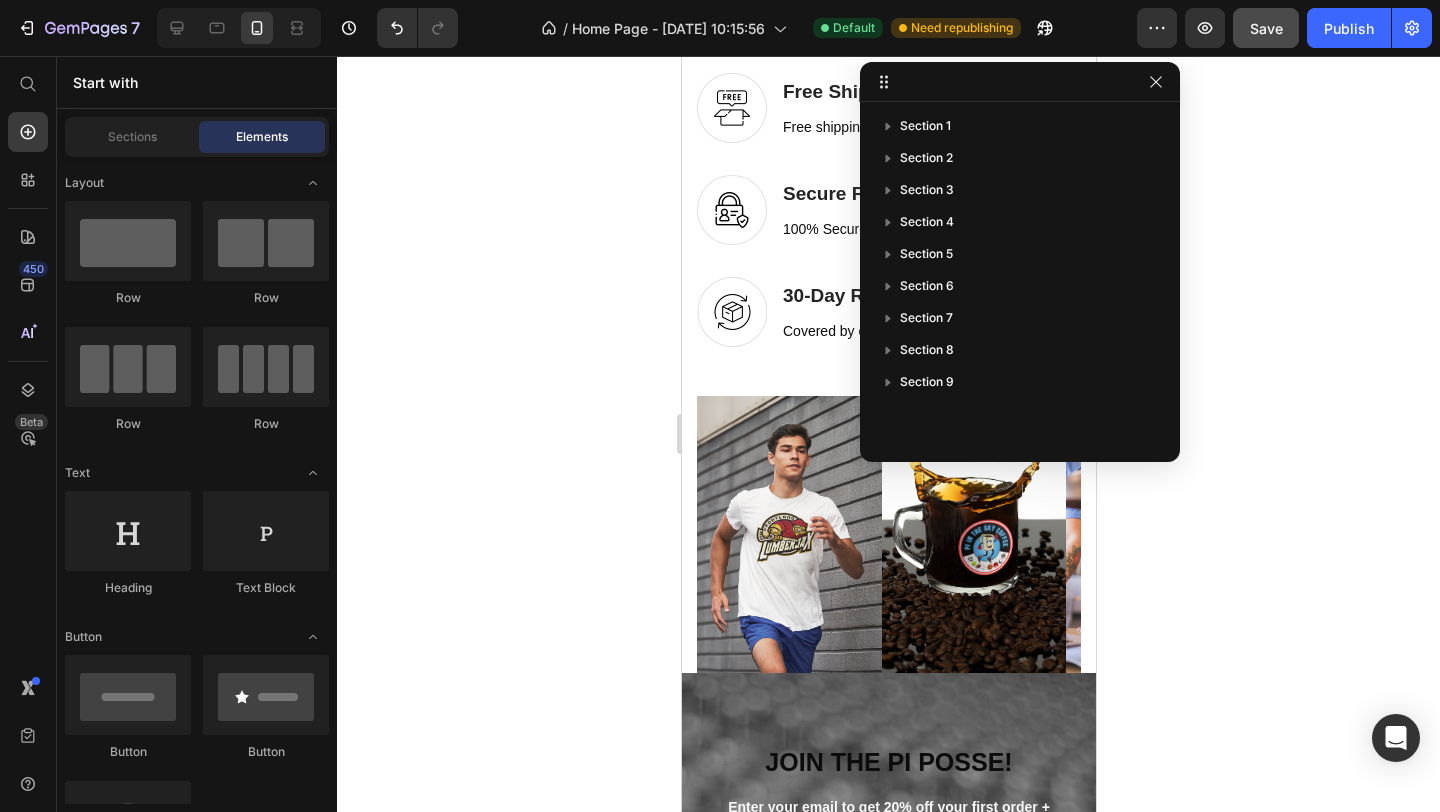 click 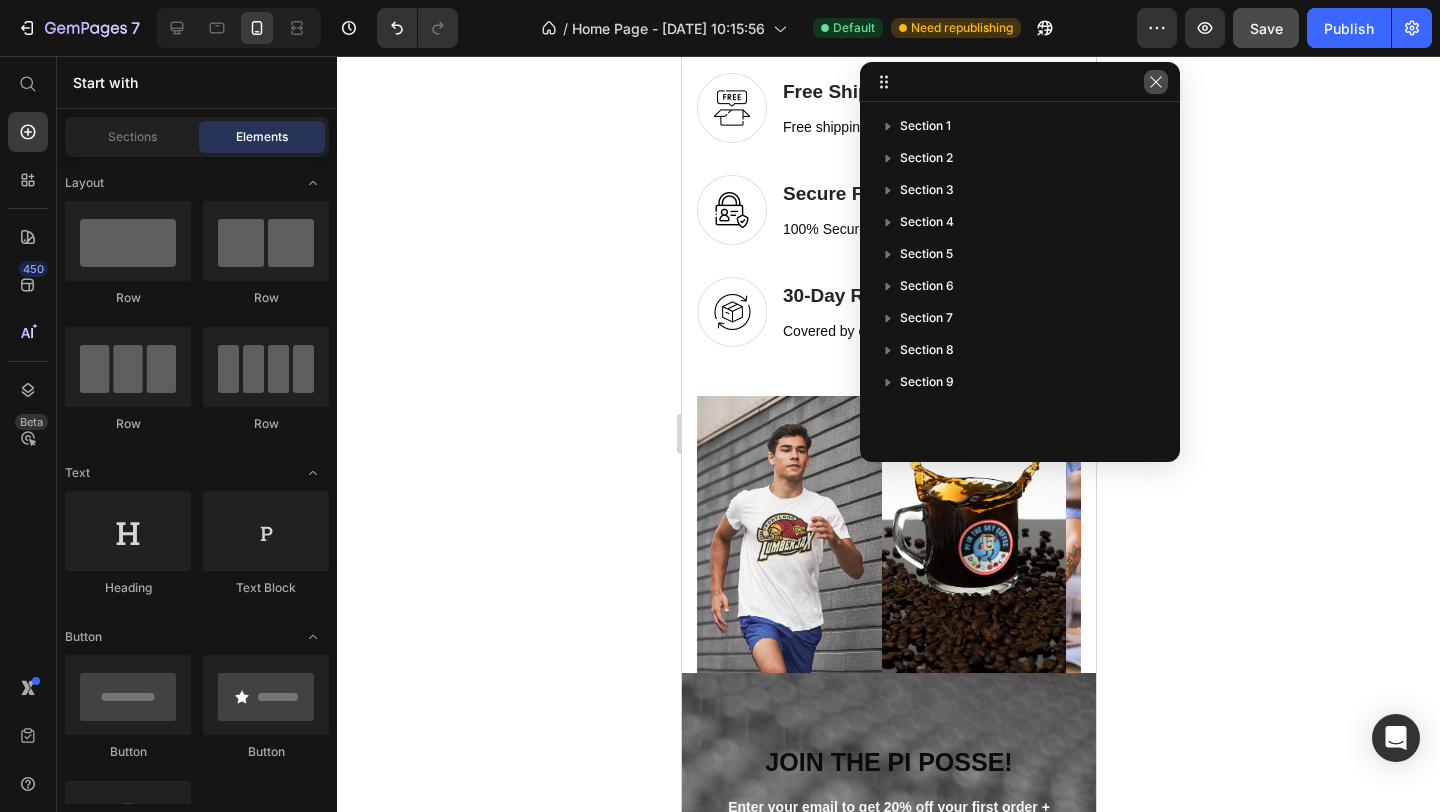 click 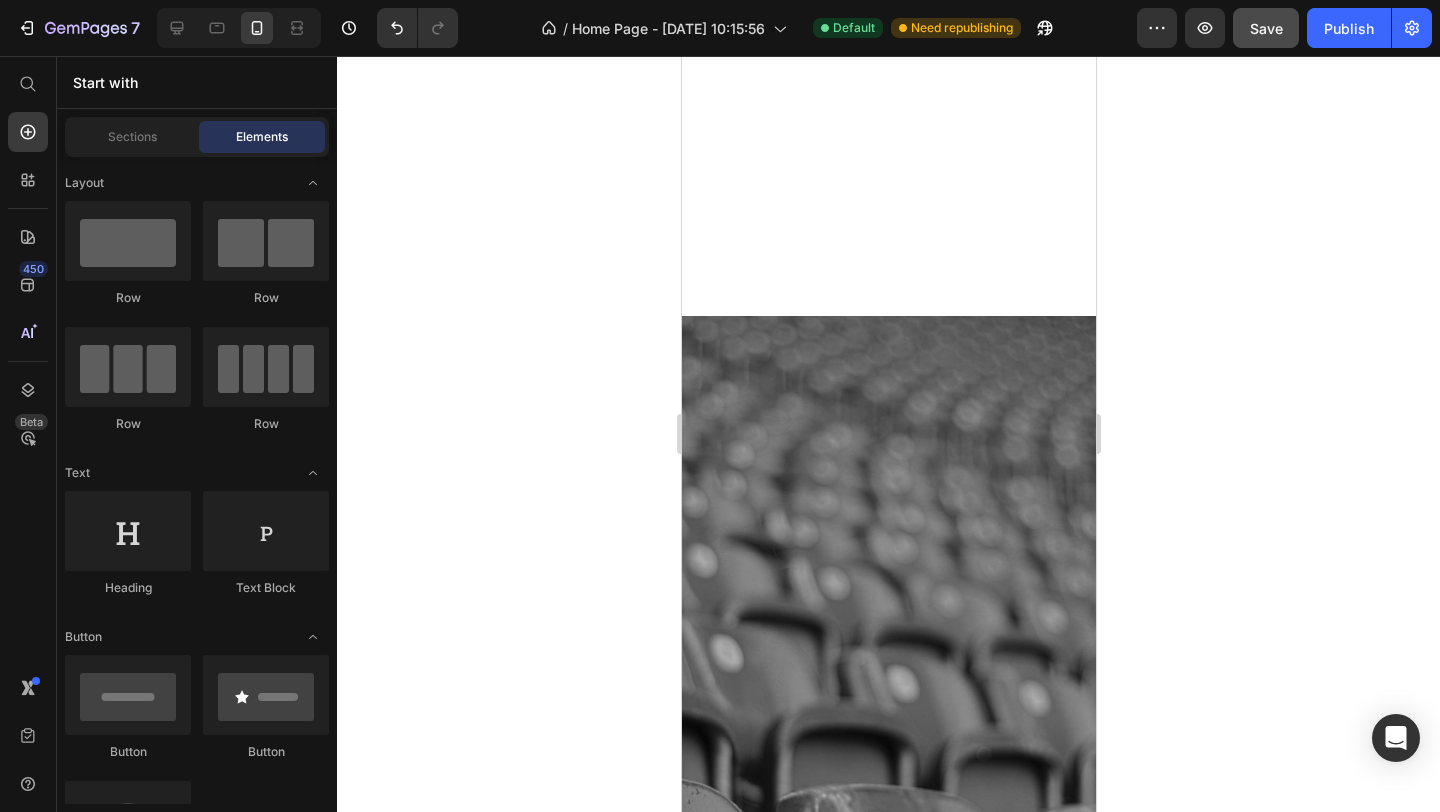 scroll, scrollTop: 3039, scrollLeft: 0, axis: vertical 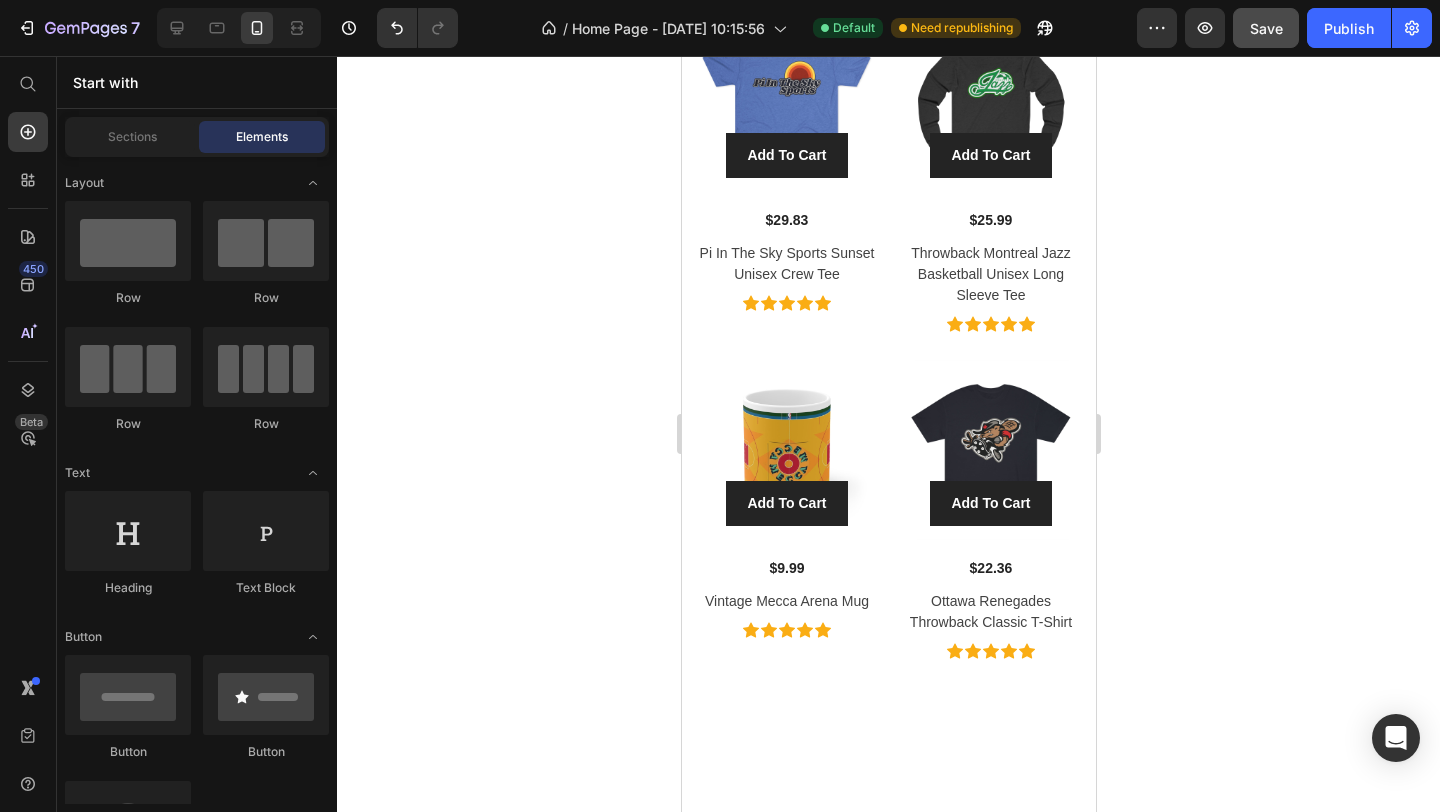 drag, startPoint x: 1086, startPoint y: 472, endPoint x: 2024, endPoint y: 86, distance: 1014.3175 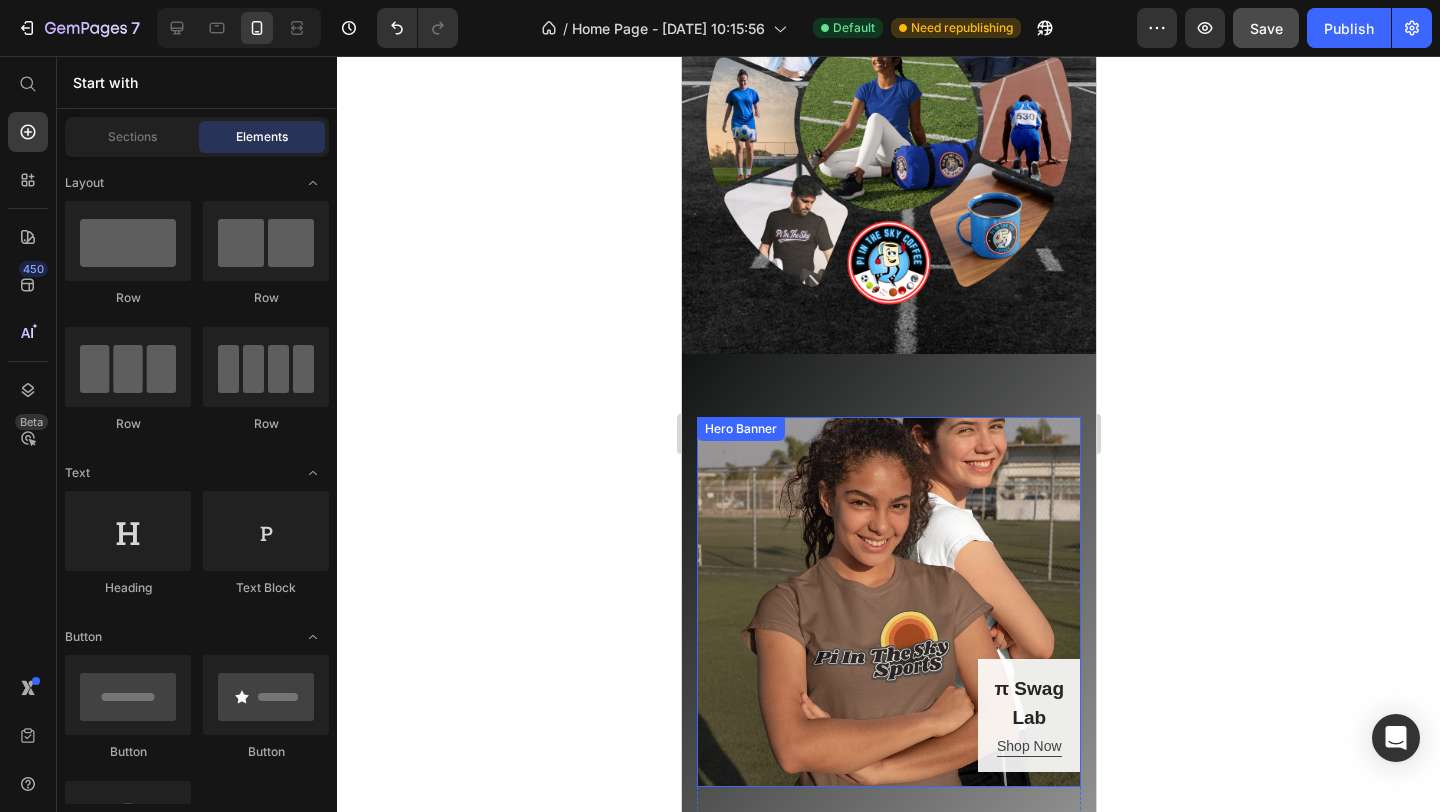 scroll, scrollTop: 5585, scrollLeft: 0, axis: vertical 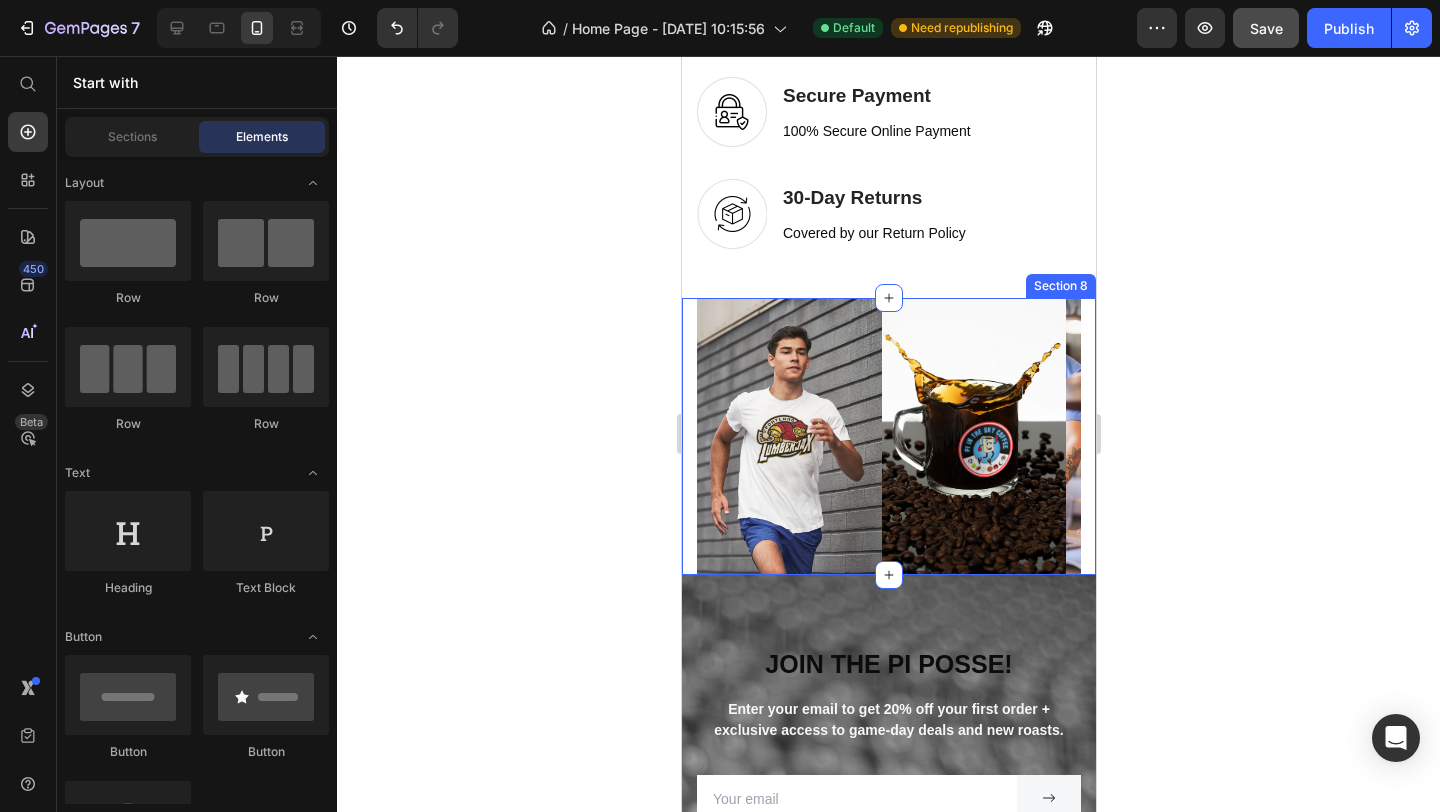 click on "Image Image Image Image Image Image Image Image Carousel Section 8" at bounding box center (888, 436) 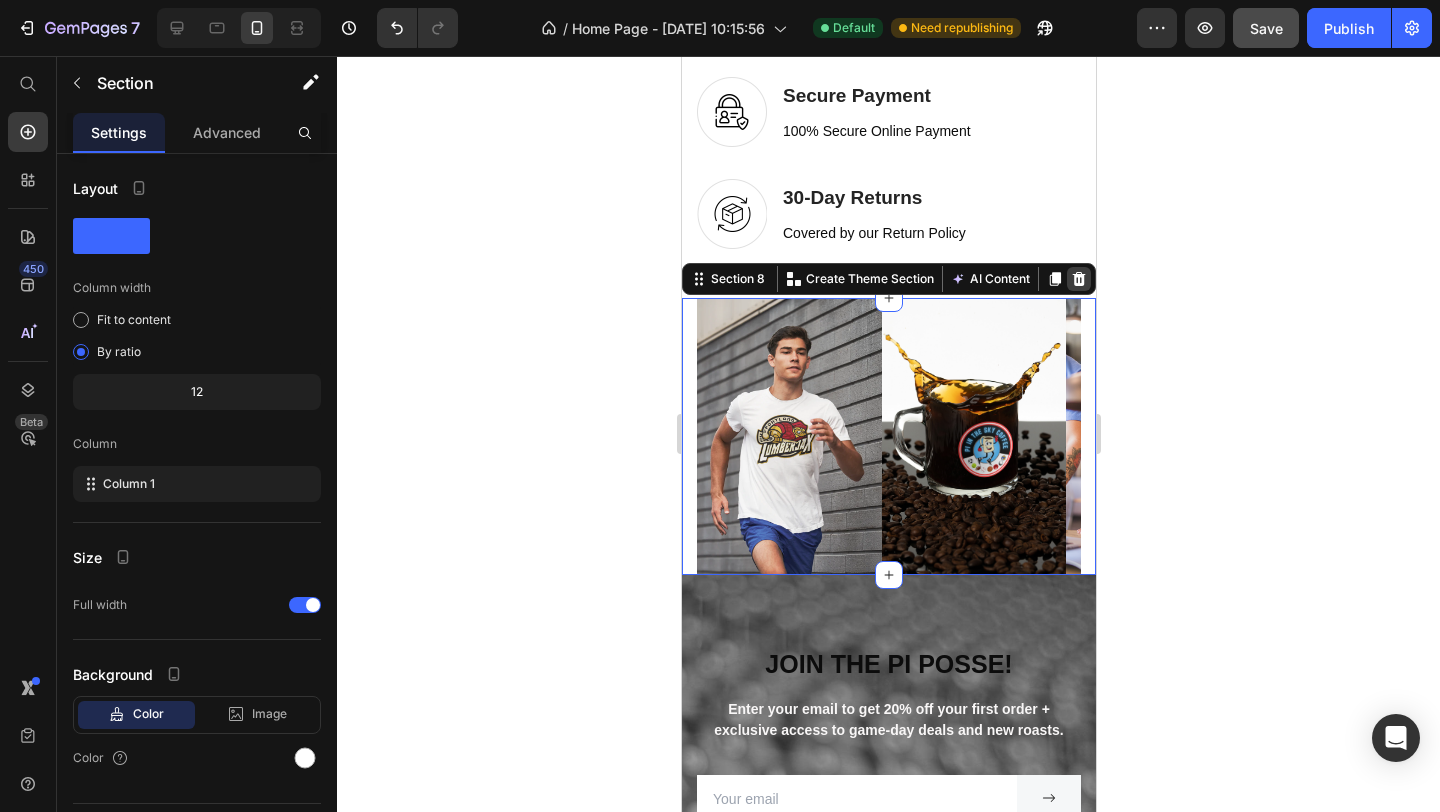 click 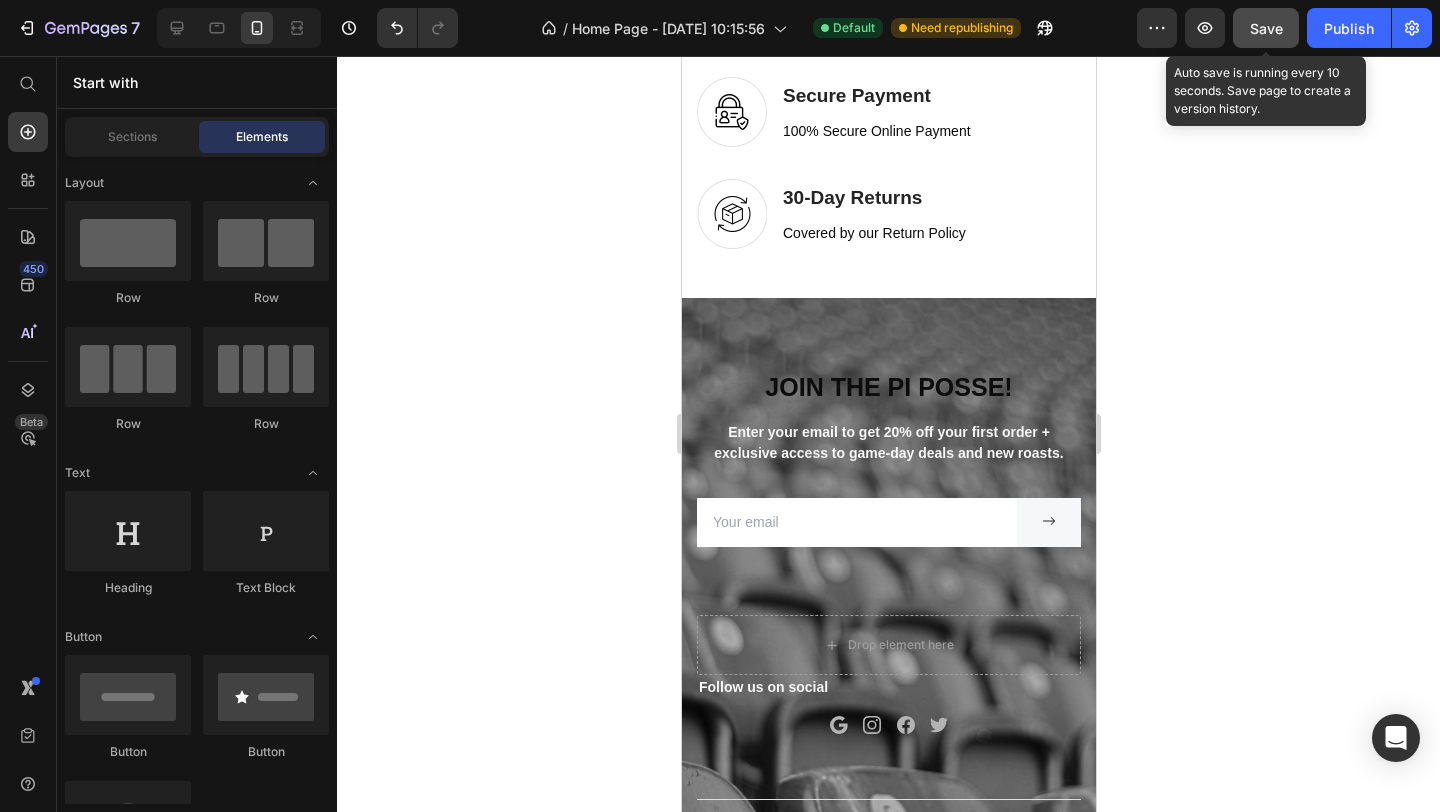 click on "Save" at bounding box center [1266, 28] 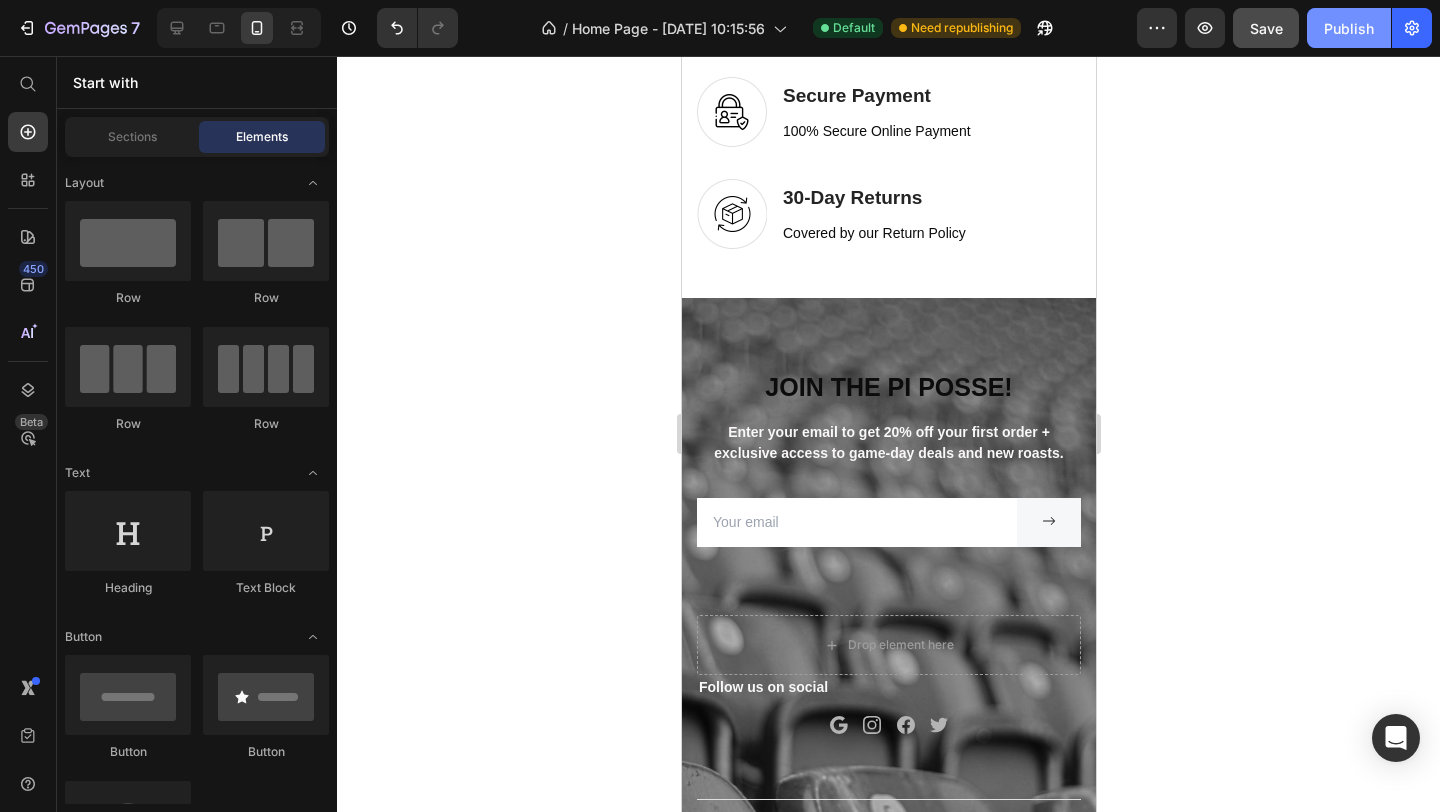 click on "Publish" at bounding box center [1349, 28] 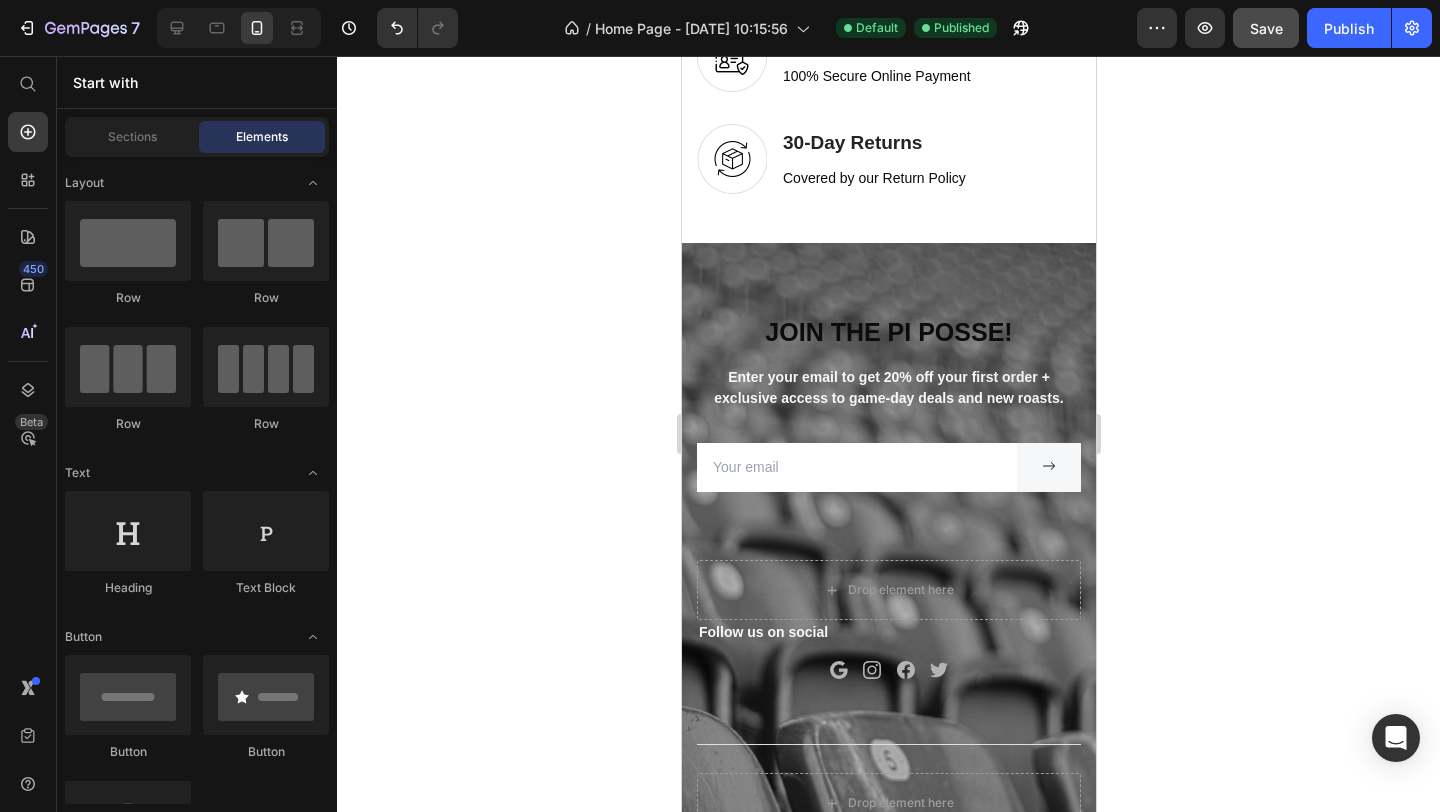 scroll, scrollTop: 3234, scrollLeft: 0, axis: vertical 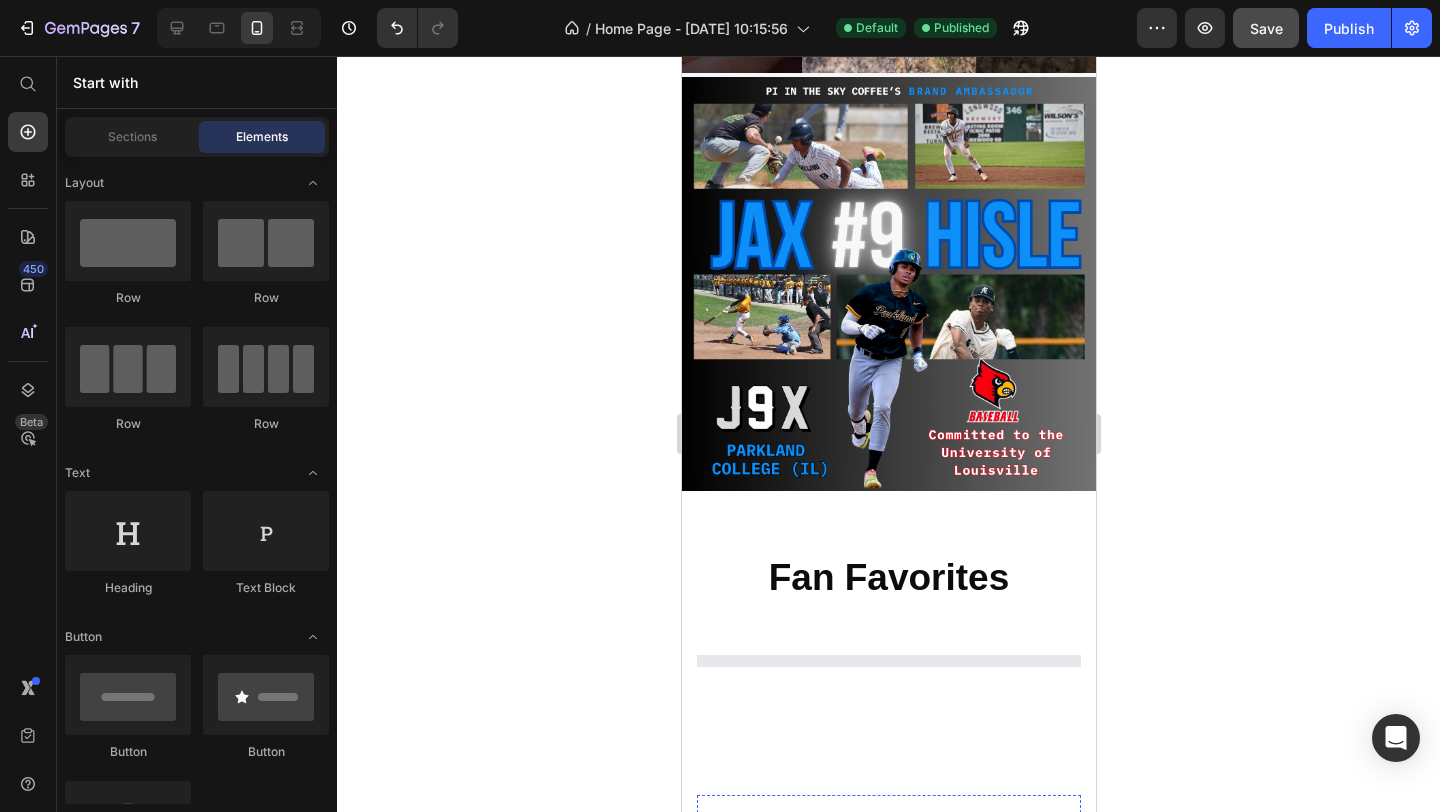 click at bounding box center [888, 284] 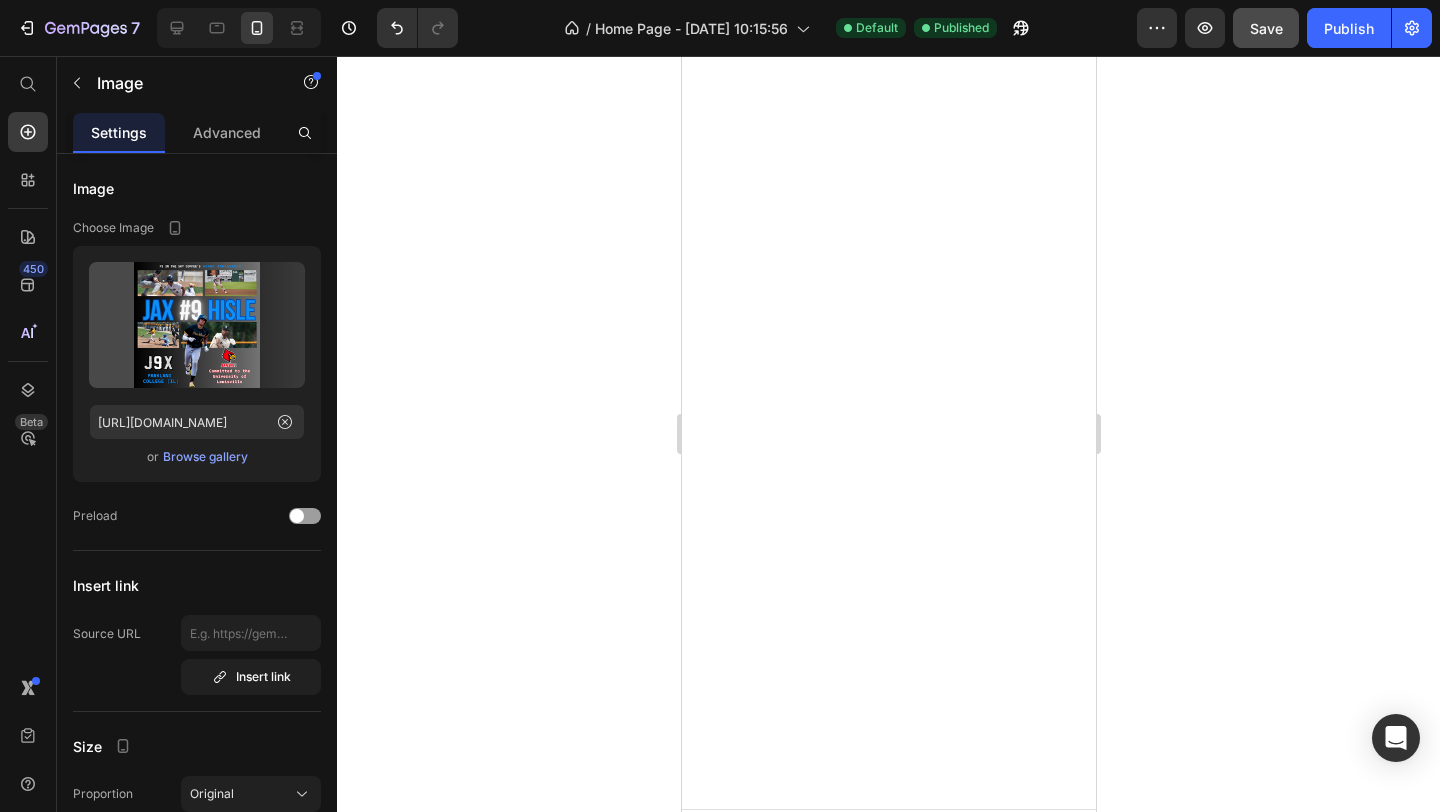 scroll, scrollTop: 0, scrollLeft: 0, axis: both 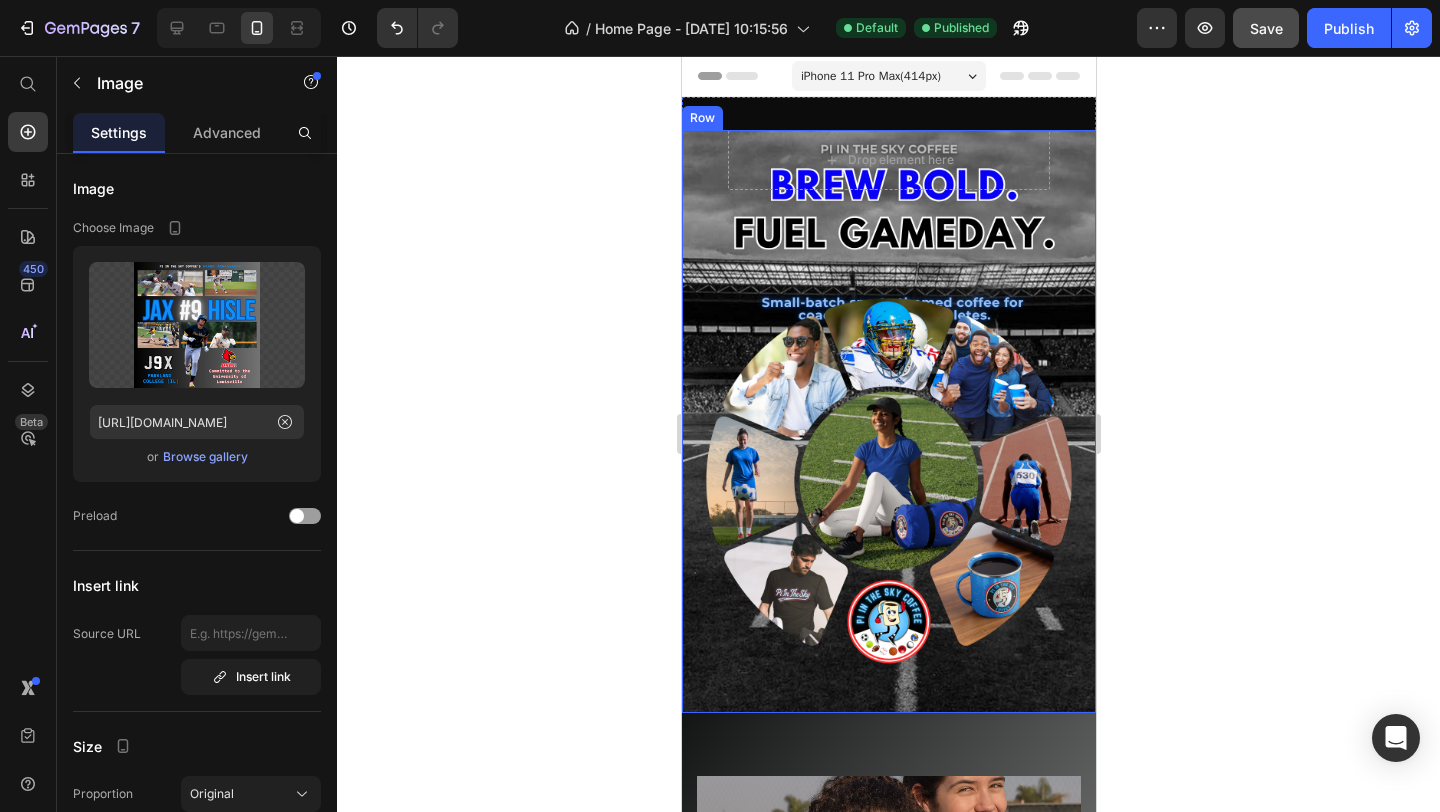 click on "Drop element here Row" at bounding box center [888, 164] 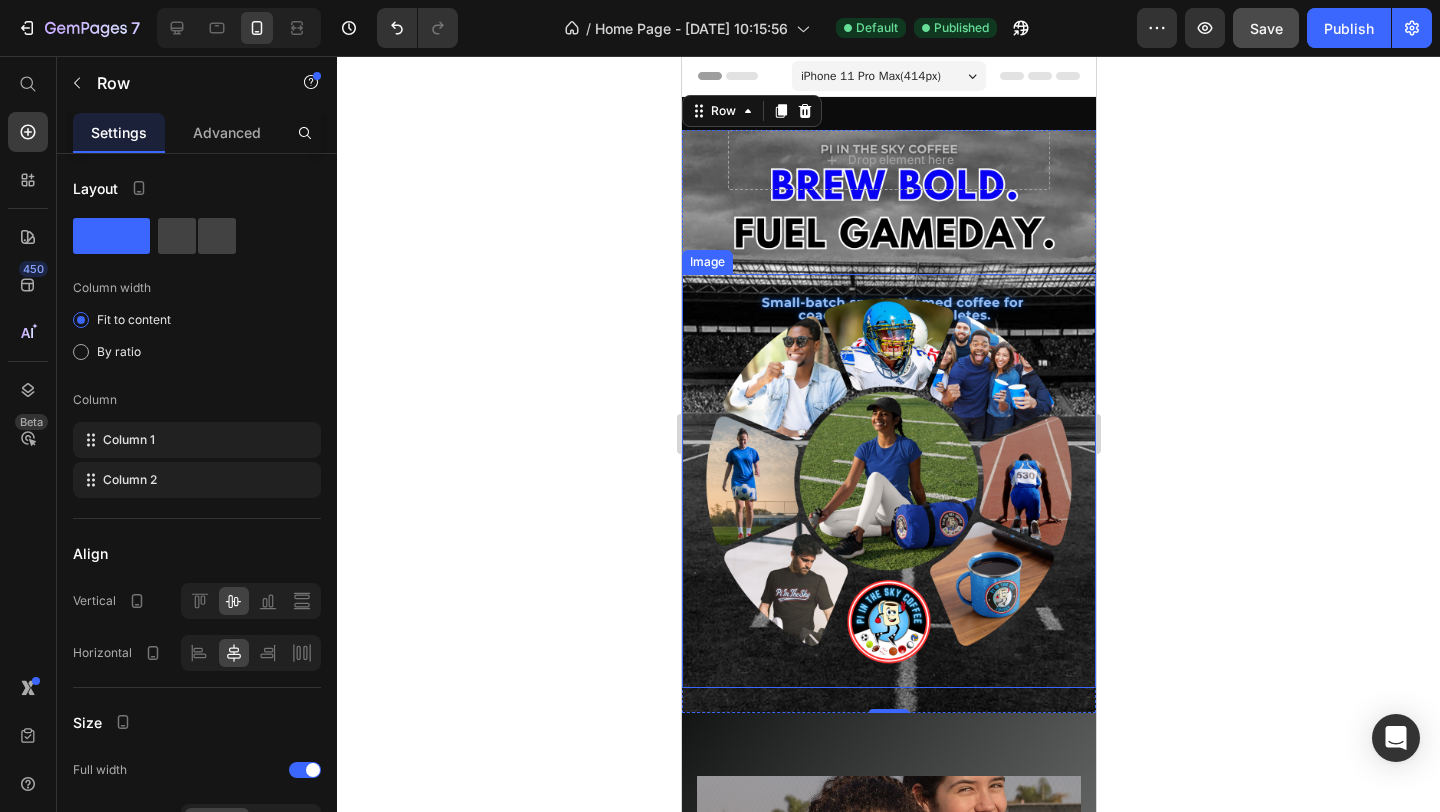 click at bounding box center (888, 481) 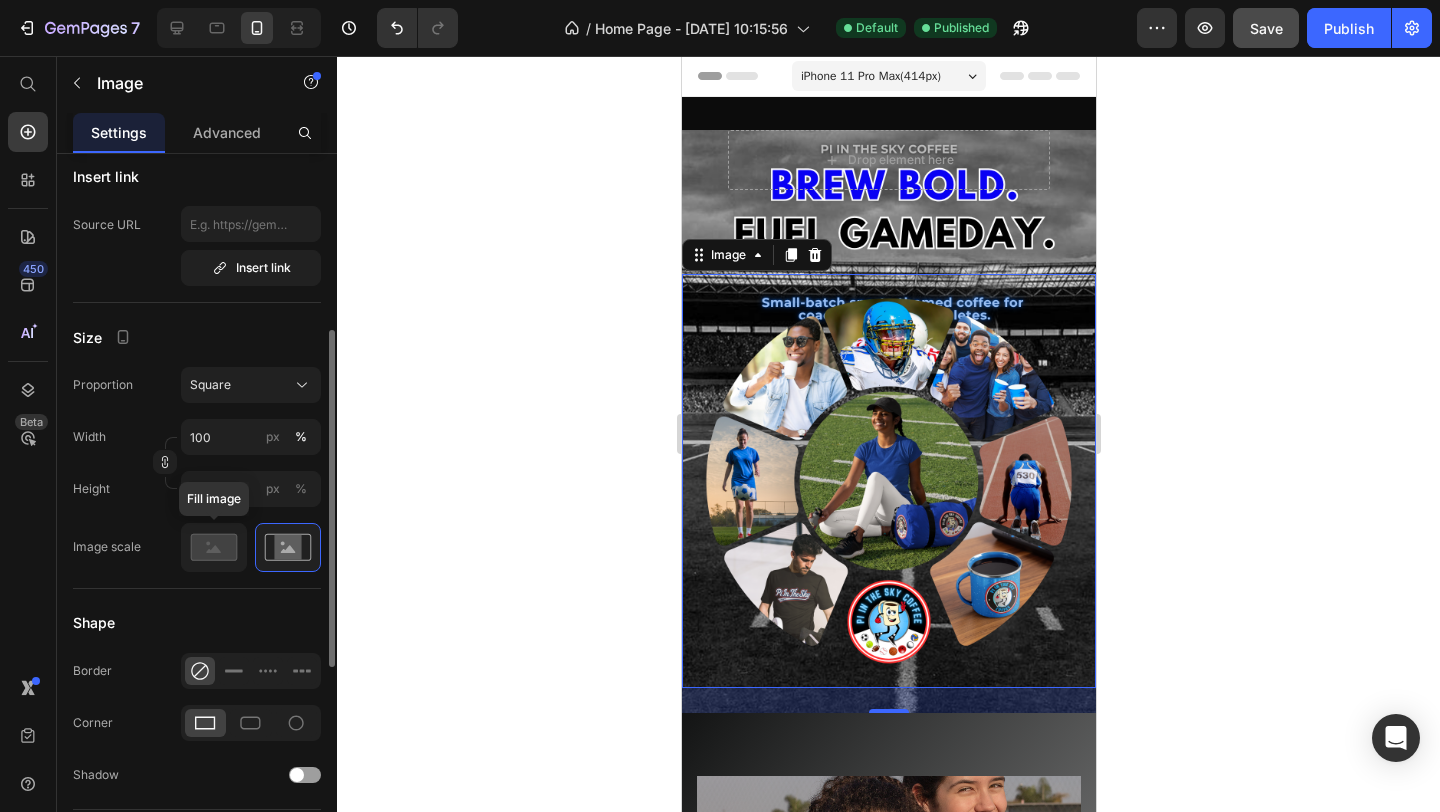 scroll, scrollTop: 419, scrollLeft: 0, axis: vertical 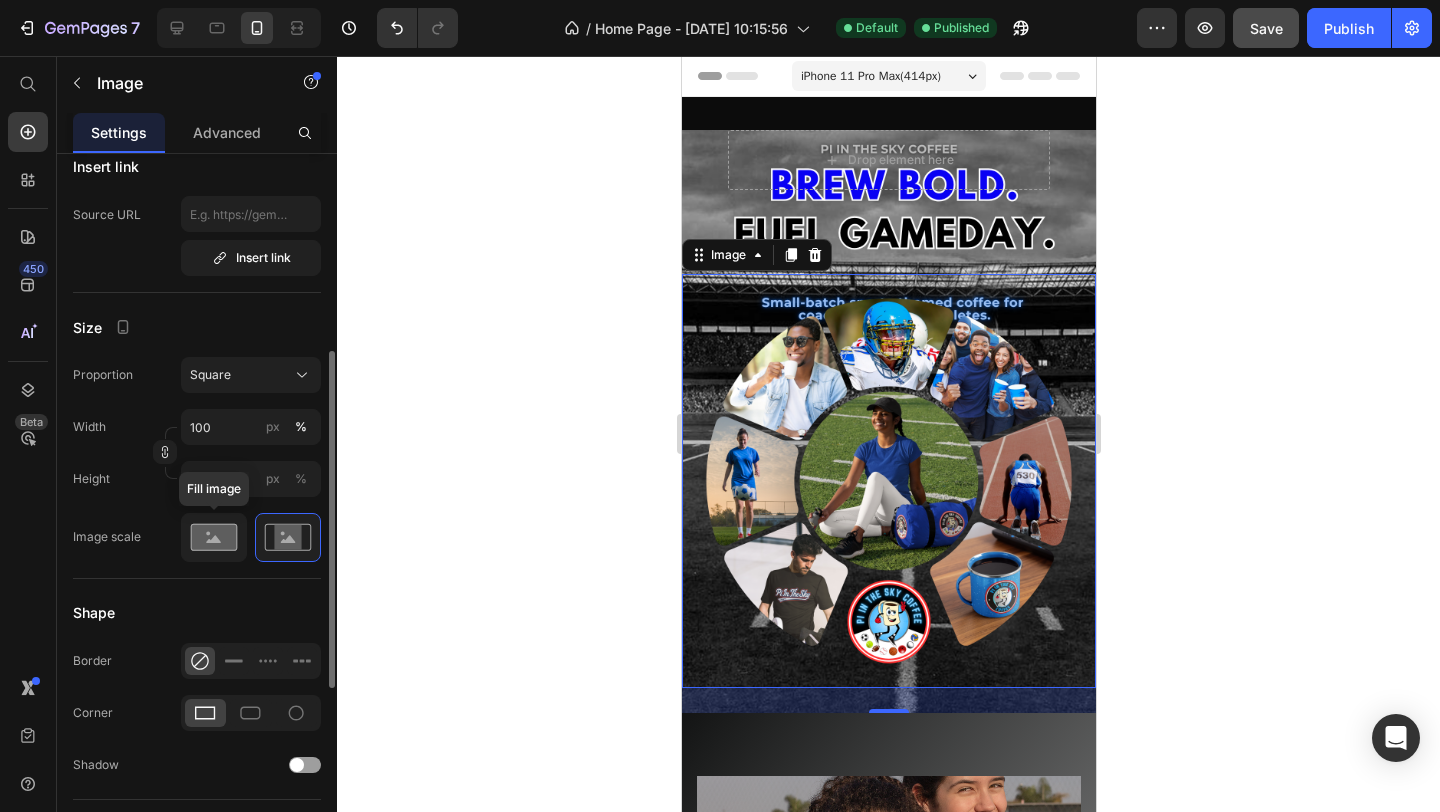 click 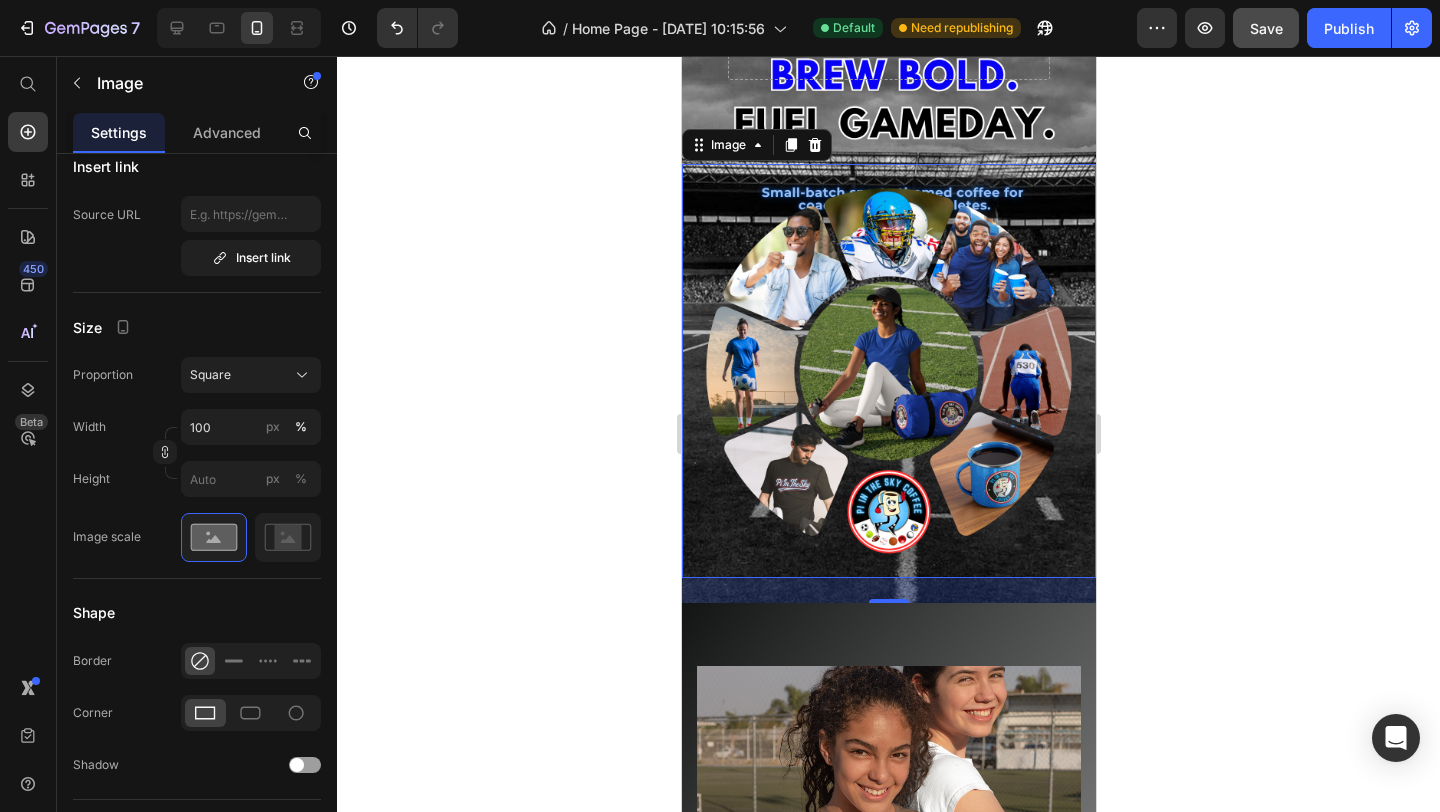 scroll, scrollTop: 0, scrollLeft: 0, axis: both 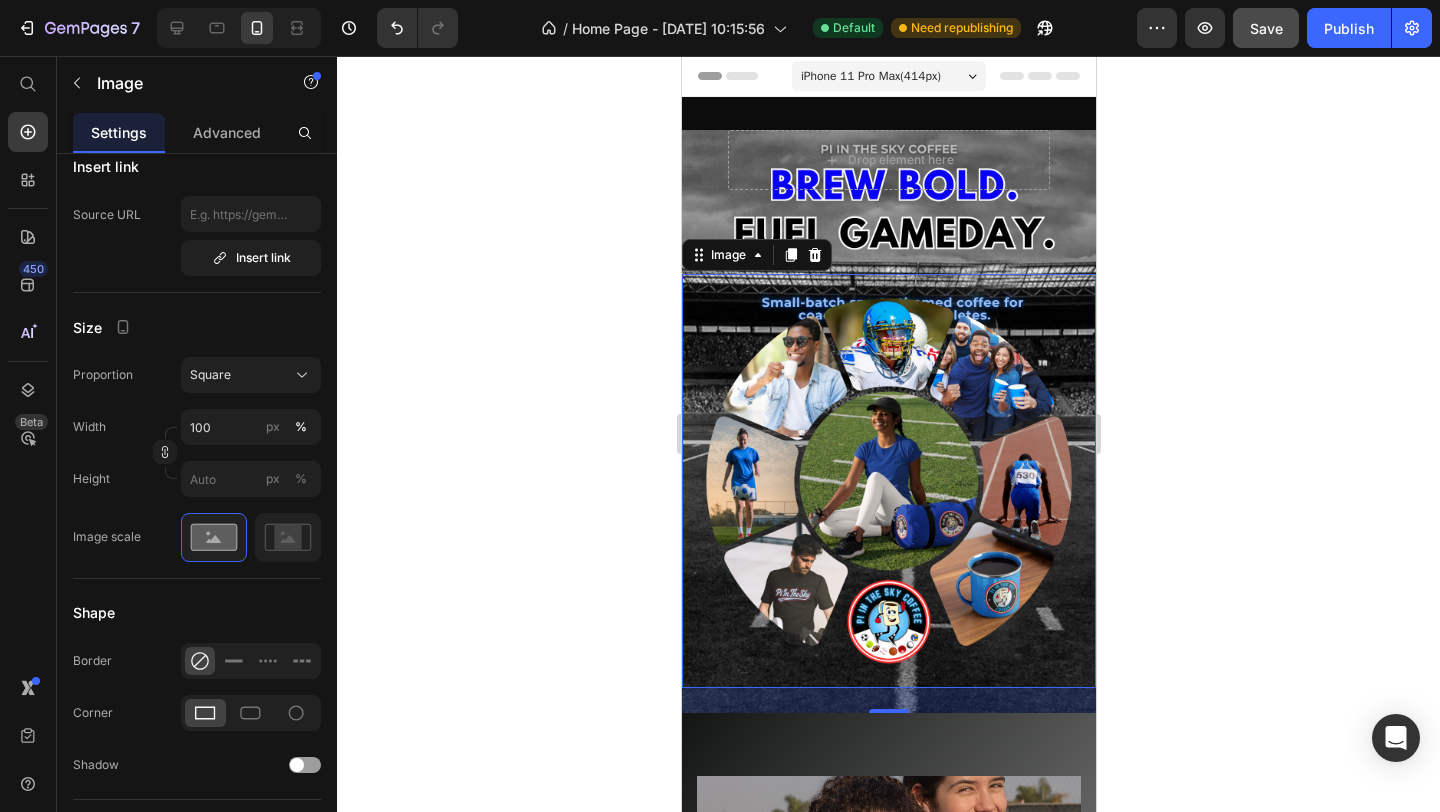 click at bounding box center (888, 481) 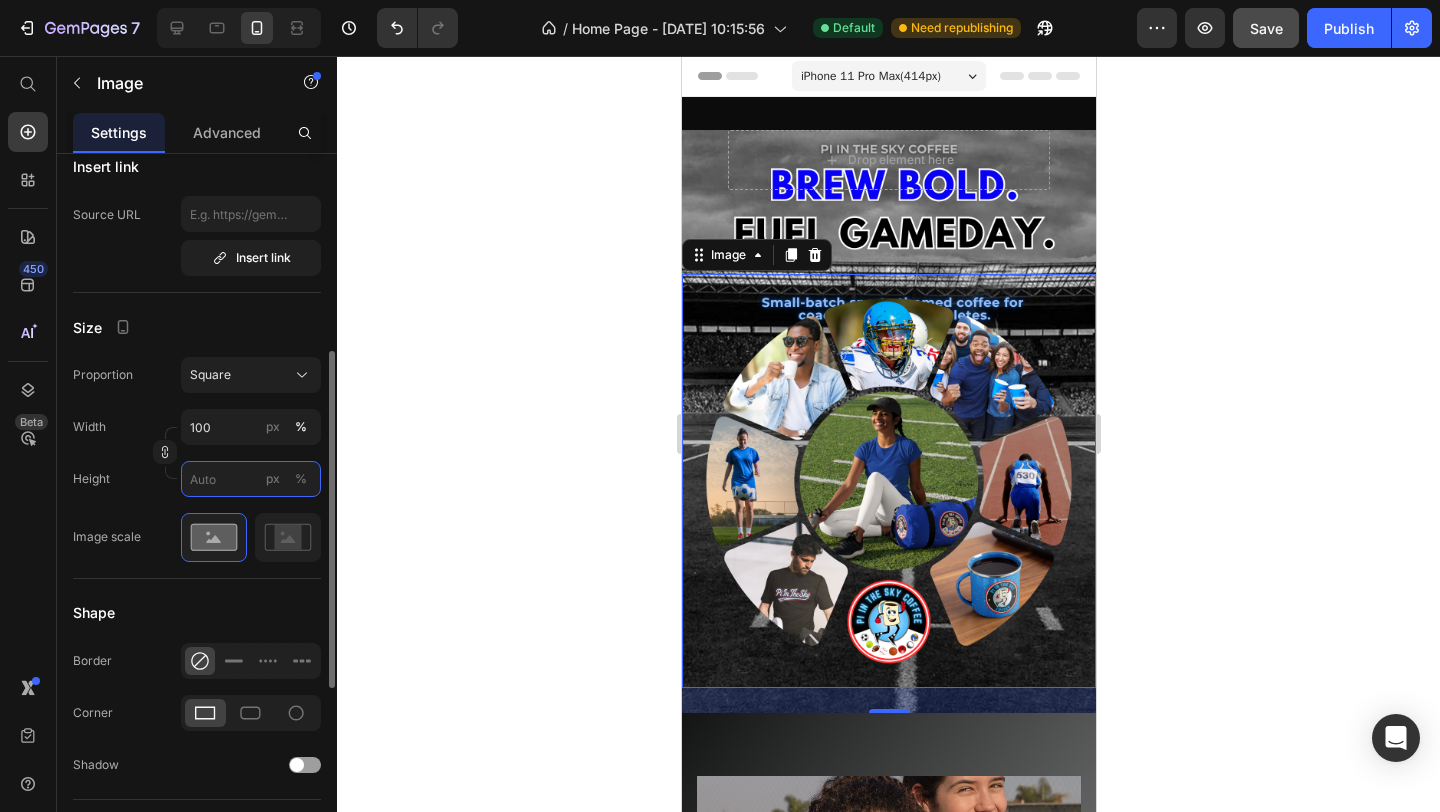 click on "px %" at bounding box center [251, 479] 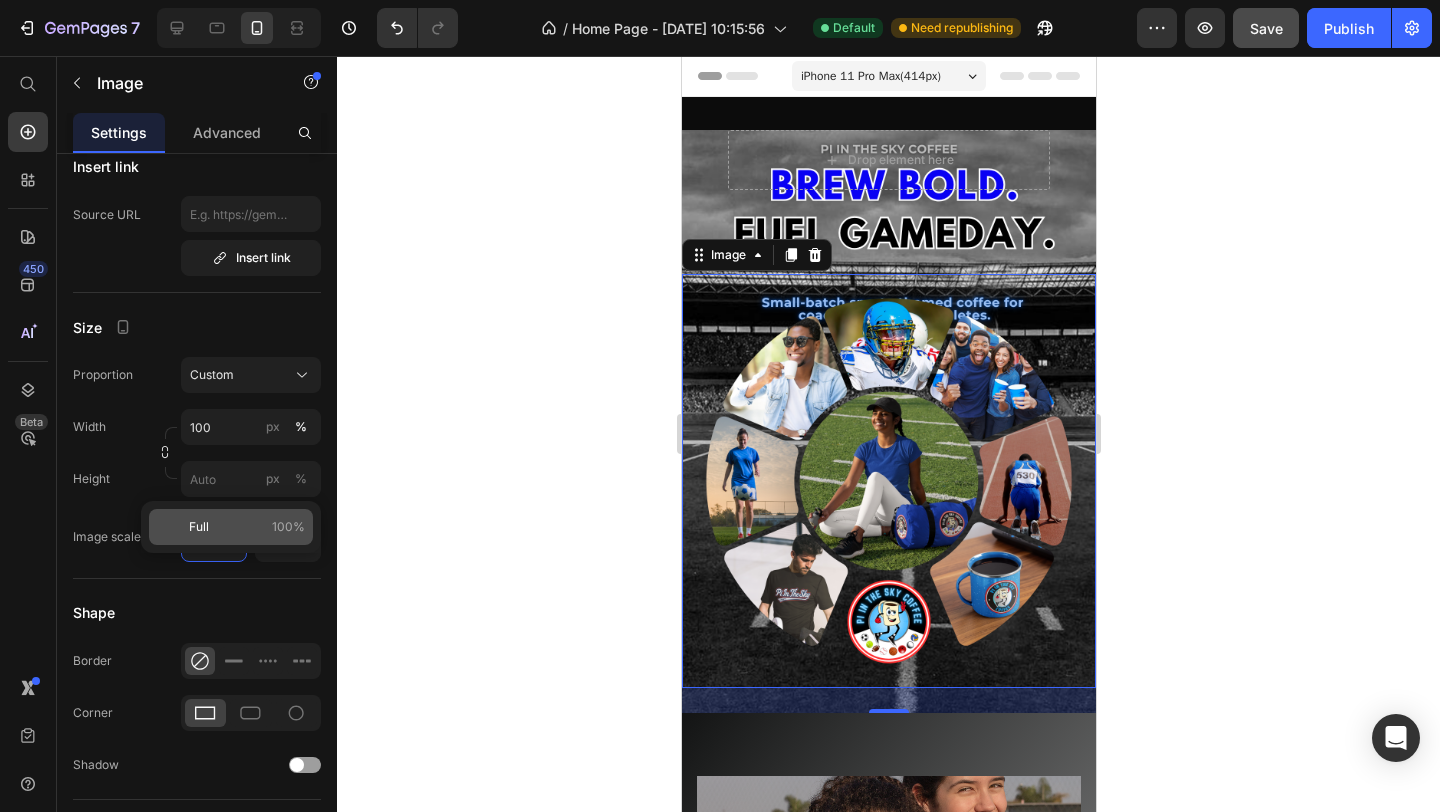 click on "Full" at bounding box center [199, 527] 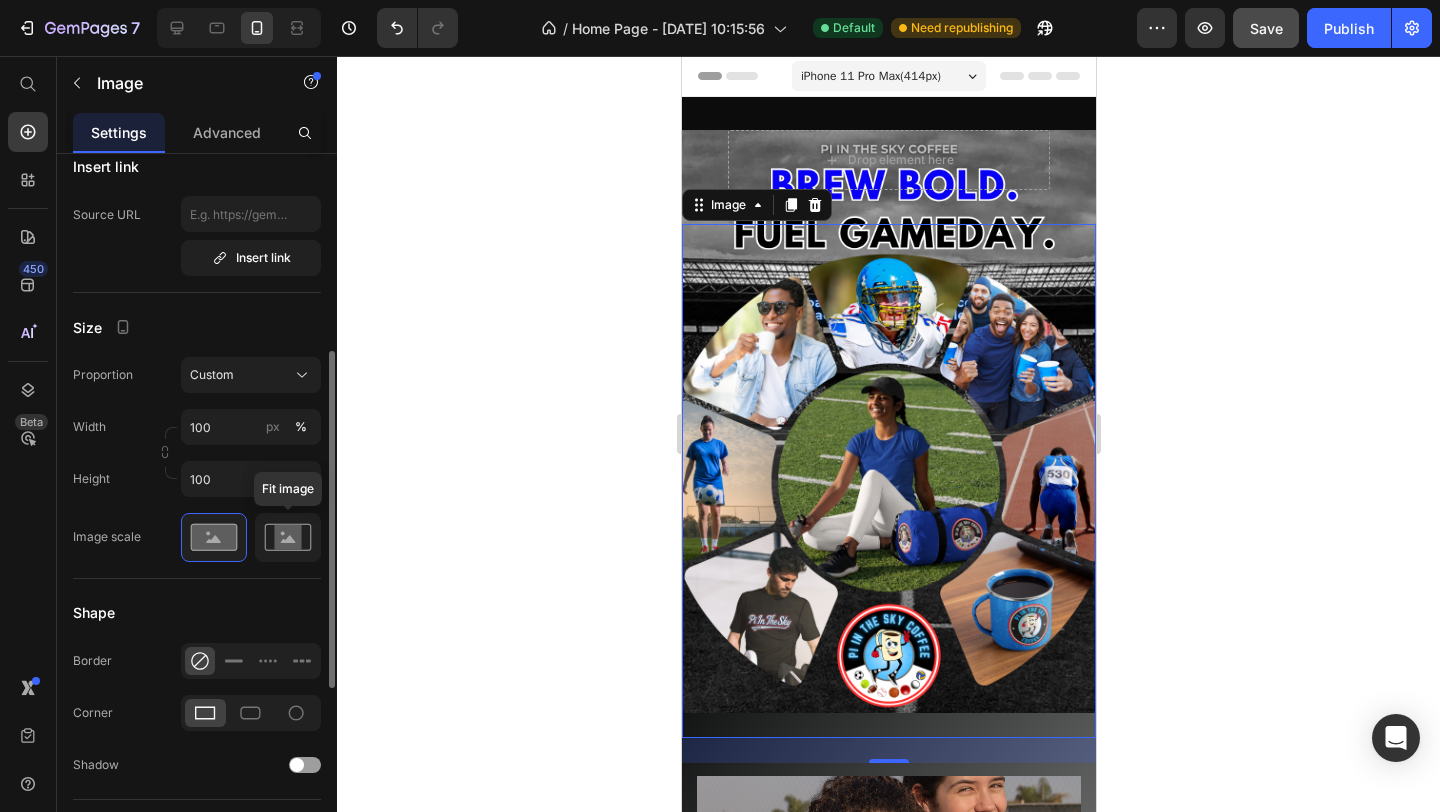 click 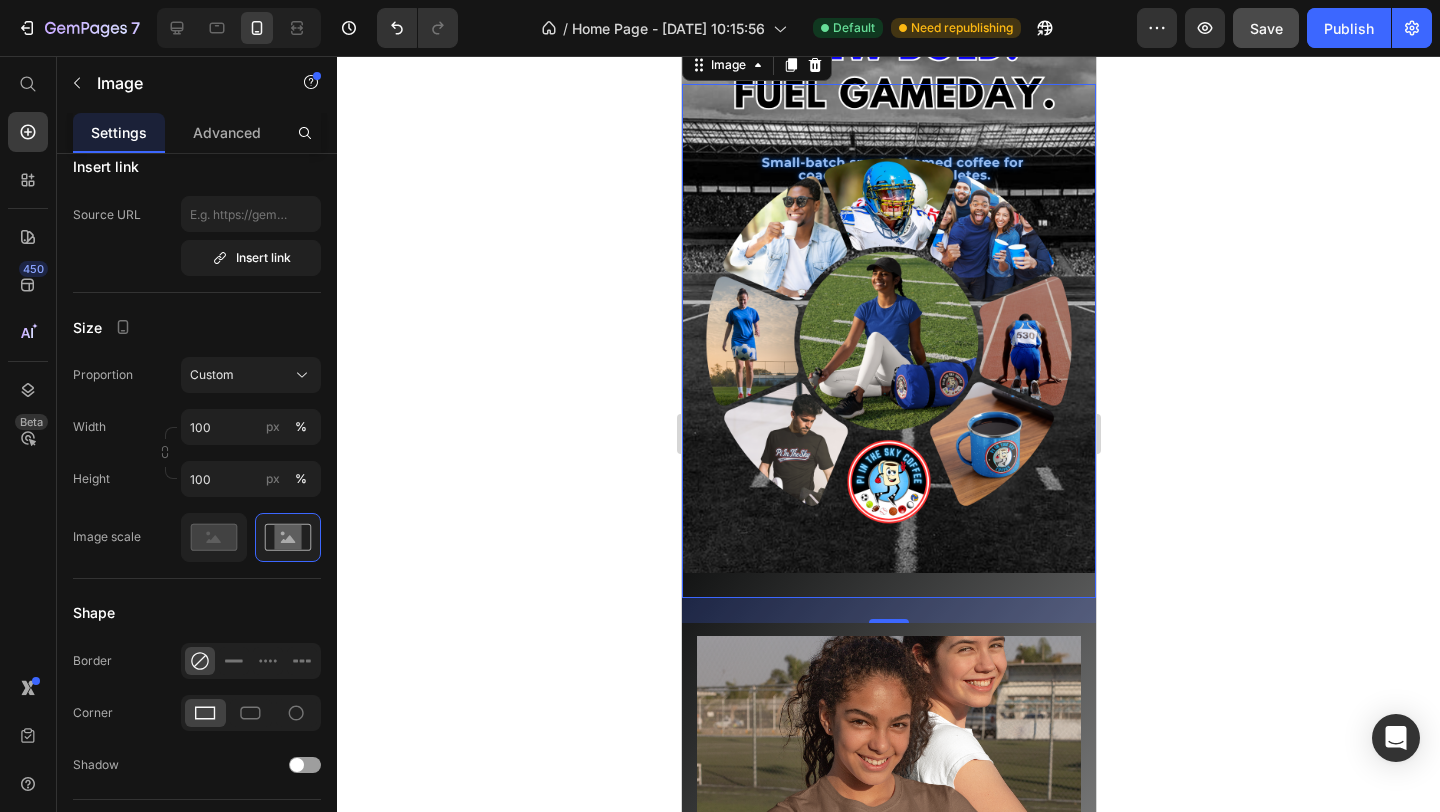 scroll, scrollTop: 144, scrollLeft: 0, axis: vertical 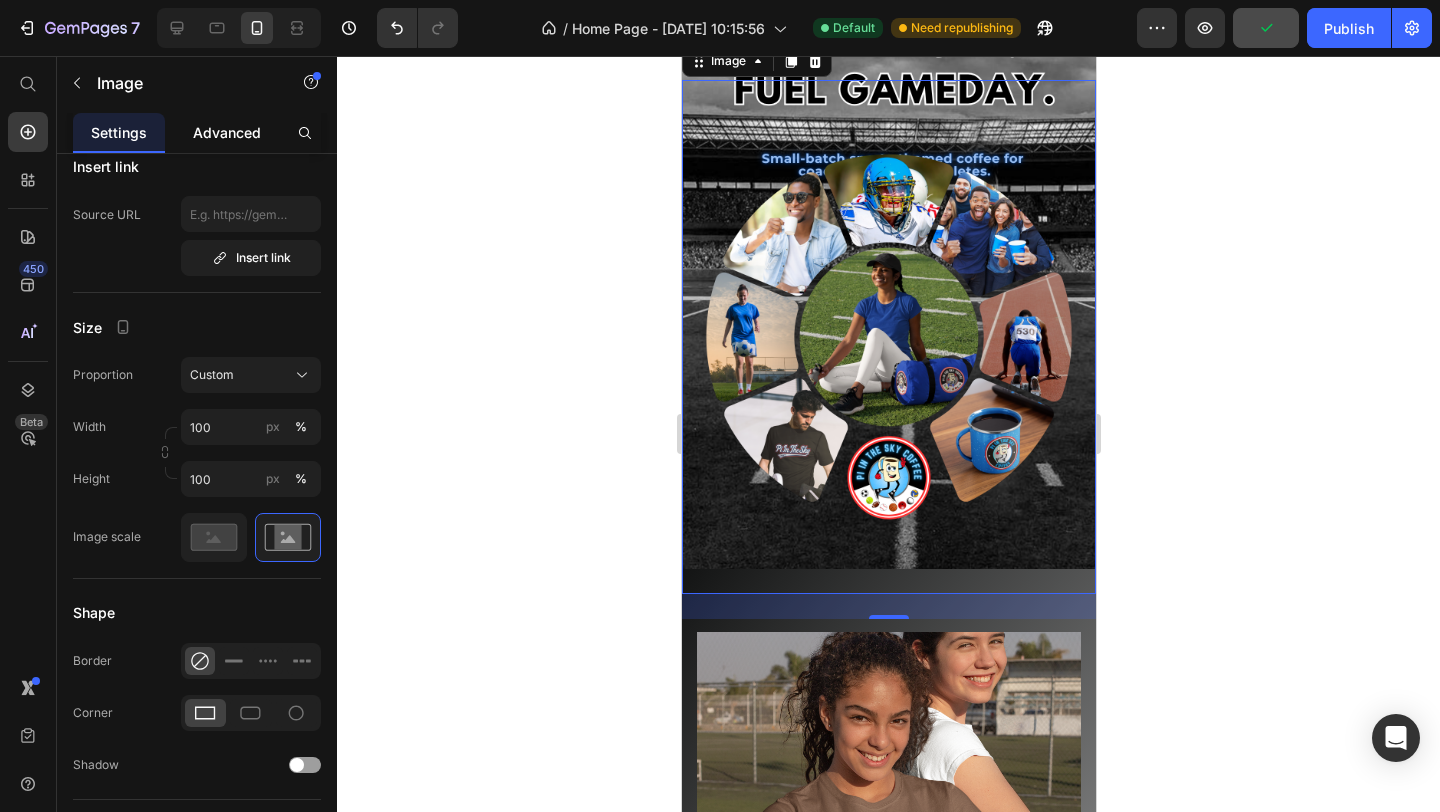 click on "Advanced" at bounding box center (227, 132) 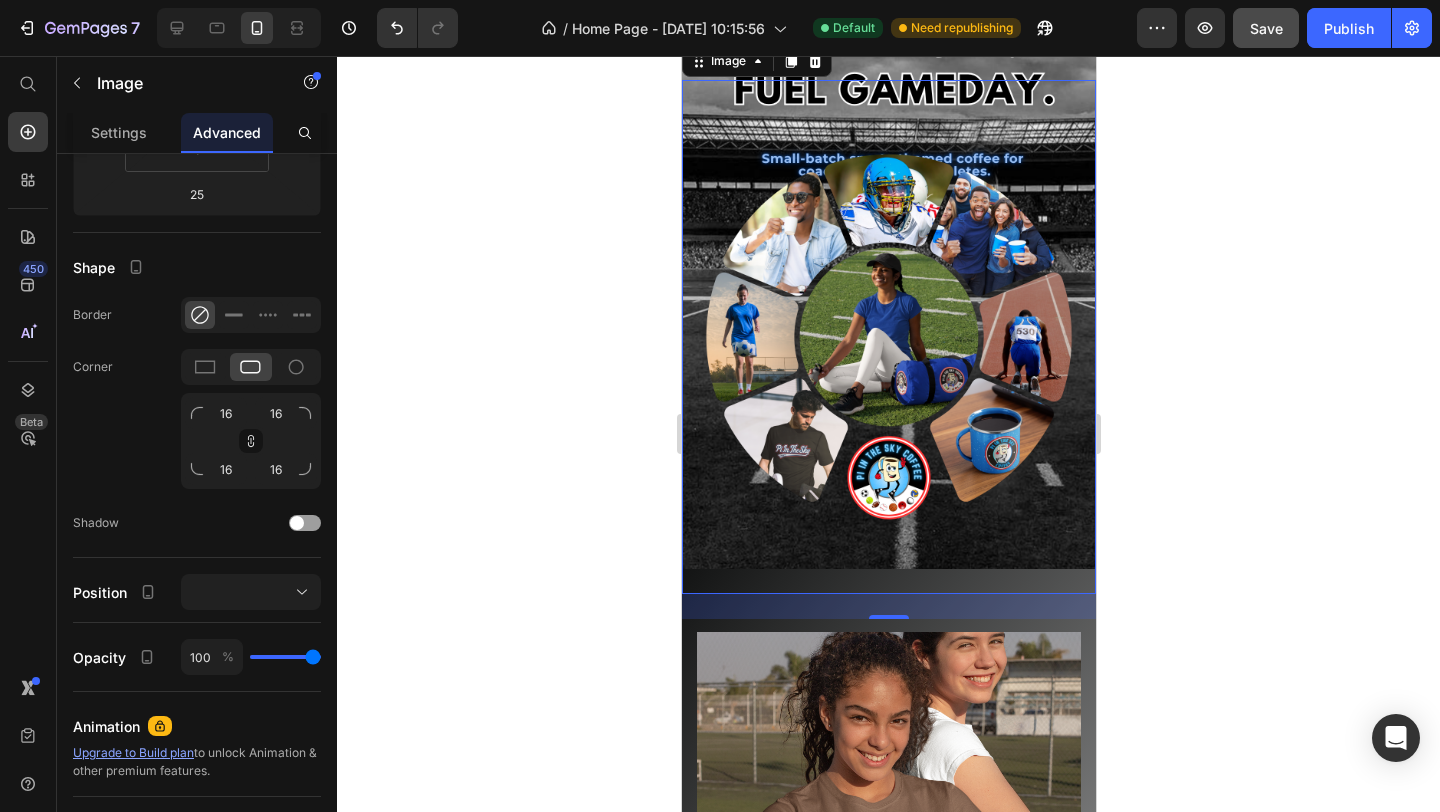 scroll, scrollTop: 0, scrollLeft: 0, axis: both 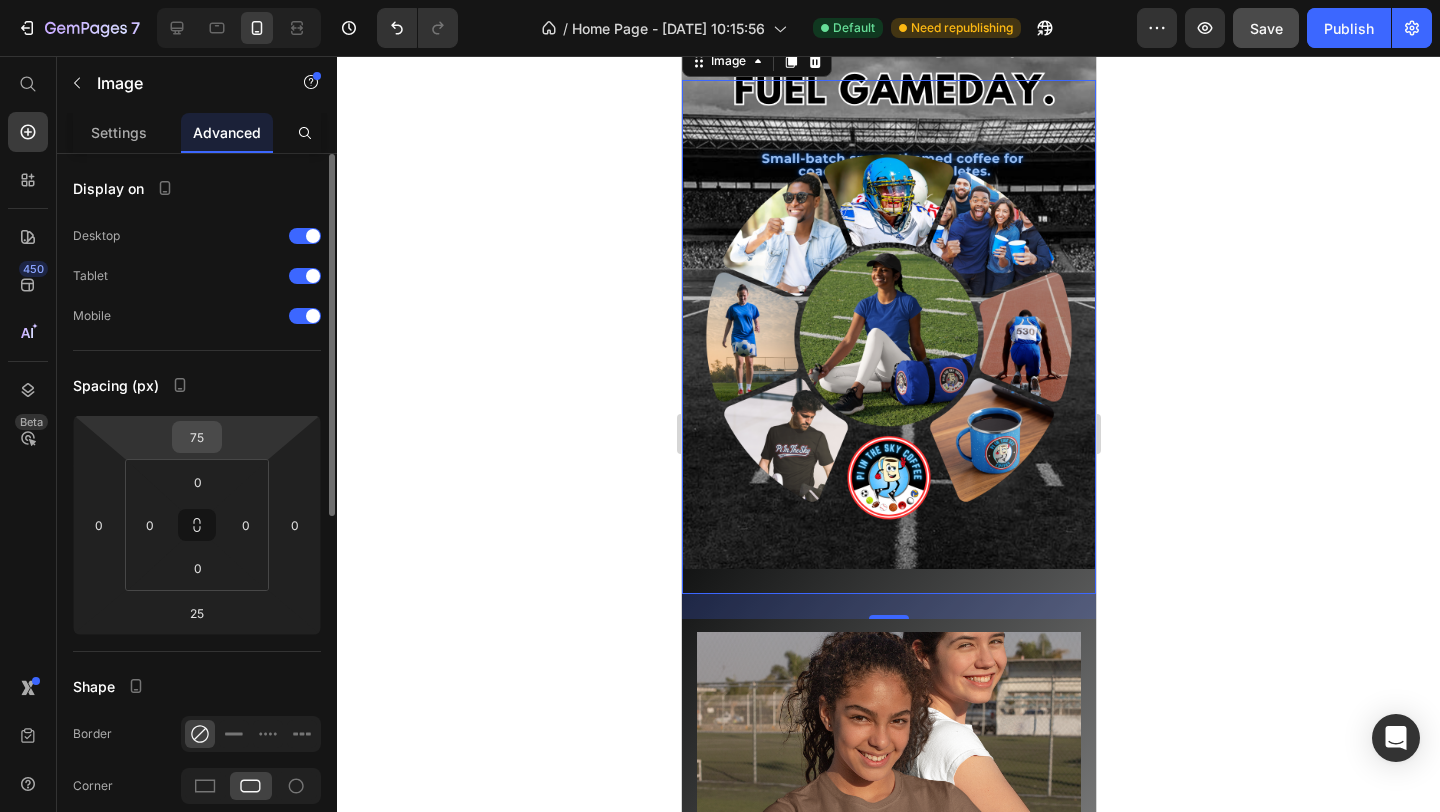 click on "75" at bounding box center [197, 437] 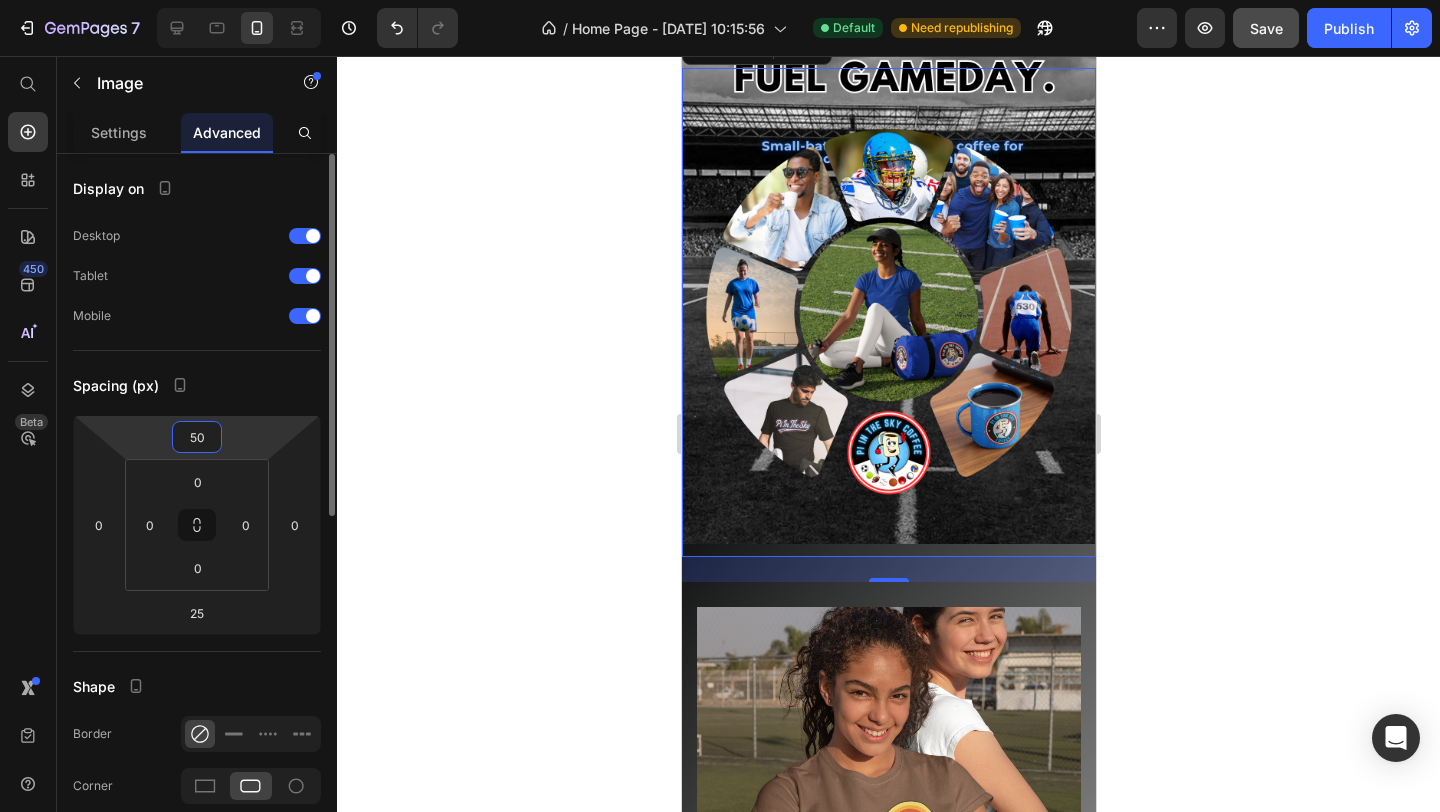 type on "5" 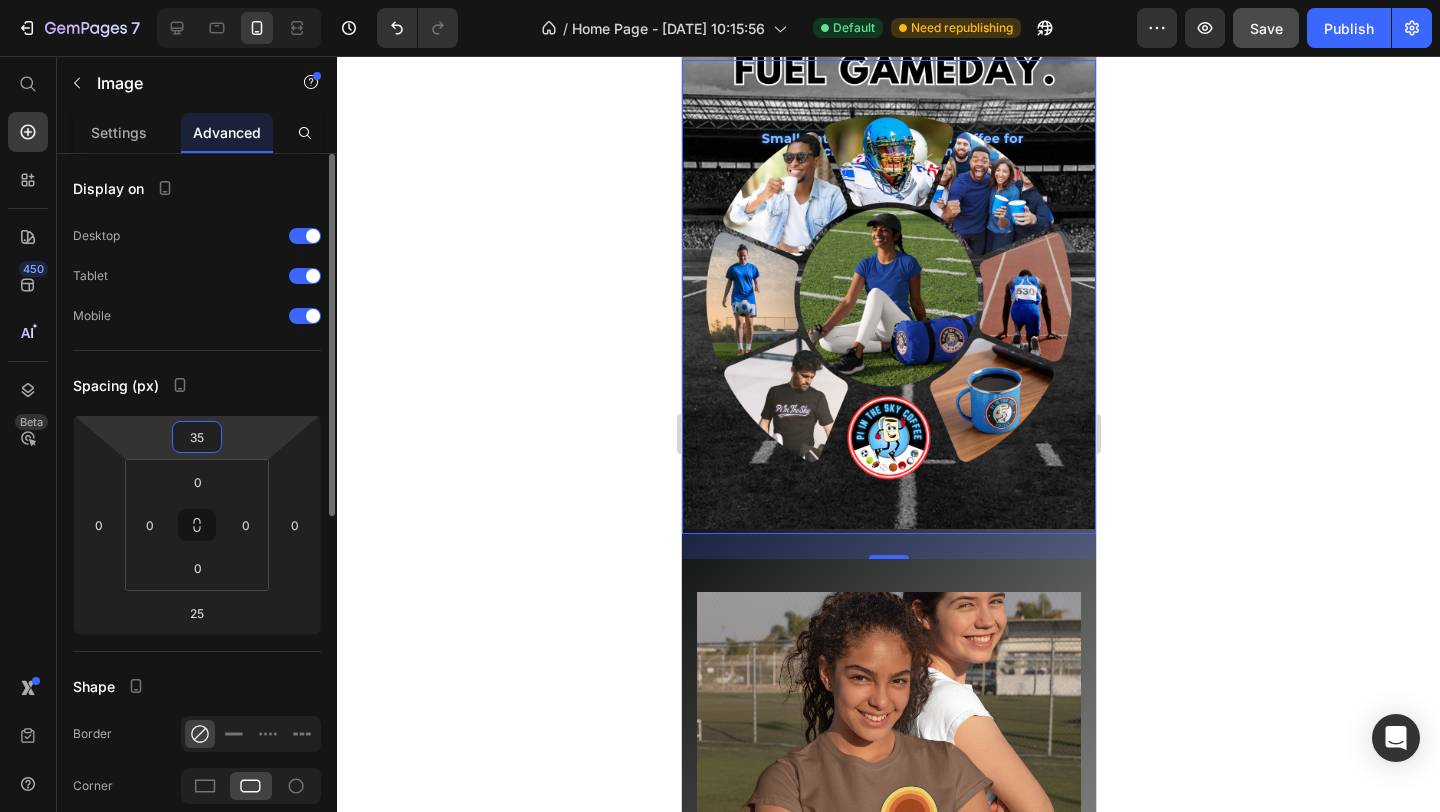 type on "3" 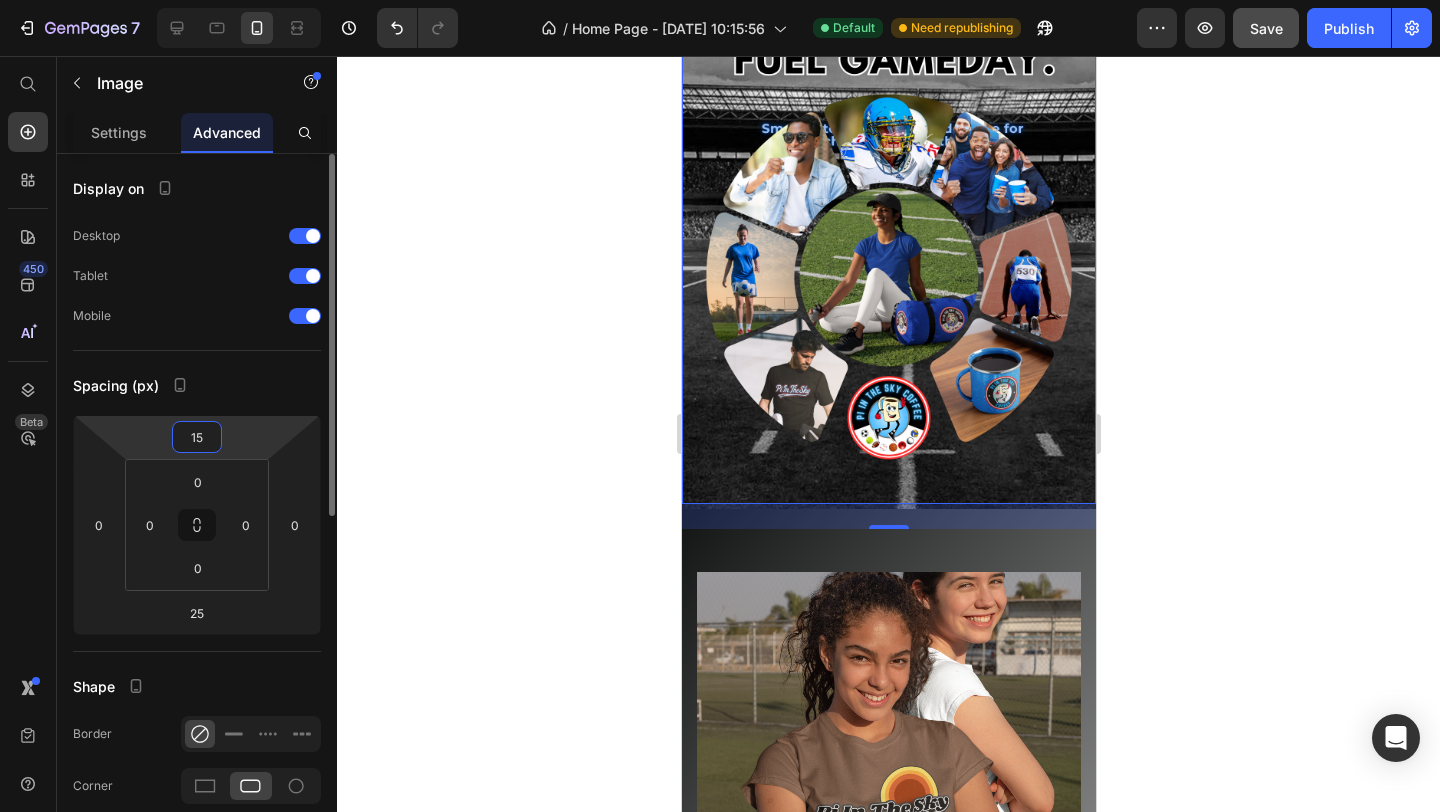 type on "150" 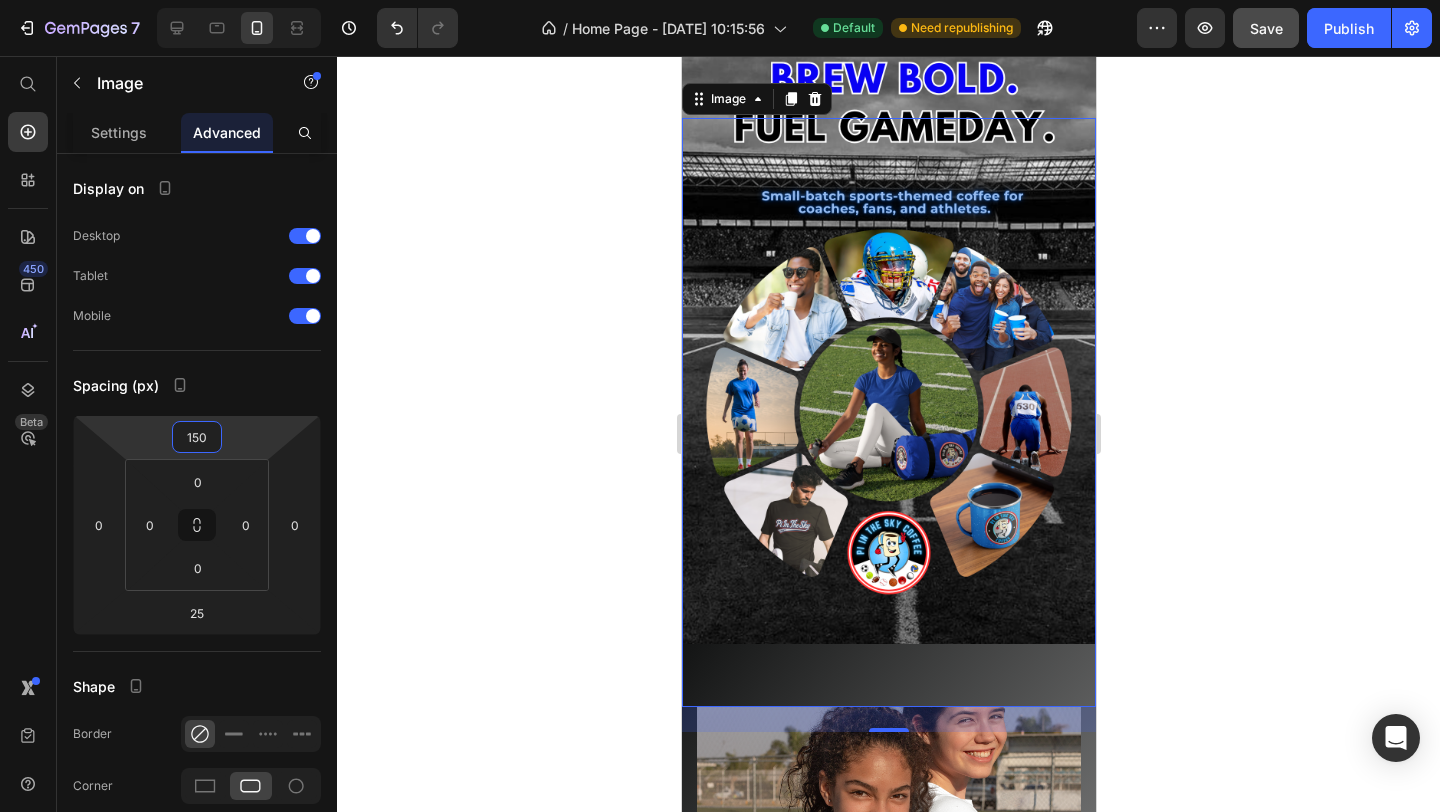 click 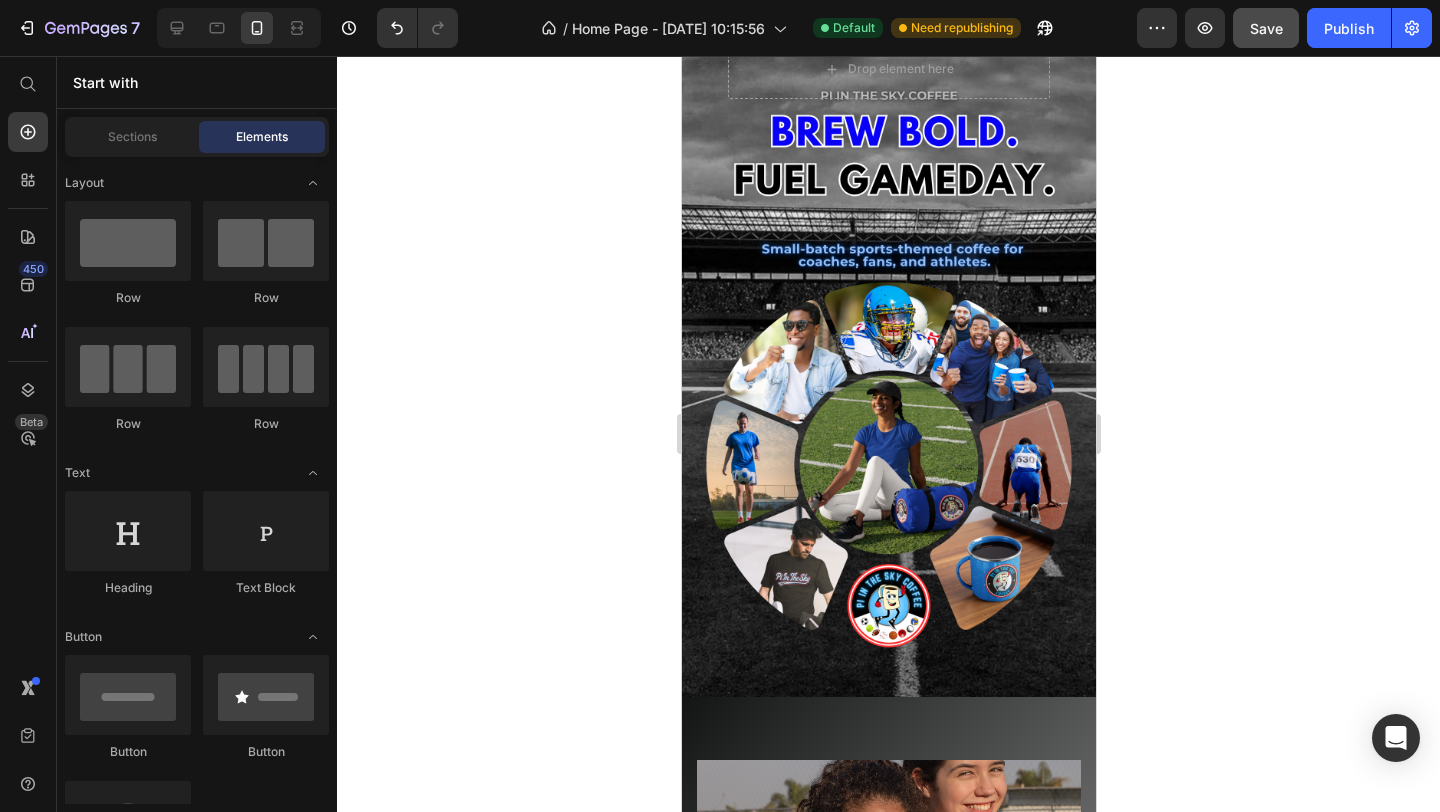 scroll, scrollTop: 0, scrollLeft: 0, axis: both 